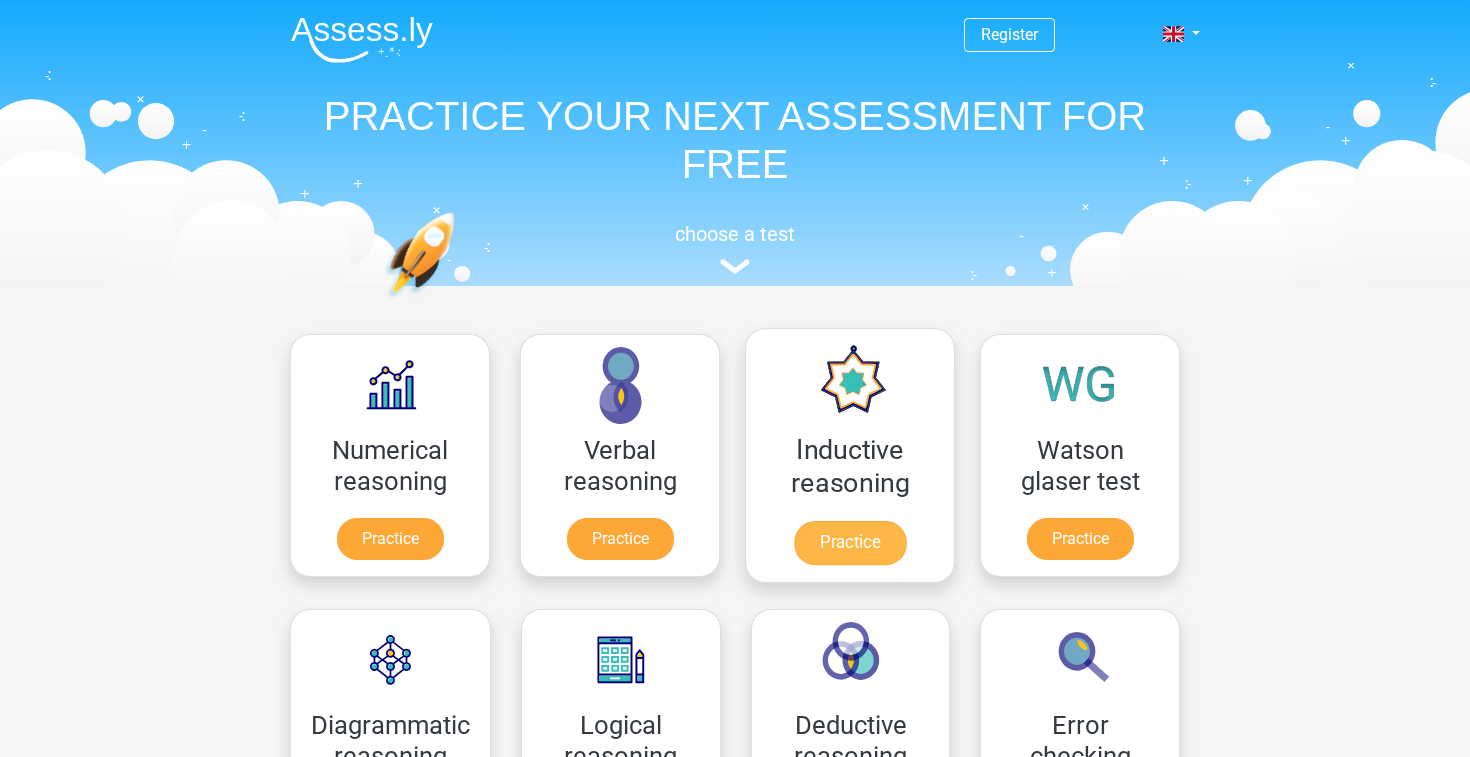 scroll, scrollTop: 164, scrollLeft: 0, axis: vertical 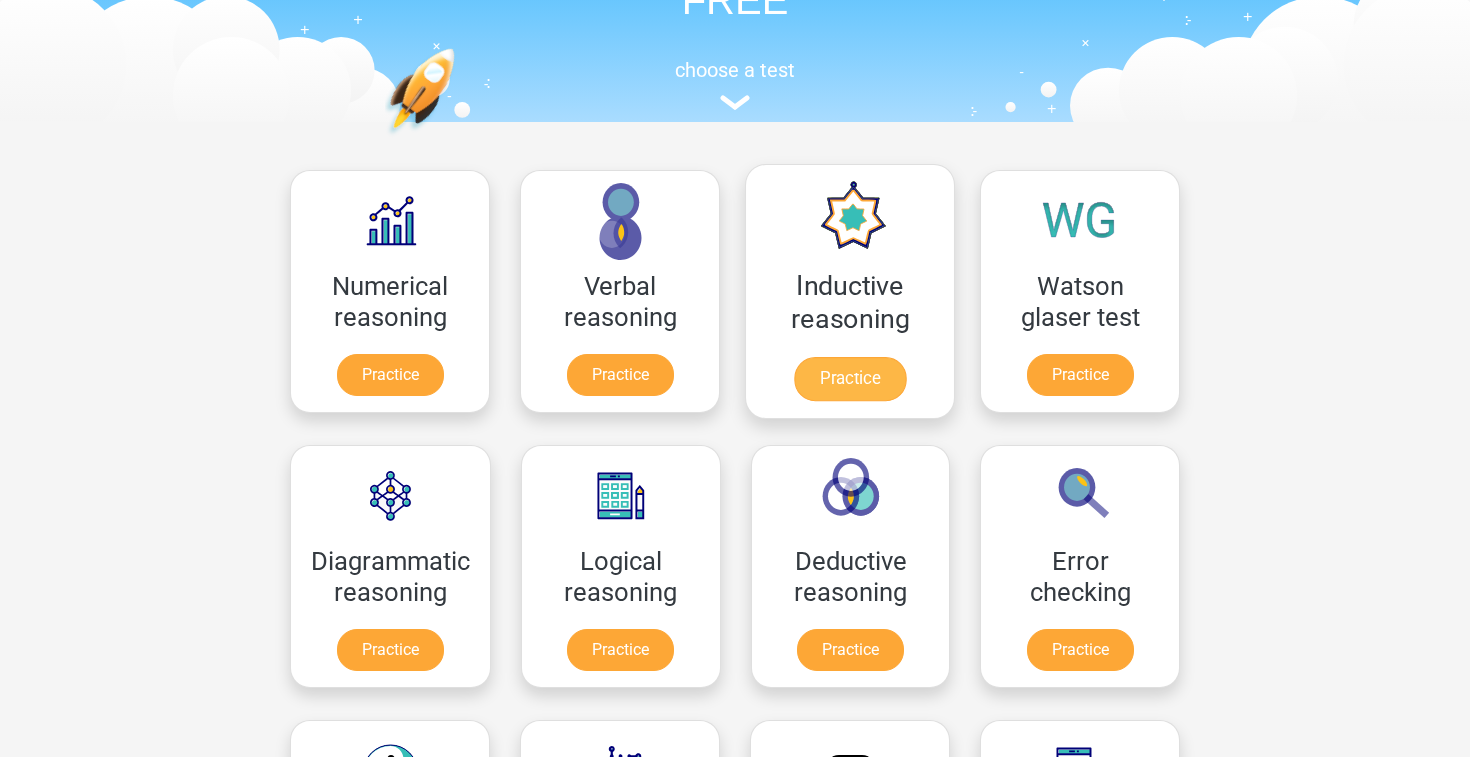 click on "Practice" at bounding box center [850, 379] 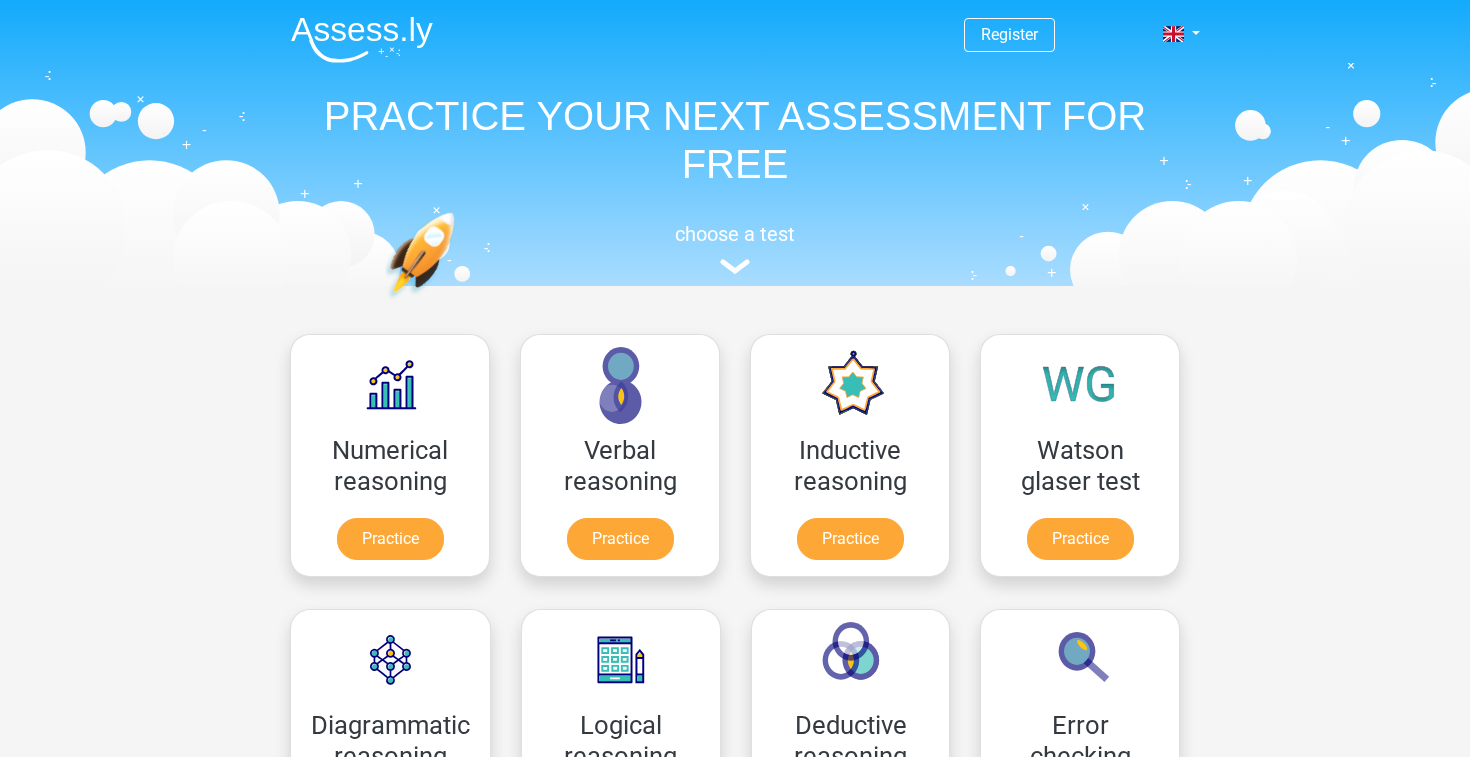 scroll, scrollTop: 0, scrollLeft: 0, axis: both 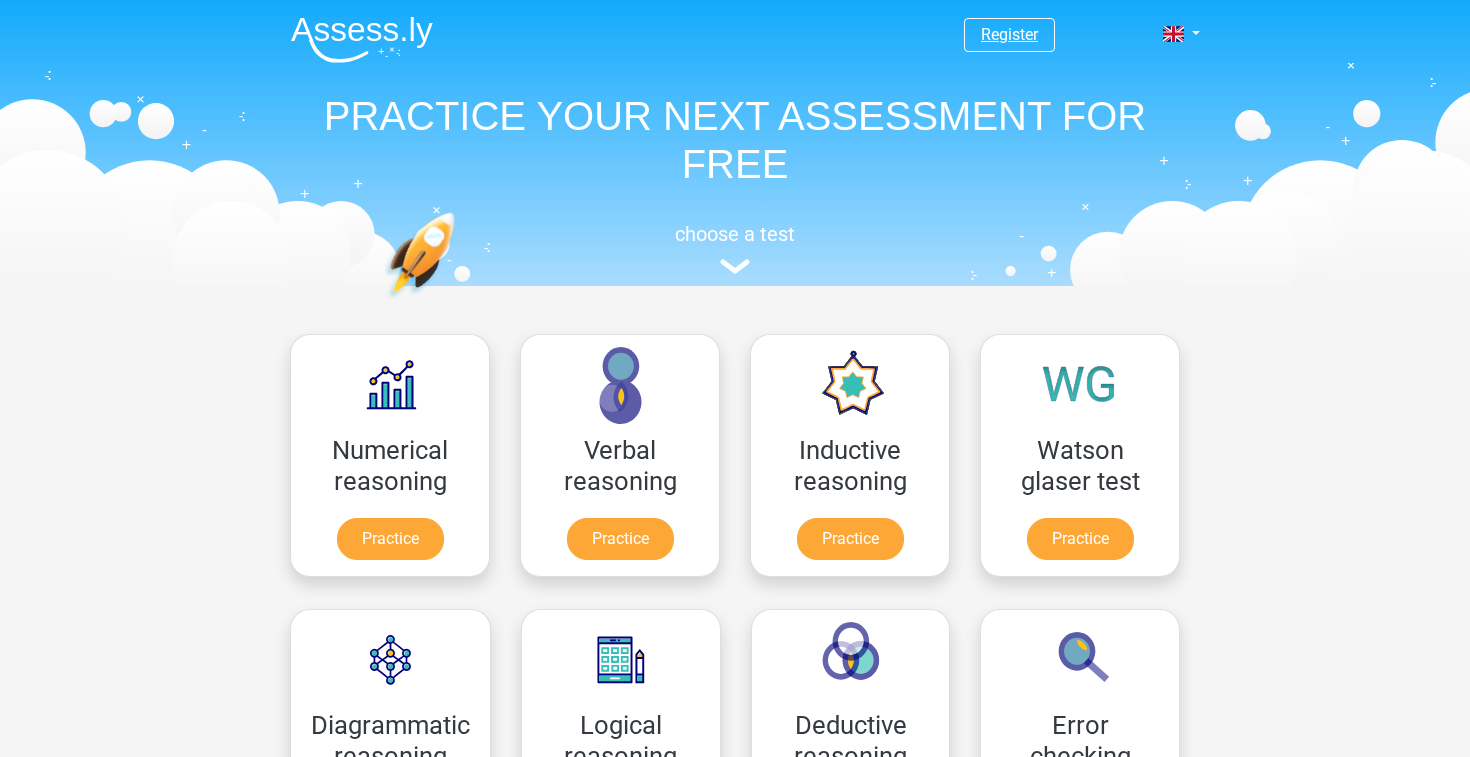 click on "Register" at bounding box center (1009, 34) 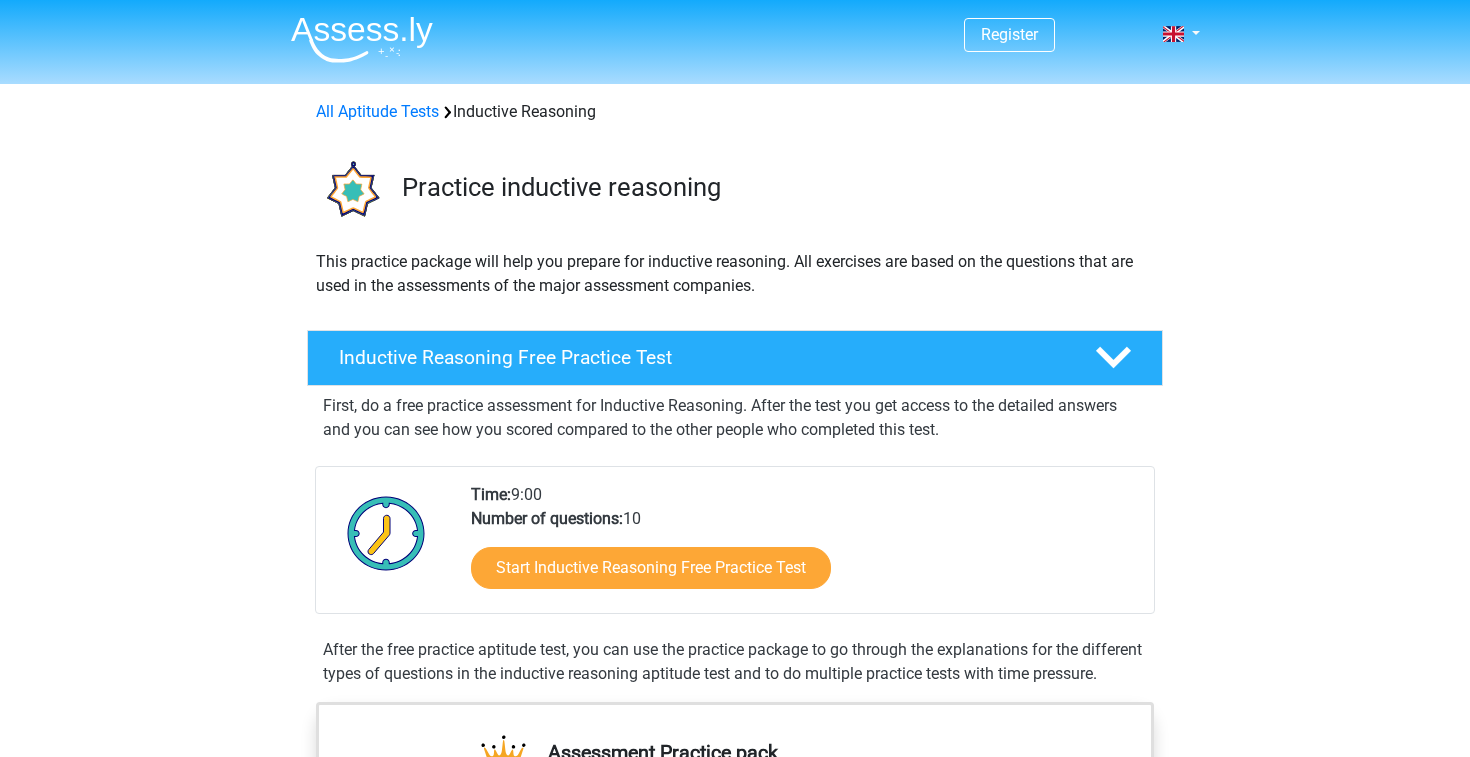 scroll, scrollTop: 0, scrollLeft: 0, axis: both 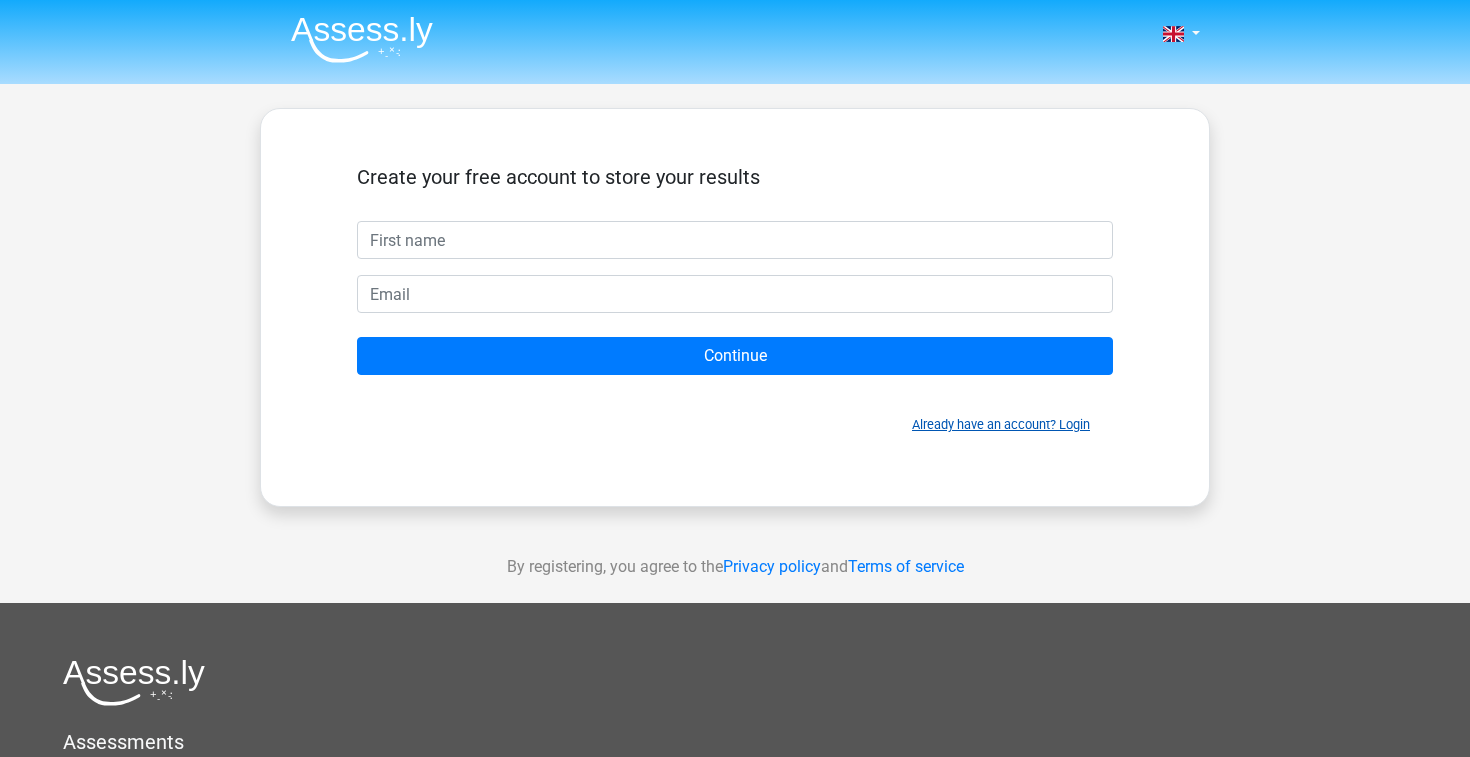 click on "Already have an account? Login" at bounding box center (1001, 424) 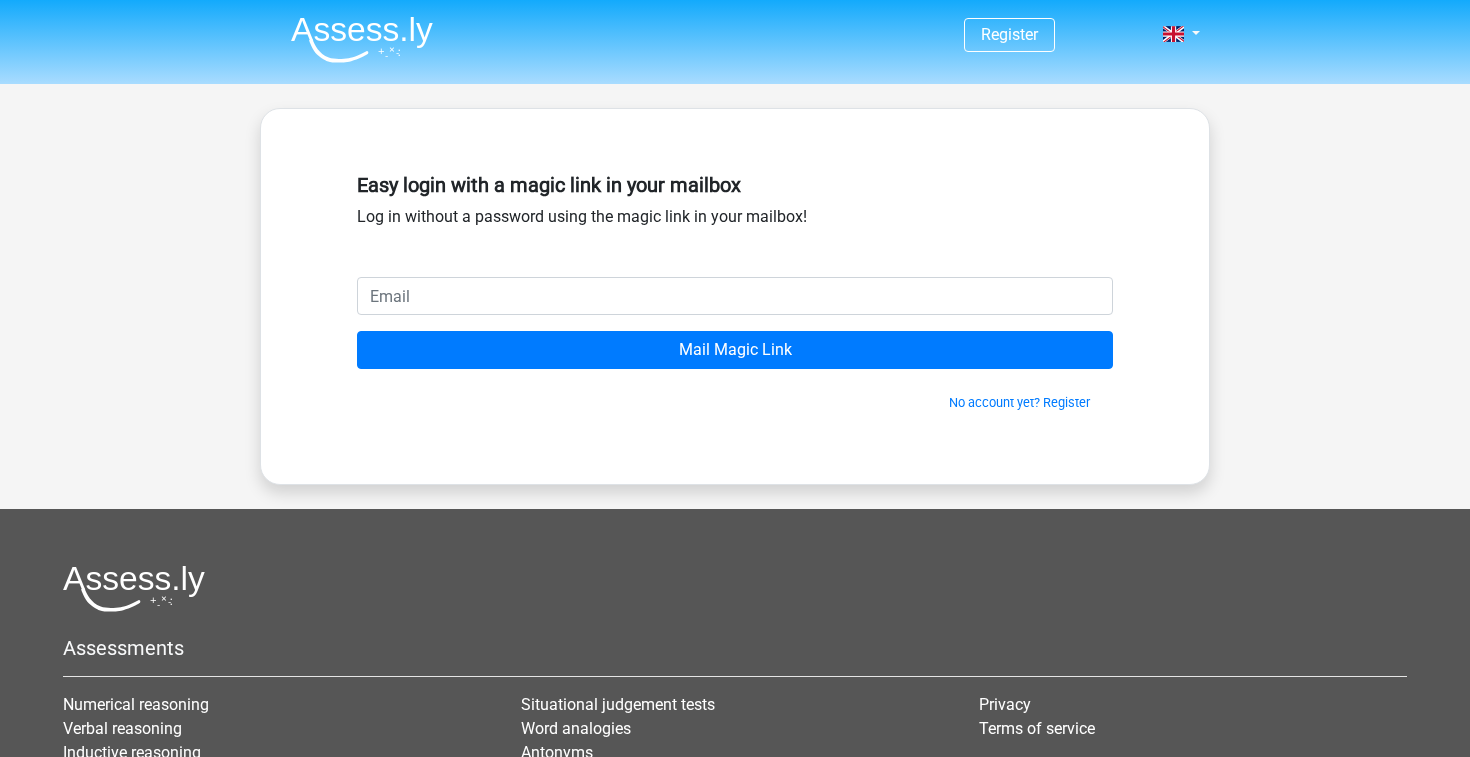 scroll, scrollTop: 0, scrollLeft: 0, axis: both 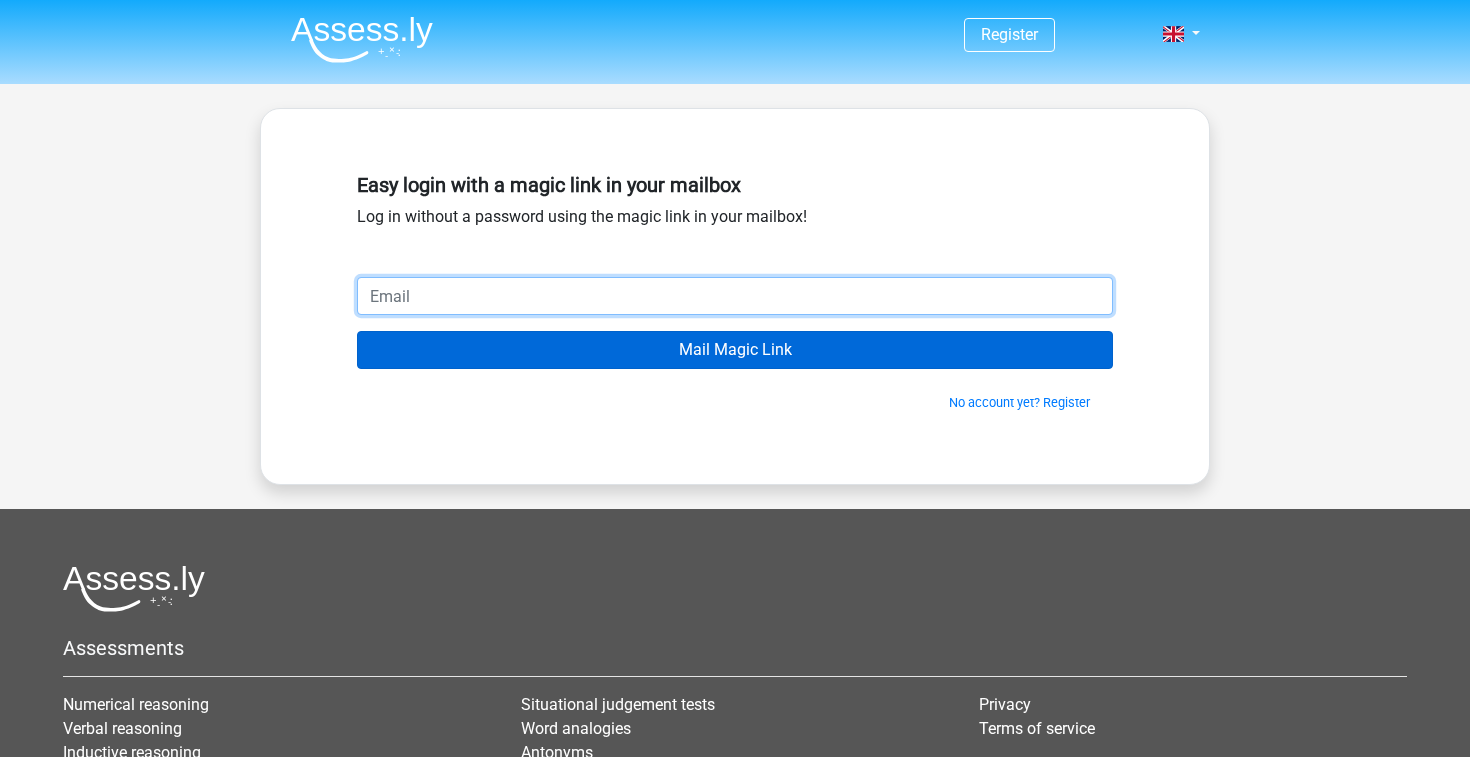 type on "[EMAIL]" 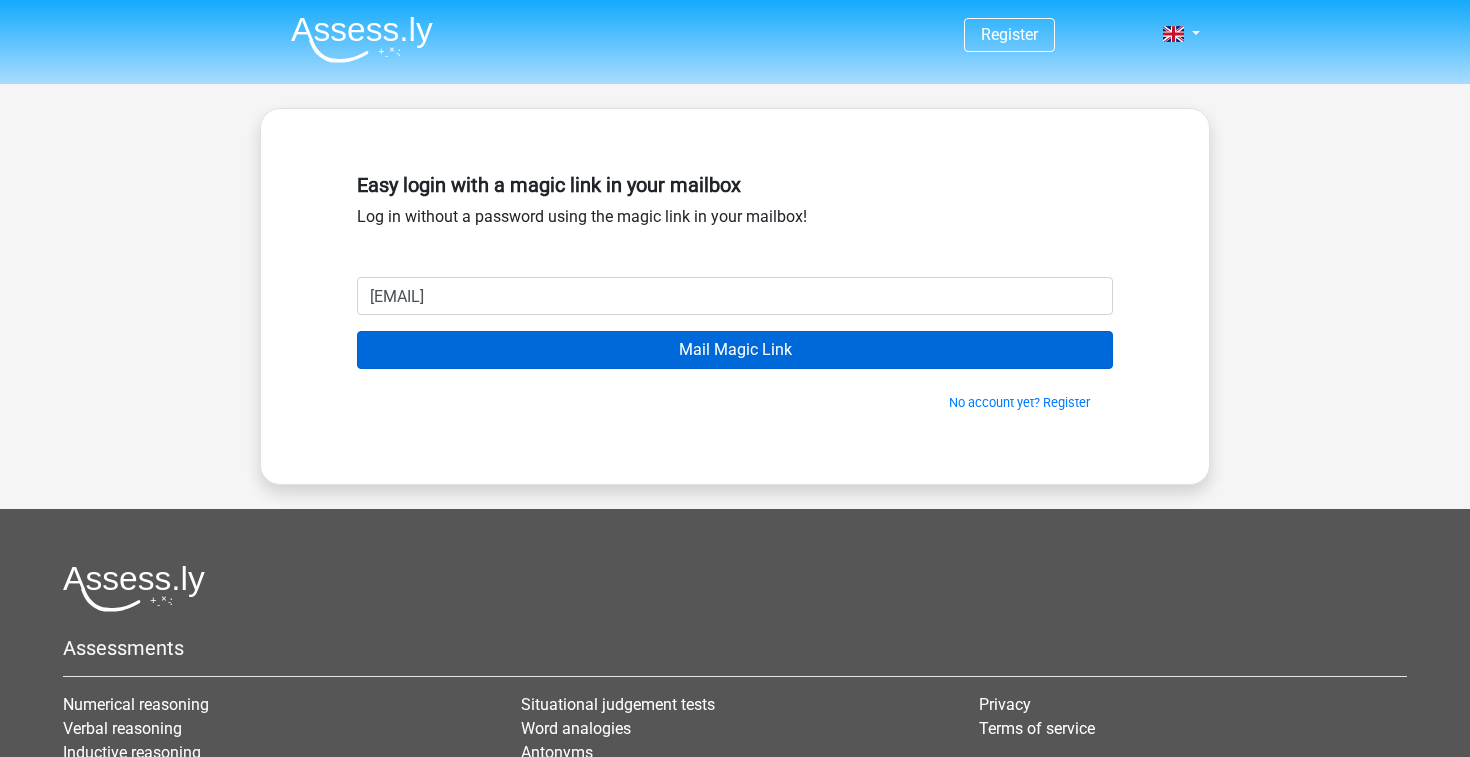 click on "Mail Magic Link" at bounding box center (735, 350) 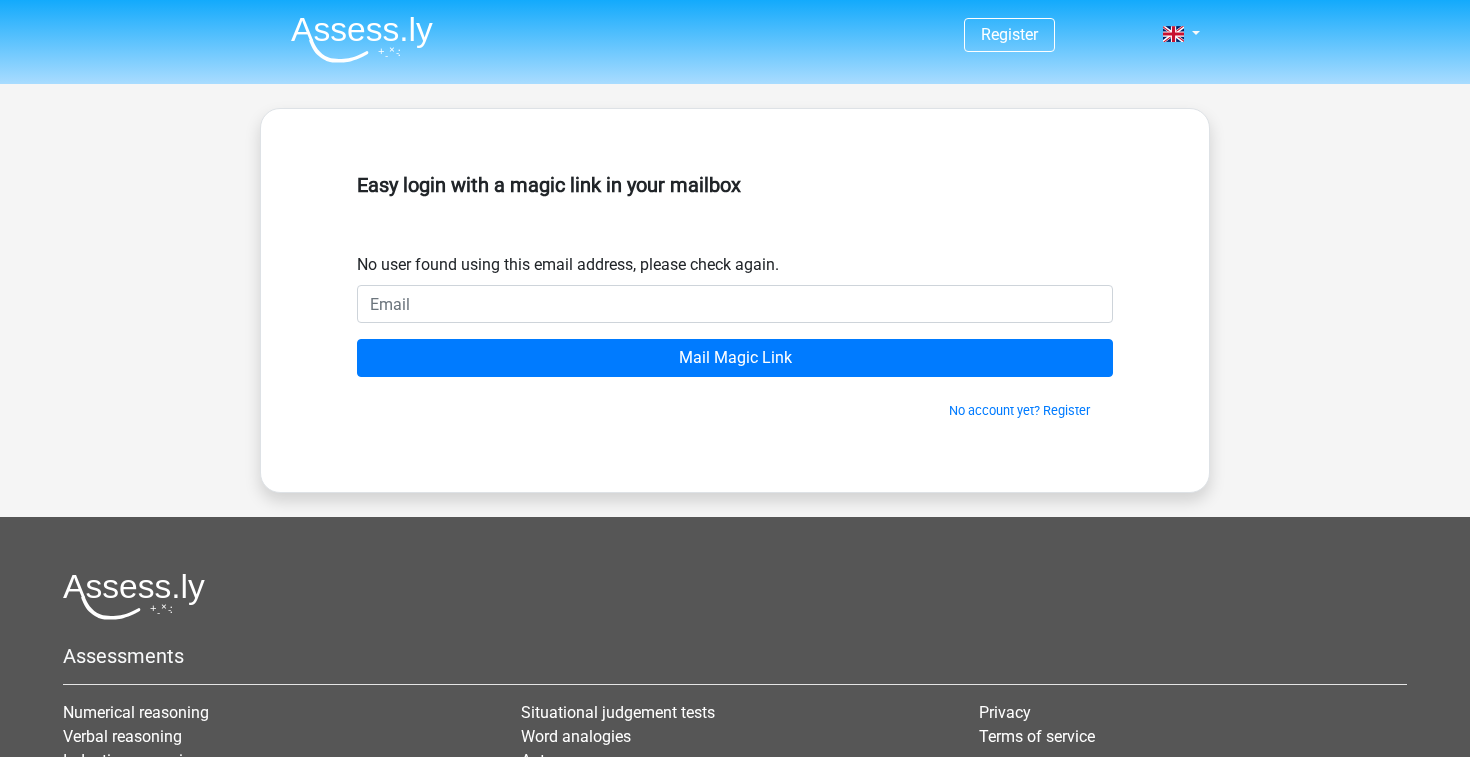 scroll, scrollTop: 0, scrollLeft: 0, axis: both 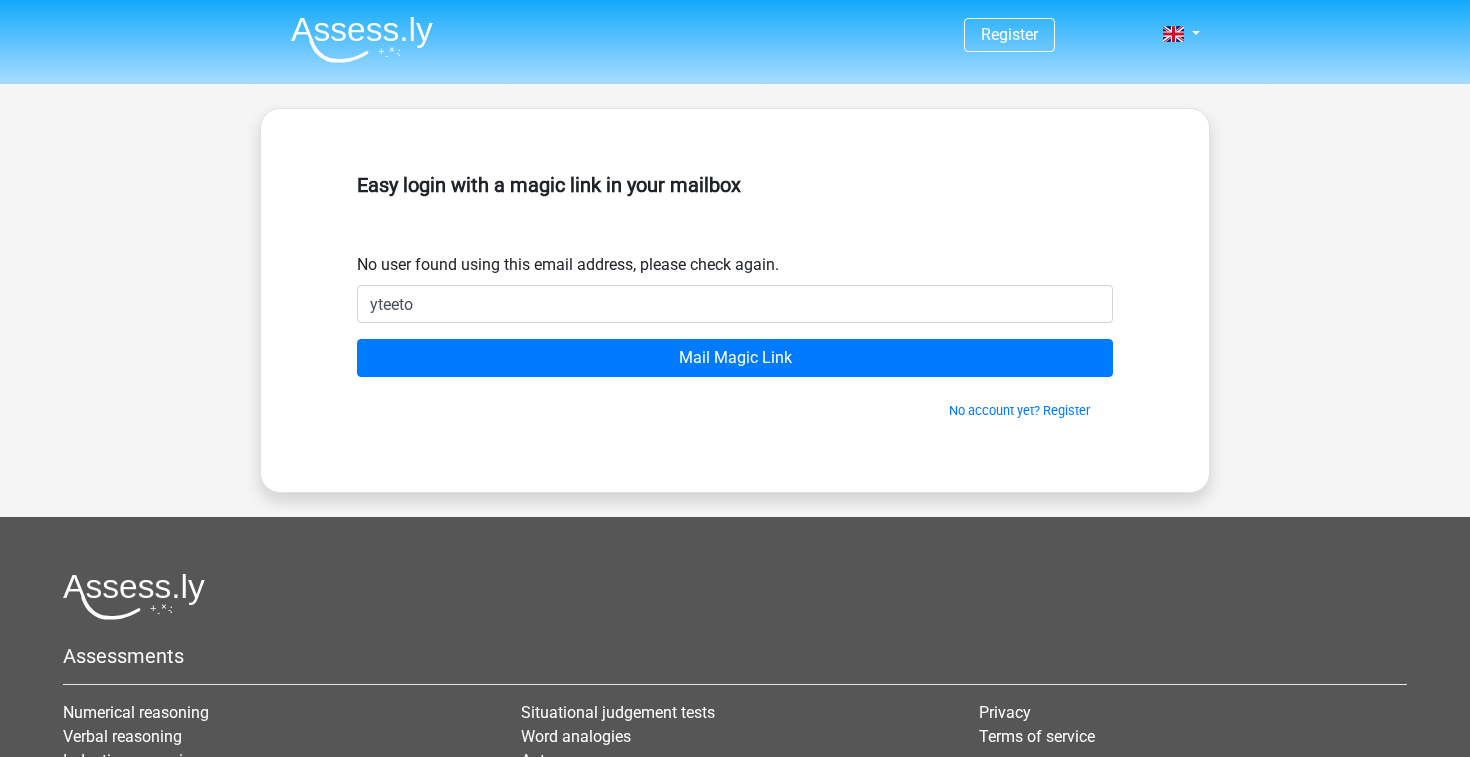 type on "yteetou" 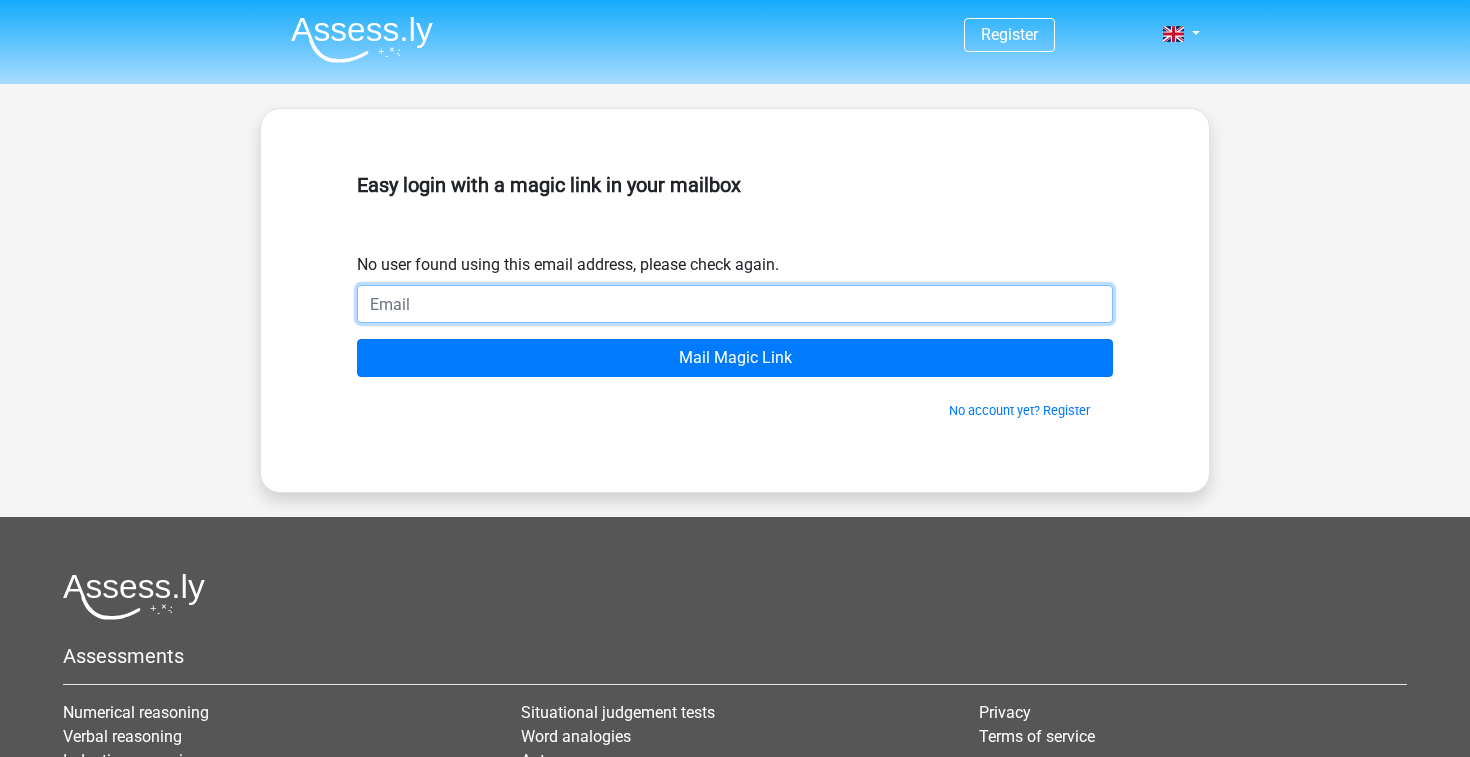 type on "yteetouch@hotmail.com" 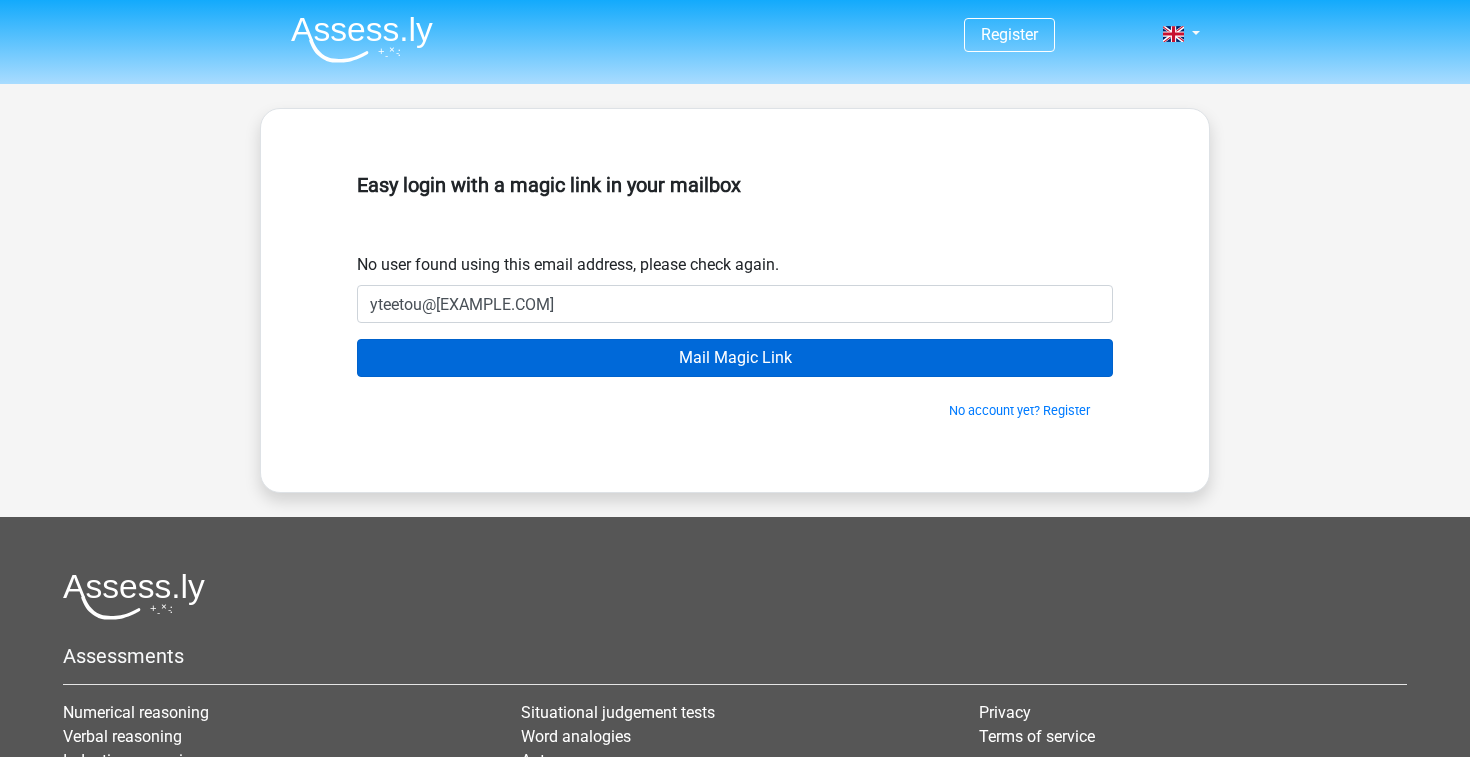click on "Mail Magic Link" at bounding box center (735, 358) 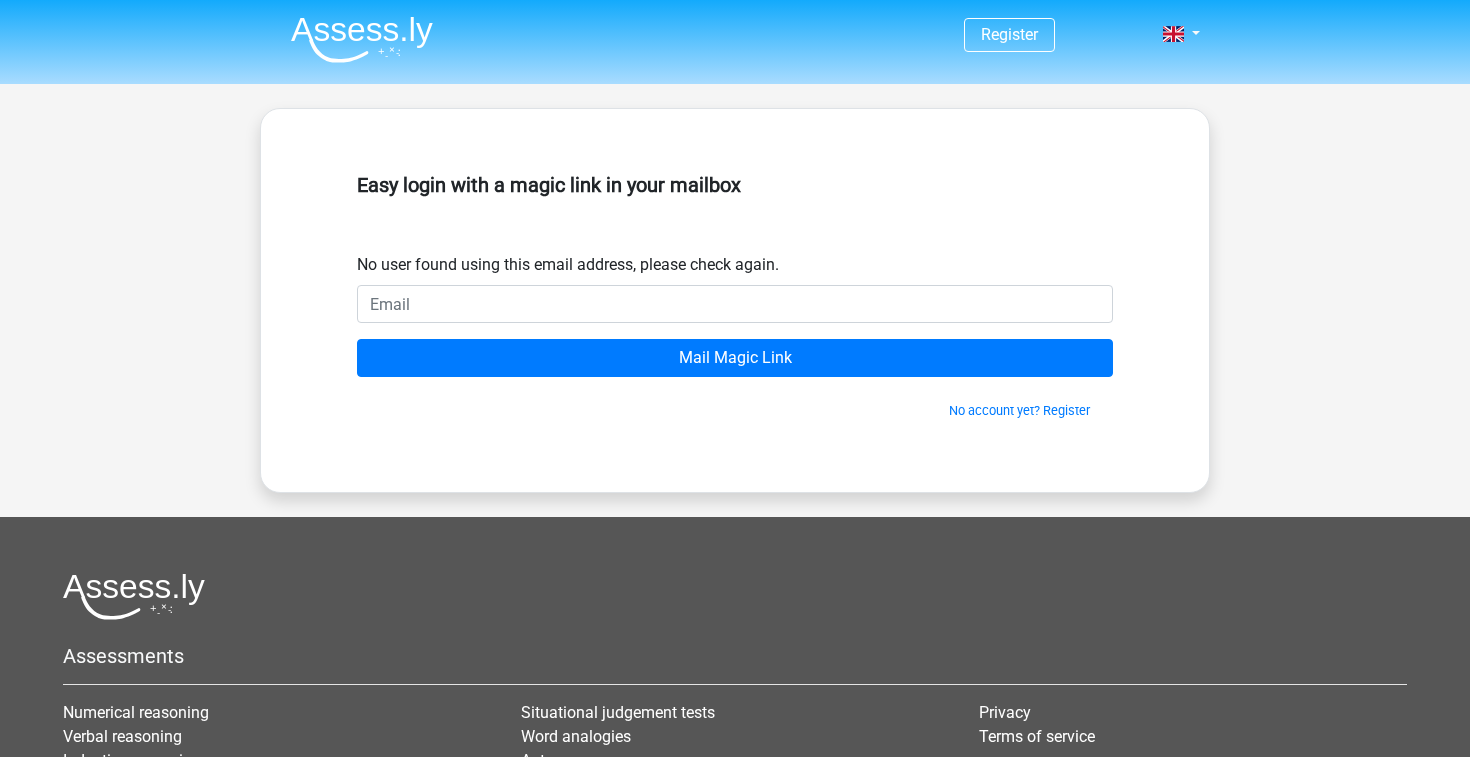 scroll, scrollTop: 0, scrollLeft: 0, axis: both 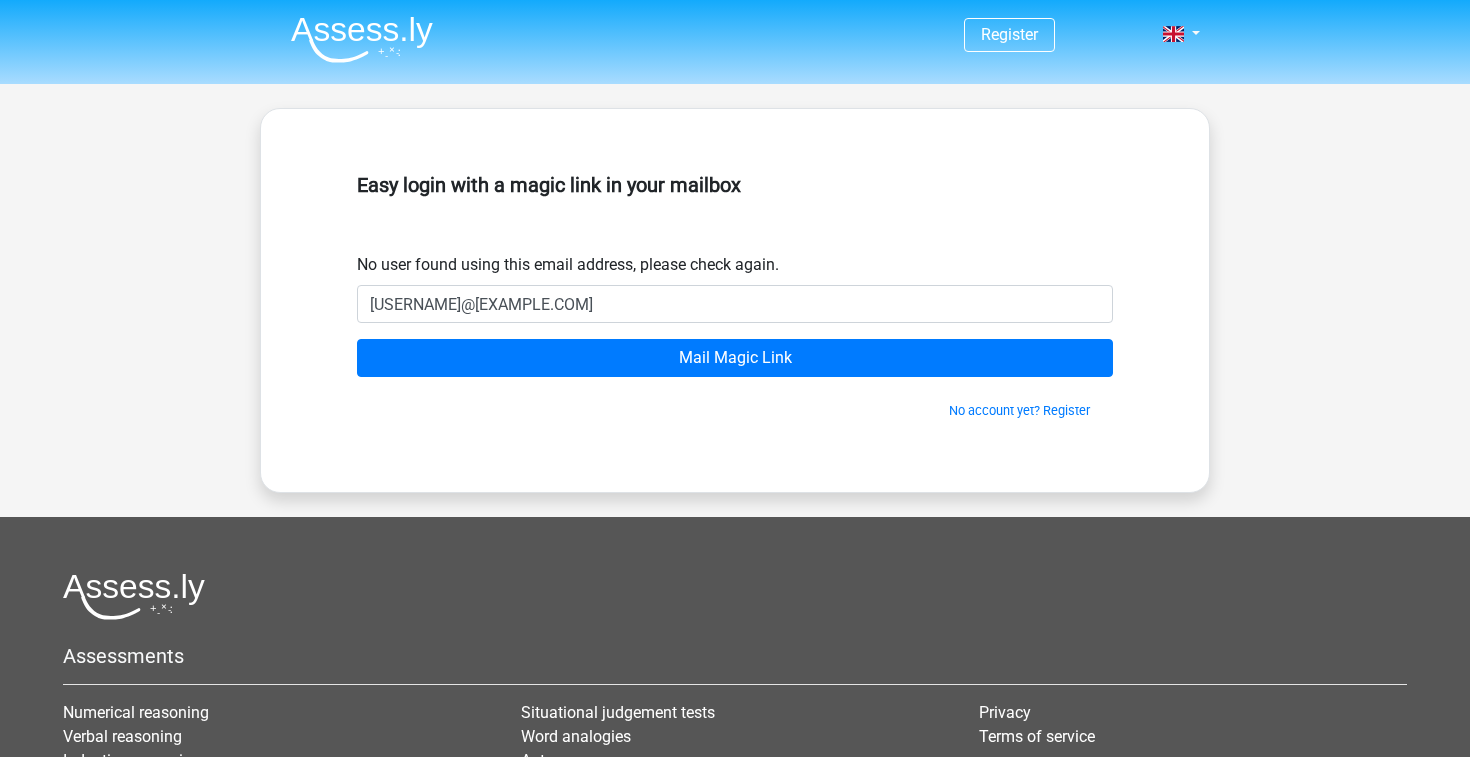 type on "[USERNAME]@[EXAMPLE.COM]" 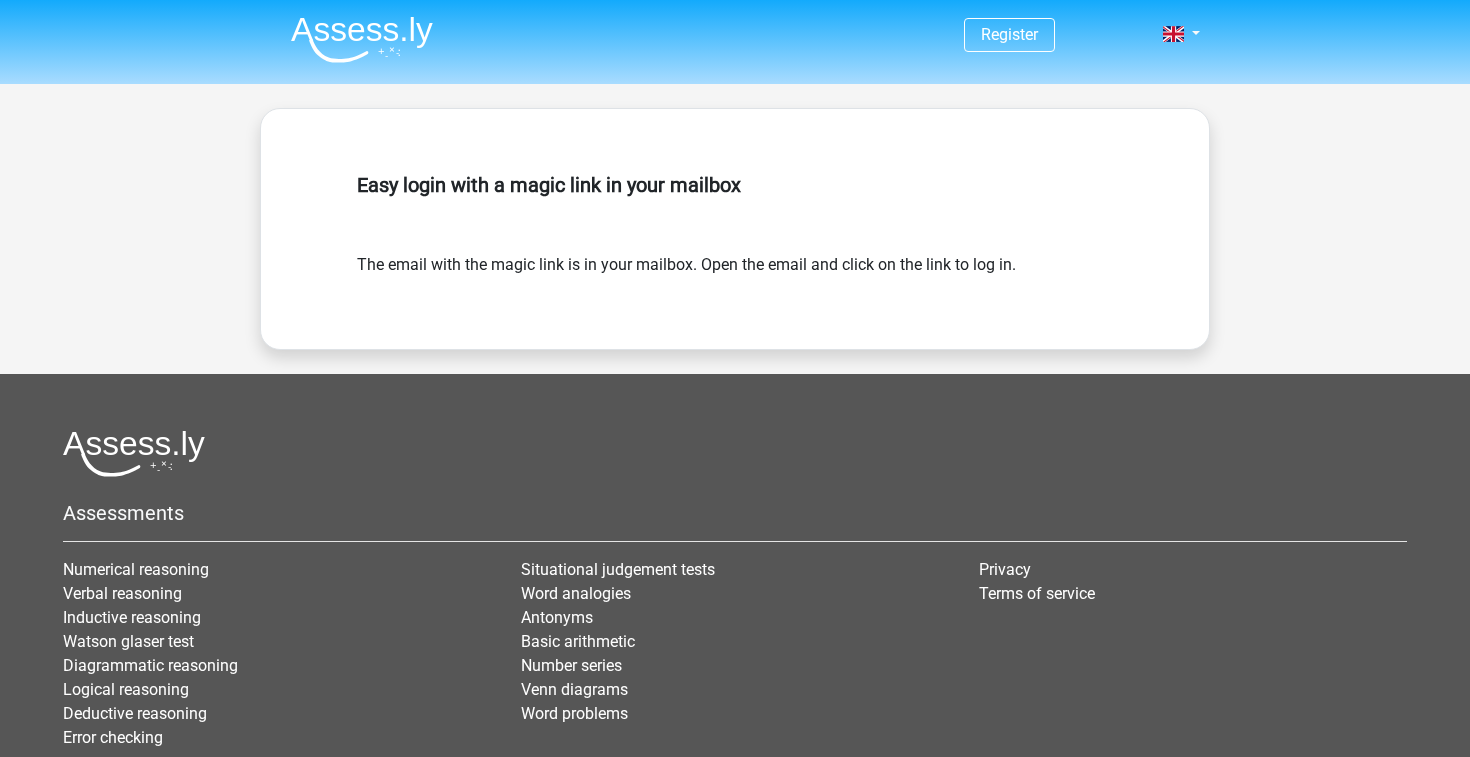scroll, scrollTop: 0, scrollLeft: 0, axis: both 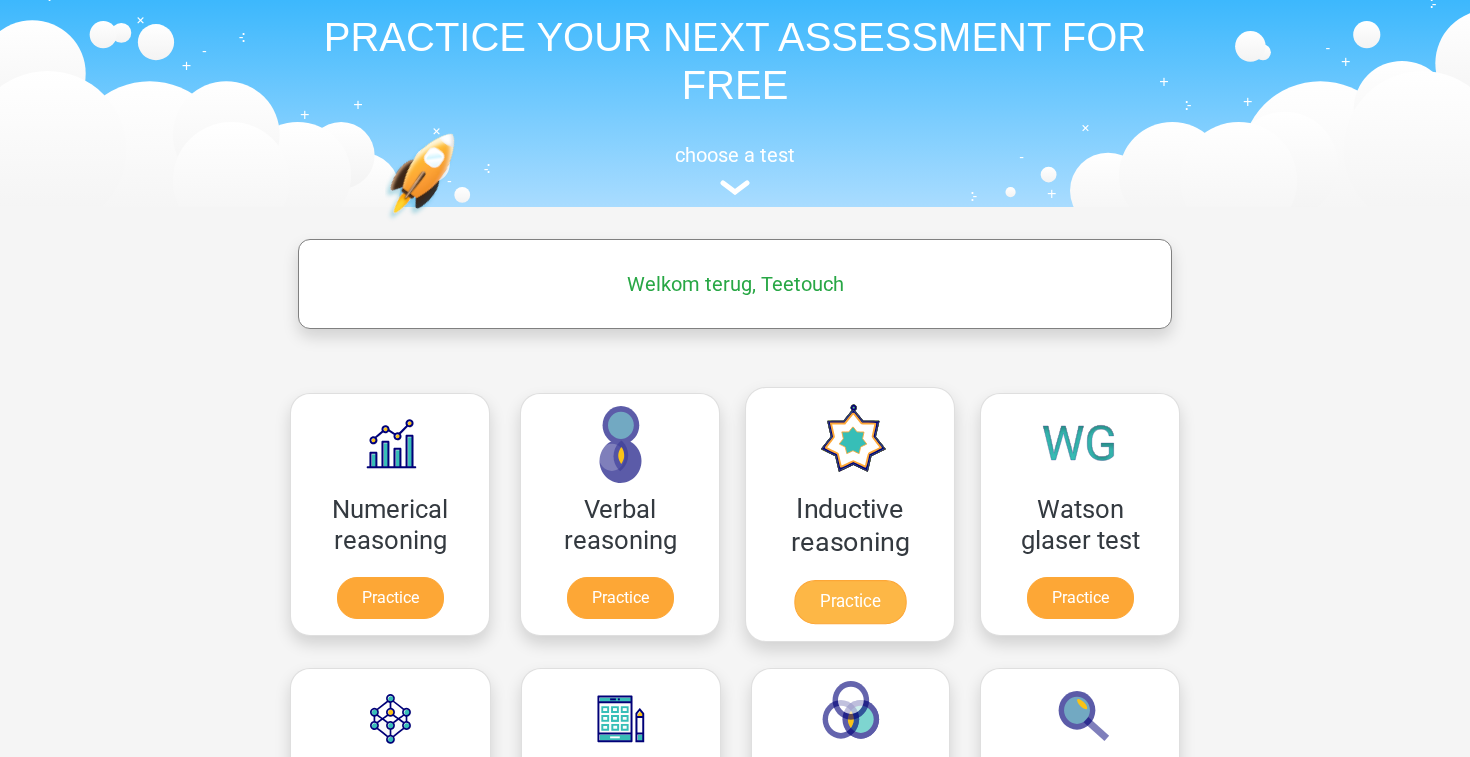 click on "Practice" at bounding box center [850, 602] 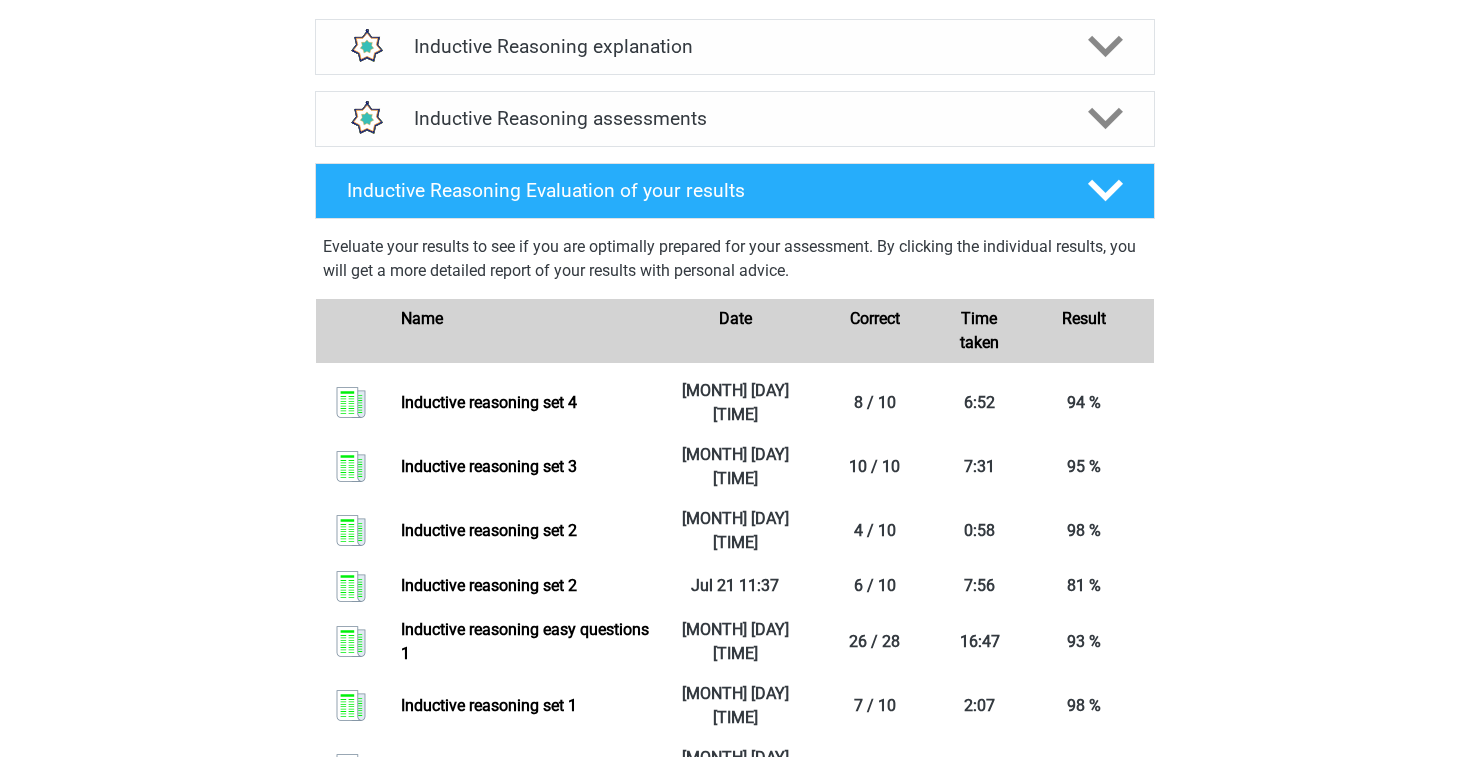 scroll, scrollTop: 738, scrollLeft: 0, axis: vertical 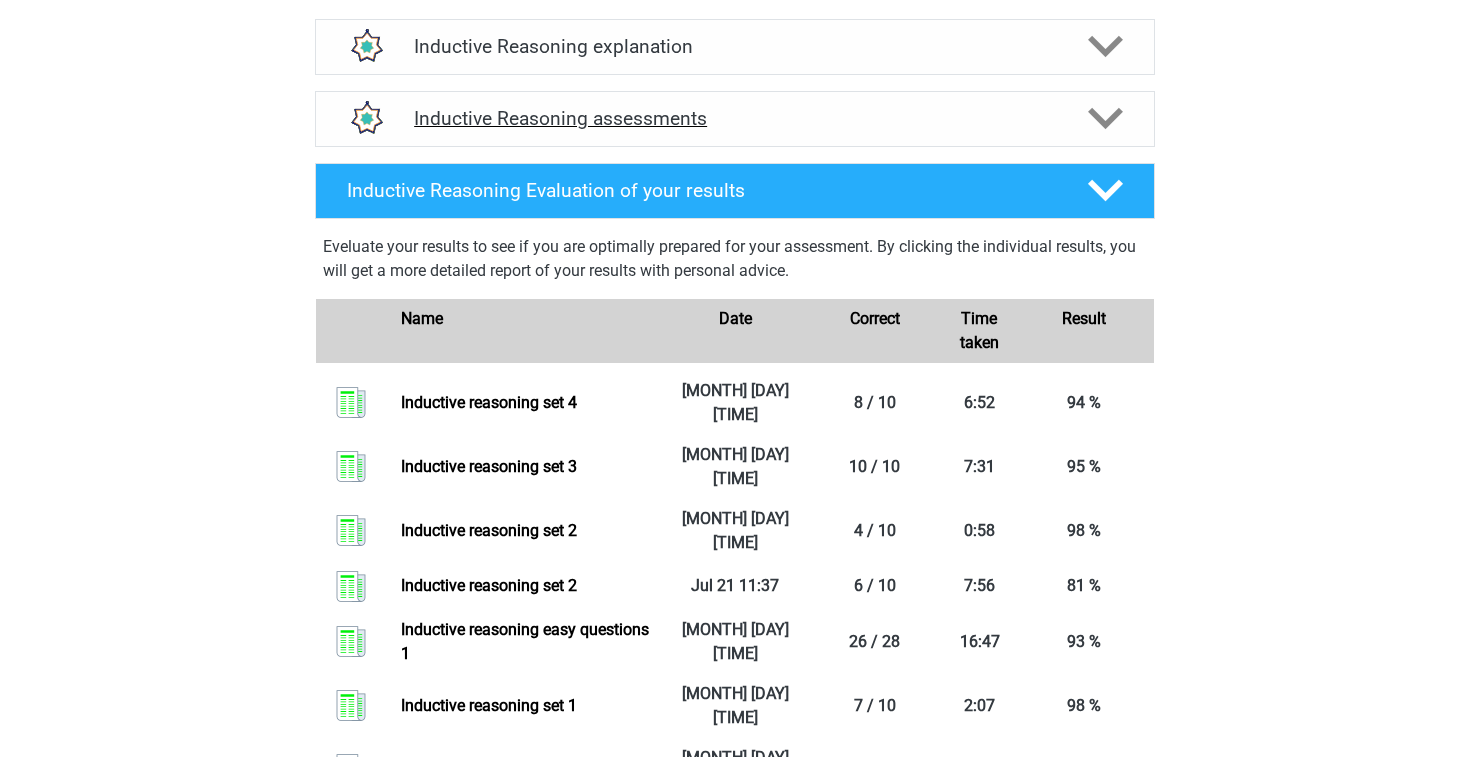 click on "Inductive Reasoning assessments" at bounding box center (735, 118) 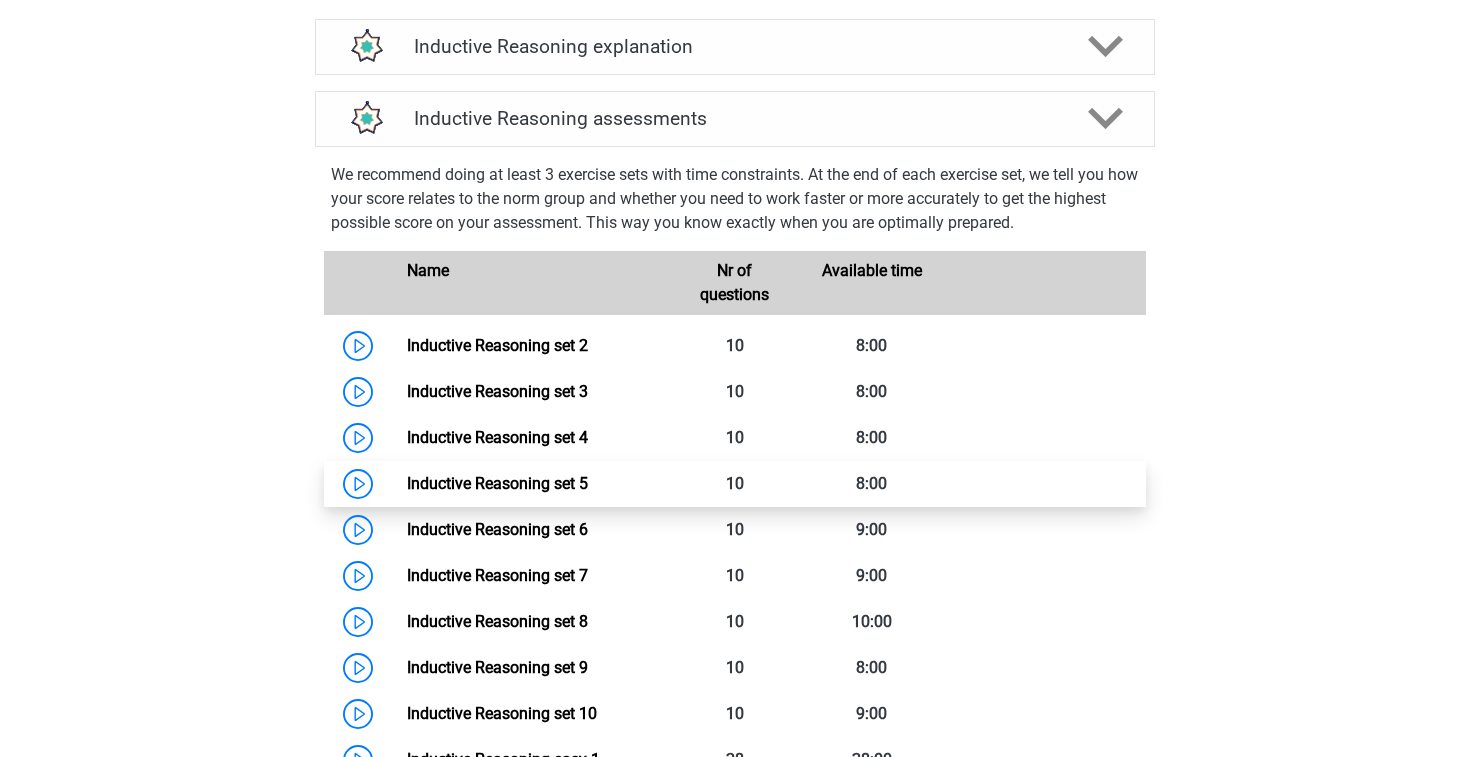 click on "Inductive Reasoning
set 5" at bounding box center [497, 483] 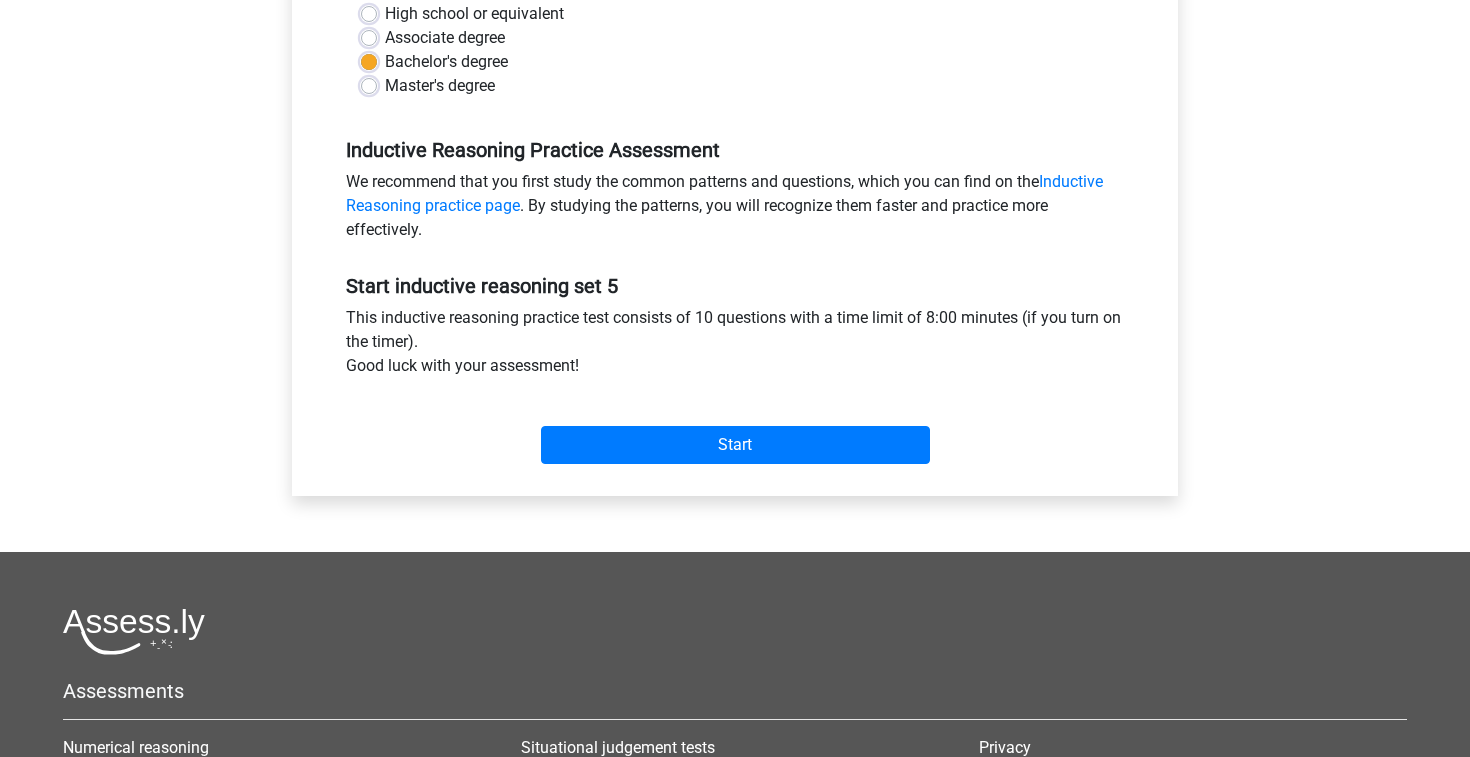 scroll, scrollTop: 496, scrollLeft: 0, axis: vertical 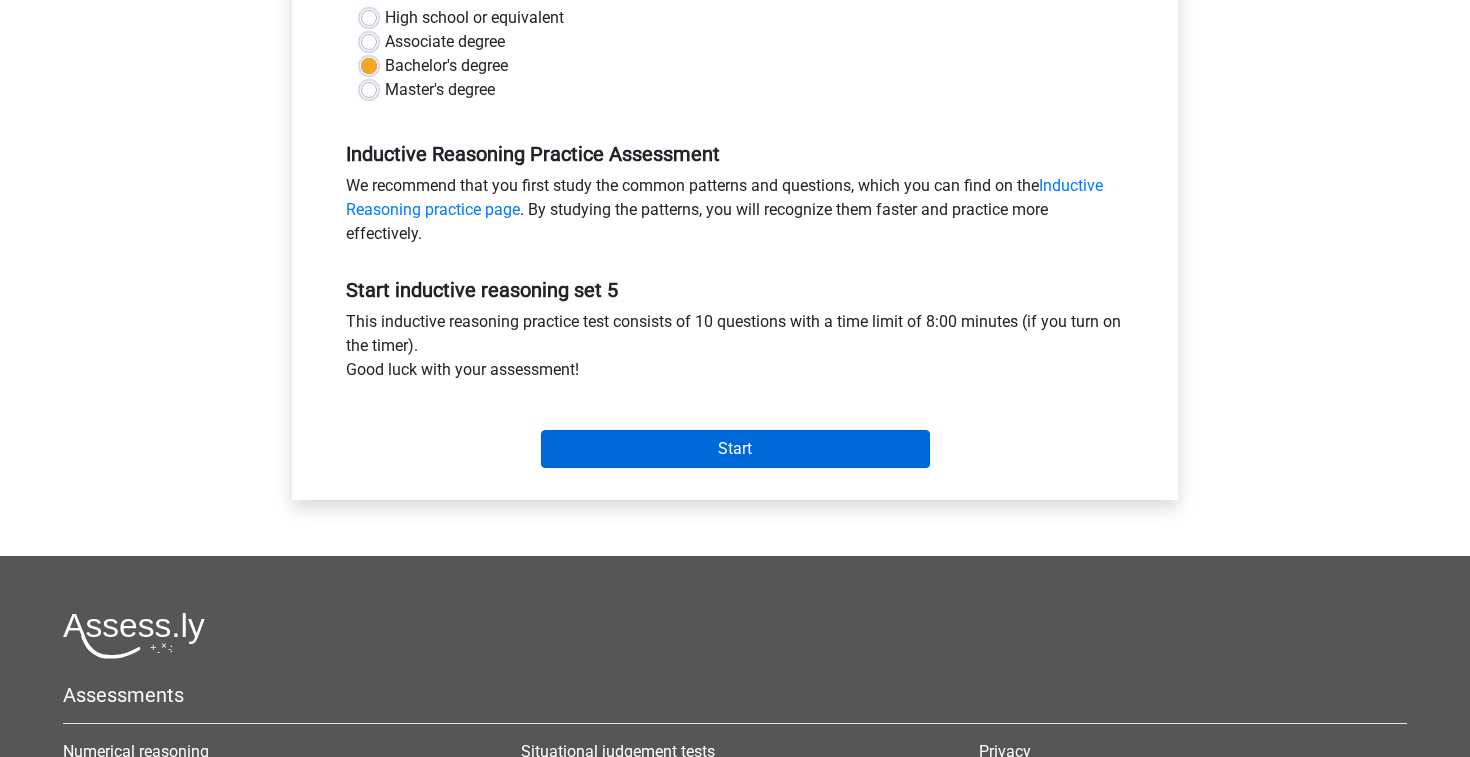click on "Start" at bounding box center [735, 449] 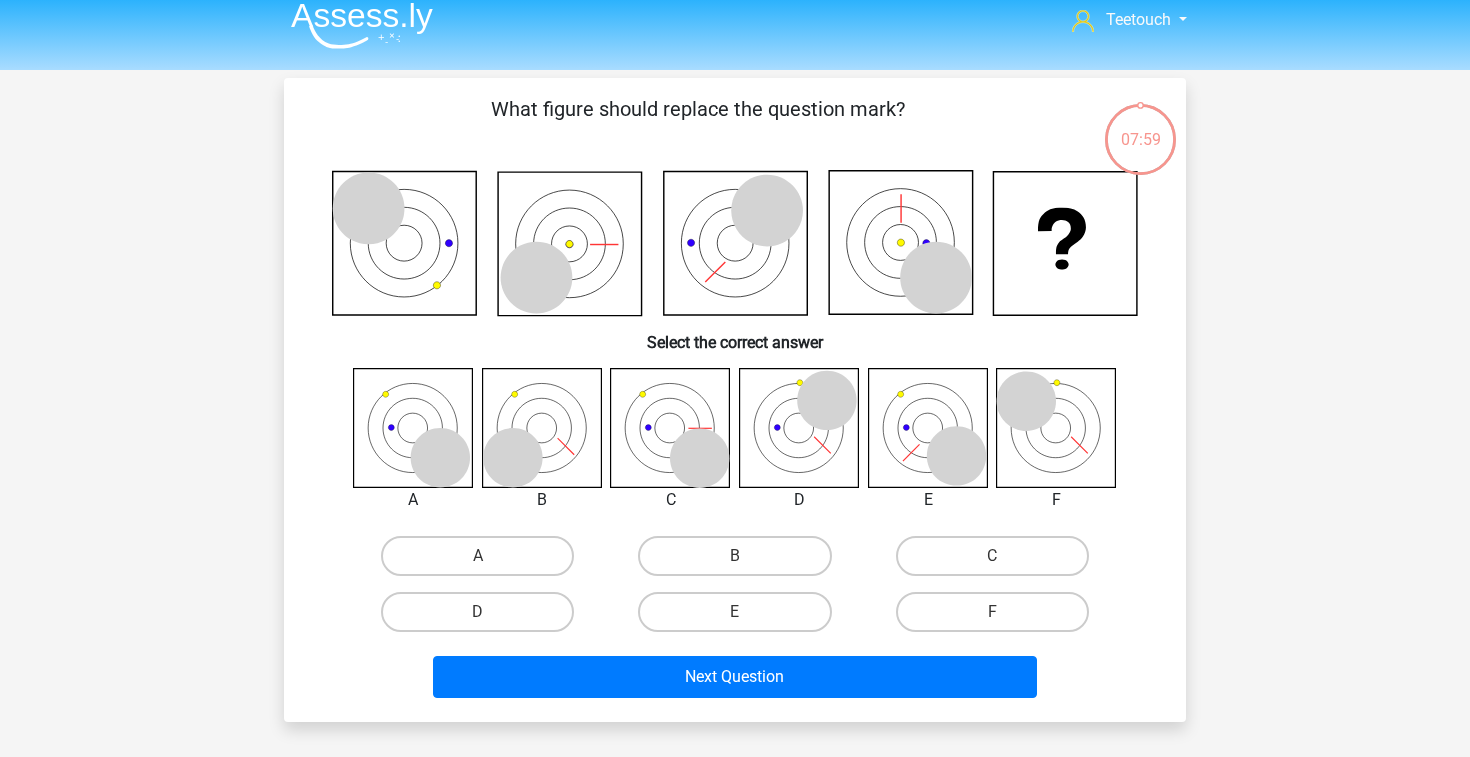 scroll, scrollTop: 9, scrollLeft: 0, axis: vertical 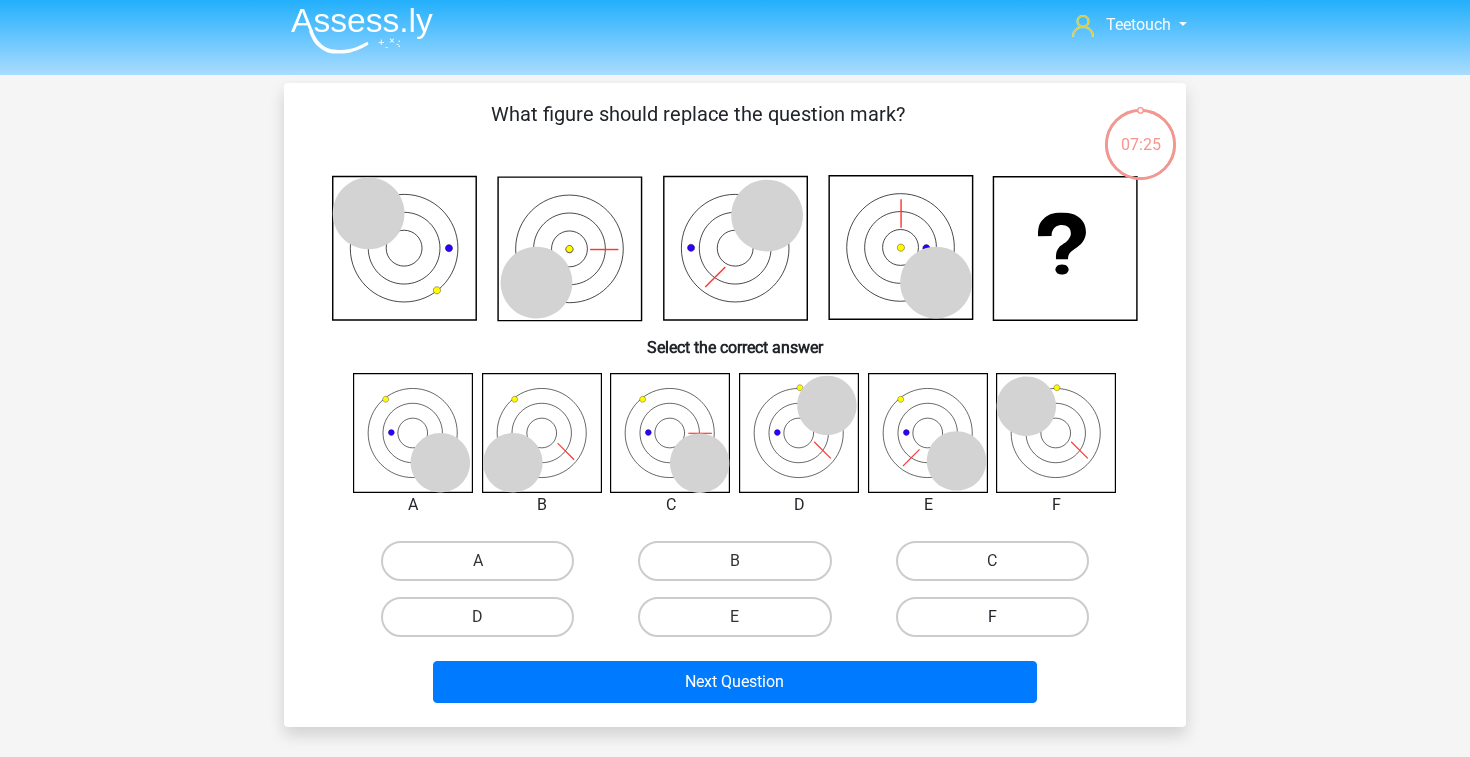 click on "F" at bounding box center (992, 617) 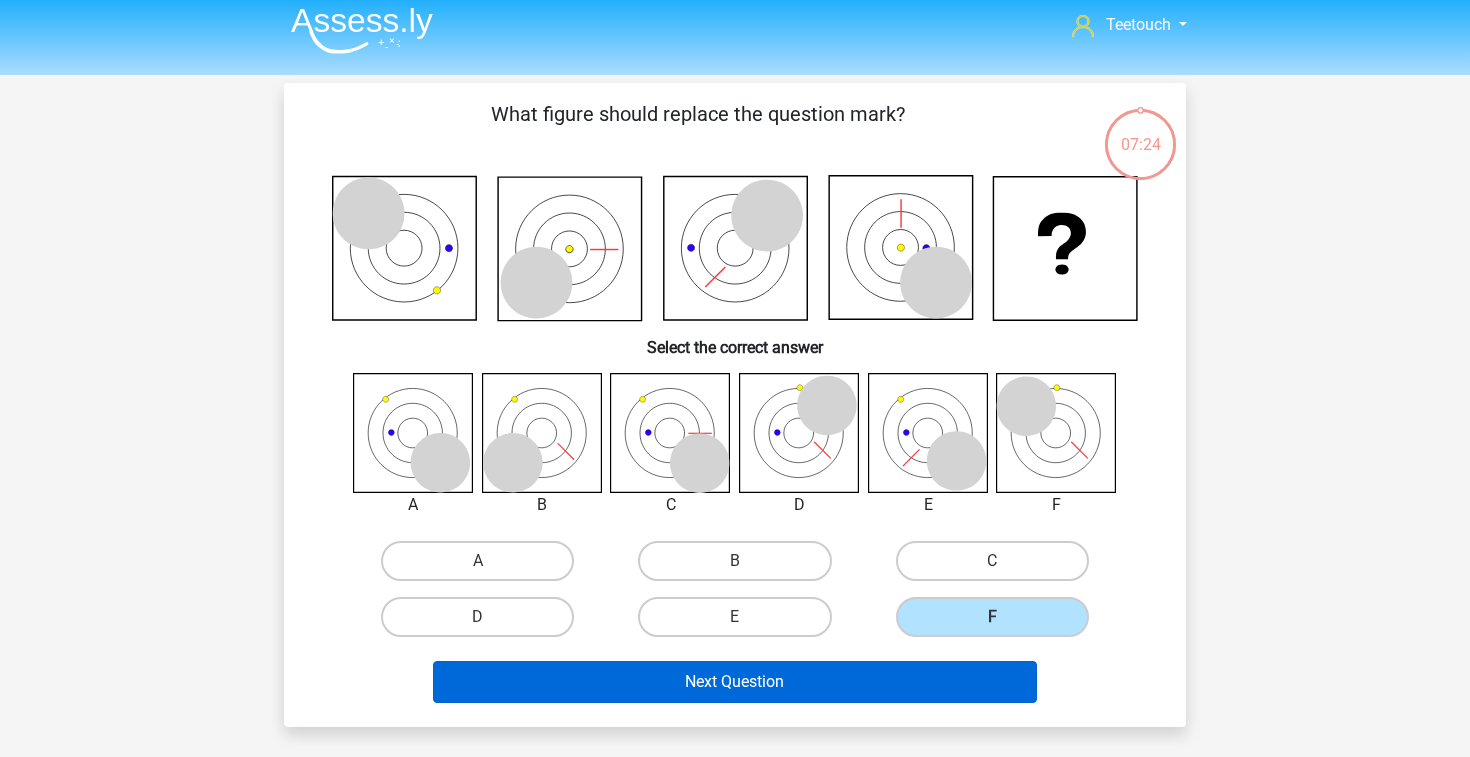 click on "Next Question" at bounding box center (735, 682) 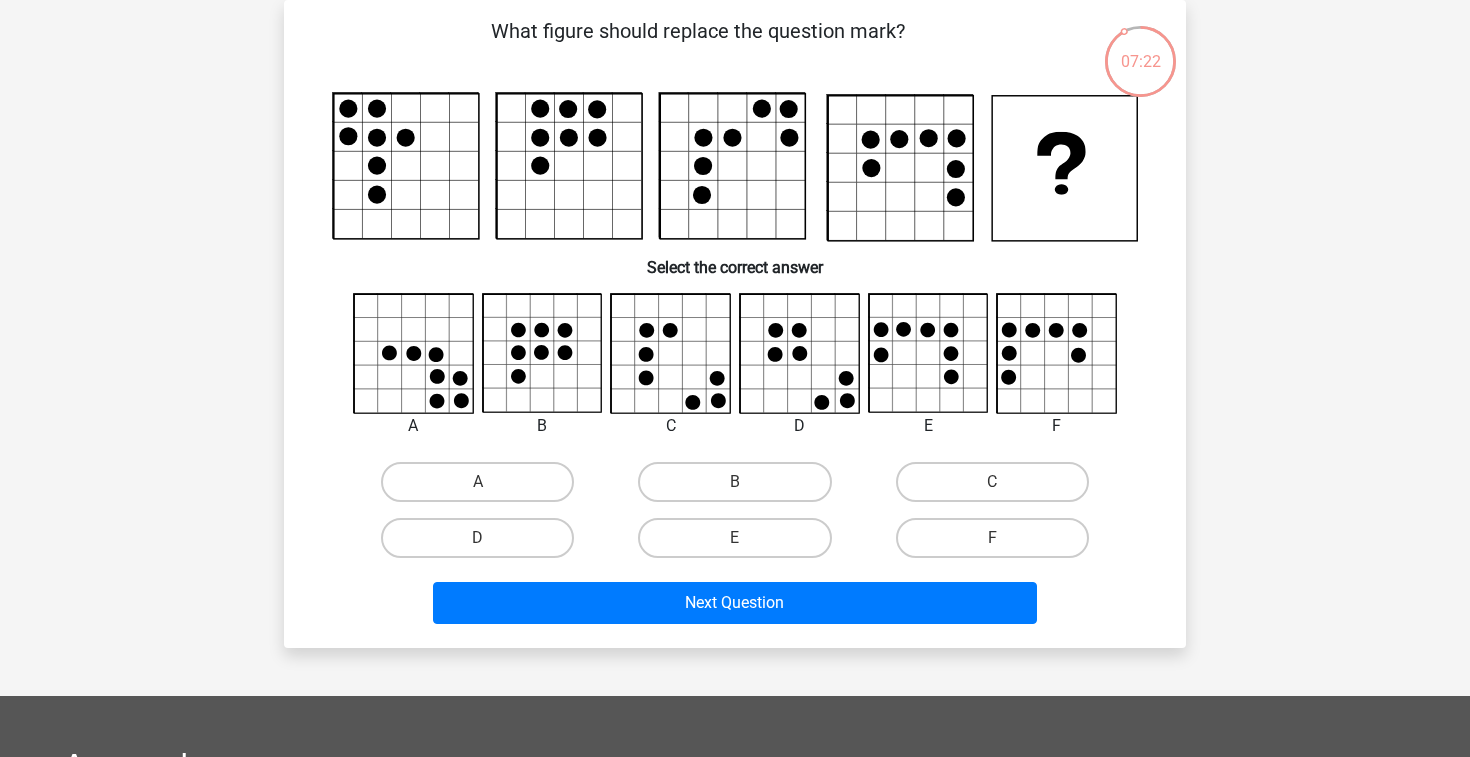 scroll, scrollTop: 33, scrollLeft: 0, axis: vertical 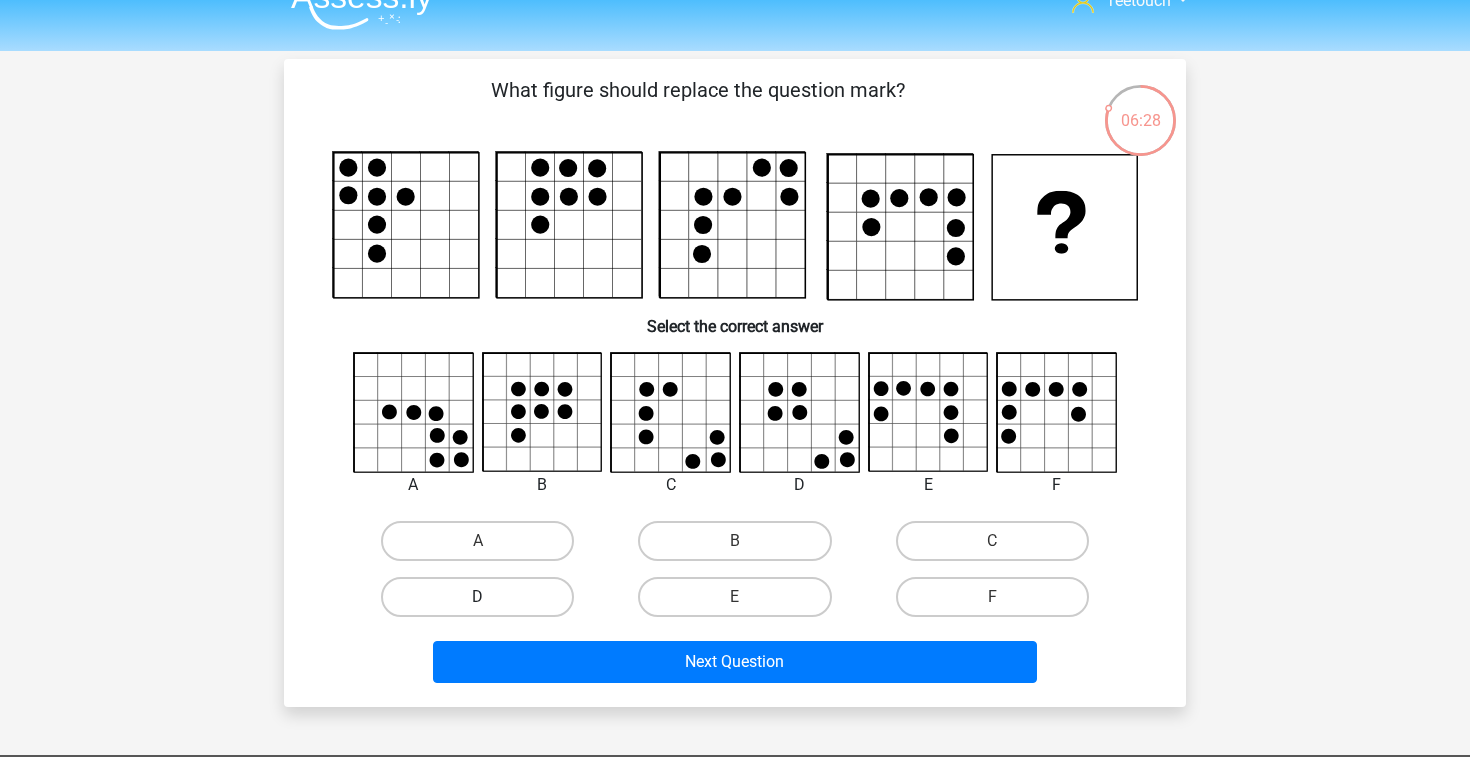 click on "D" at bounding box center (477, 597) 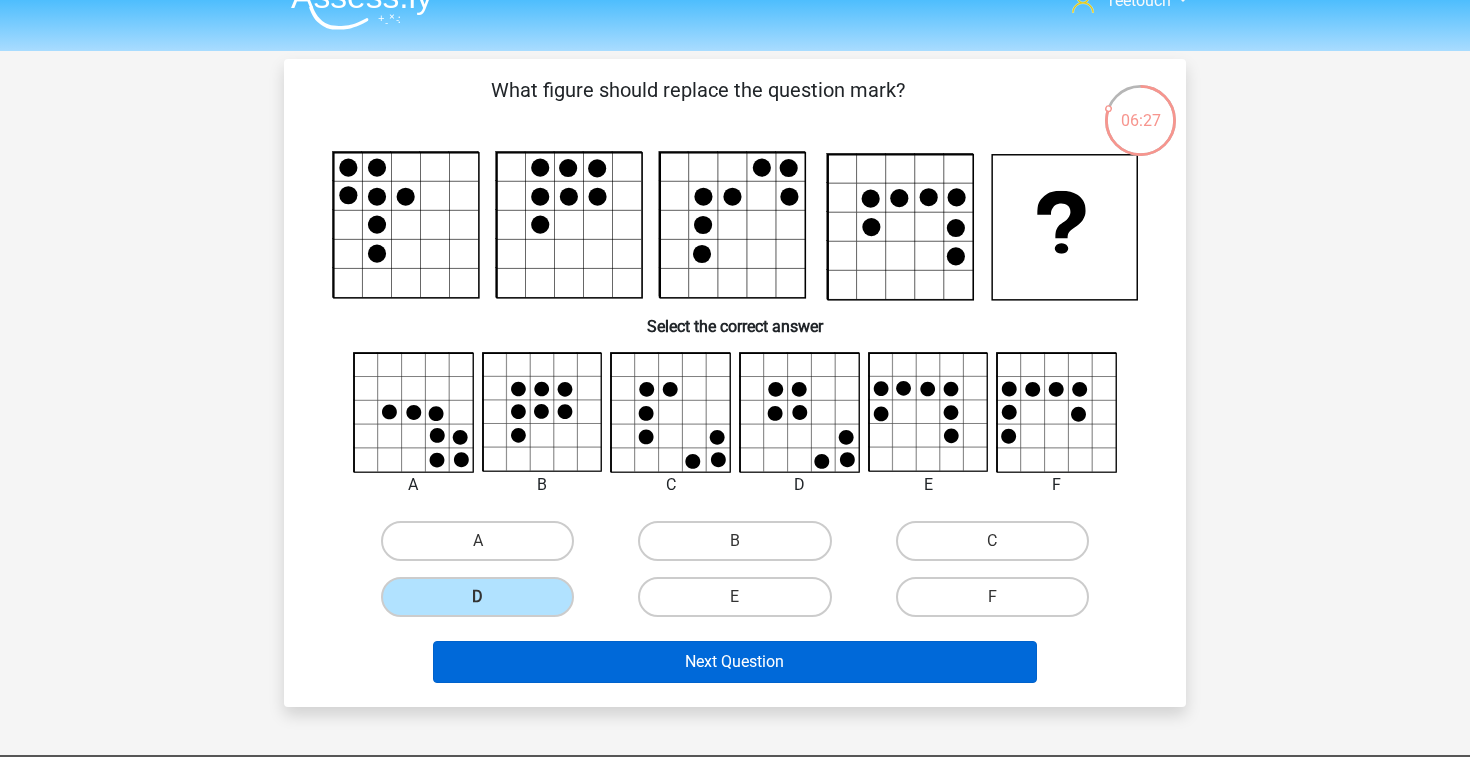 click on "Next Question" at bounding box center (735, 662) 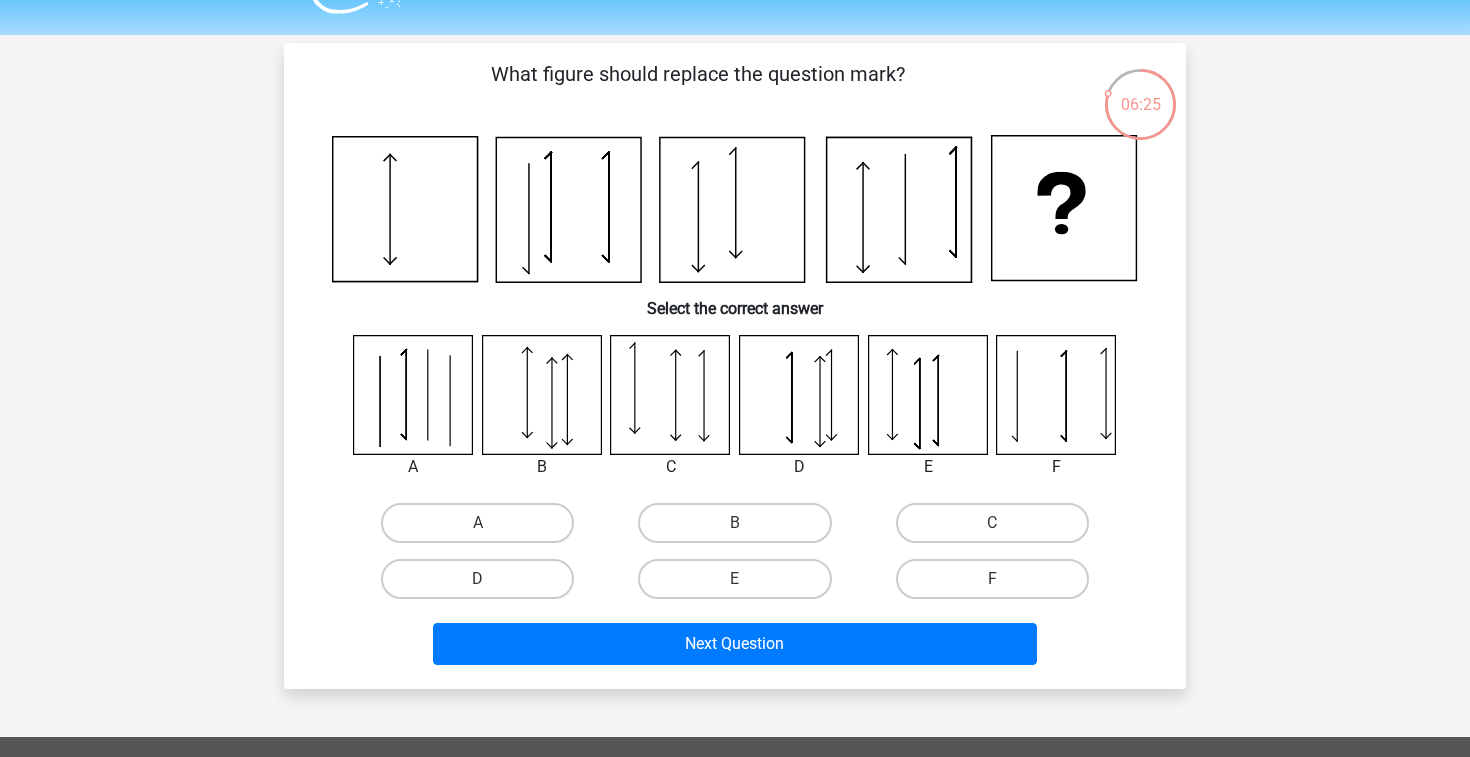 scroll, scrollTop: 47, scrollLeft: 0, axis: vertical 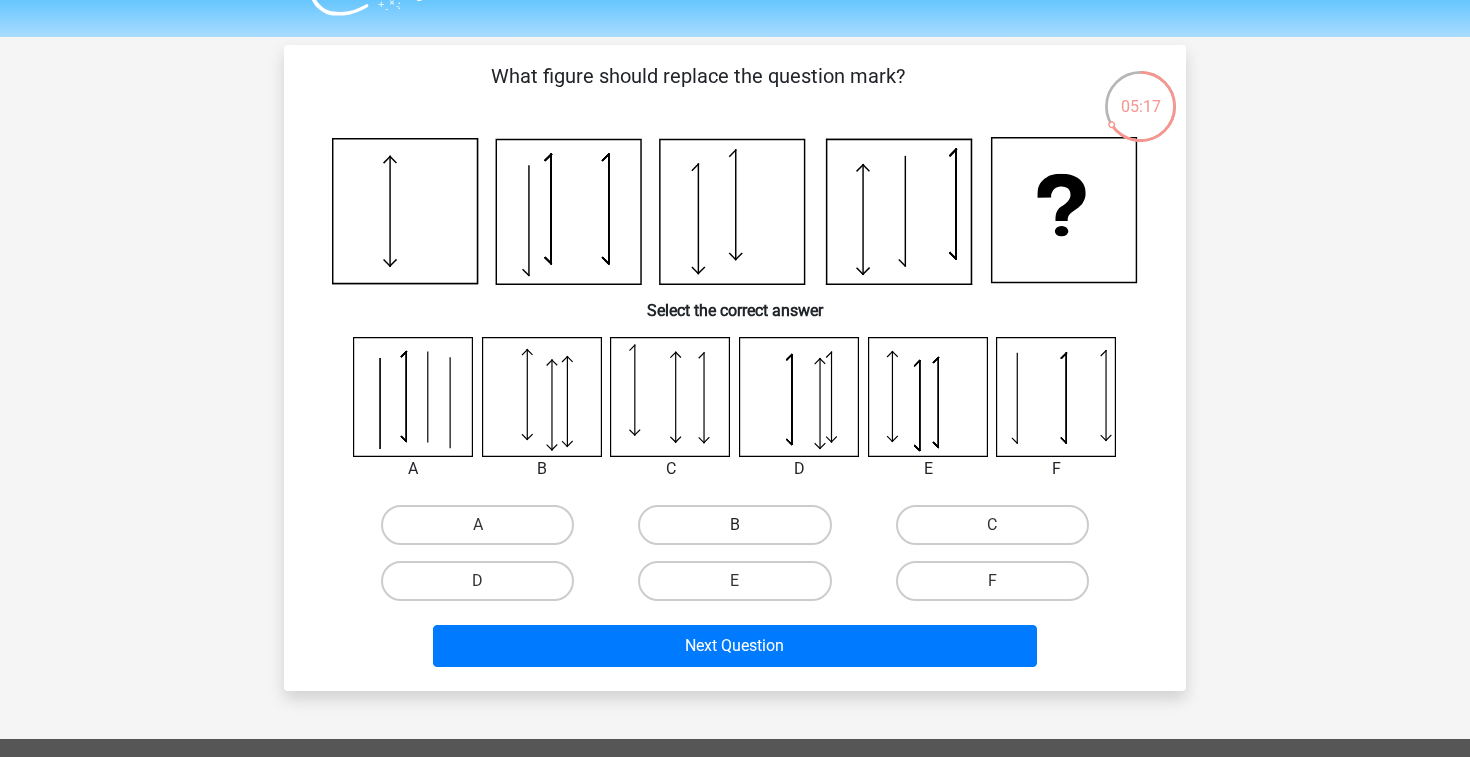 click on "B" at bounding box center (734, 525) 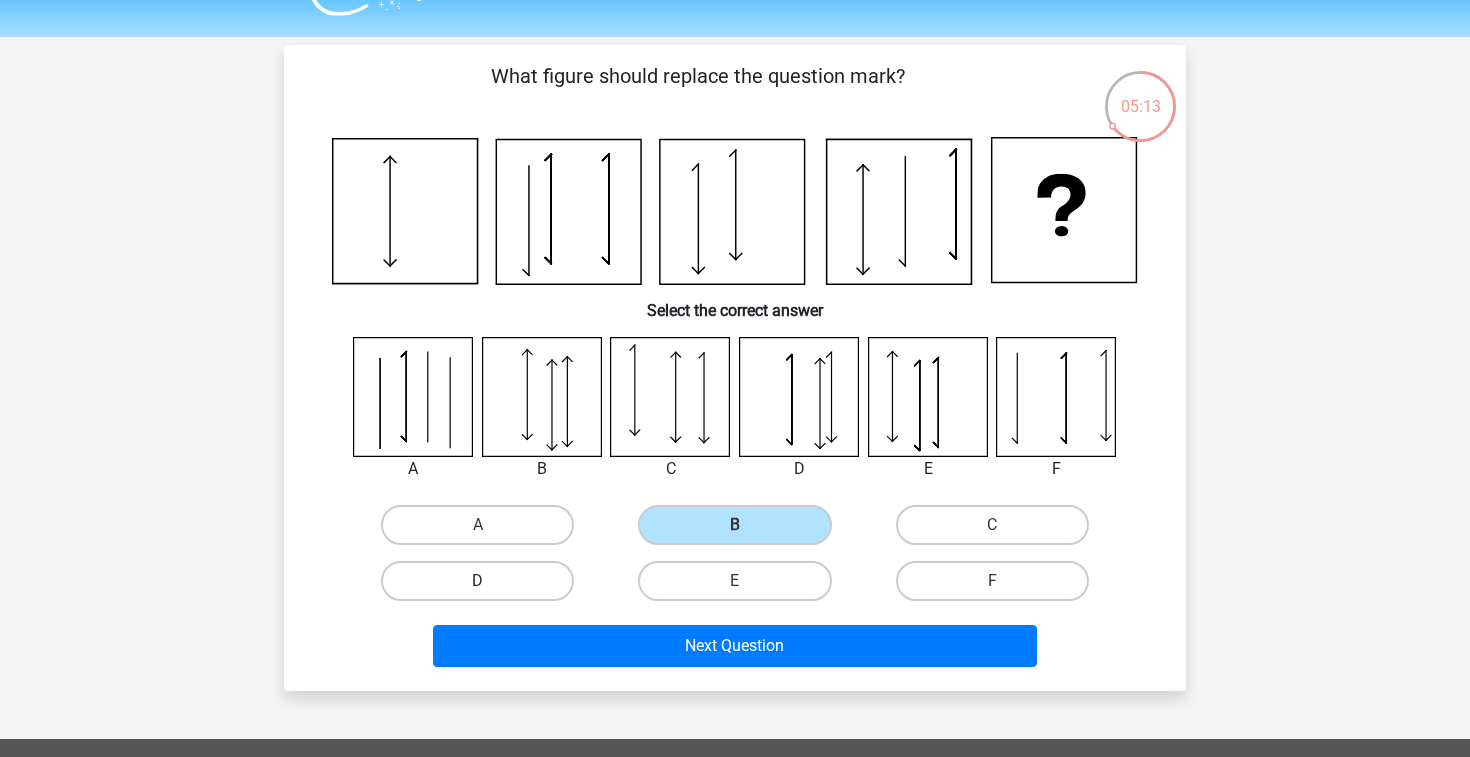 click on "D" at bounding box center [477, 581] 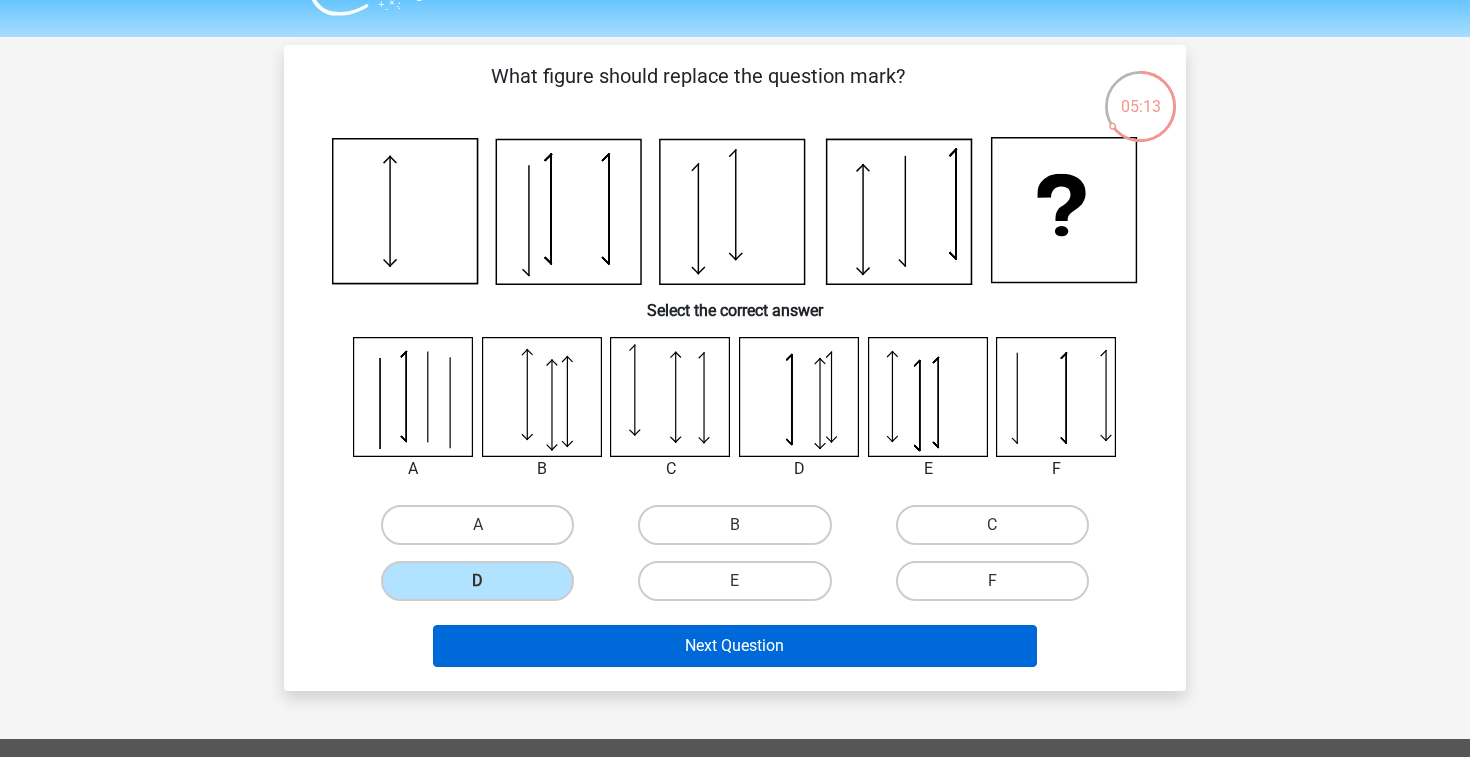 click on "Next Question" at bounding box center (735, 646) 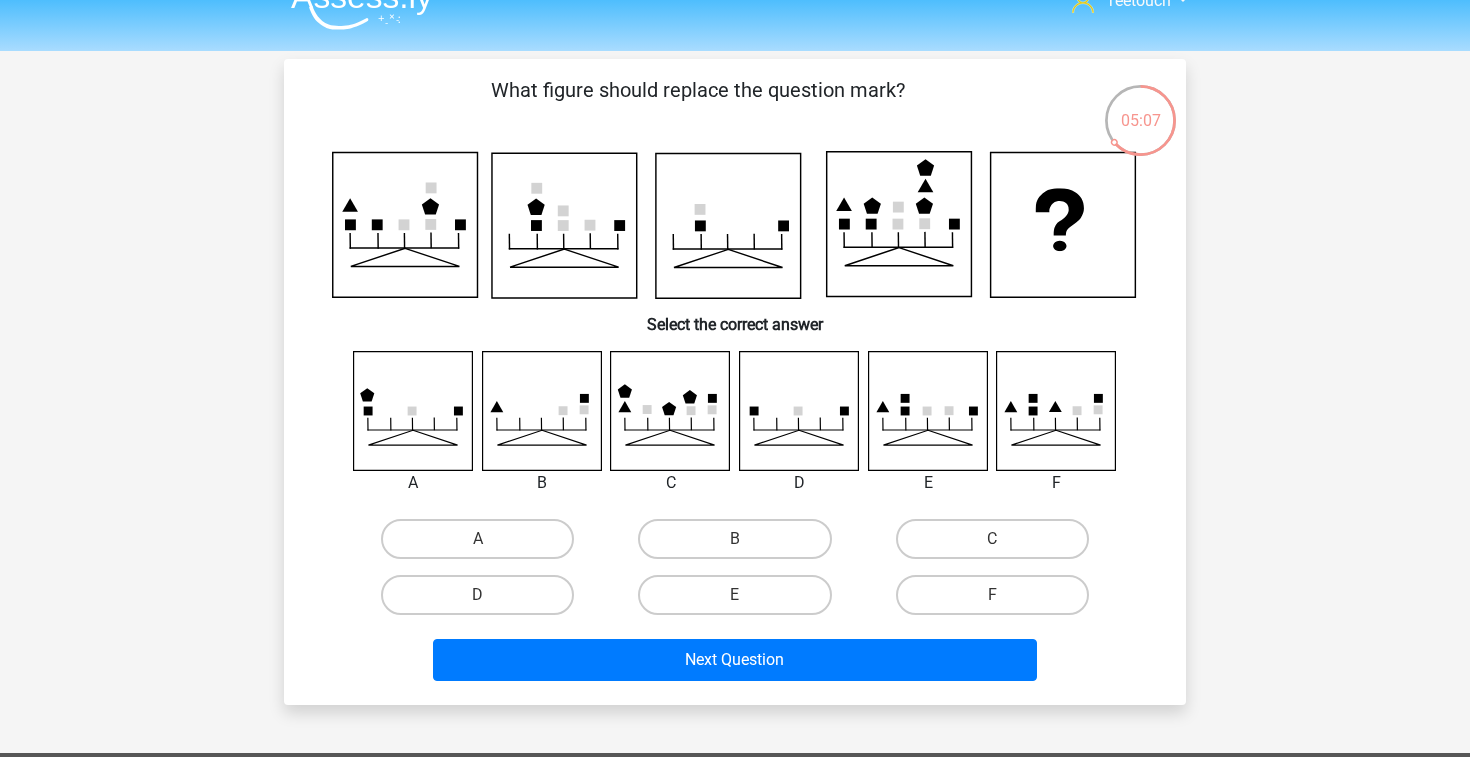 scroll, scrollTop: 26, scrollLeft: 0, axis: vertical 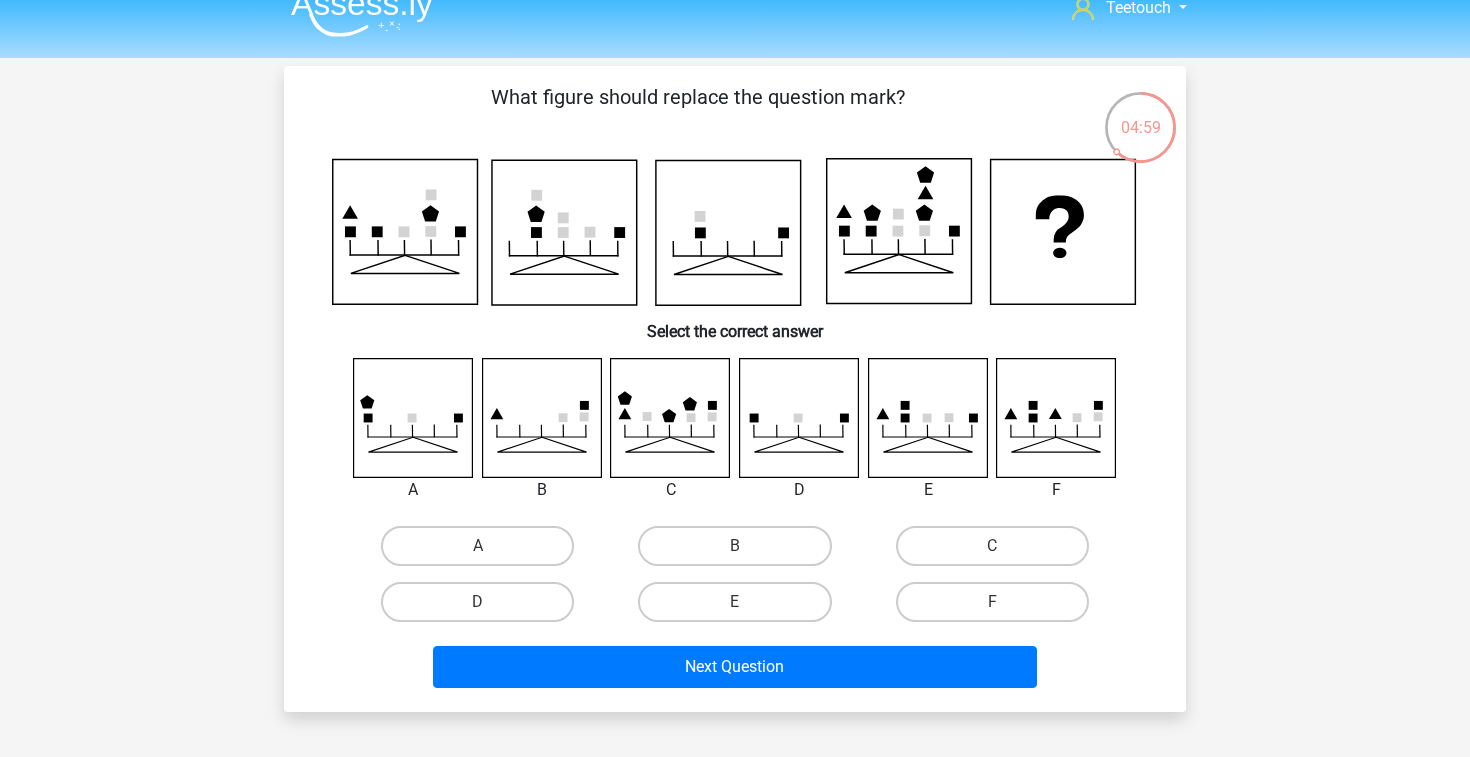 click 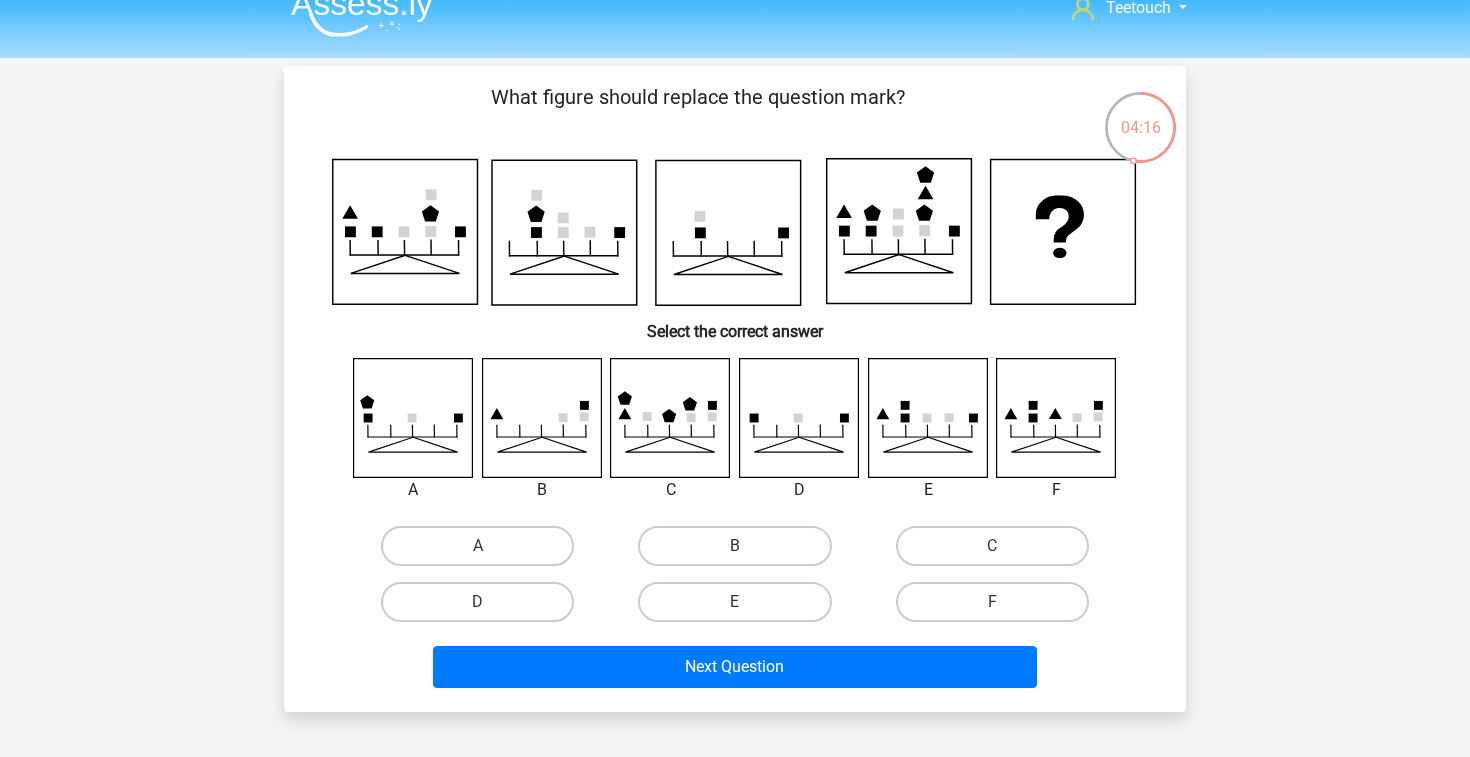 click 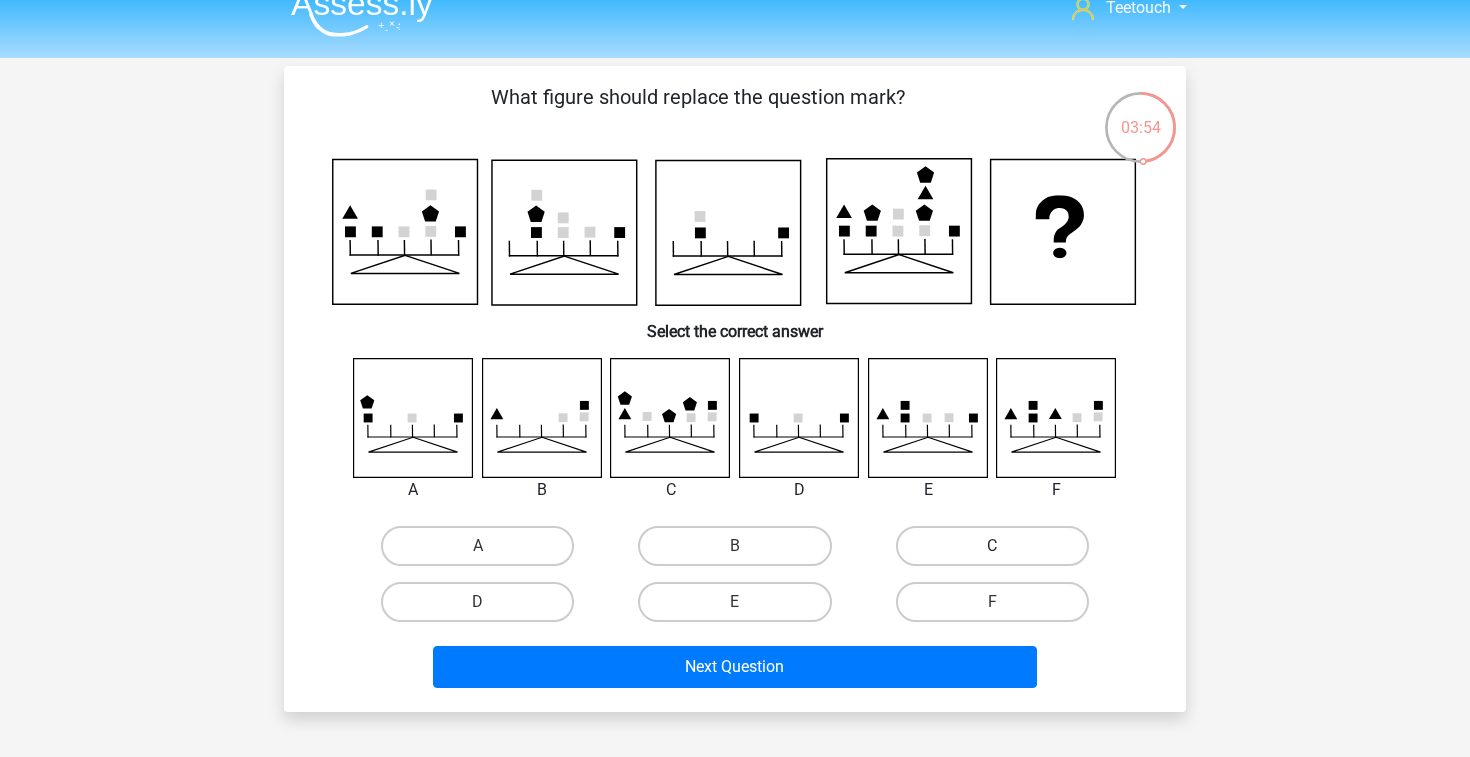 click on "C" at bounding box center (992, 546) 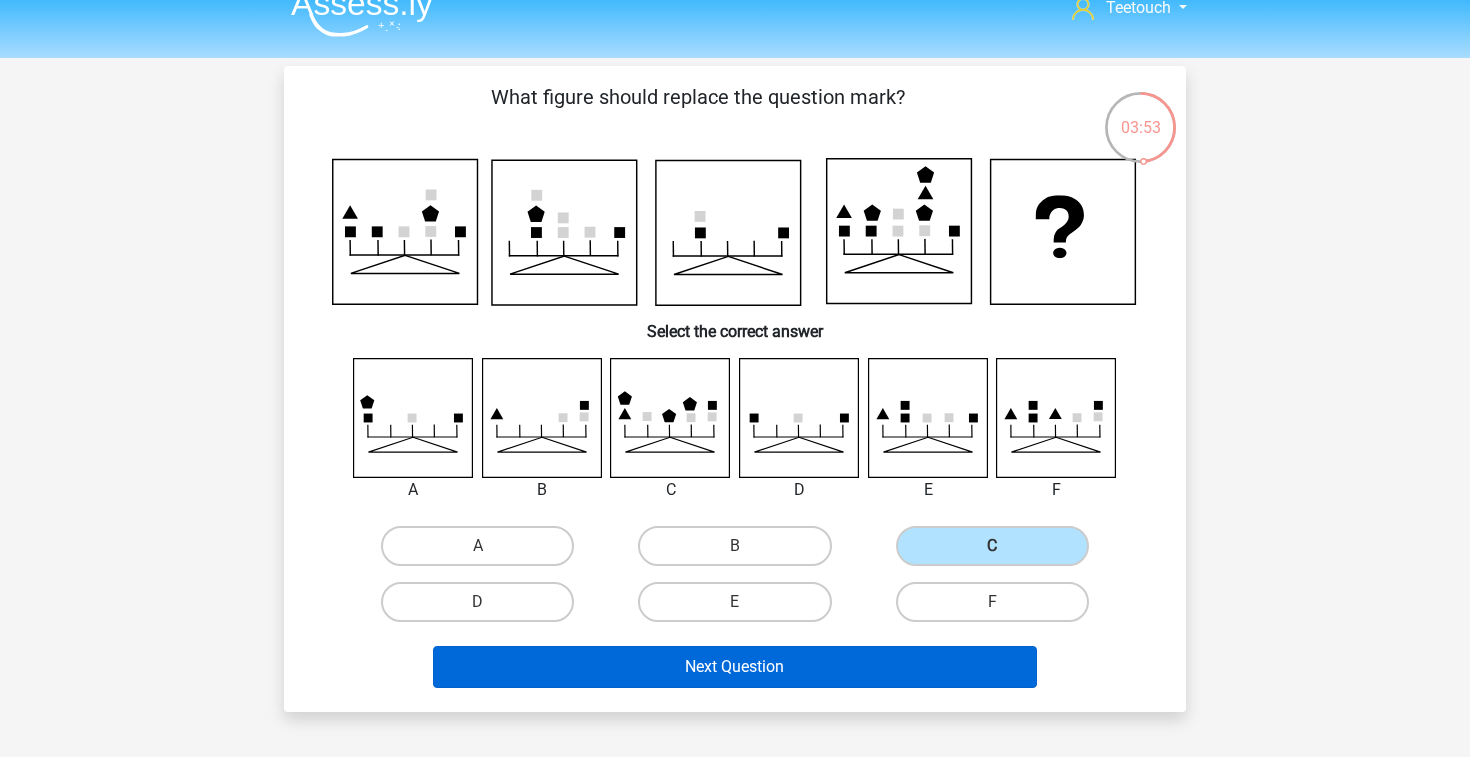 click on "Next Question" at bounding box center (735, 667) 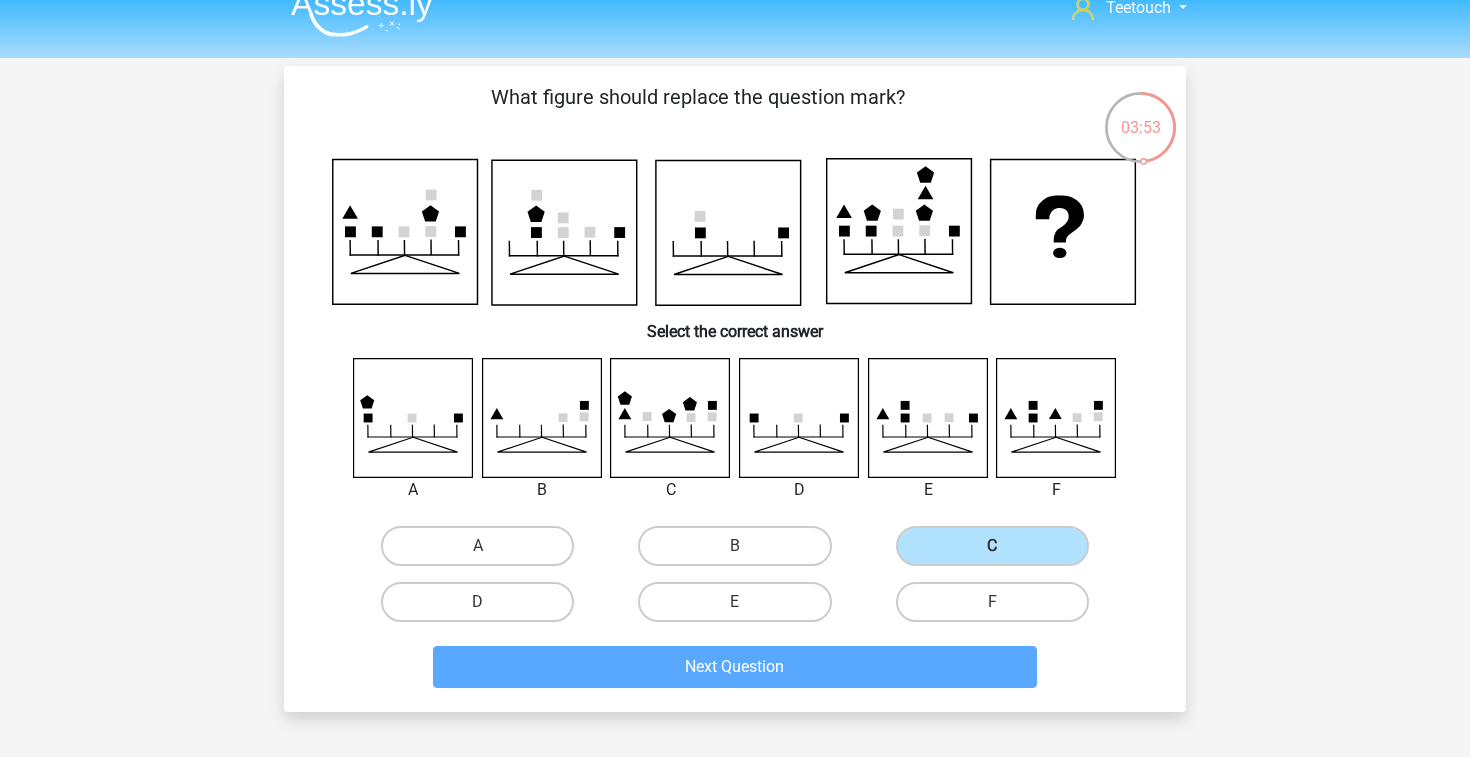 scroll, scrollTop: 92, scrollLeft: 0, axis: vertical 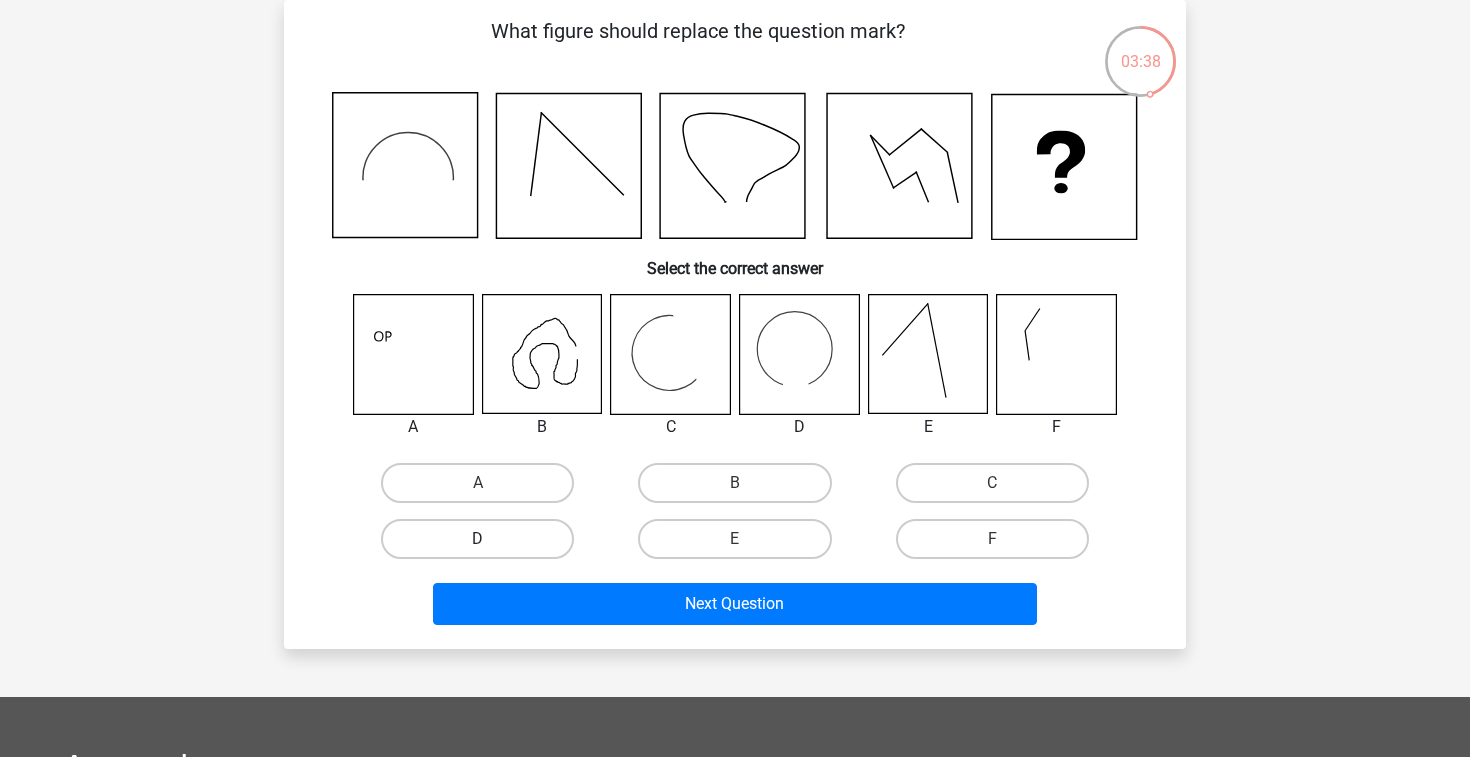 click on "D" at bounding box center (477, 539) 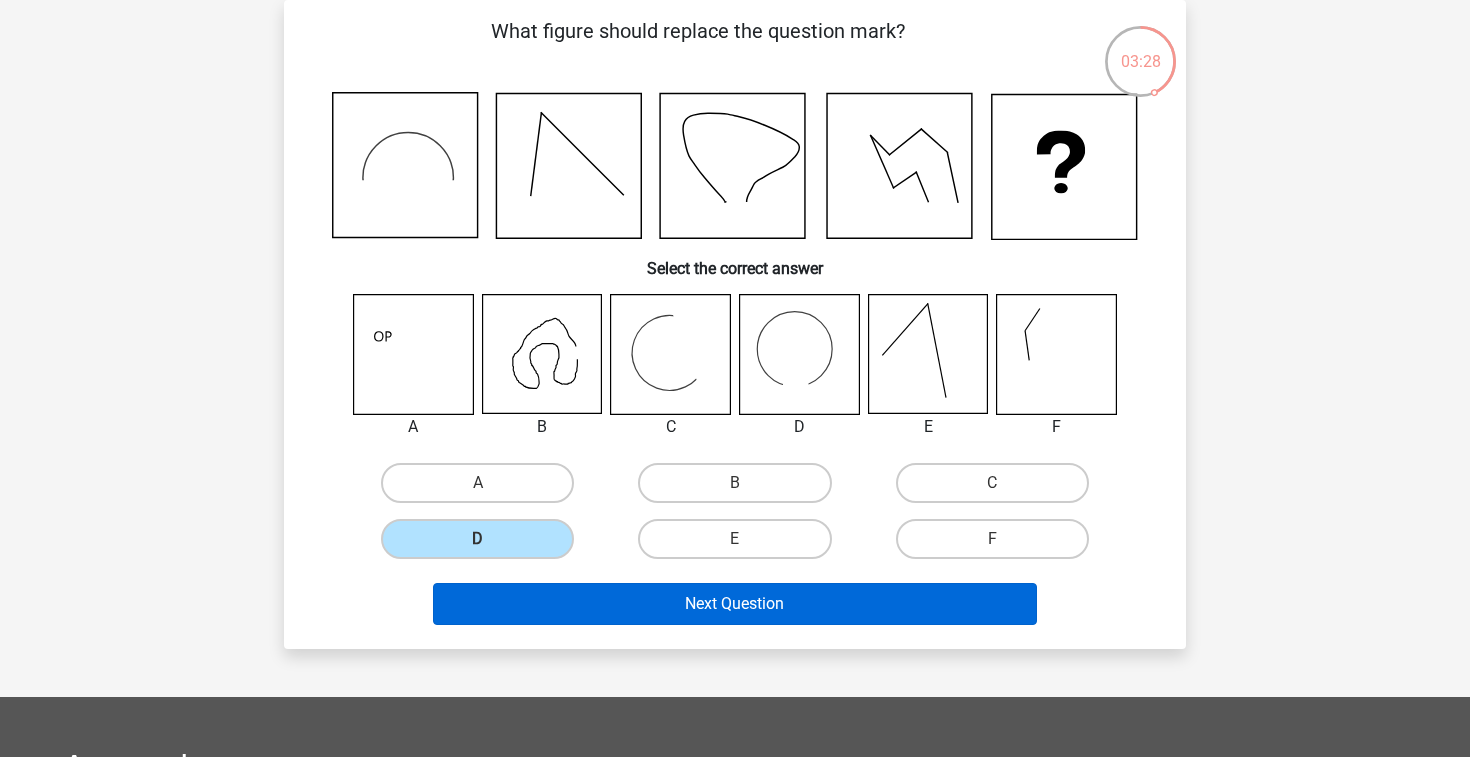 click on "Next Question" at bounding box center (735, 604) 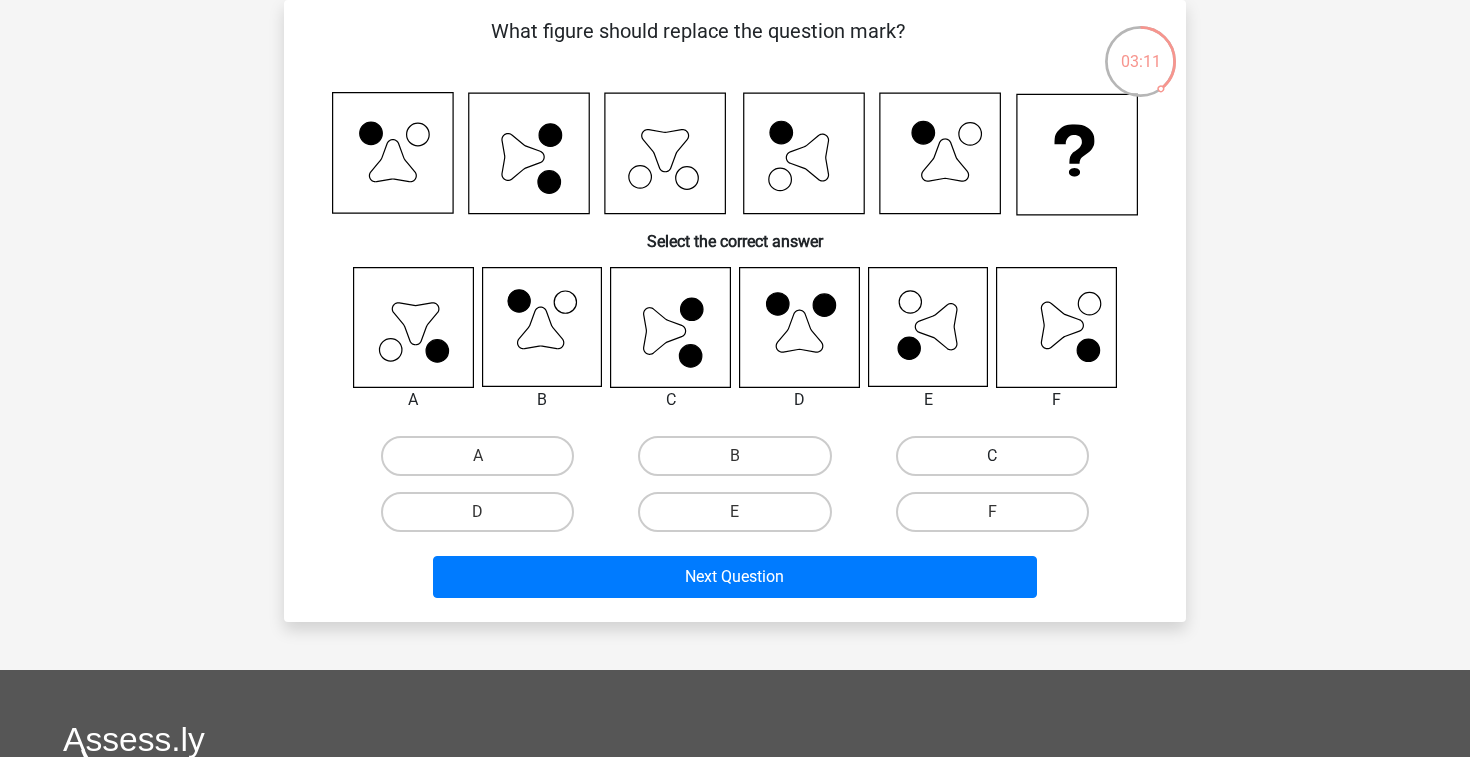 click on "C" at bounding box center (992, 456) 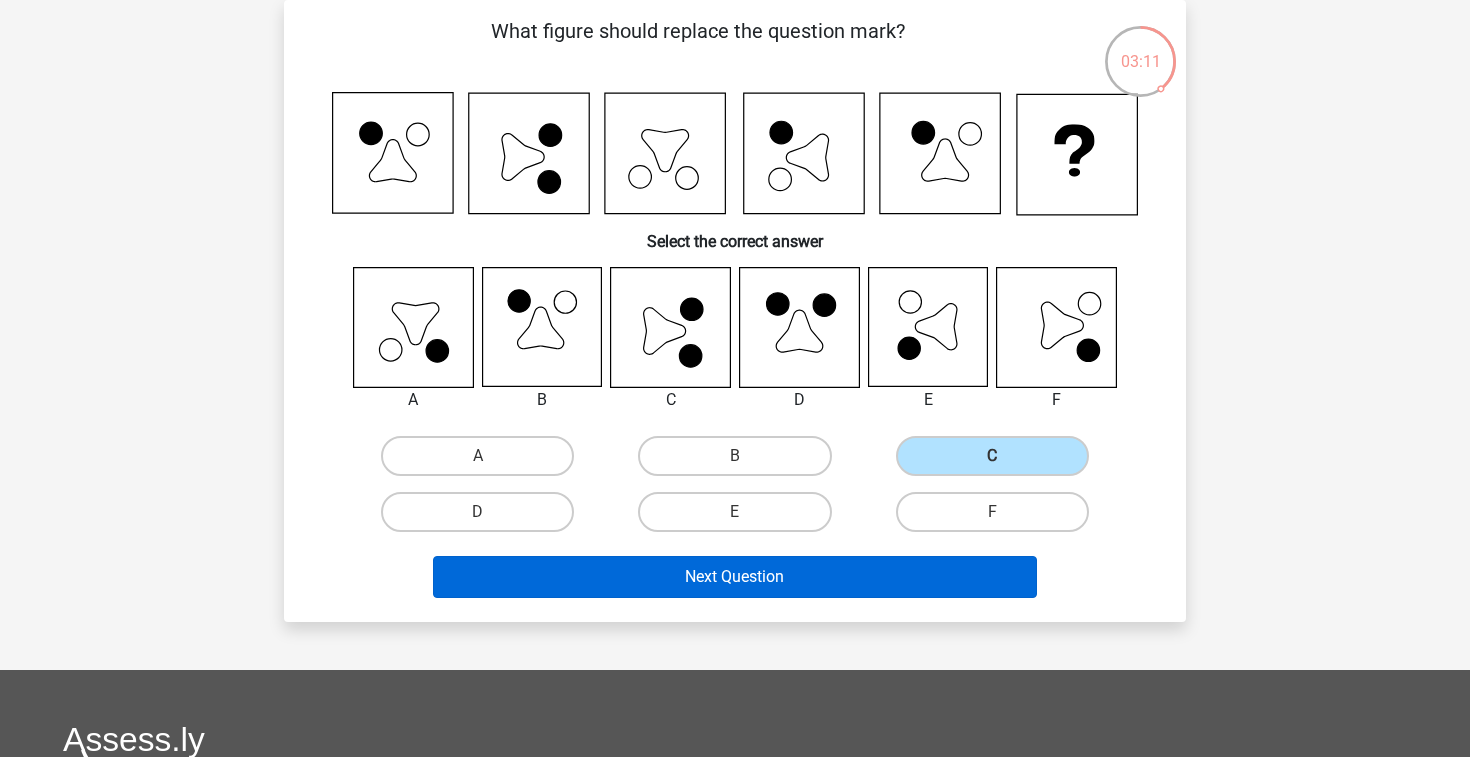 click on "Next Question" at bounding box center [735, 577] 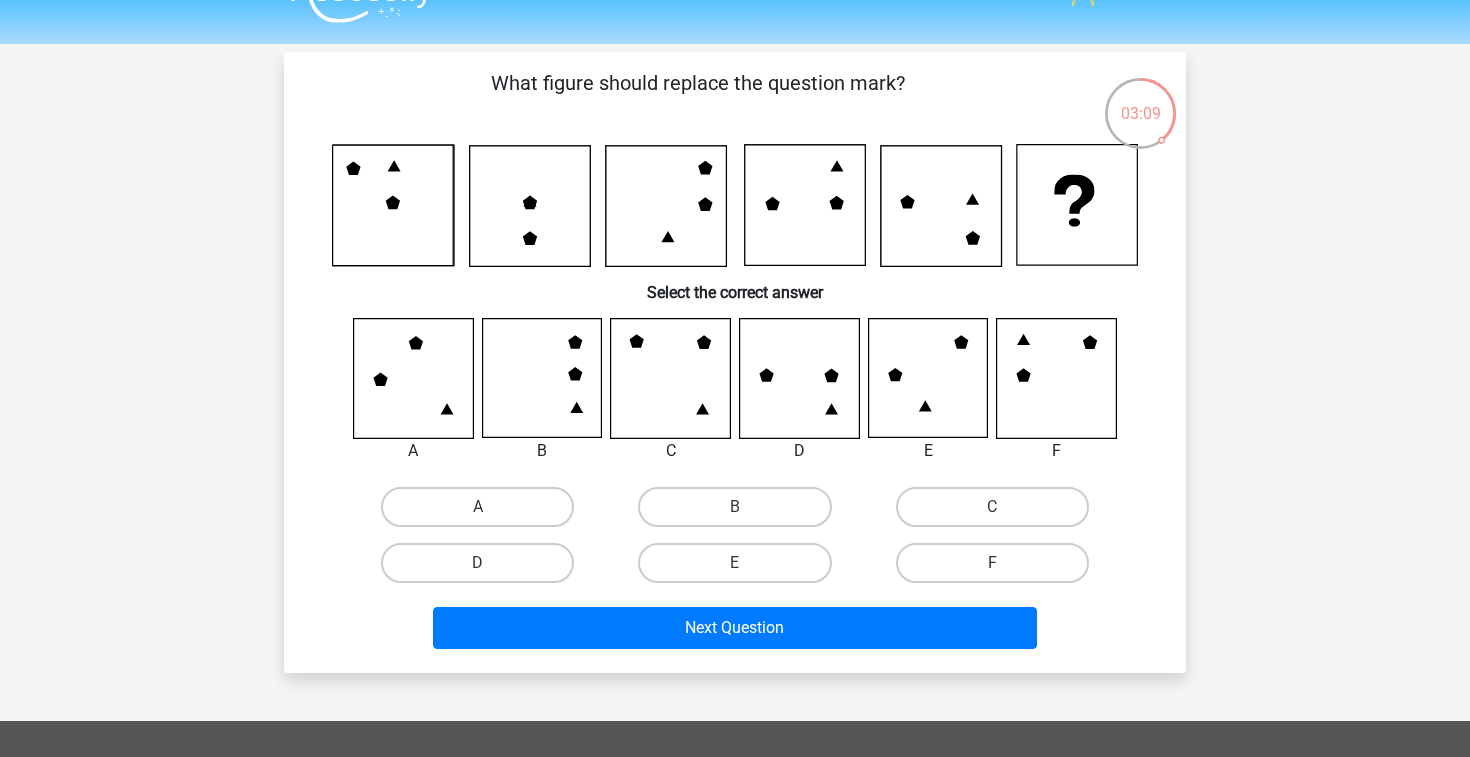 scroll, scrollTop: 17, scrollLeft: 0, axis: vertical 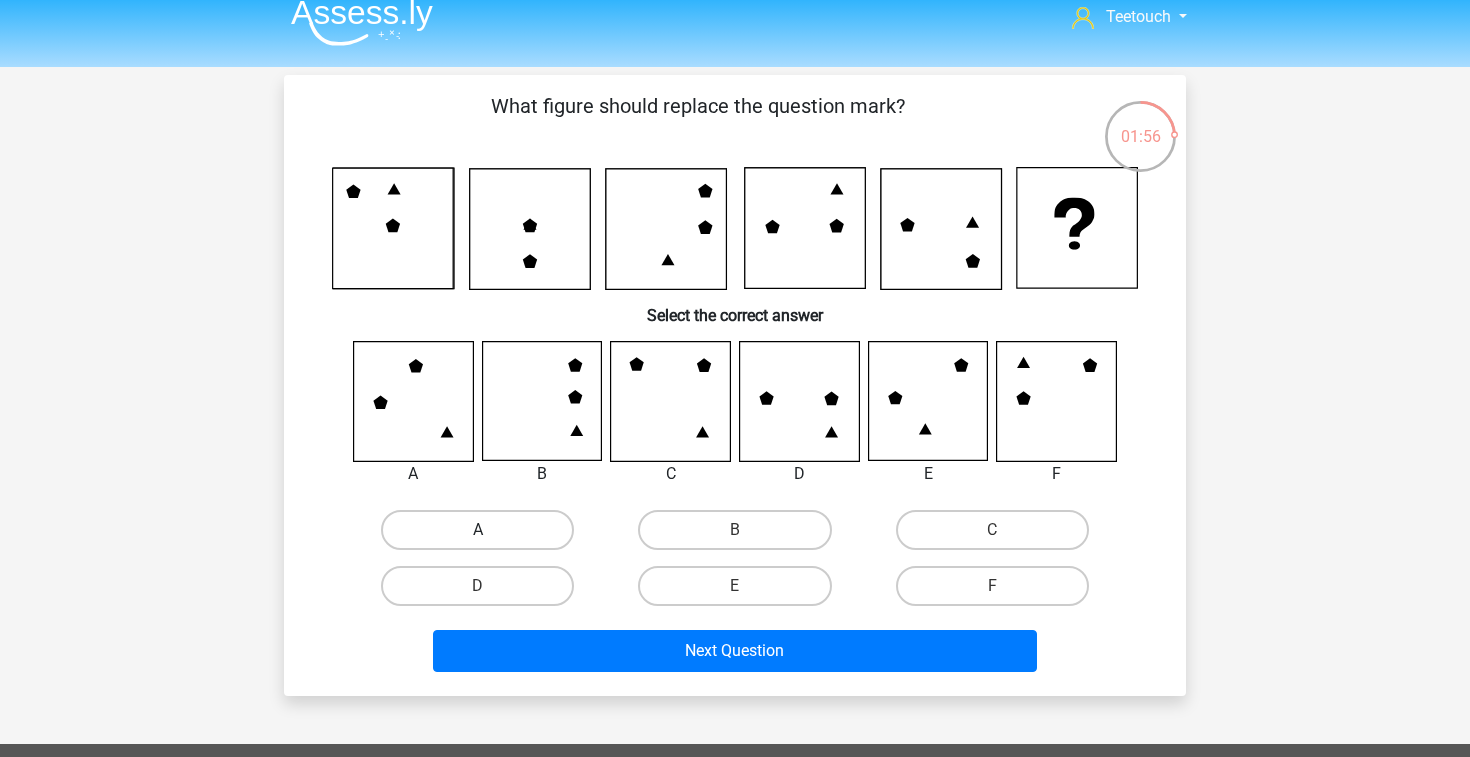 click on "A" at bounding box center (477, 530) 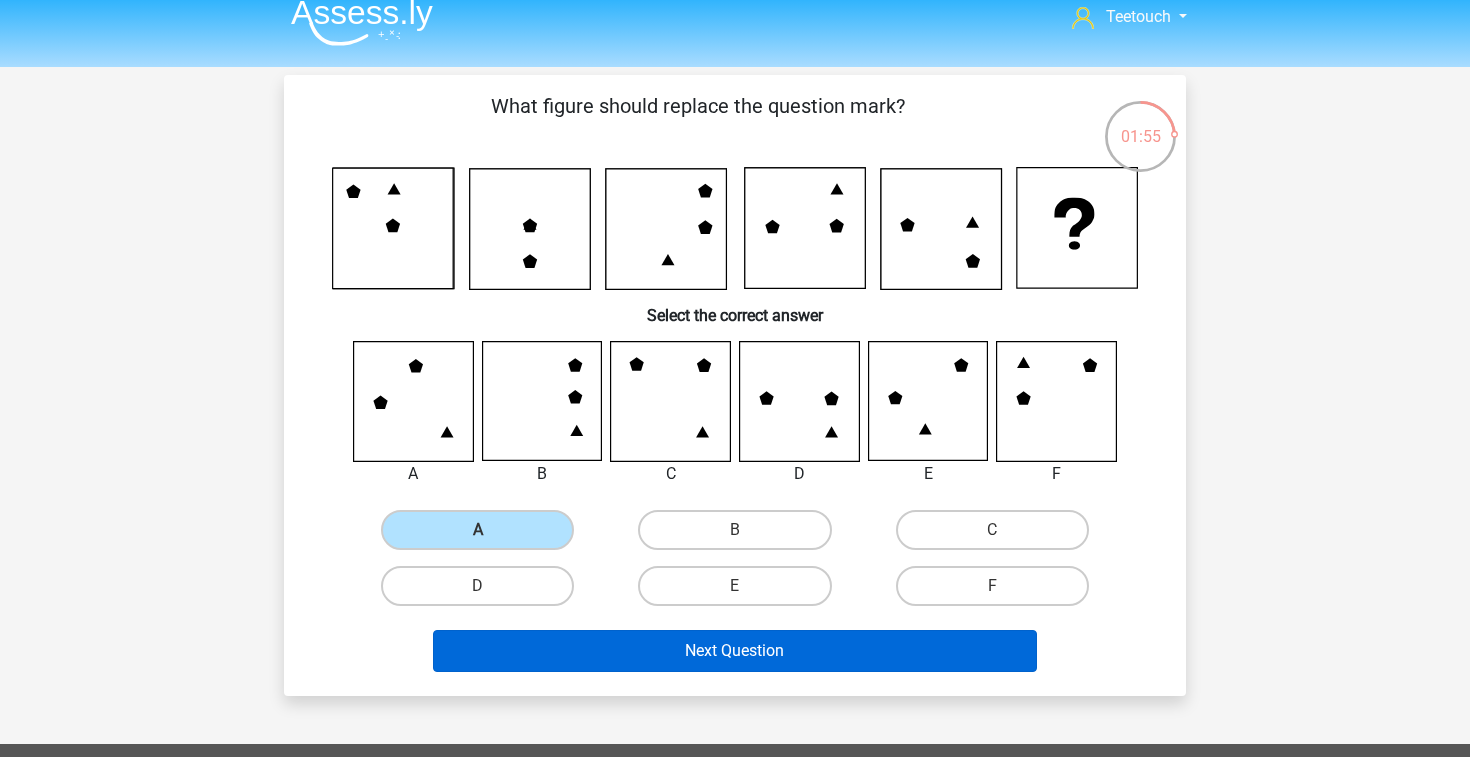 click on "Next Question" at bounding box center (735, 651) 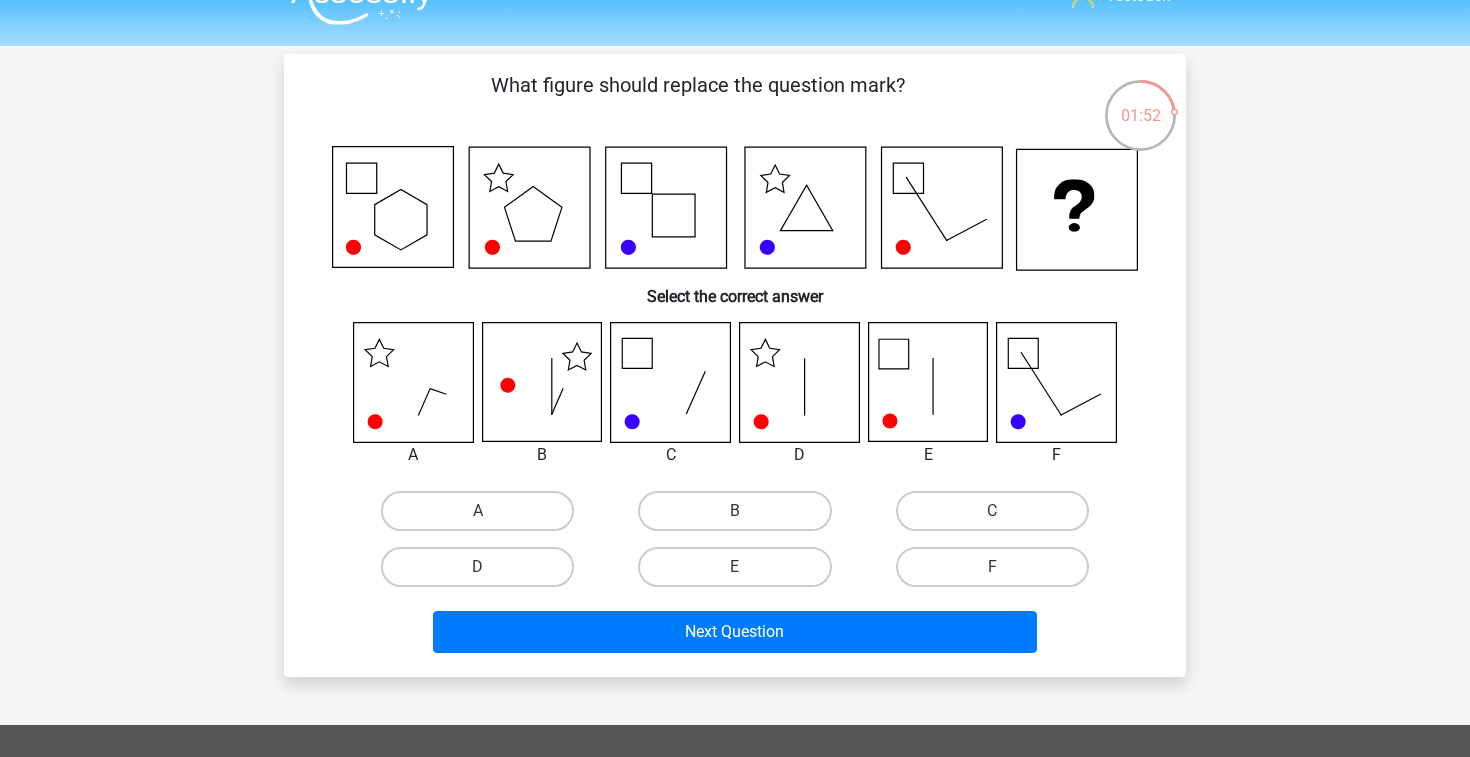 scroll, scrollTop: 35, scrollLeft: 0, axis: vertical 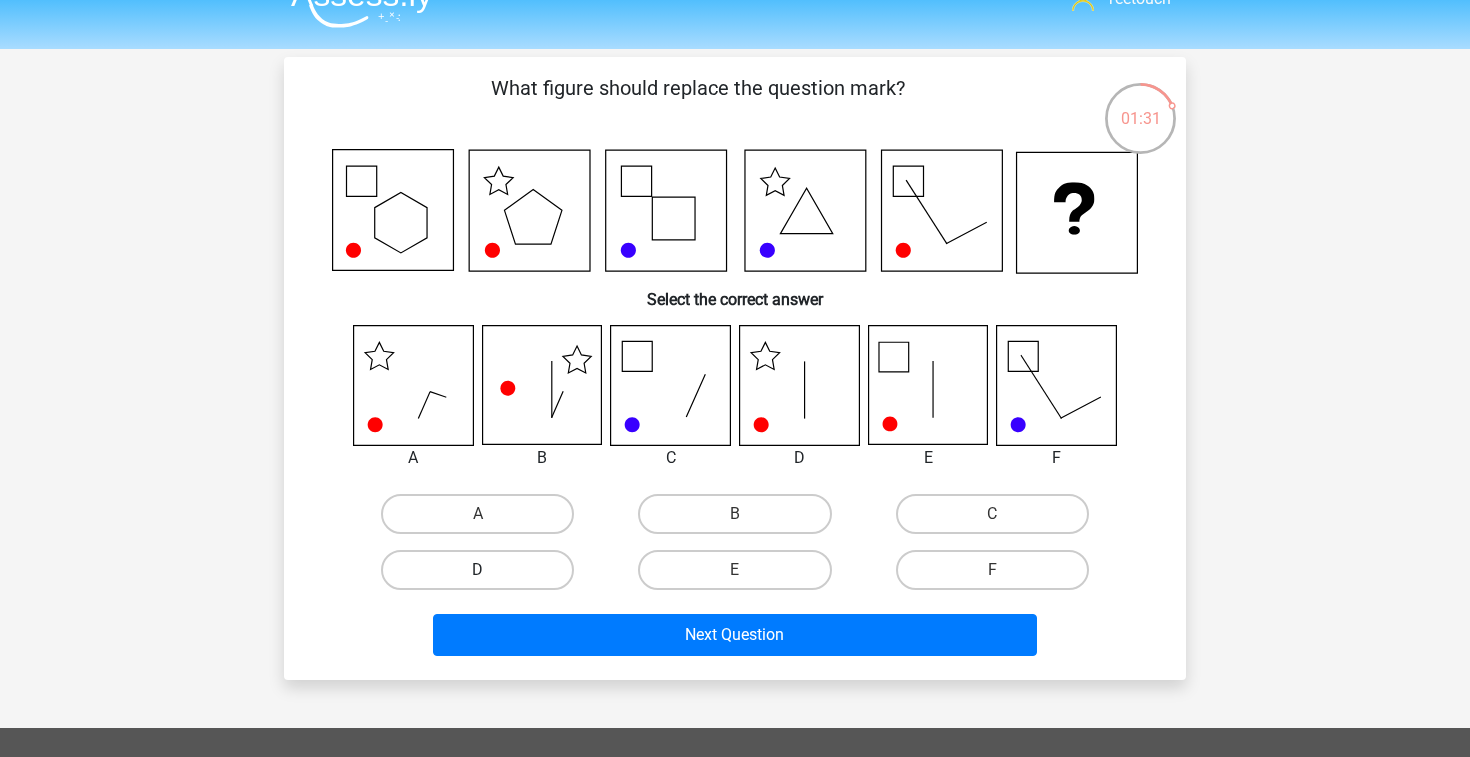 click on "D" at bounding box center [477, 570] 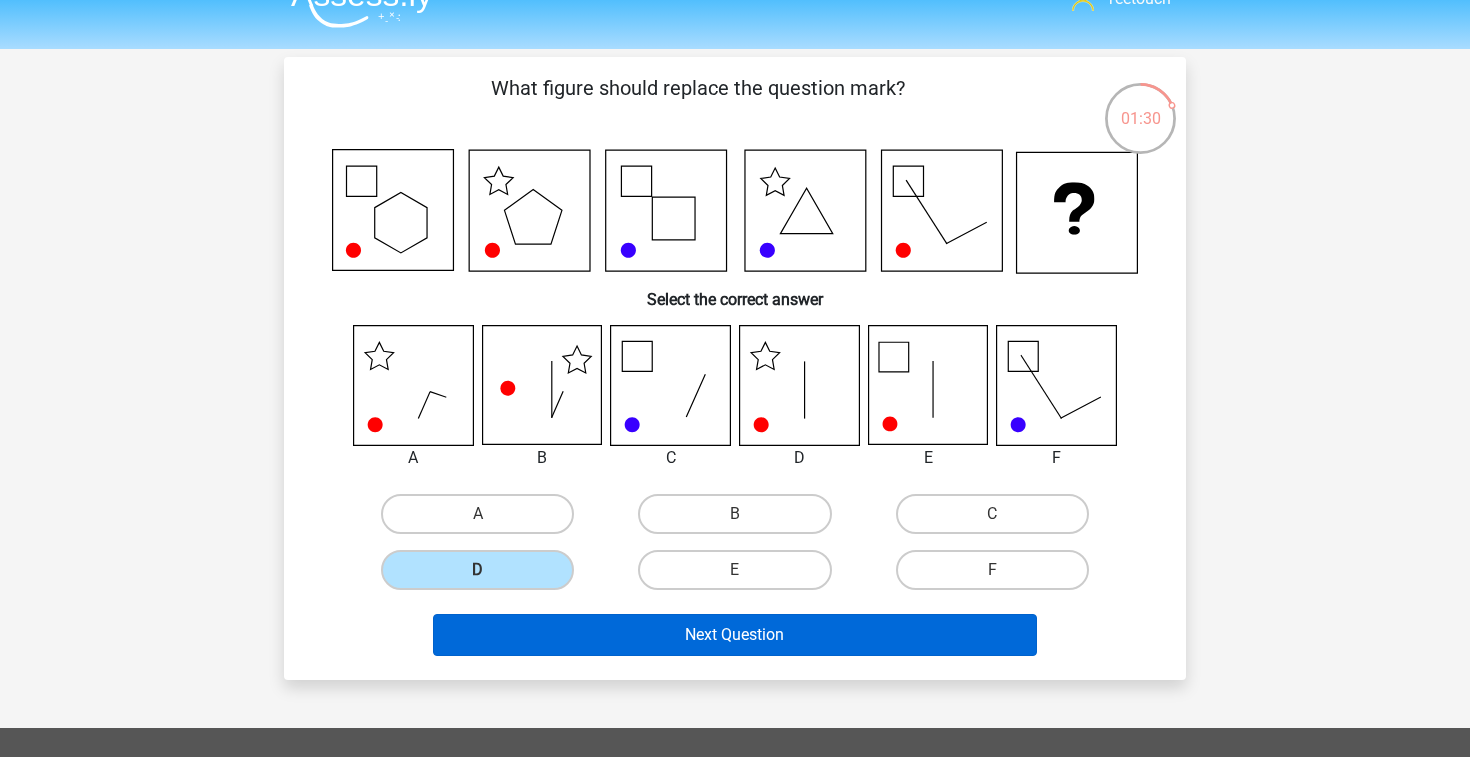 click on "Next Question" at bounding box center [735, 635] 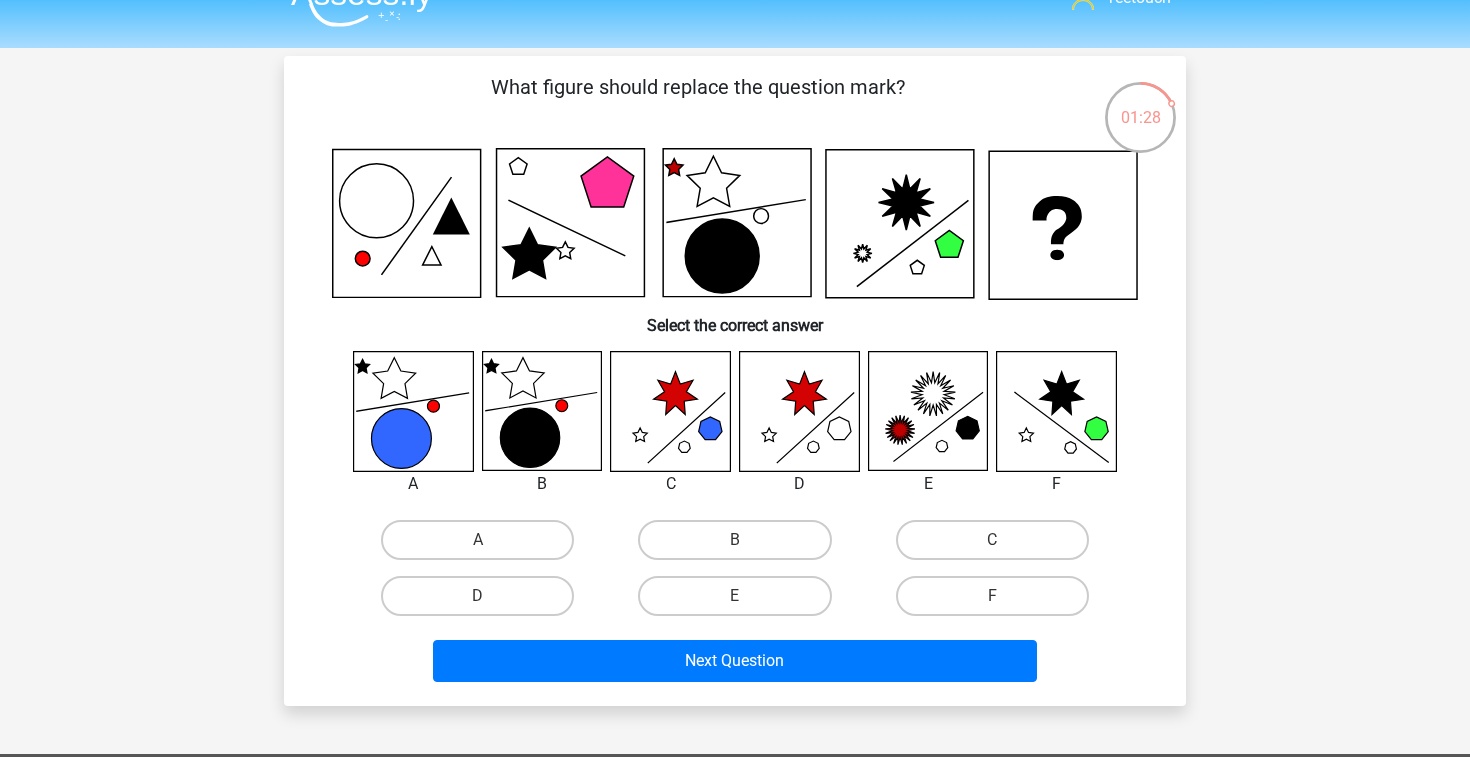 scroll, scrollTop: 35, scrollLeft: 0, axis: vertical 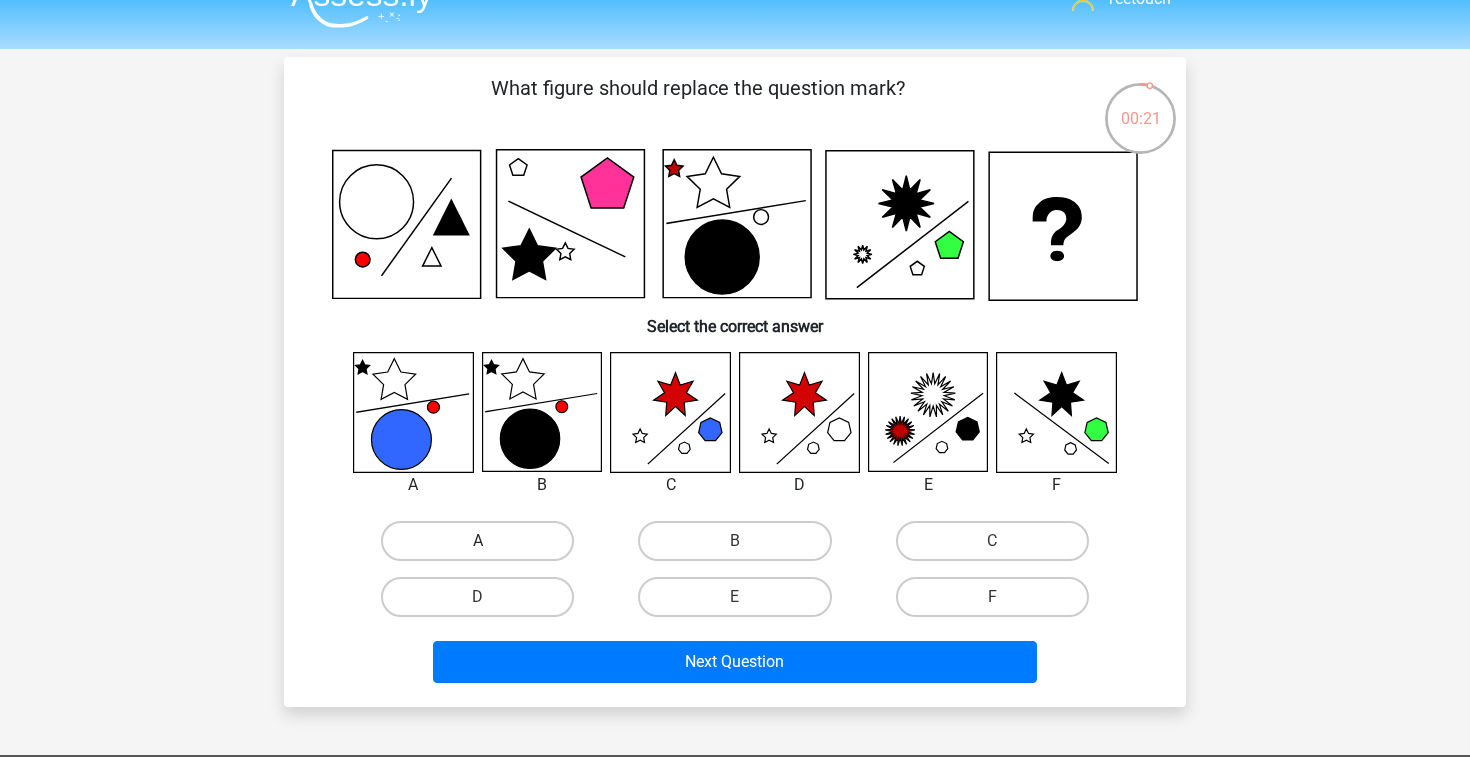 click on "A" at bounding box center [477, 541] 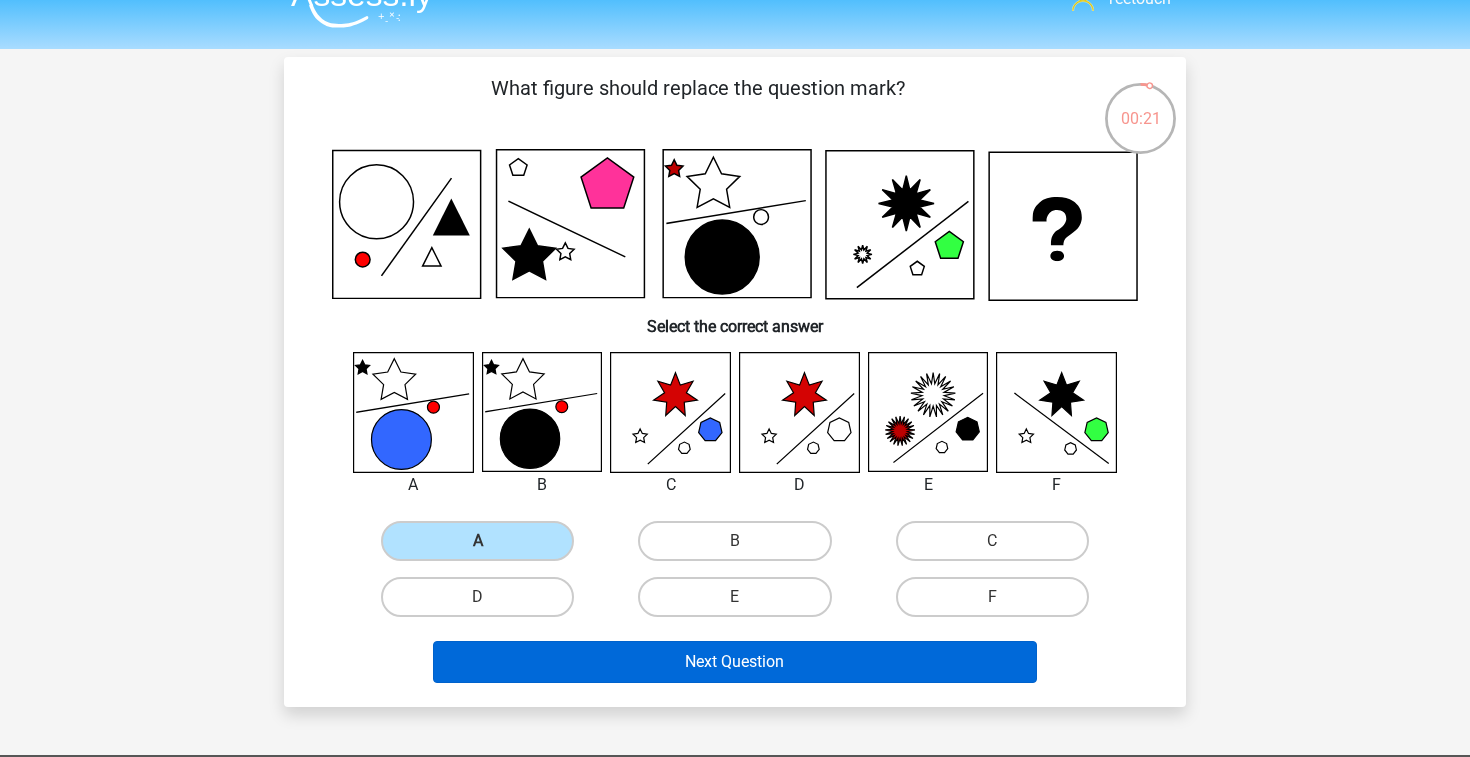 click on "Next Question" at bounding box center [735, 662] 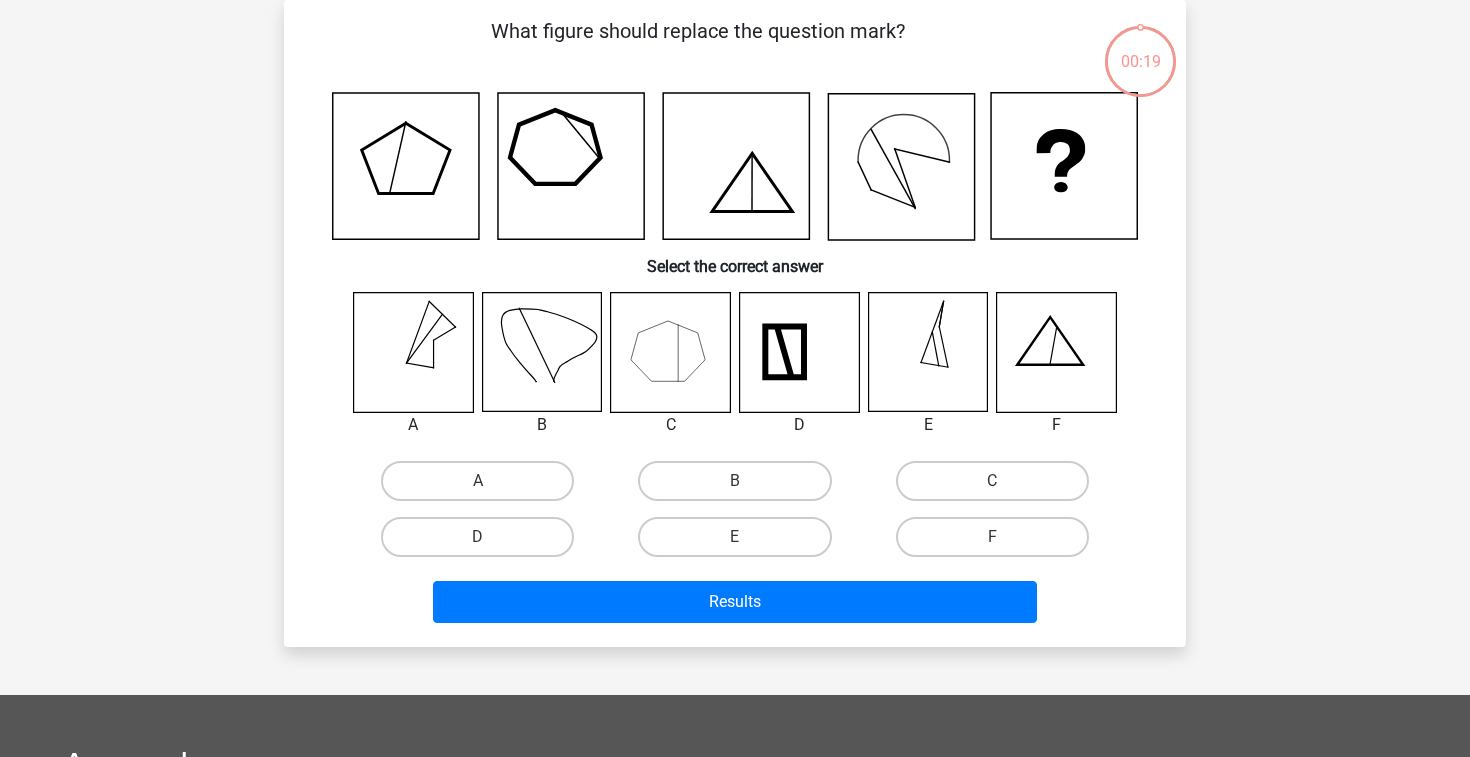 scroll, scrollTop: 53, scrollLeft: 0, axis: vertical 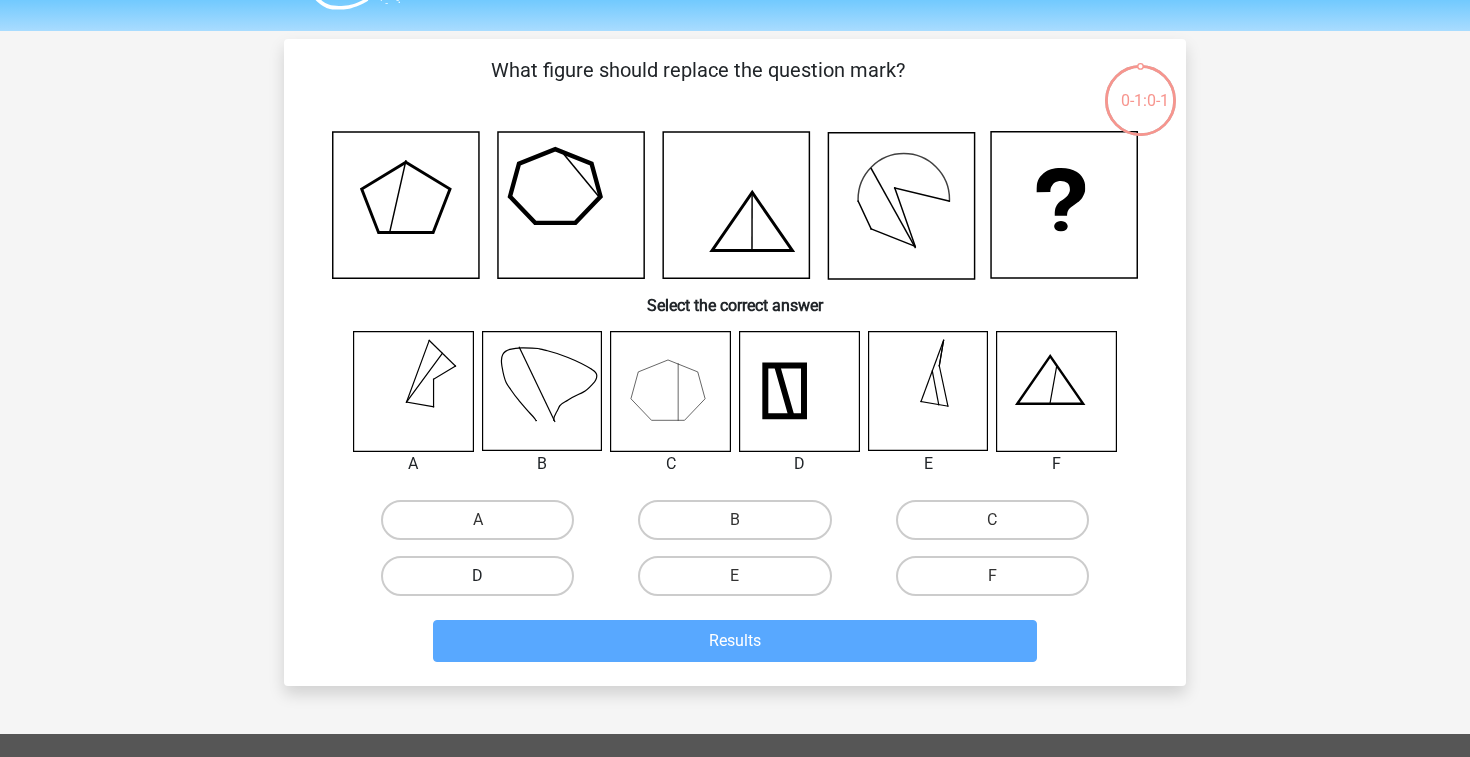 click on "D" at bounding box center [477, 576] 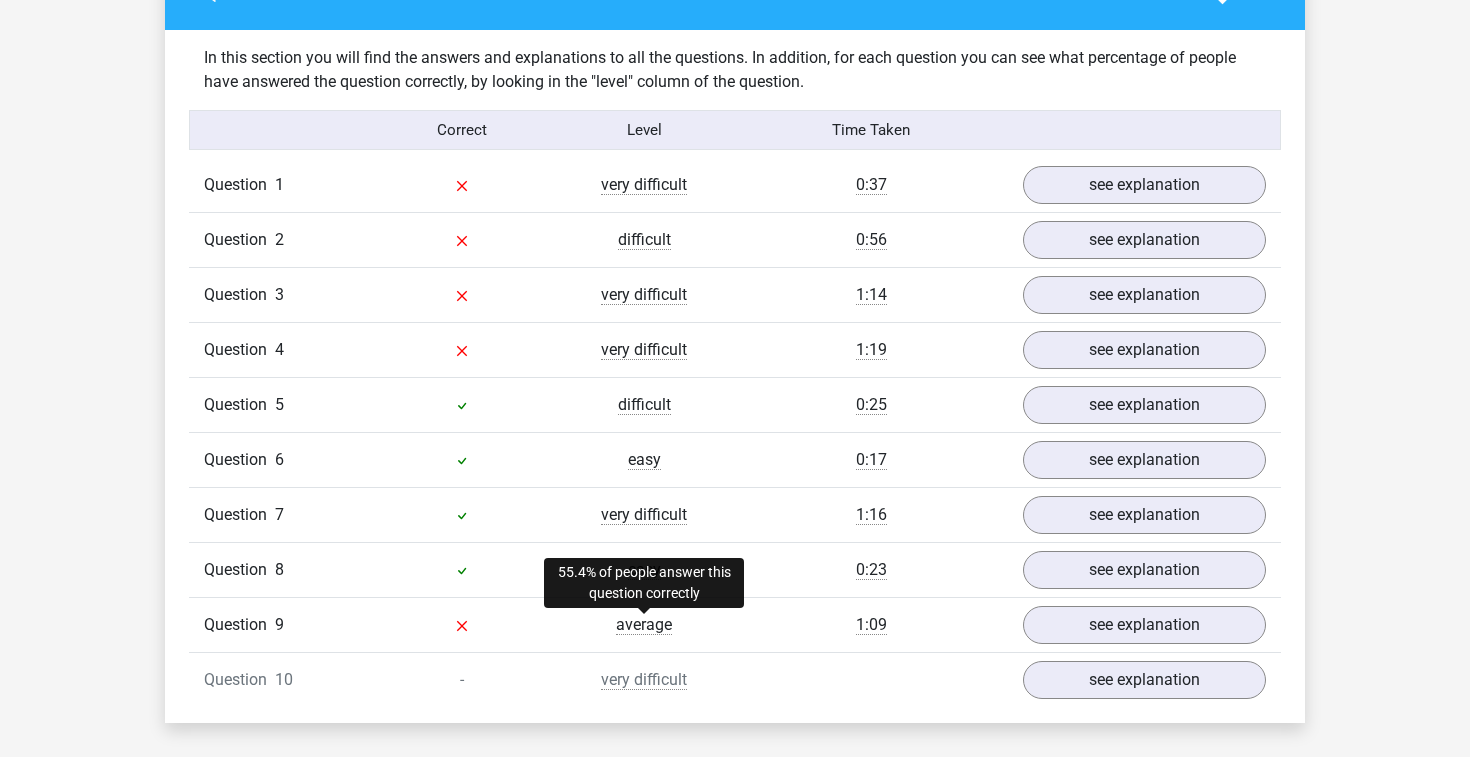 scroll, scrollTop: 1218, scrollLeft: 0, axis: vertical 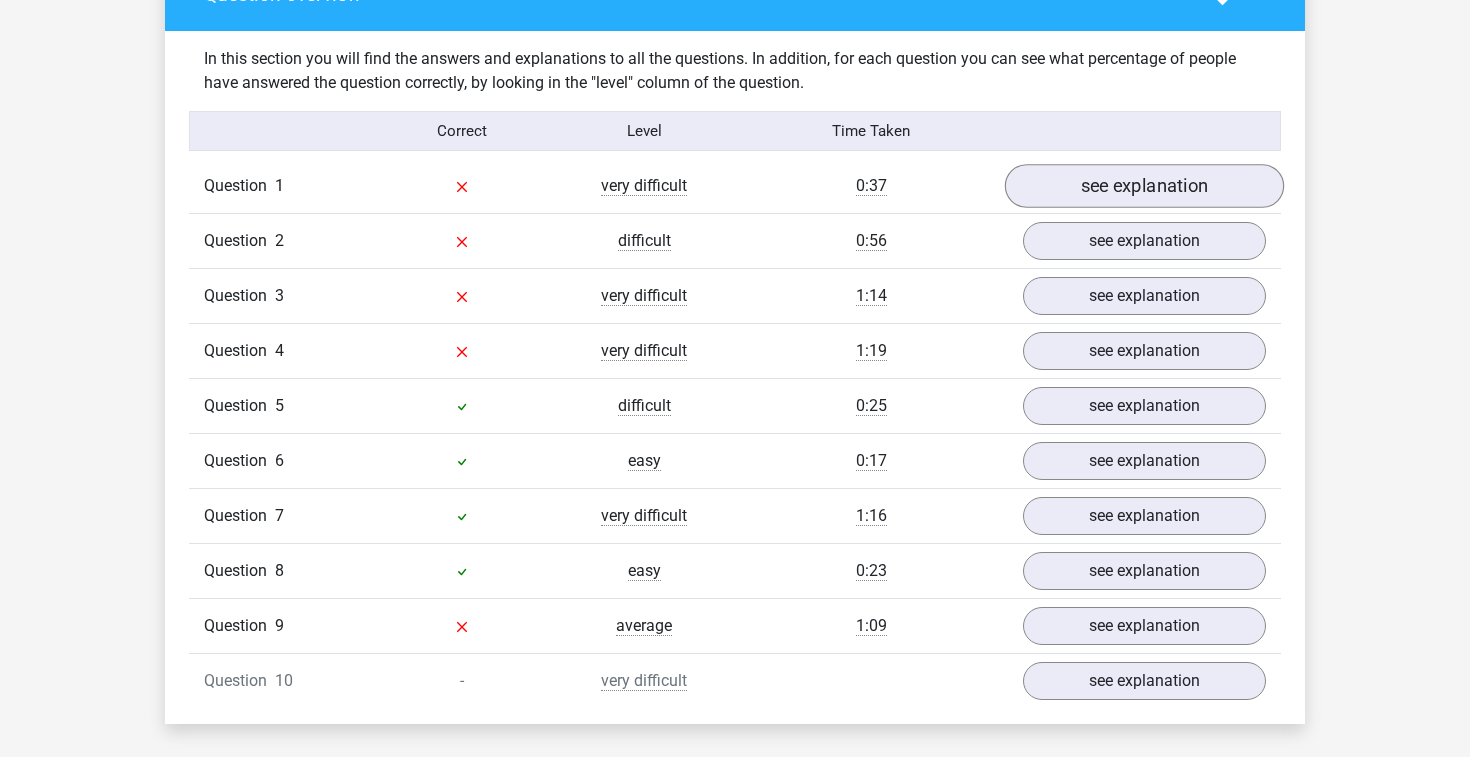 click on "see explanation" at bounding box center (1144, 187) 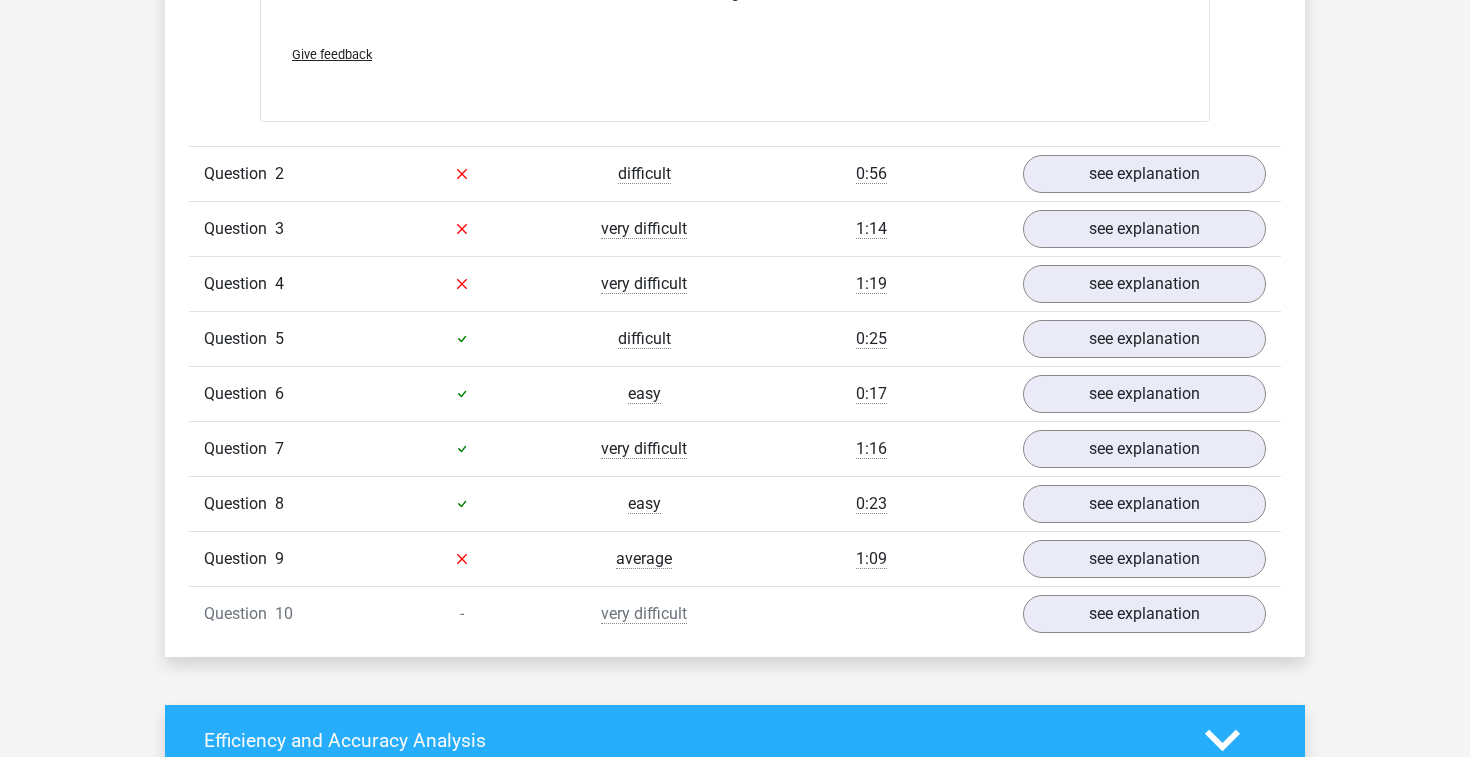 scroll, scrollTop: 2525, scrollLeft: 0, axis: vertical 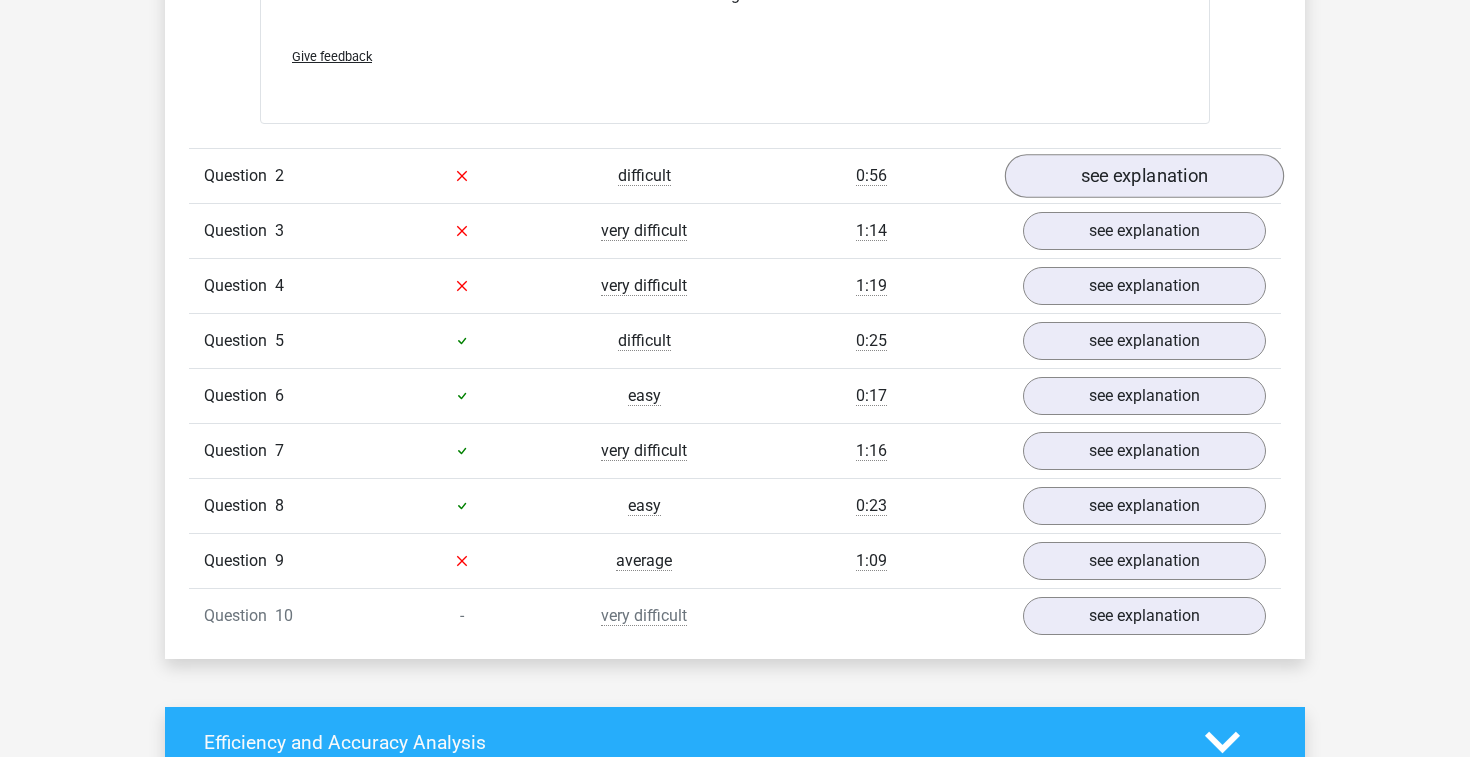 click on "see explanation" at bounding box center (1144, 176) 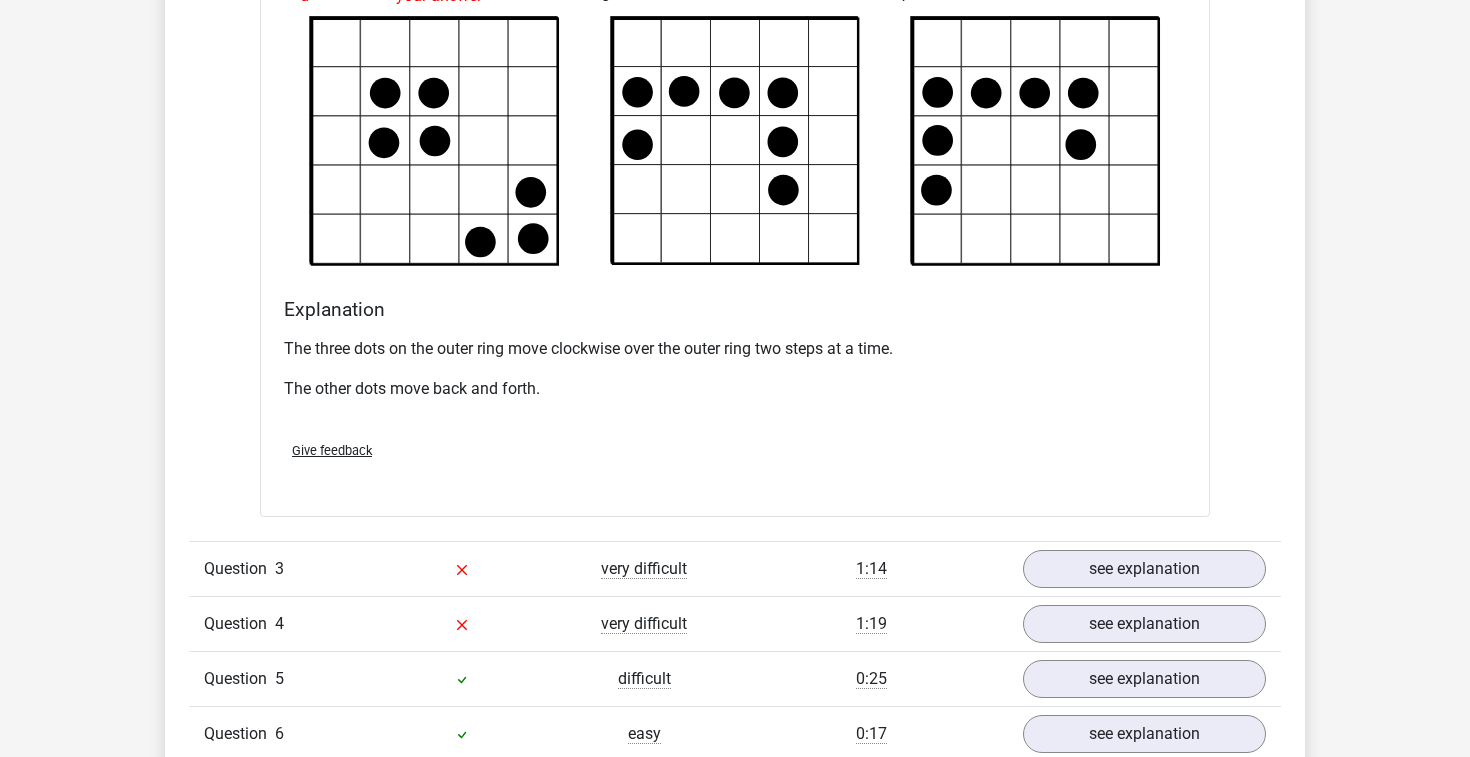 scroll, scrollTop: 3343, scrollLeft: 0, axis: vertical 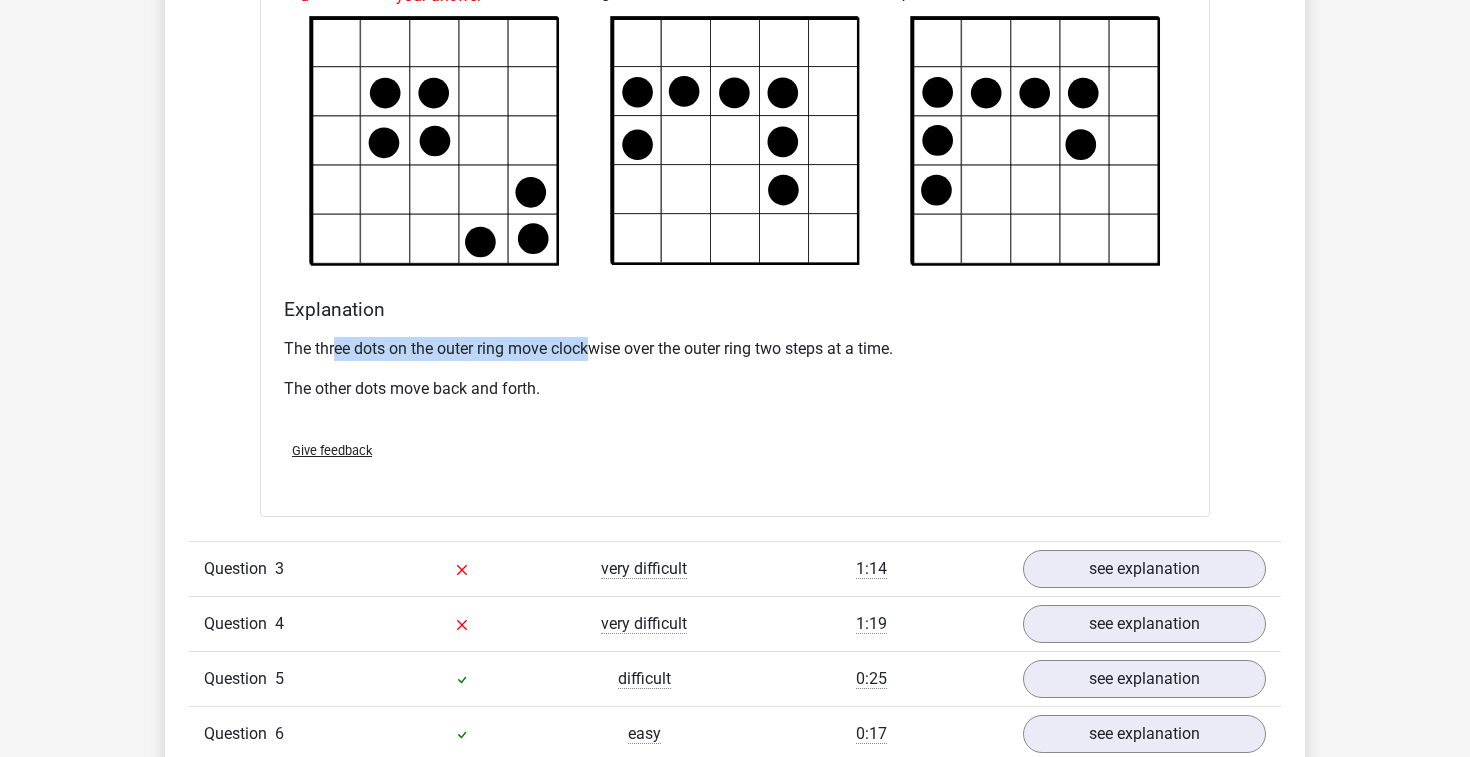 drag, startPoint x: 335, startPoint y: 352, endPoint x: 594, endPoint y: 349, distance: 259.01736 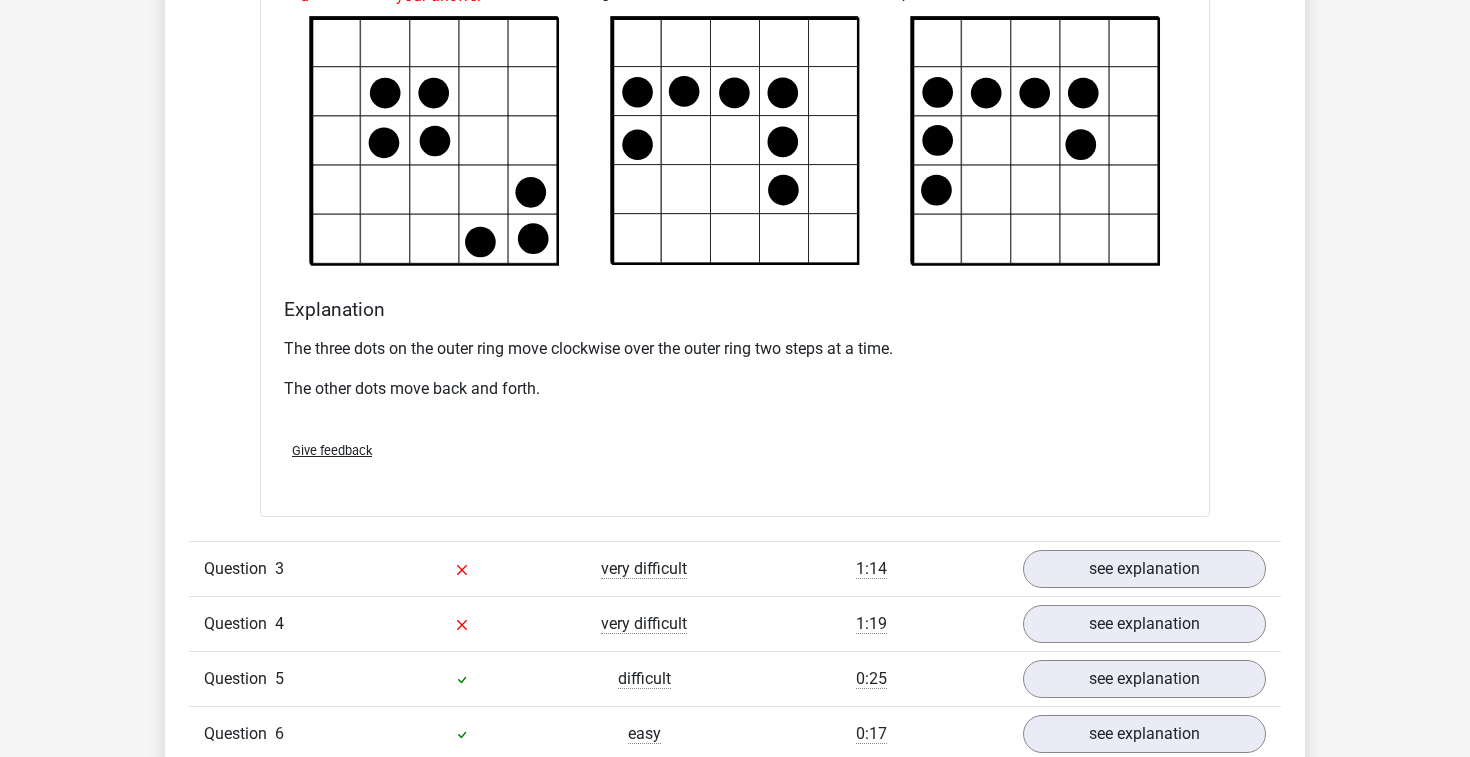 click on "The three dots on the outer ring move clockwise over the outer ring two steps at a time.
The other dots move back and forth." at bounding box center (735, 377) 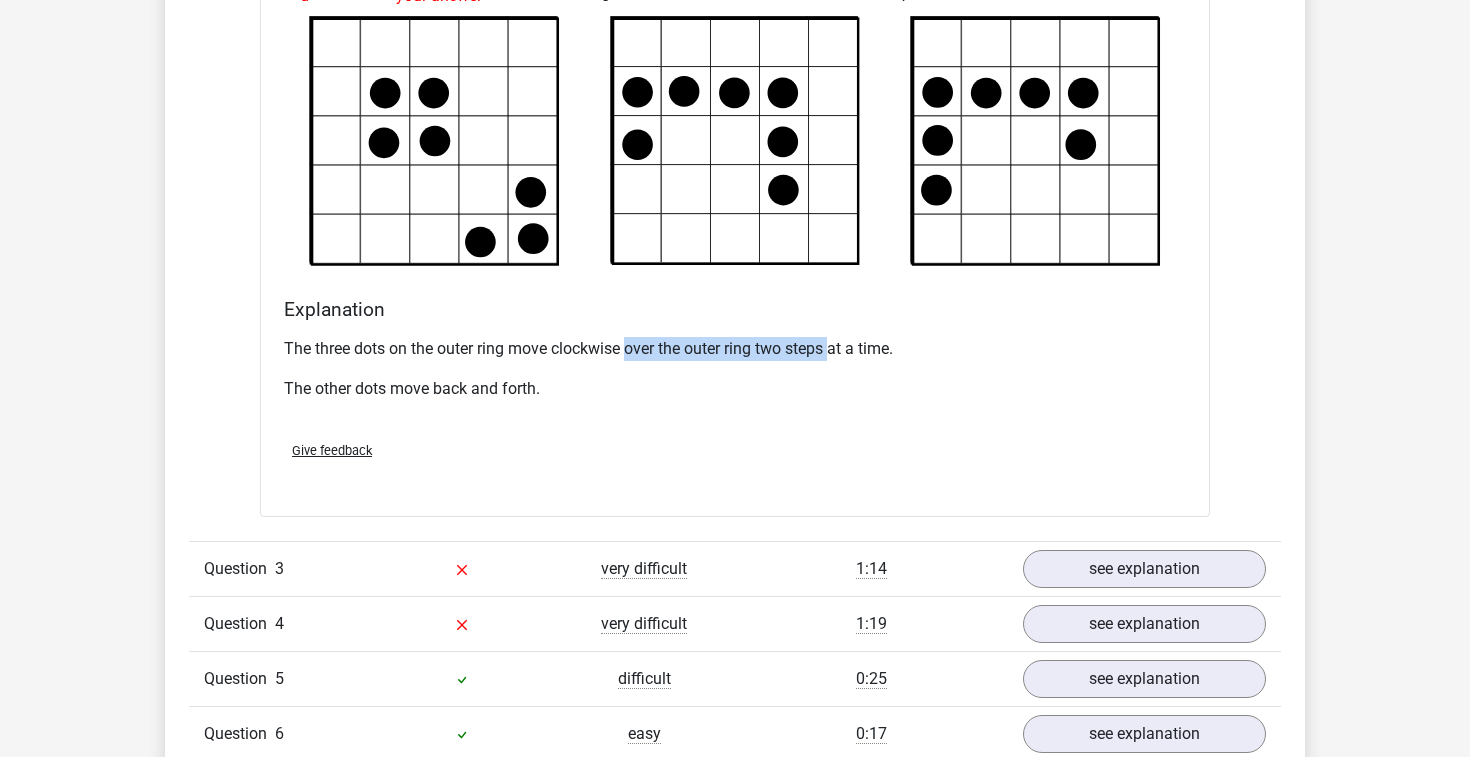 drag, startPoint x: 628, startPoint y: 350, endPoint x: 838, endPoint y: 349, distance: 210.00238 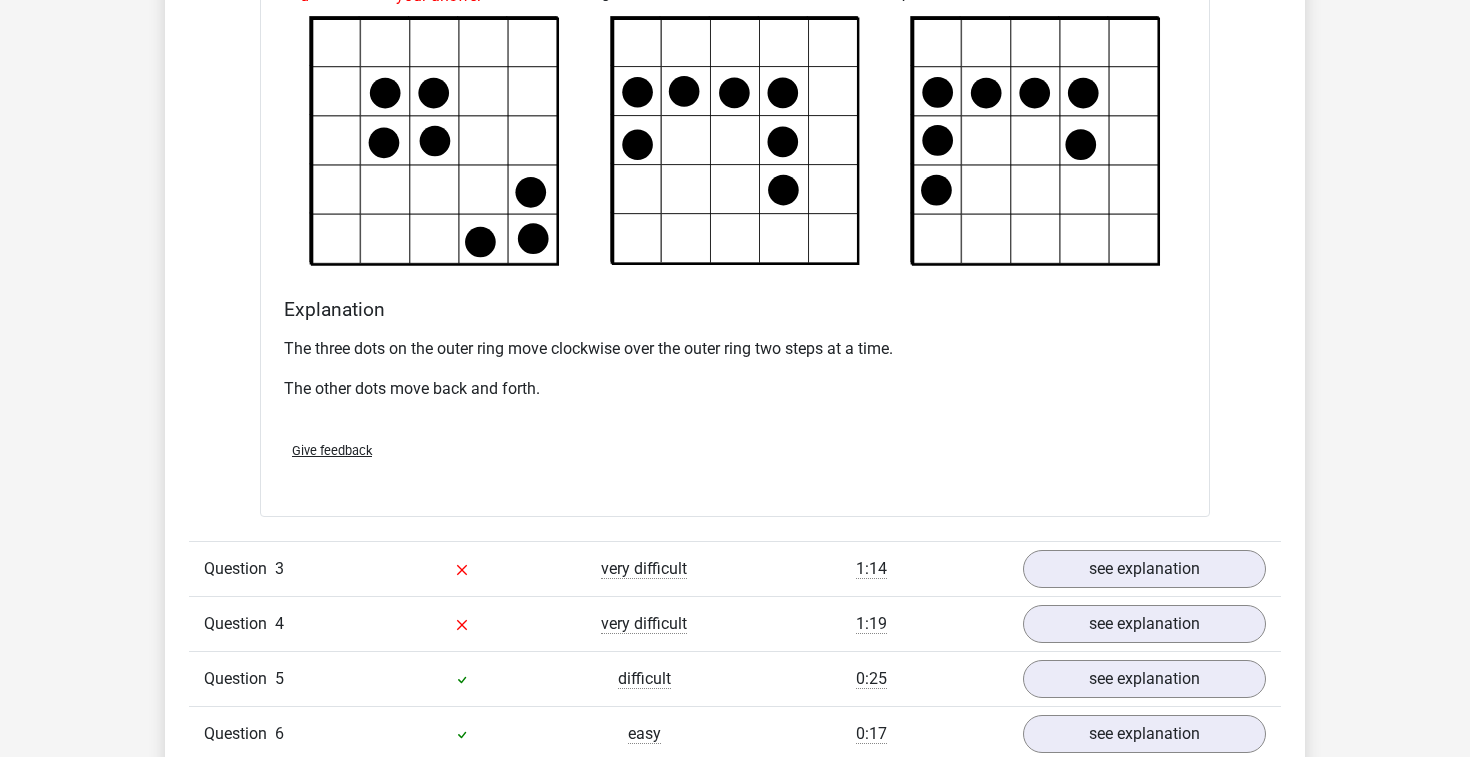 click on "The three dots on the outer ring move clockwise over the outer ring two steps at a time." at bounding box center [735, 349] 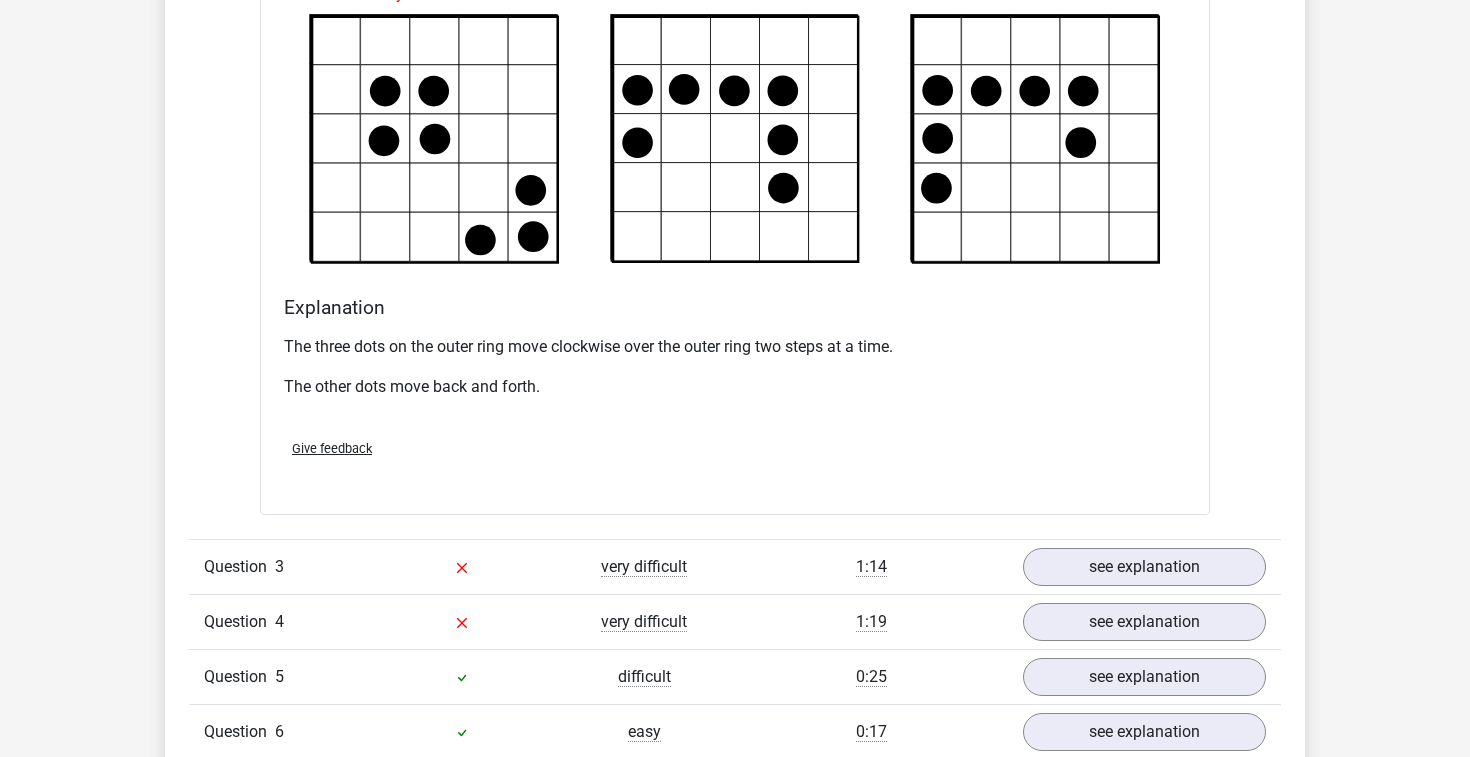 scroll, scrollTop: 3346, scrollLeft: 0, axis: vertical 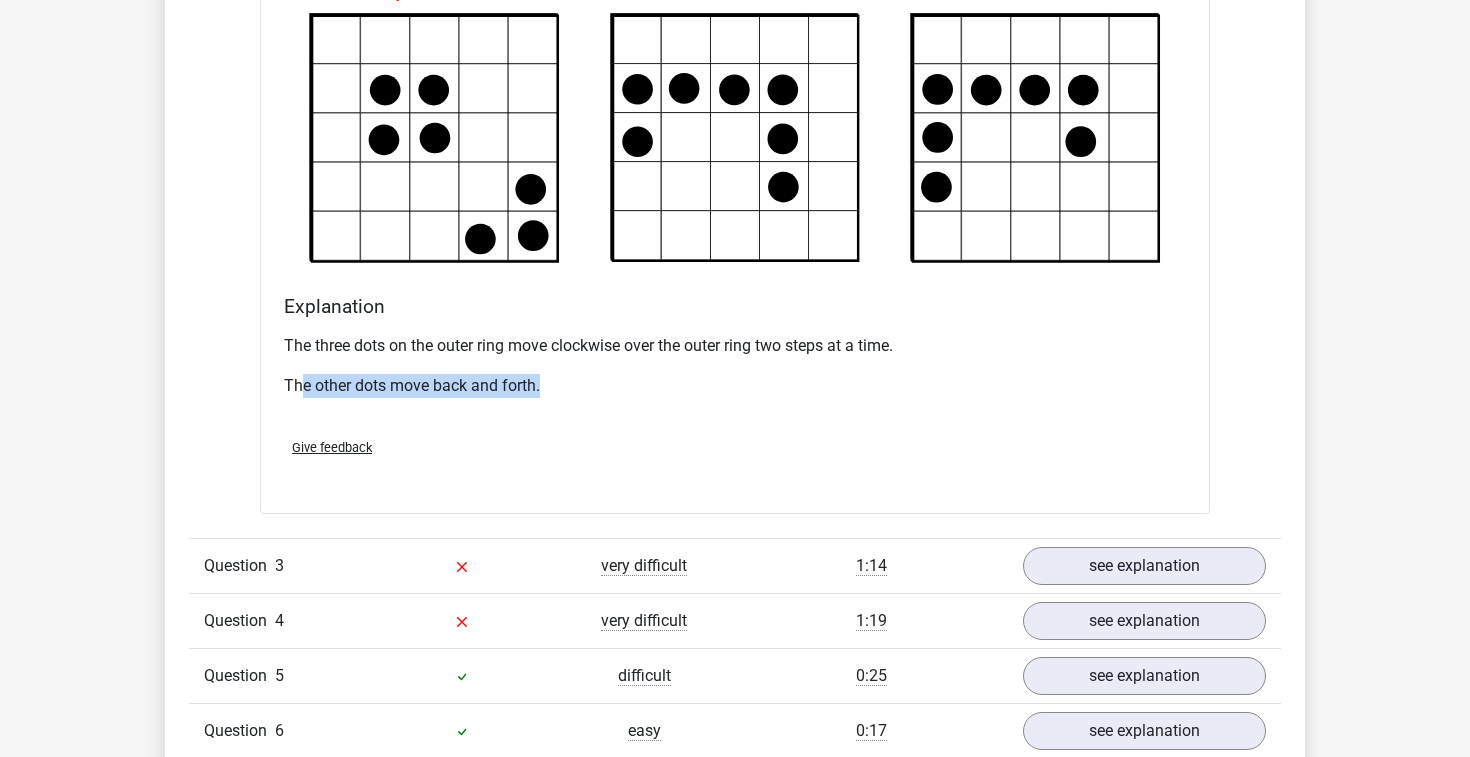 drag, startPoint x: 305, startPoint y: 383, endPoint x: 579, endPoint y: 396, distance: 274.30823 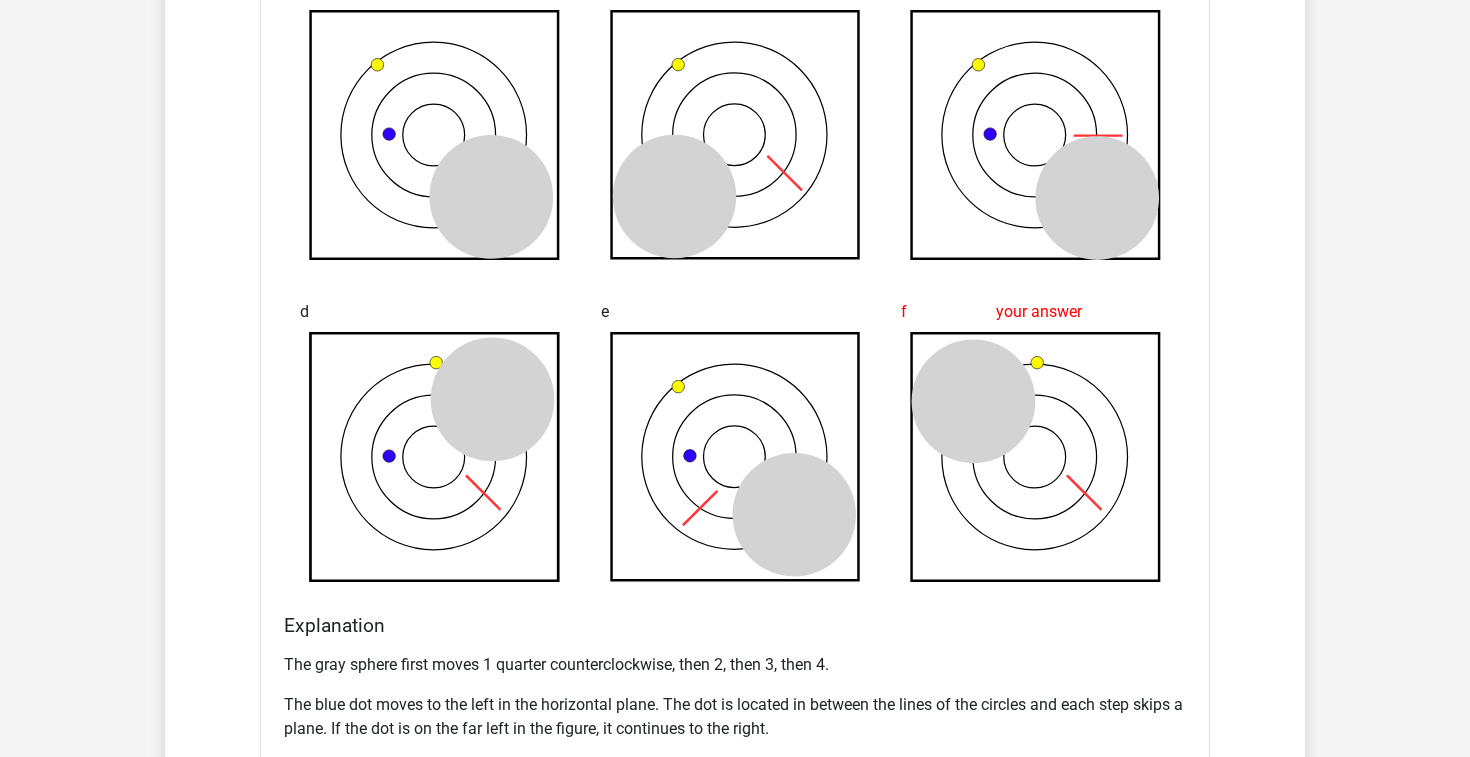 scroll, scrollTop: 3605, scrollLeft: 0, axis: vertical 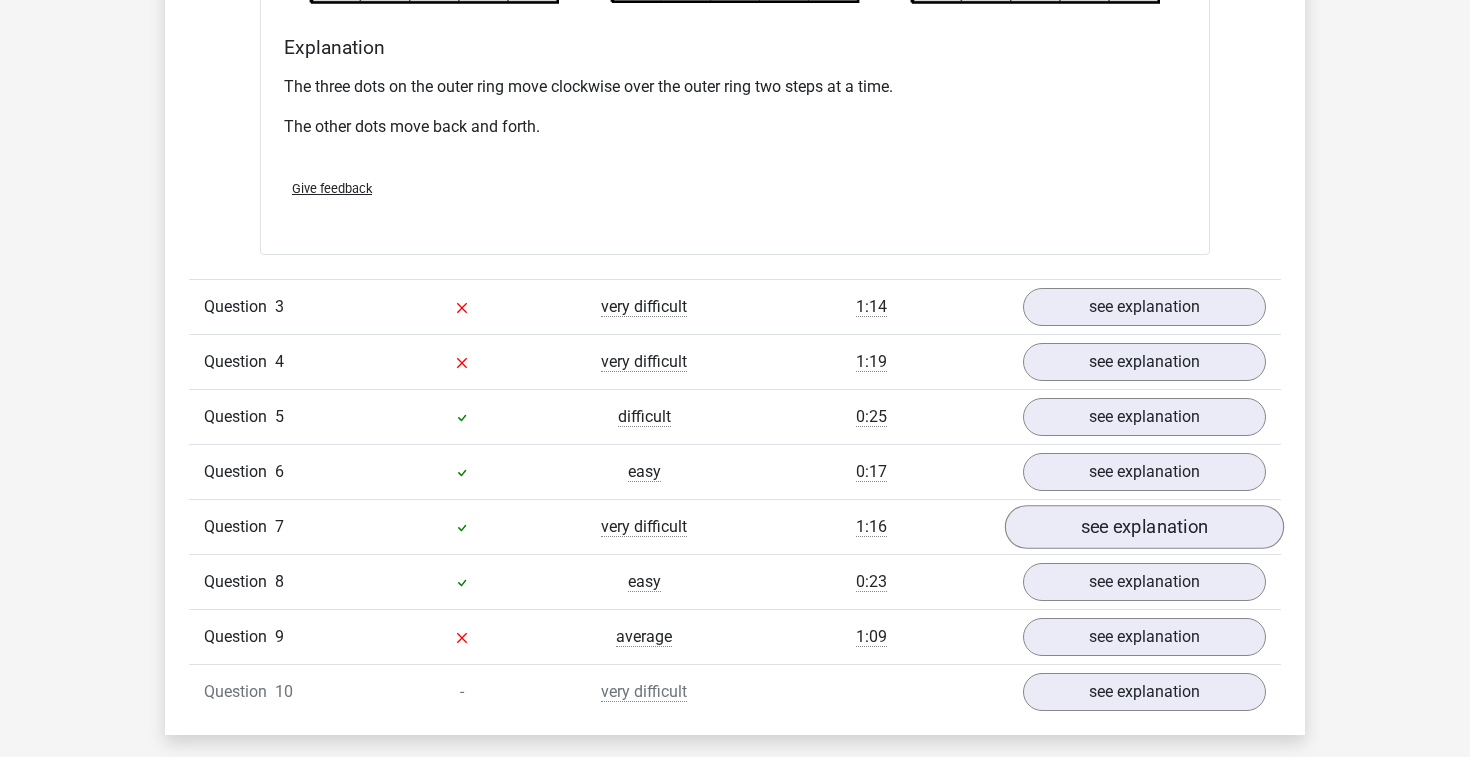 click on "see explanation" at bounding box center [1144, 528] 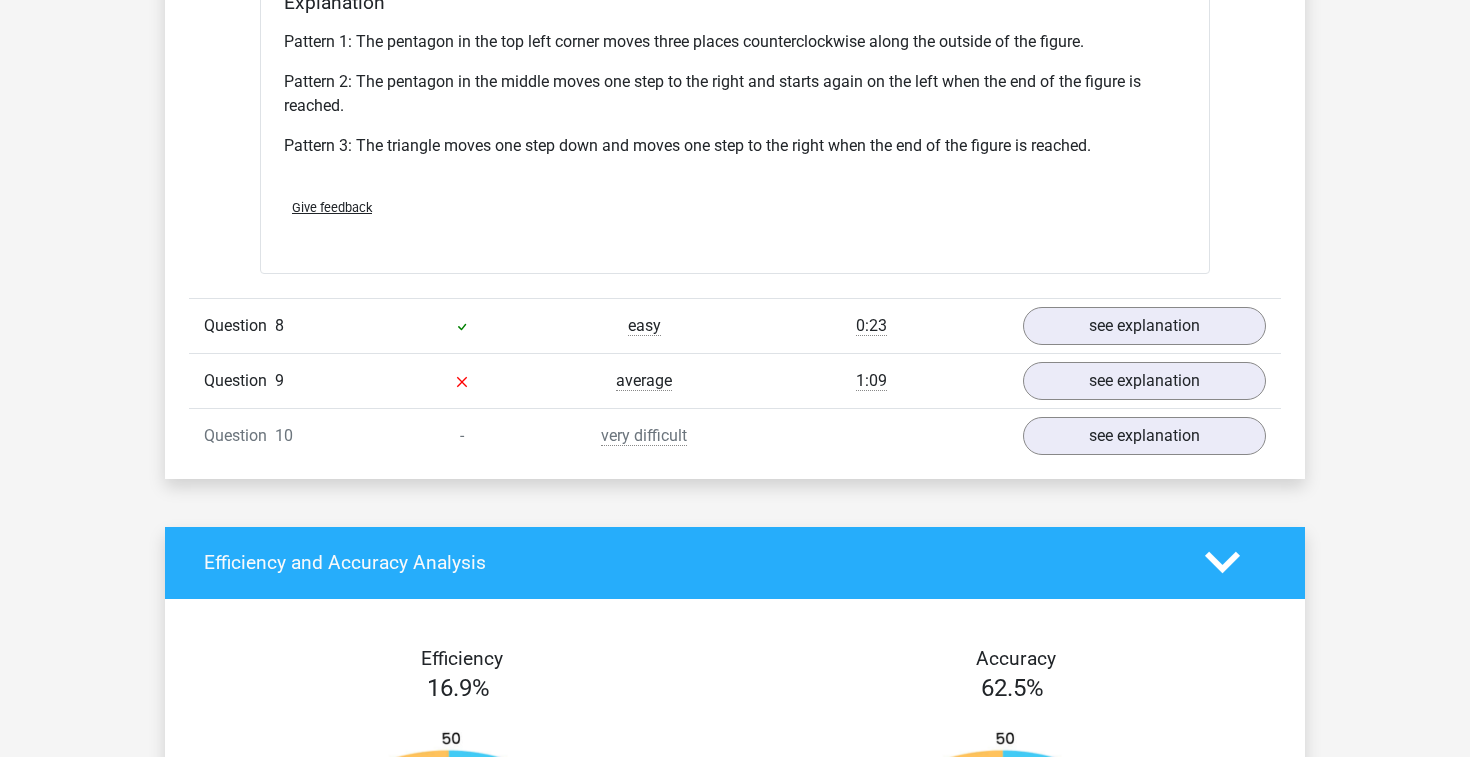 scroll, scrollTop: 5096, scrollLeft: 0, axis: vertical 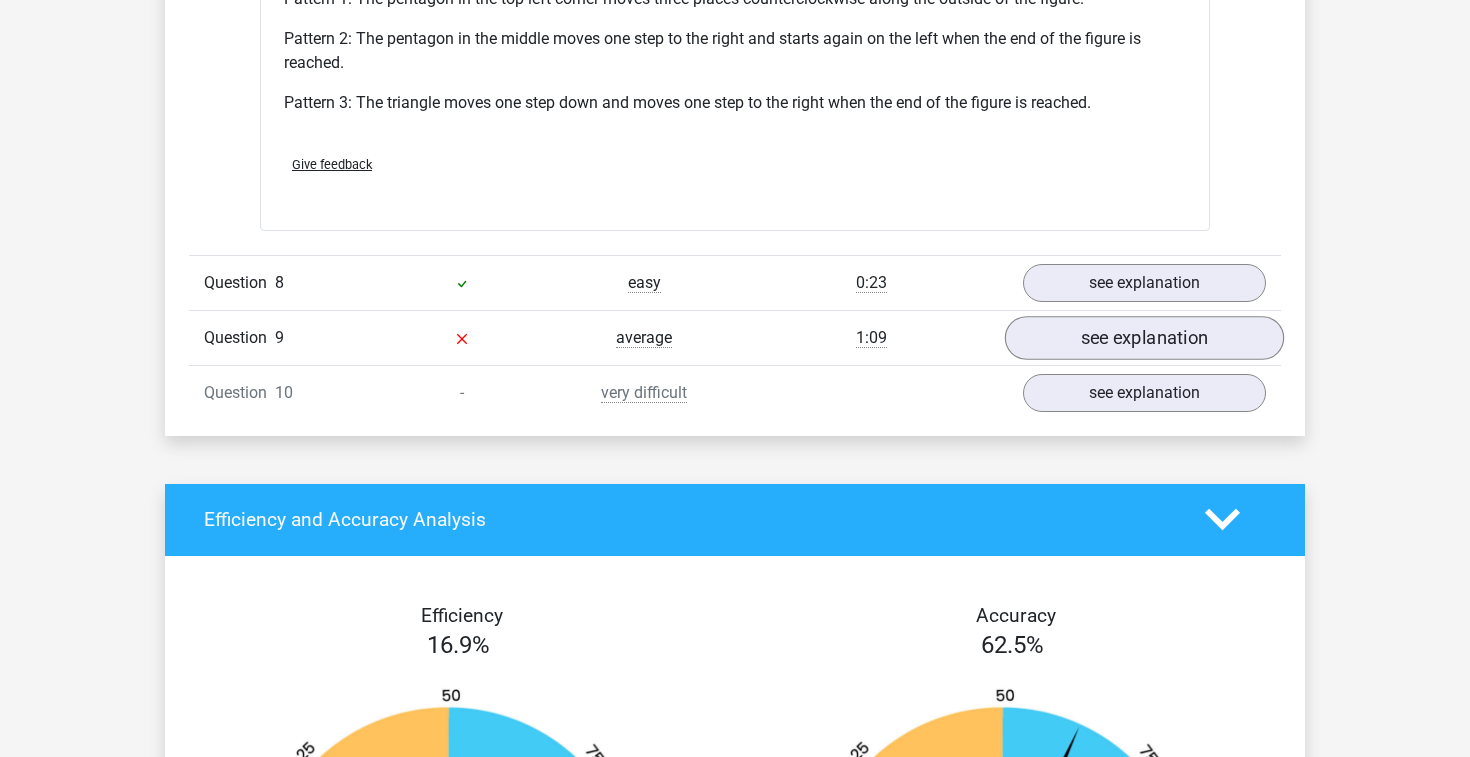 click on "see explanation" at bounding box center [1144, 338] 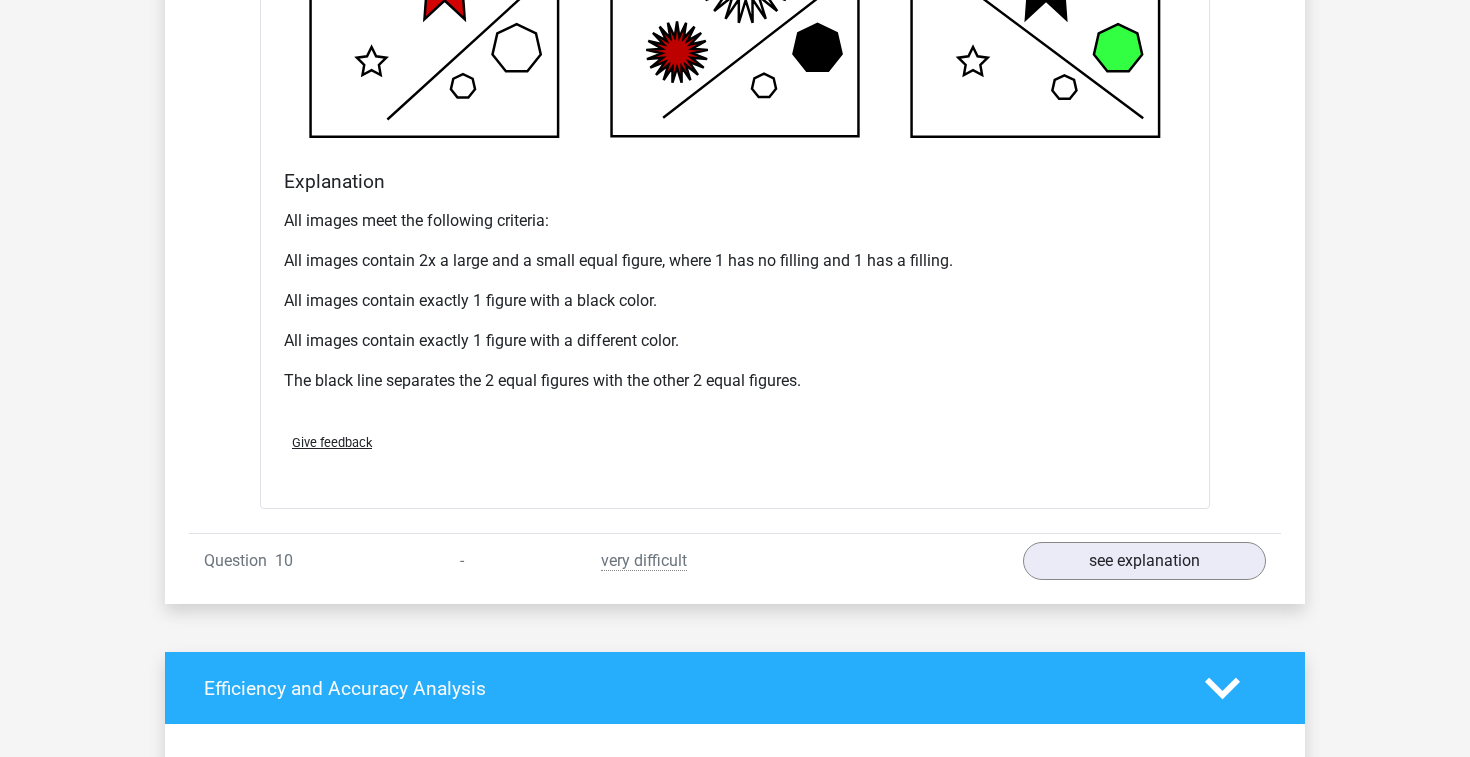 scroll, scrollTop: 6163, scrollLeft: 0, axis: vertical 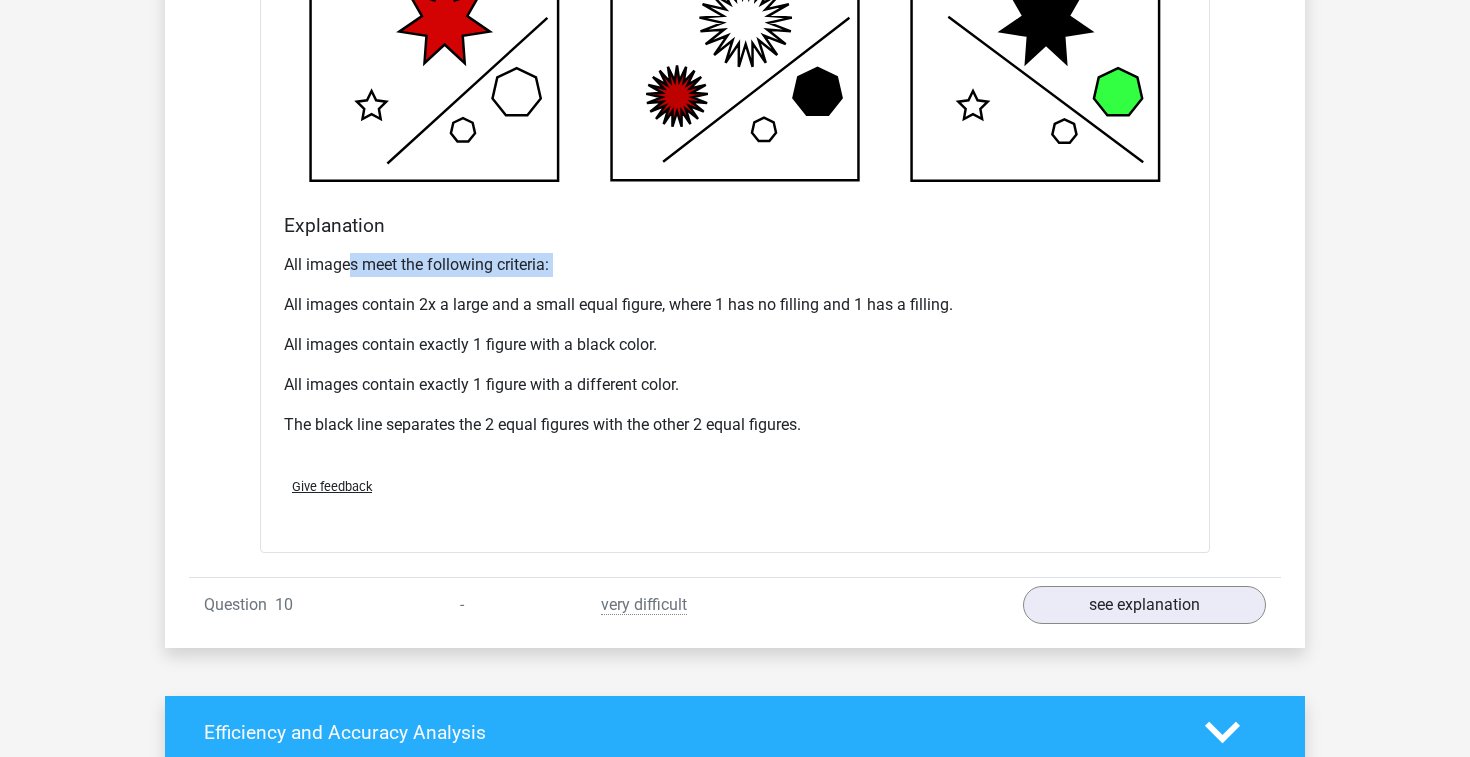 drag, startPoint x: 349, startPoint y: 266, endPoint x: 604, endPoint y: 275, distance: 255.15877 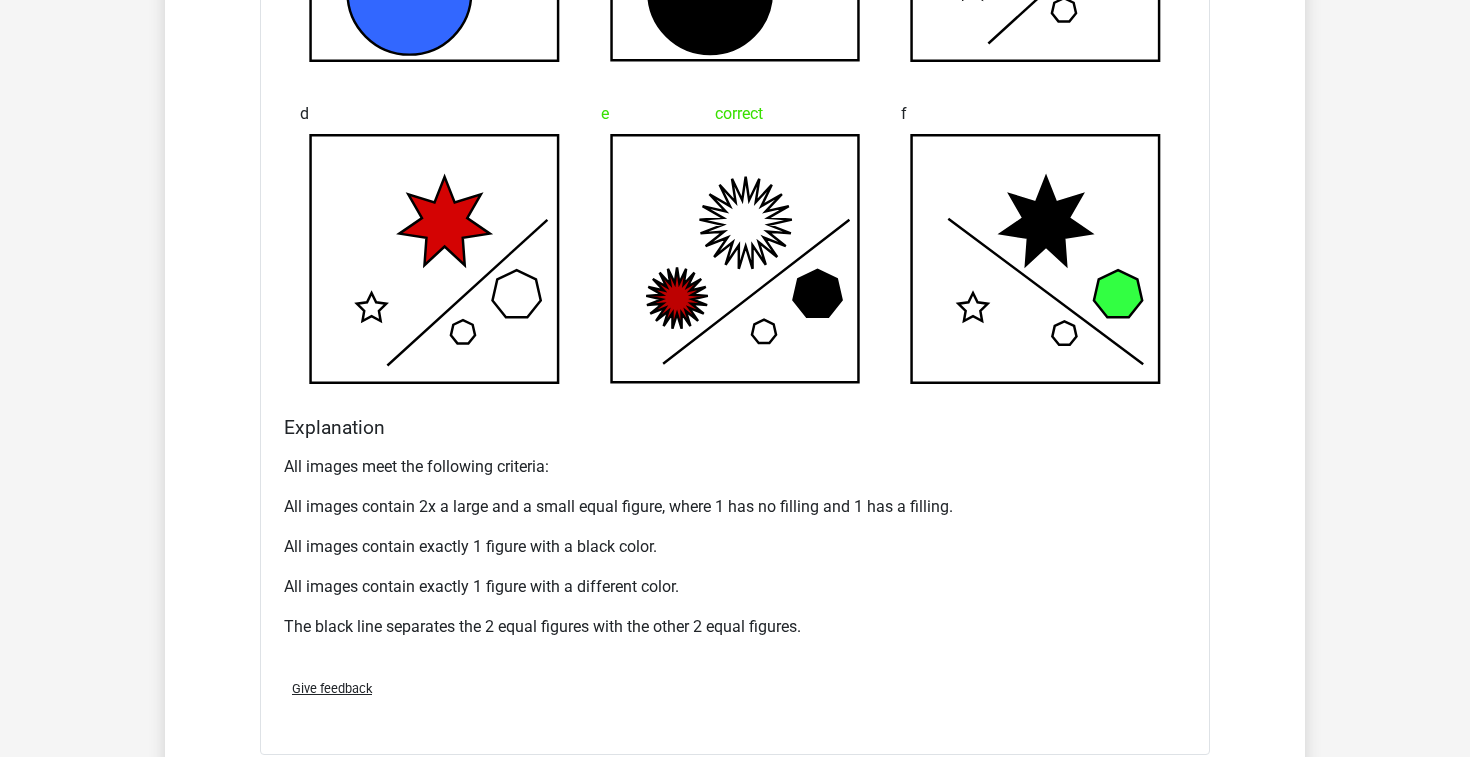 scroll, scrollTop: 5960, scrollLeft: 0, axis: vertical 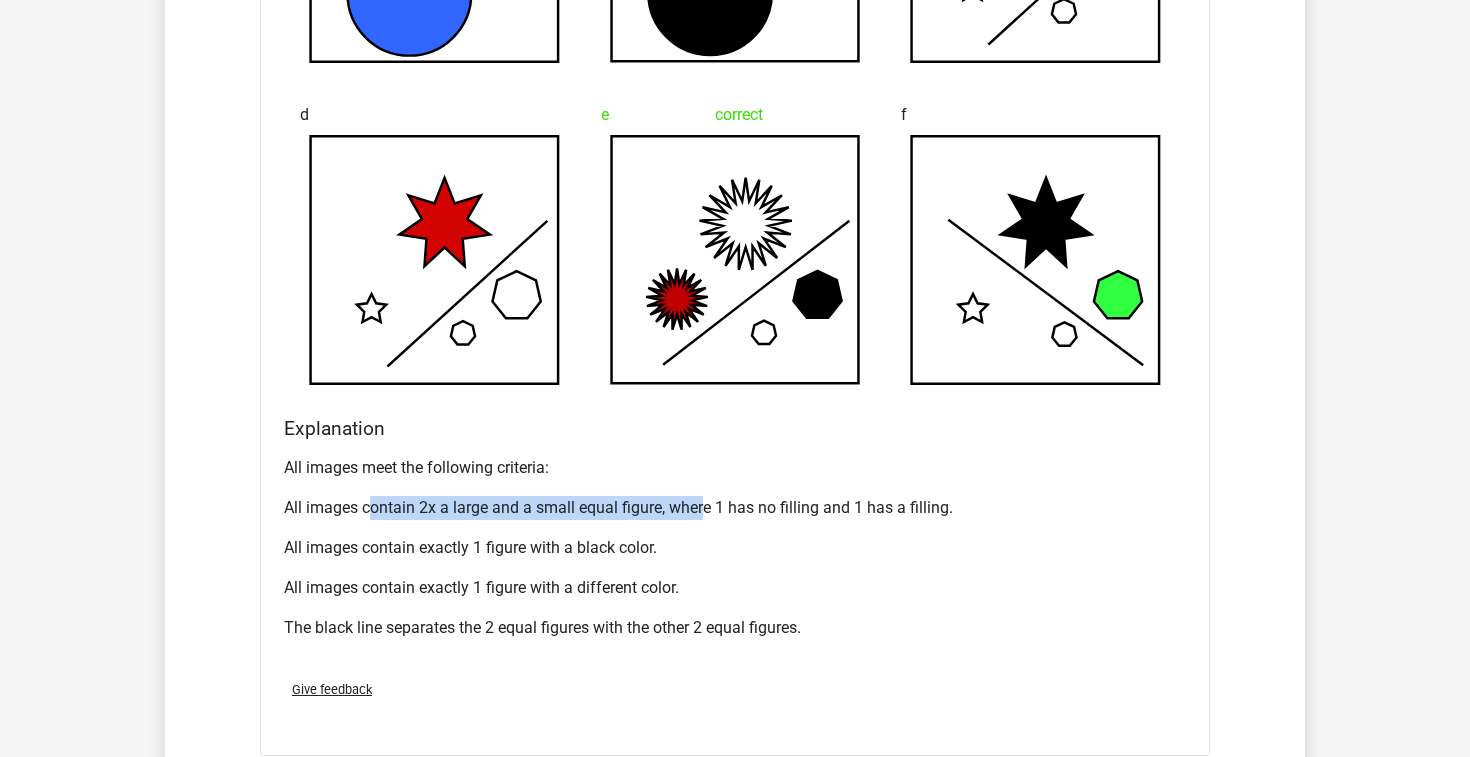drag, startPoint x: 371, startPoint y: 511, endPoint x: 705, endPoint y: 511, distance: 334 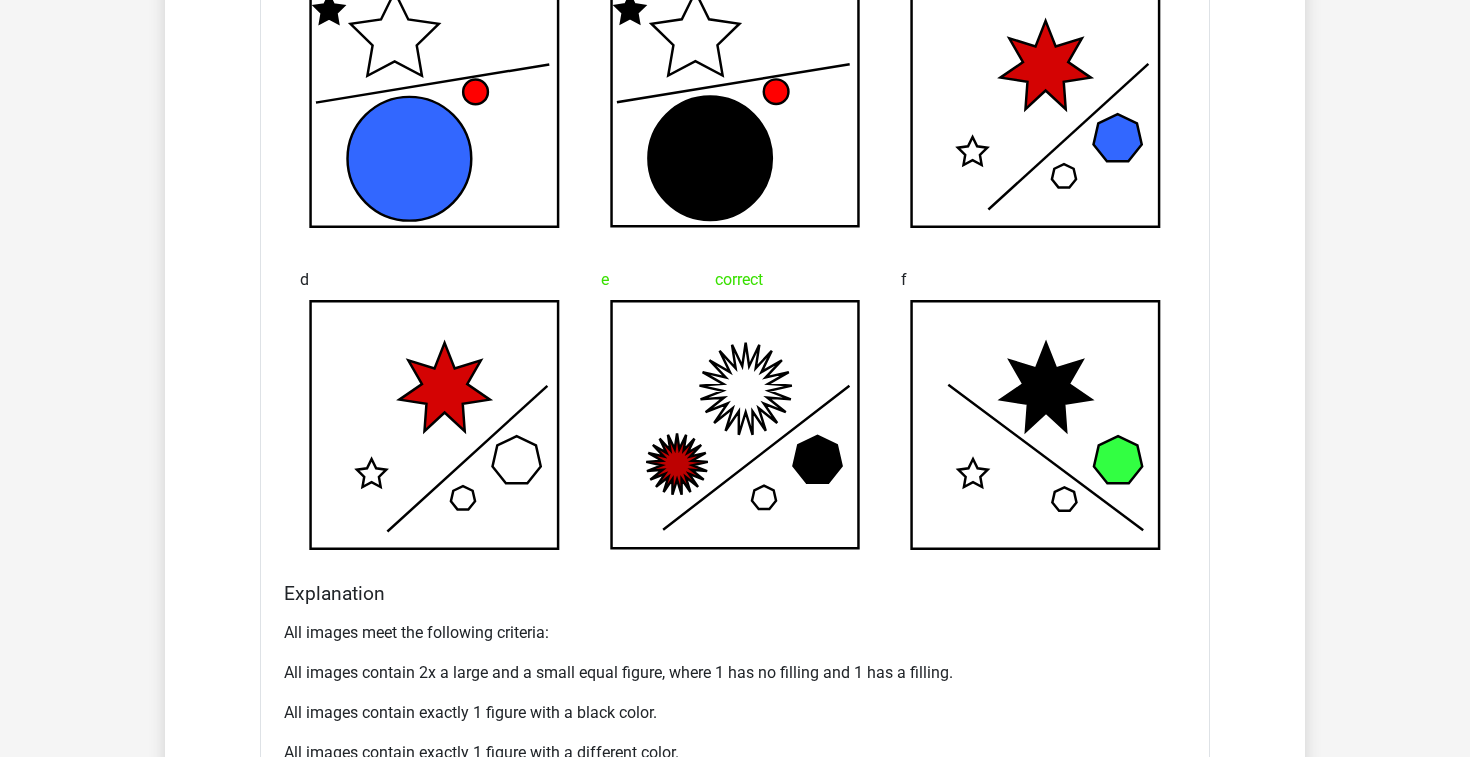 scroll, scrollTop: 5840, scrollLeft: 0, axis: vertical 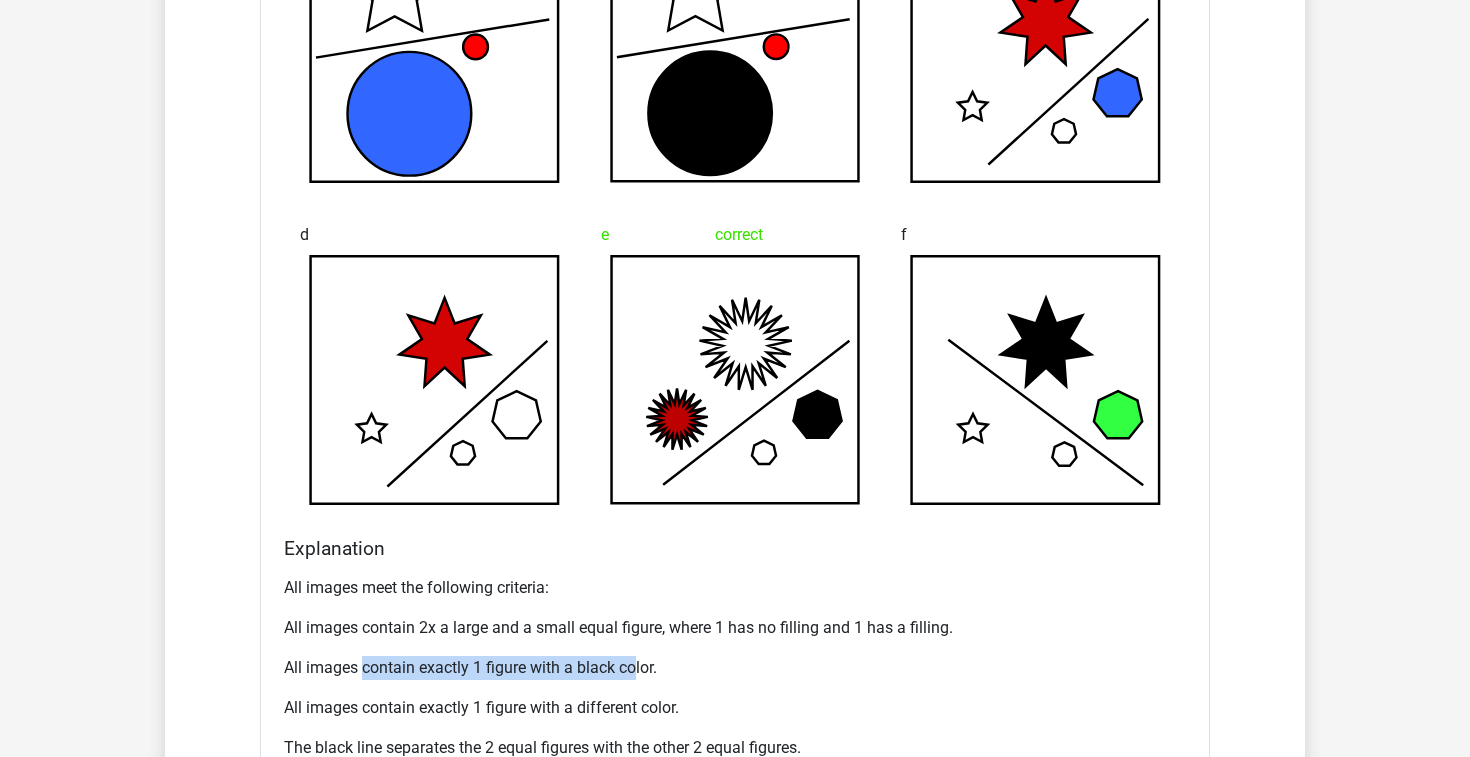drag, startPoint x: 362, startPoint y: 671, endPoint x: 639, endPoint y: 667, distance: 277.02887 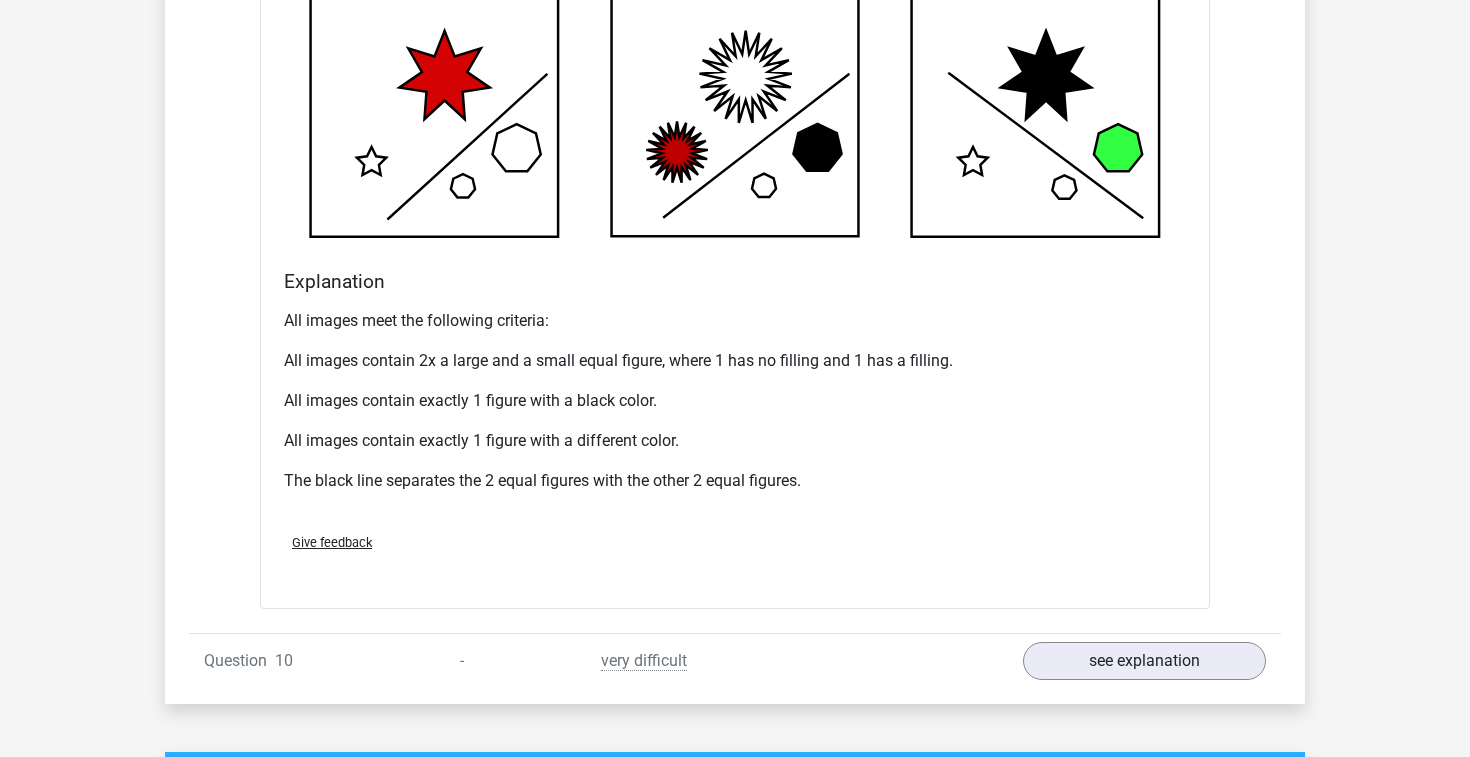 scroll, scrollTop: 6354, scrollLeft: 0, axis: vertical 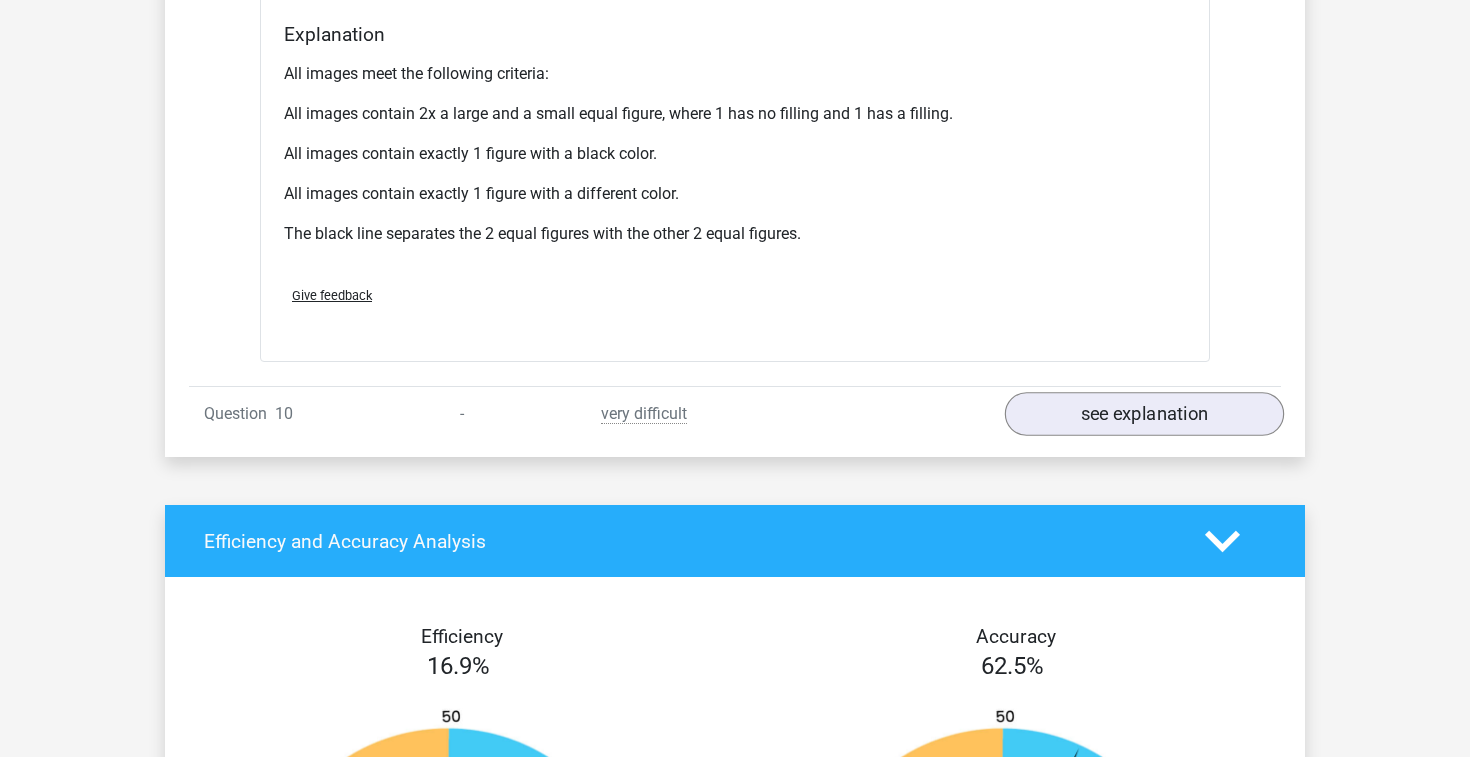 click on "see explanation" at bounding box center (1144, 414) 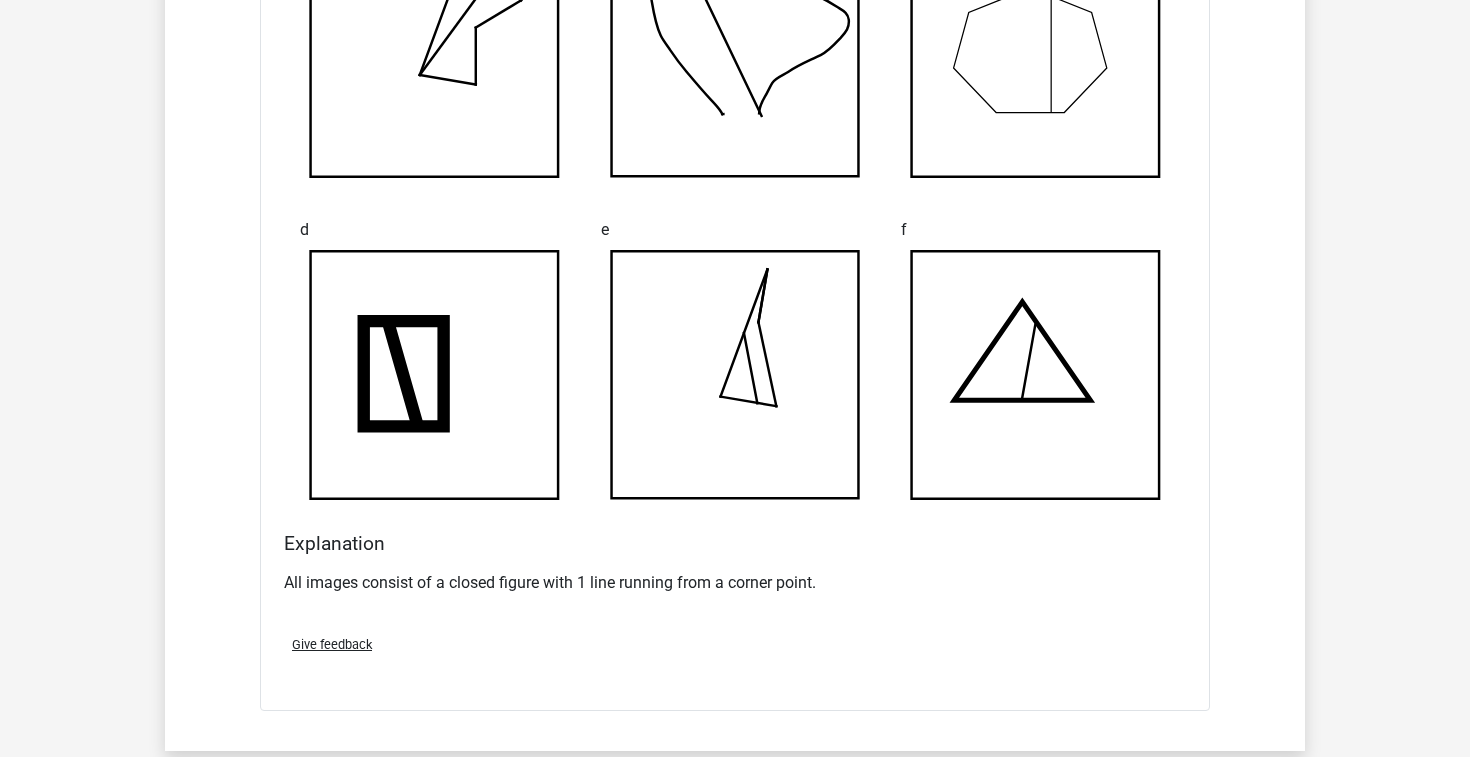 scroll, scrollTop: 7422, scrollLeft: 0, axis: vertical 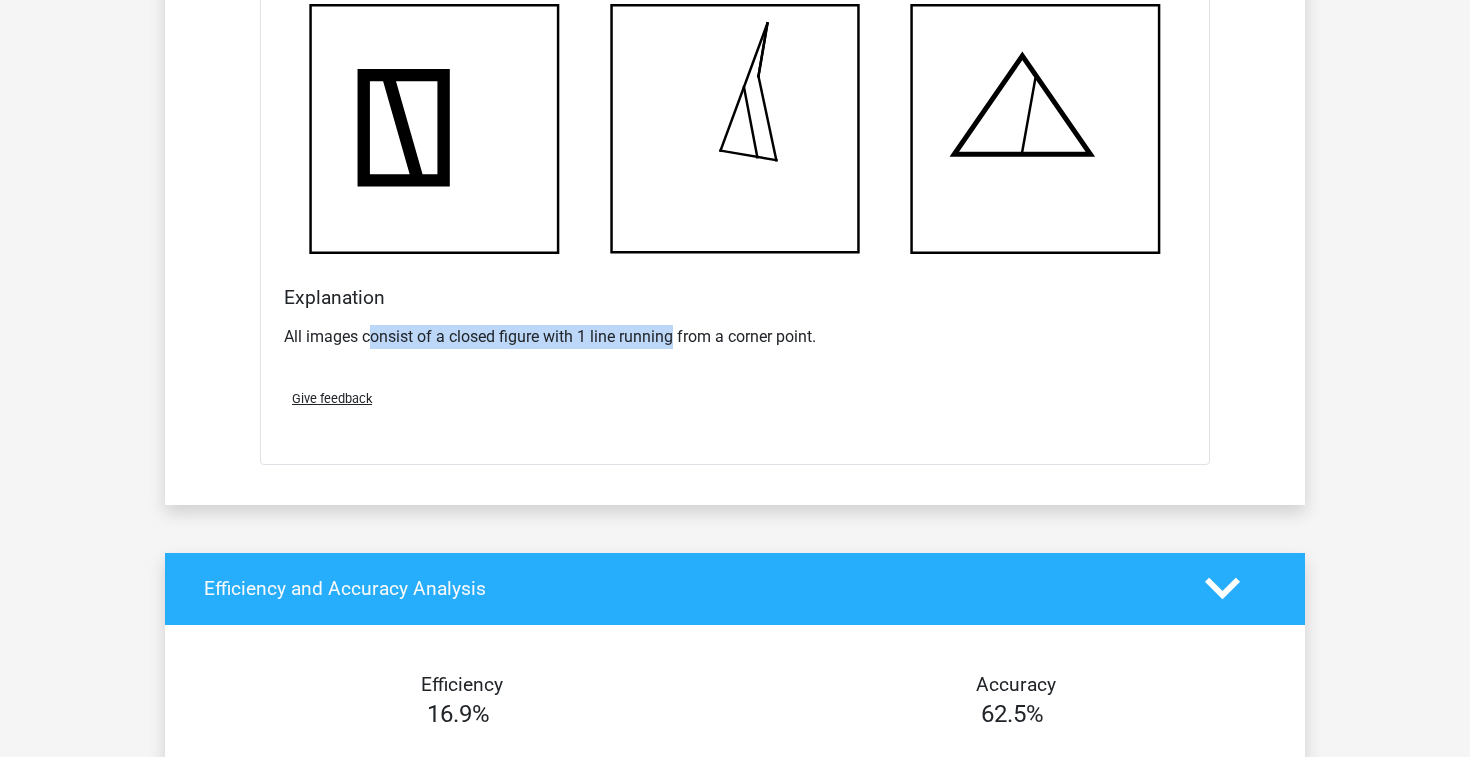 drag, startPoint x: 370, startPoint y: 338, endPoint x: 672, endPoint y: 337, distance: 302.00165 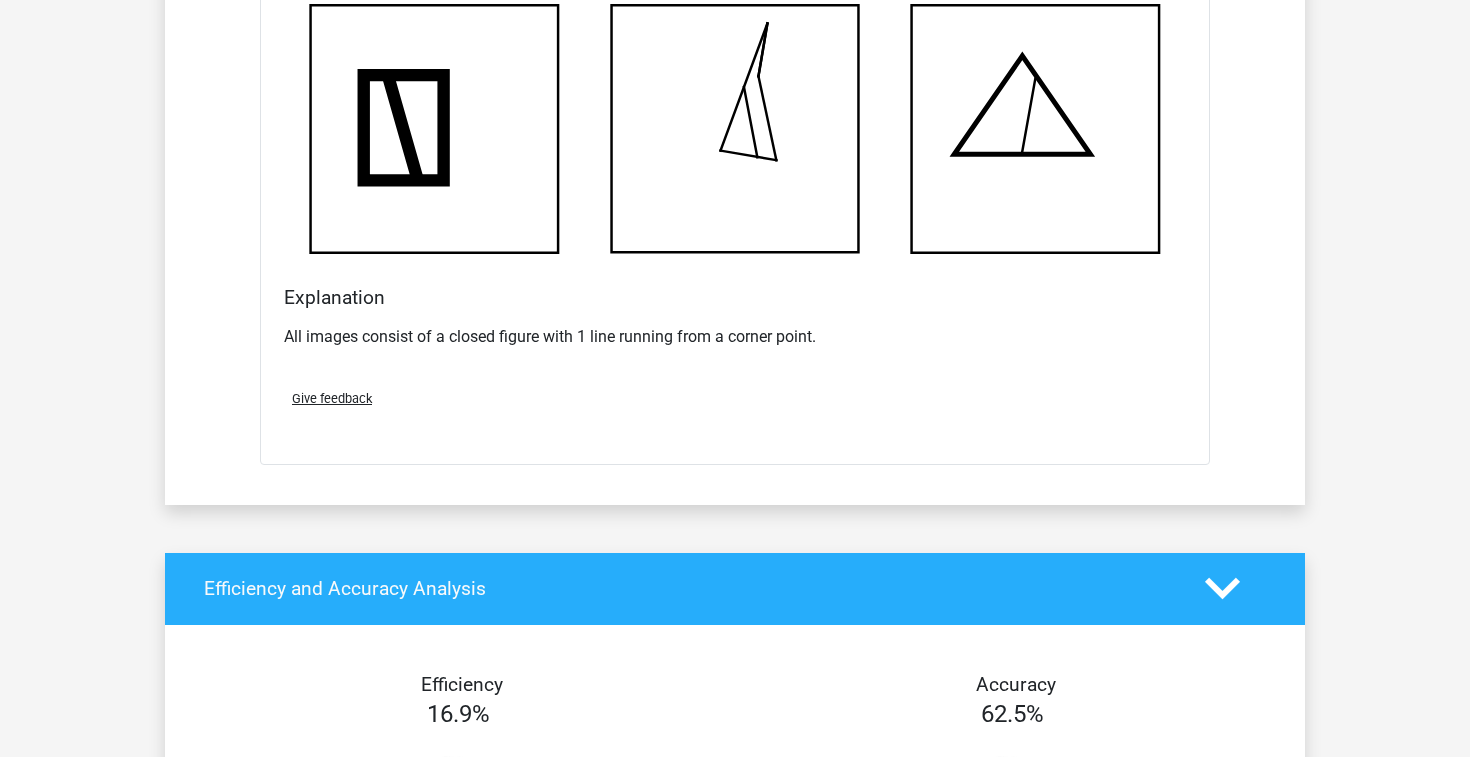 click on "All images consist of a closed figure with 1 line running from a corner point." at bounding box center (735, 345) 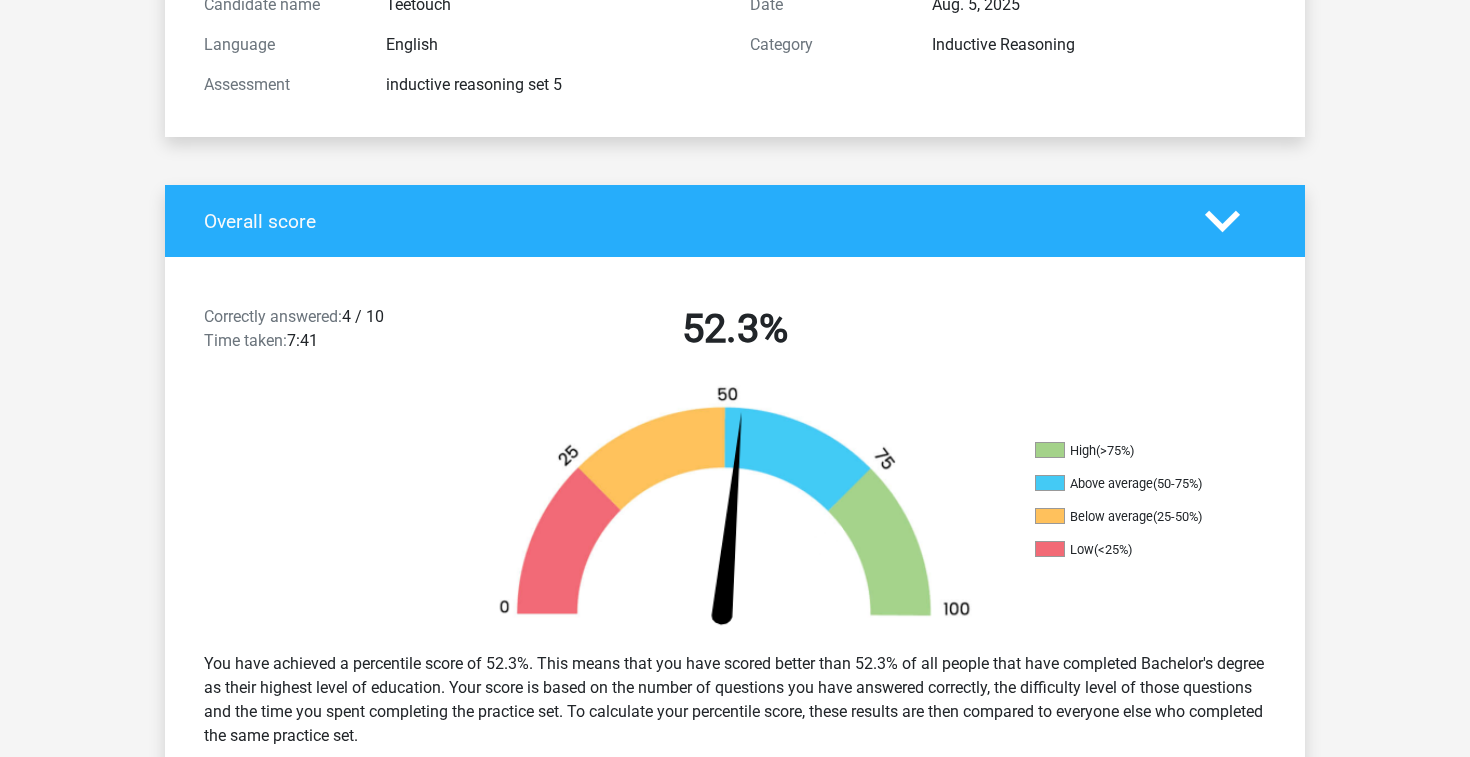 scroll, scrollTop: 289, scrollLeft: 0, axis: vertical 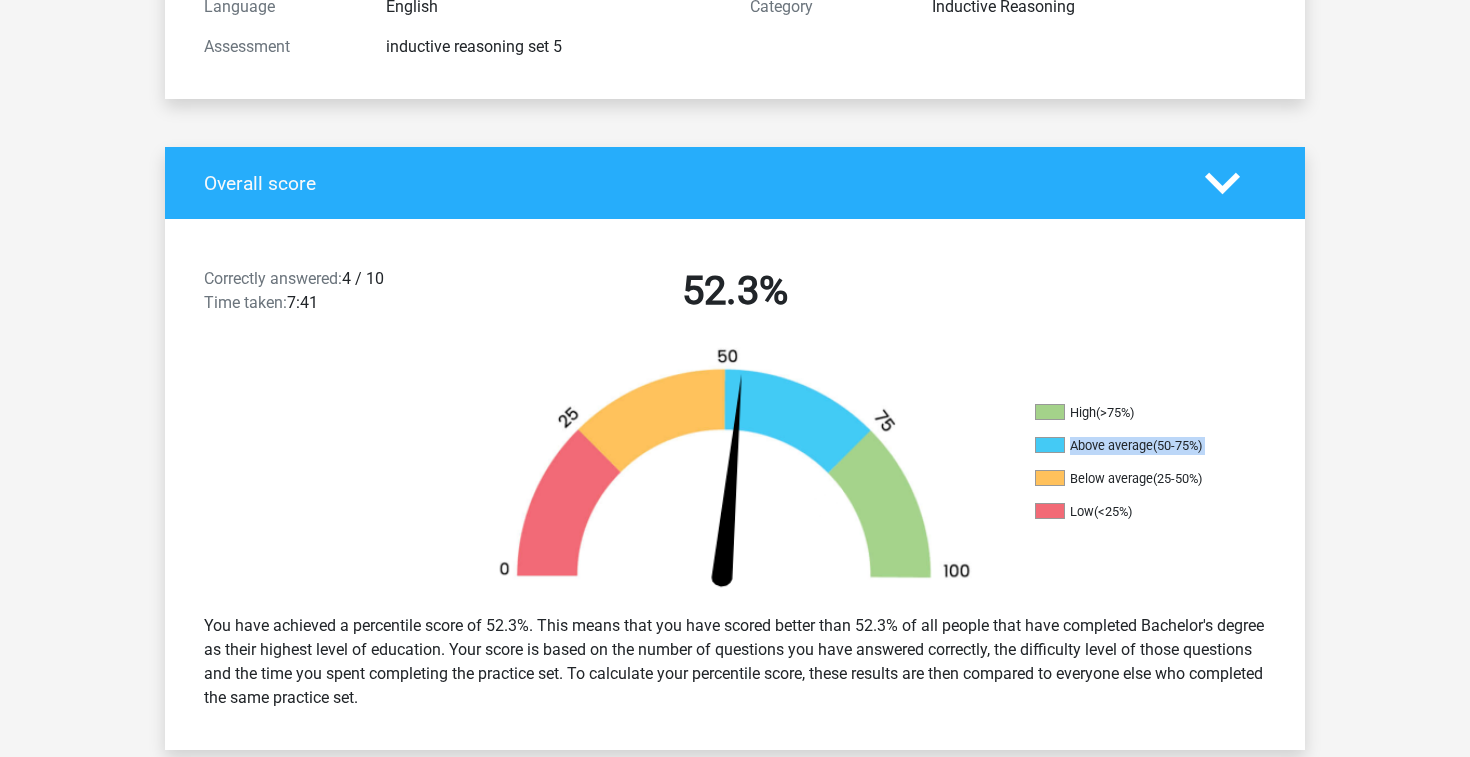 drag, startPoint x: 1071, startPoint y: 447, endPoint x: 1187, endPoint y: 465, distance: 117.388245 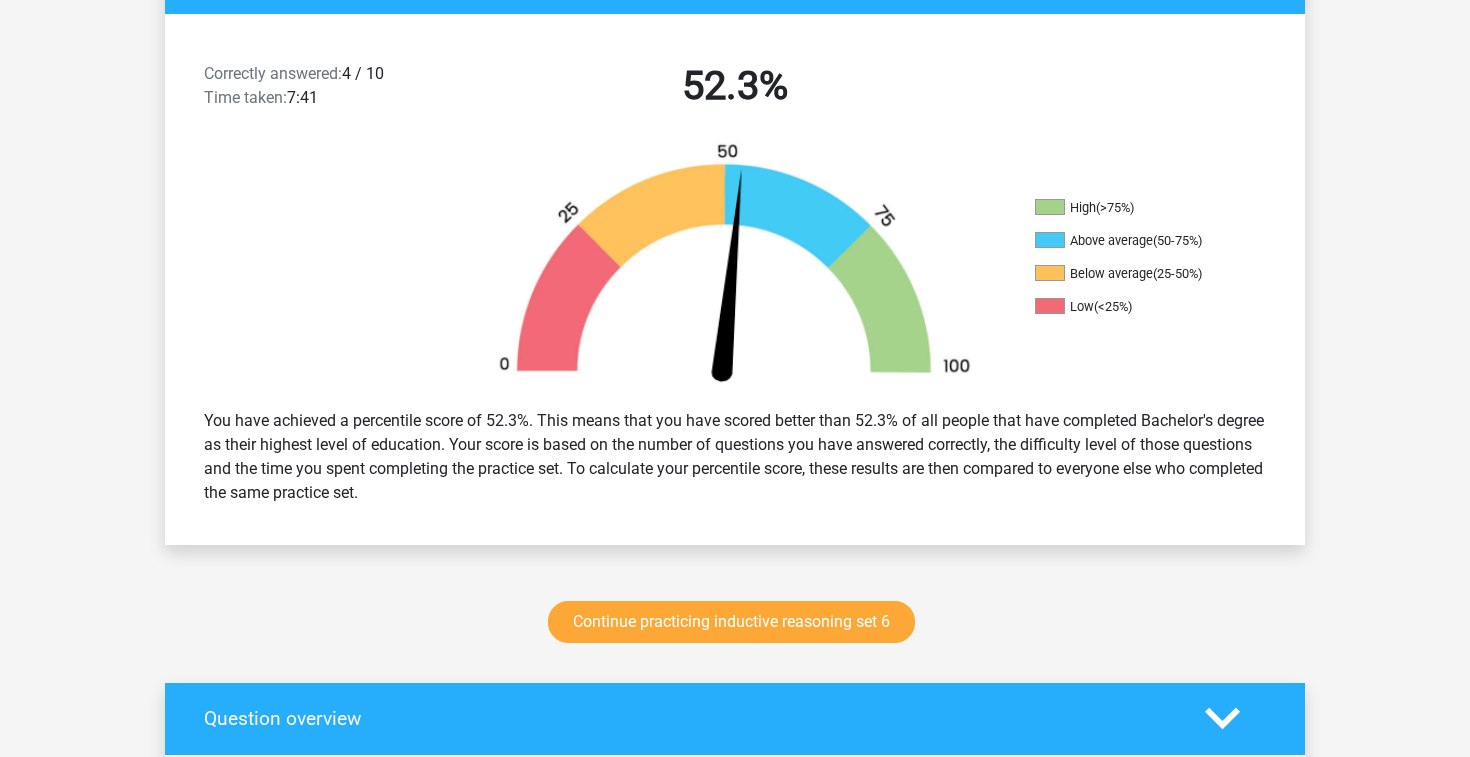scroll, scrollTop: 493, scrollLeft: 0, axis: vertical 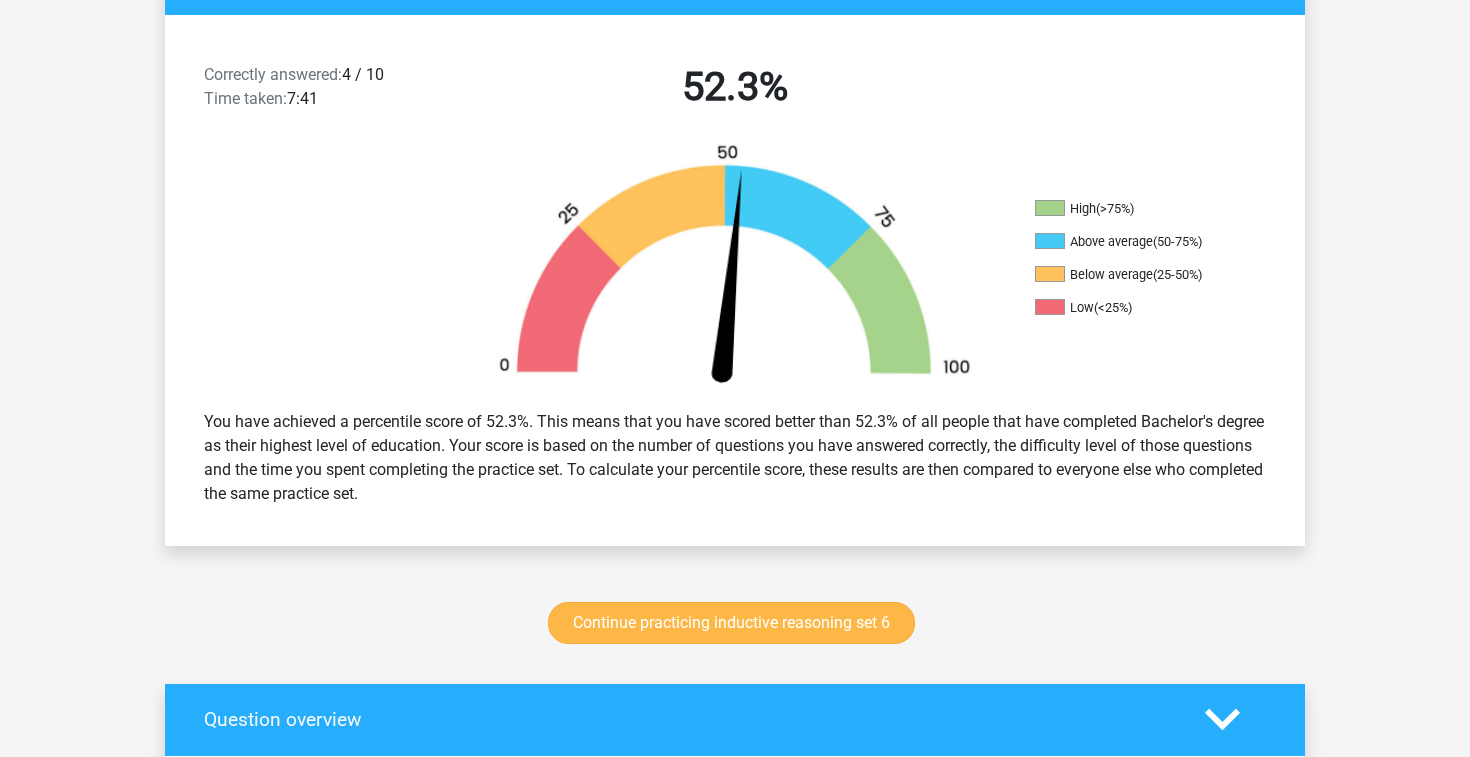 click on "Continue practicing inductive reasoning set 6" at bounding box center (731, 623) 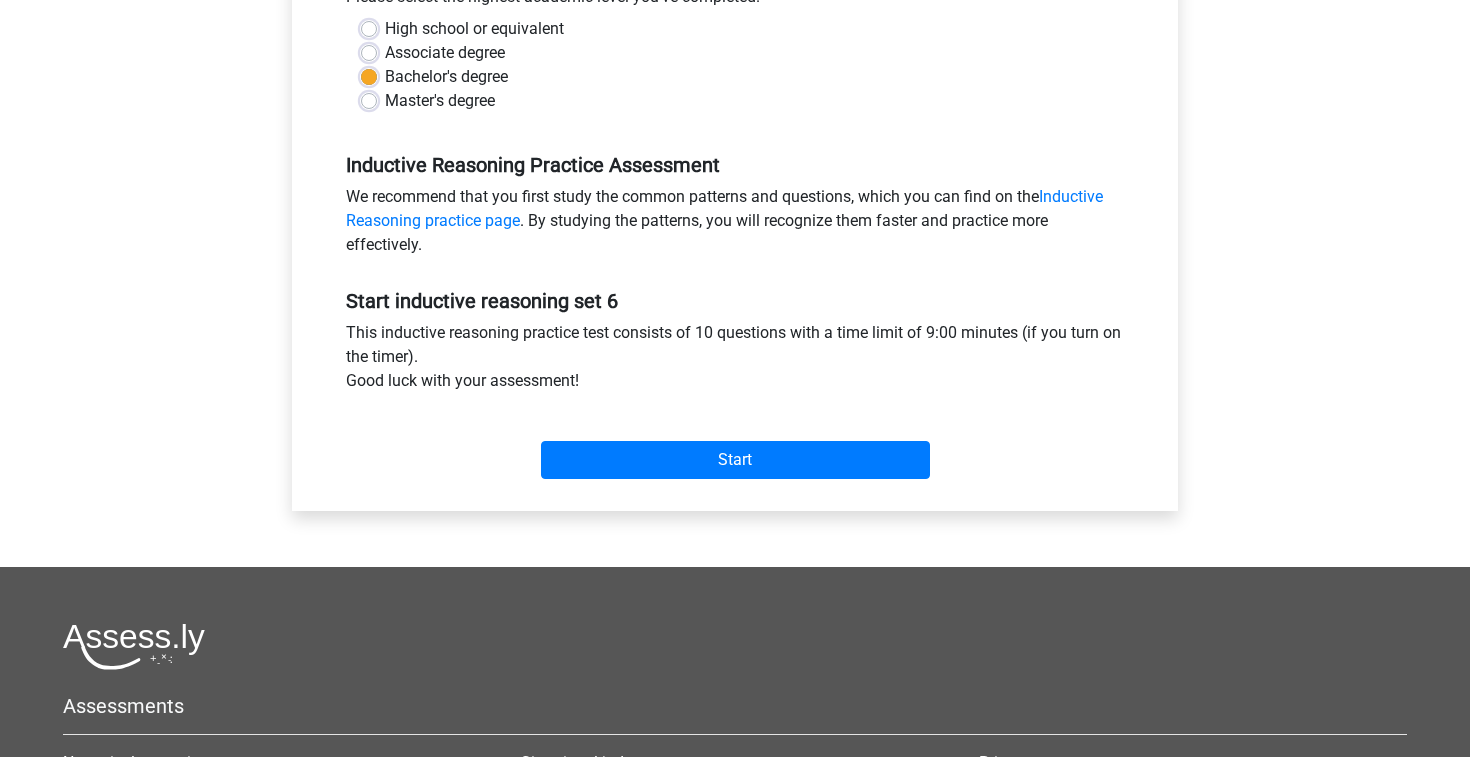 scroll, scrollTop: 488, scrollLeft: 0, axis: vertical 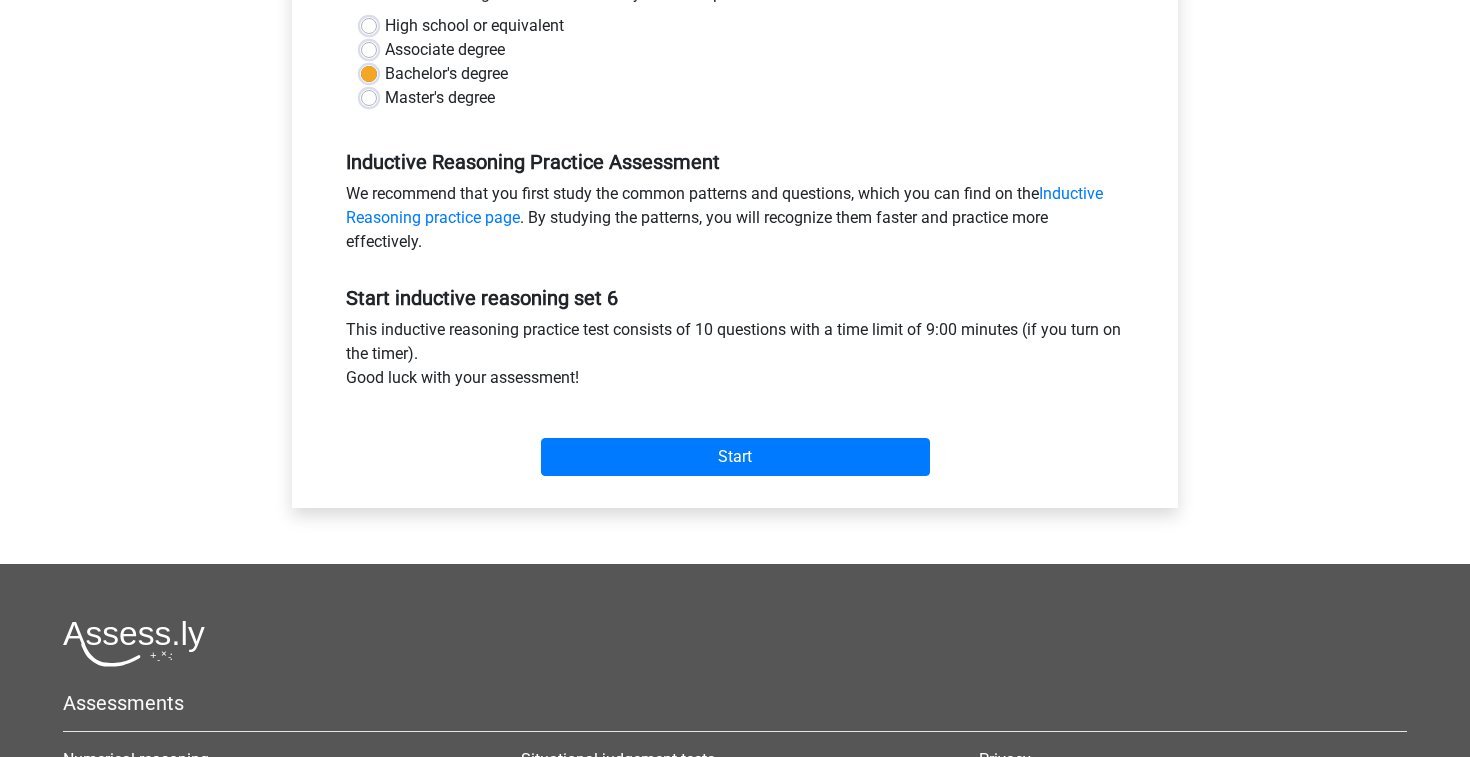 click on "Start" at bounding box center (735, 441) 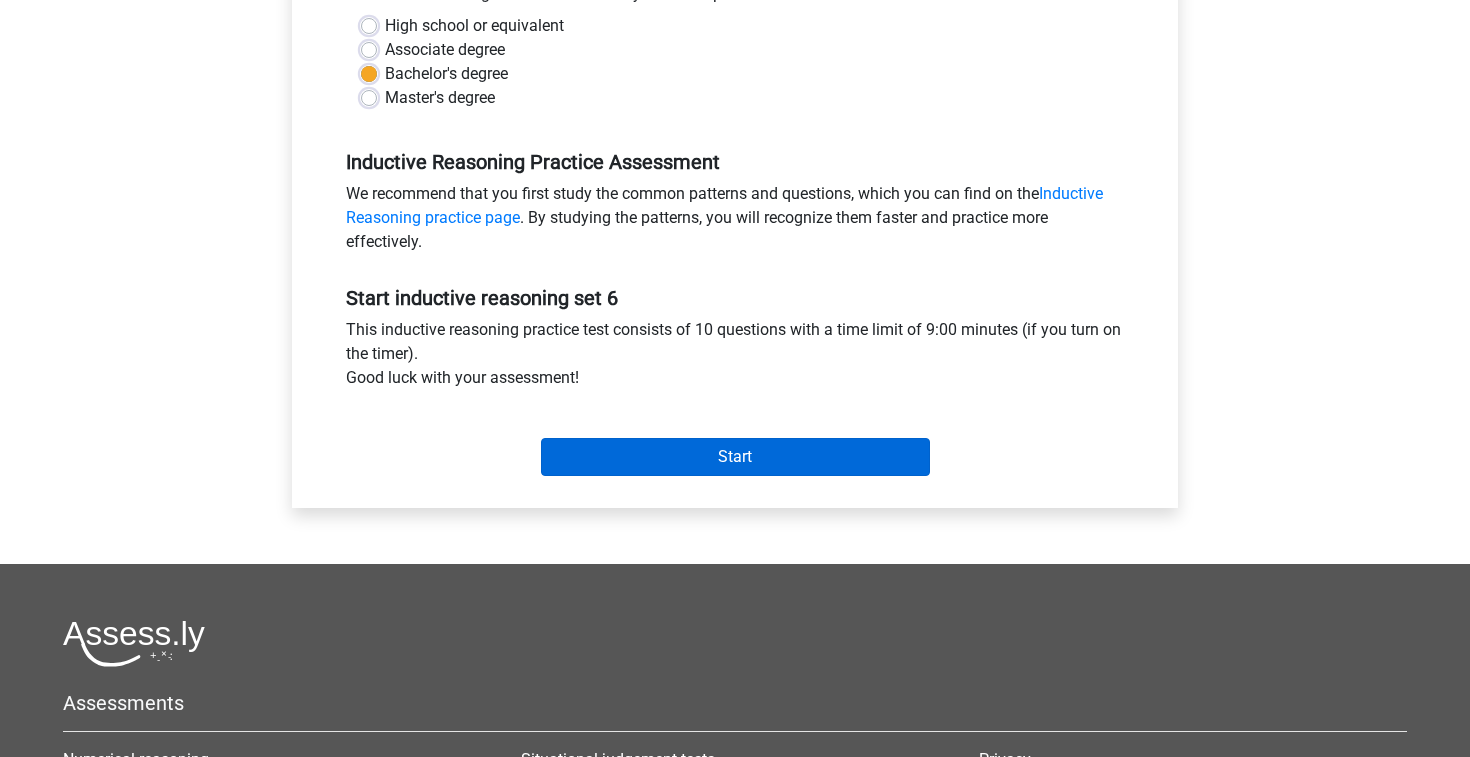click on "Start" at bounding box center (735, 457) 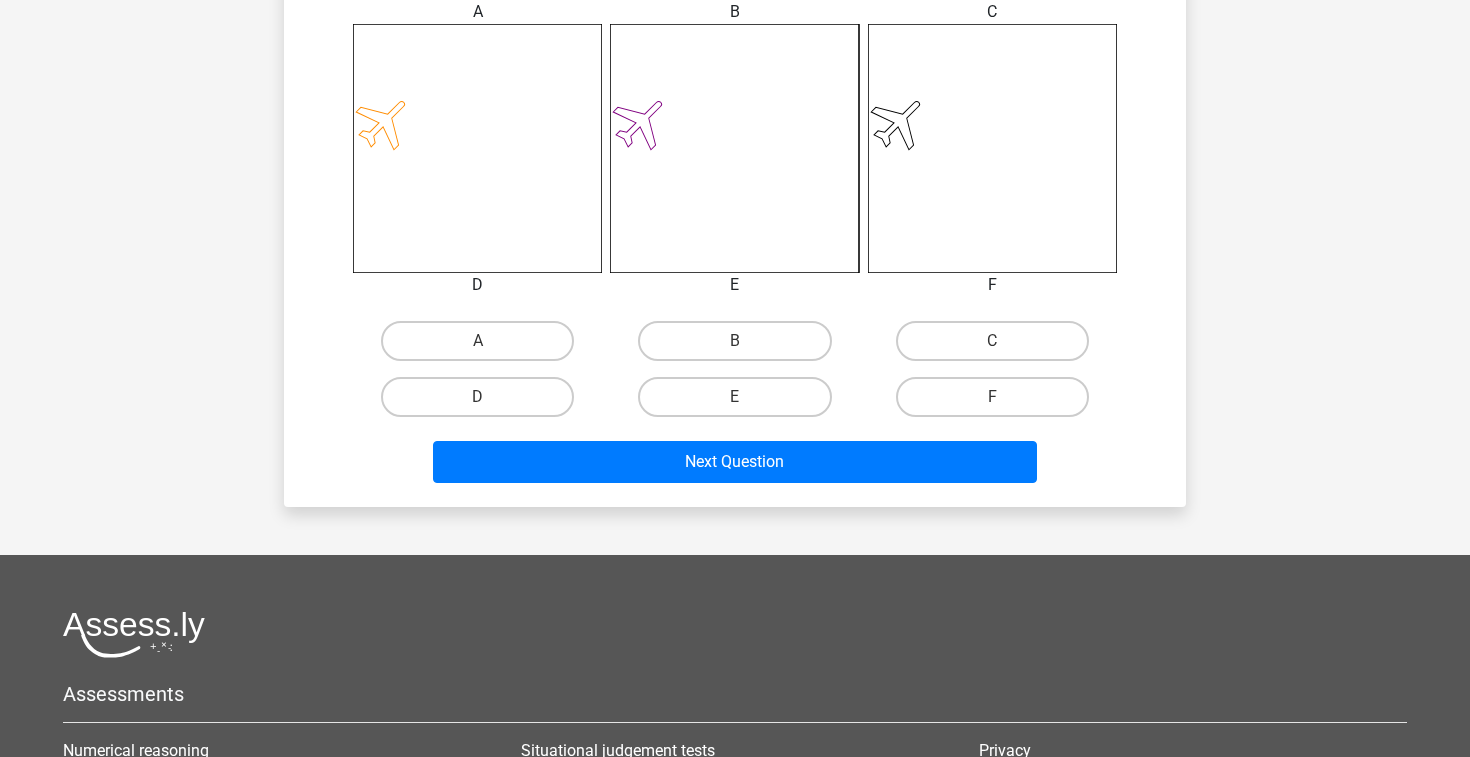 scroll, scrollTop: 827, scrollLeft: 0, axis: vertical 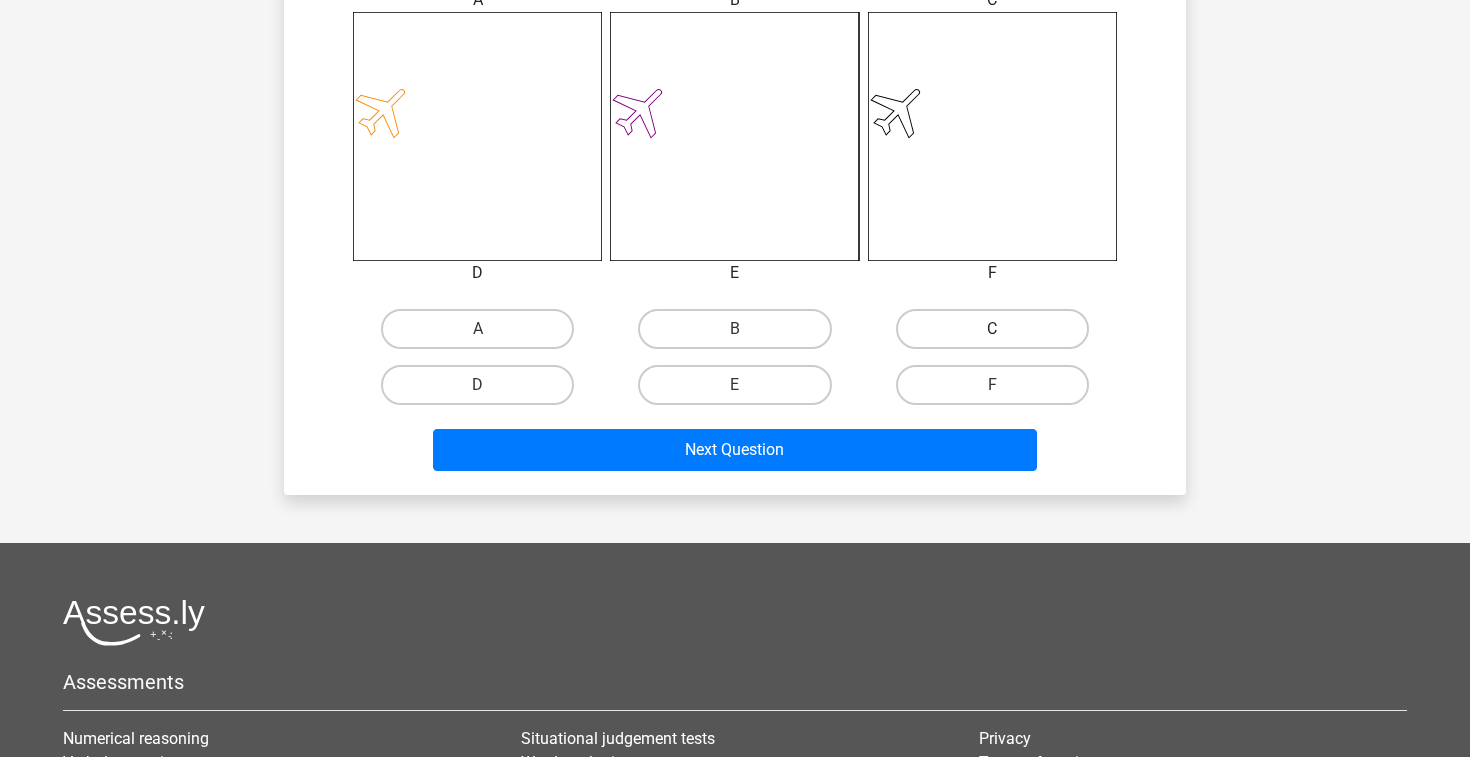 click on "C" at bounding box center [992, 329] 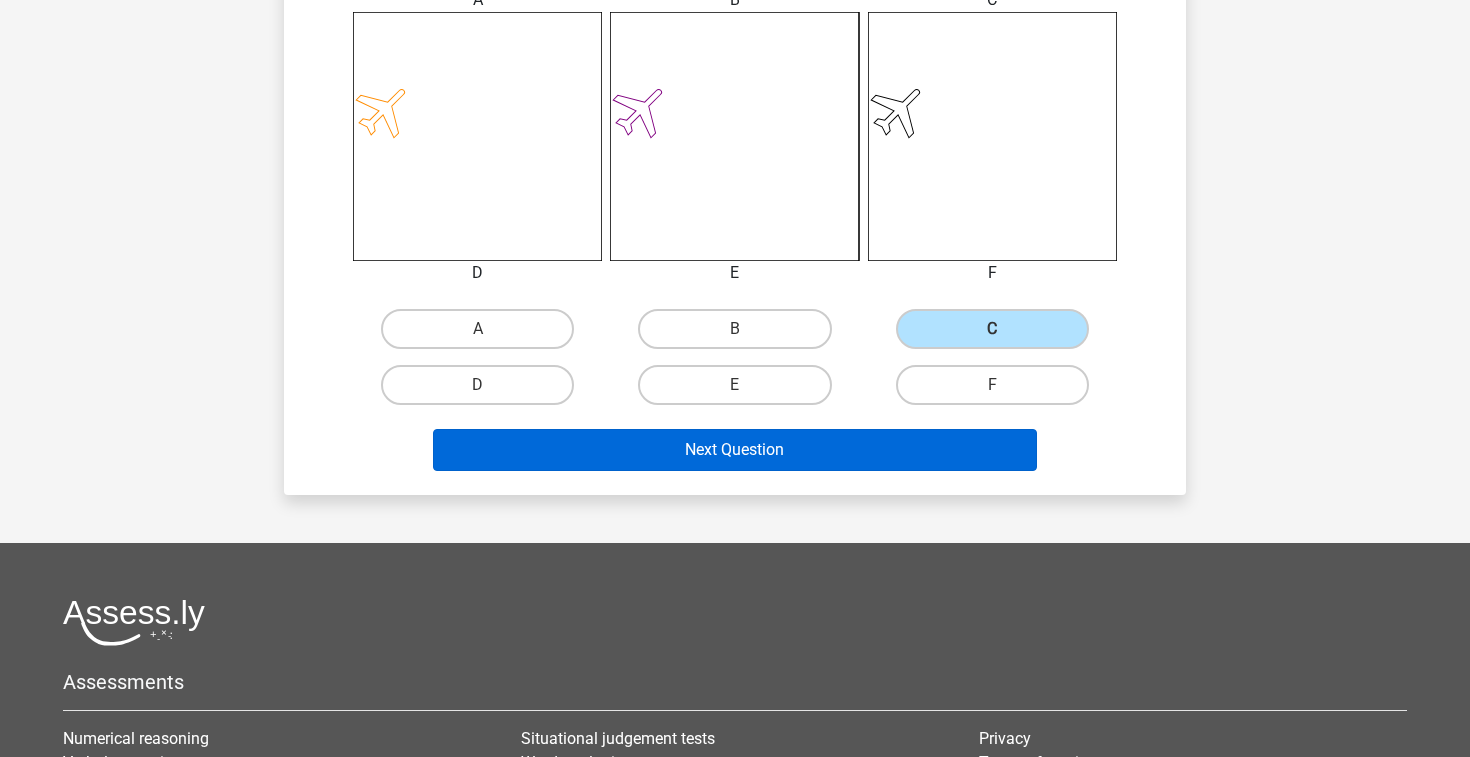 scroll, scrollTop: 651, scrollLeft: 0, axis: vertical 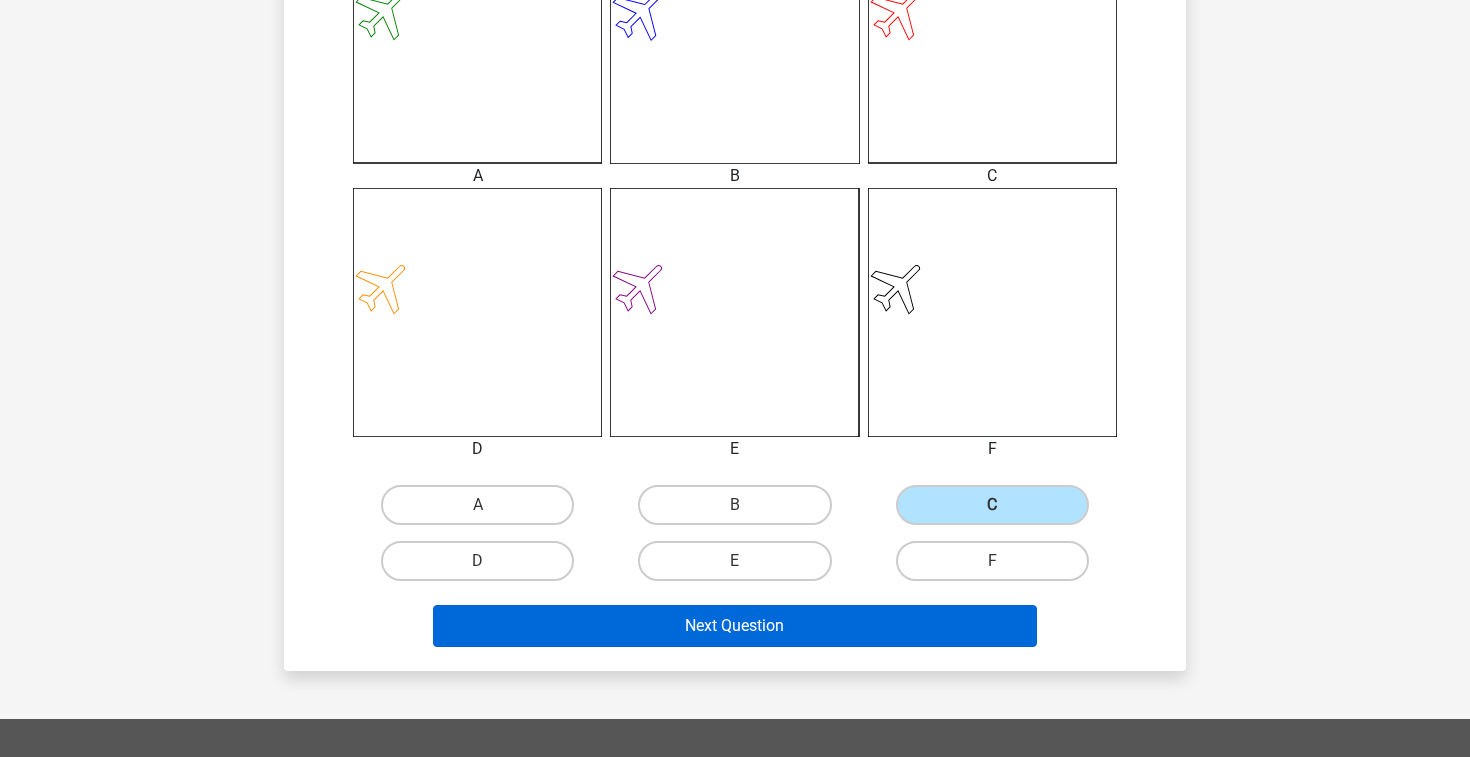 click on "Next Question" at bounding box center [735, 626] 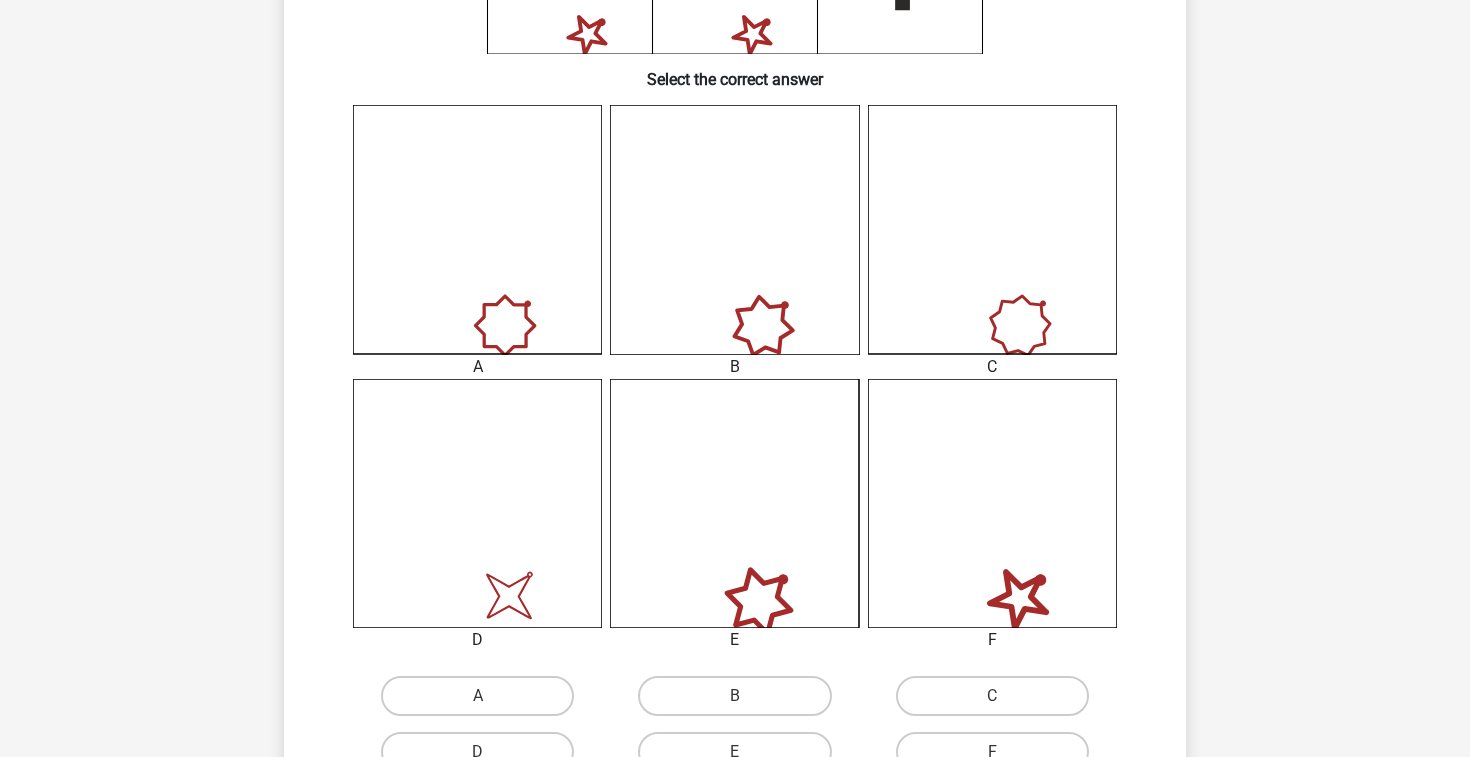 scroll, scrollTop: 536, scrollLeft: 0, axis: vertical 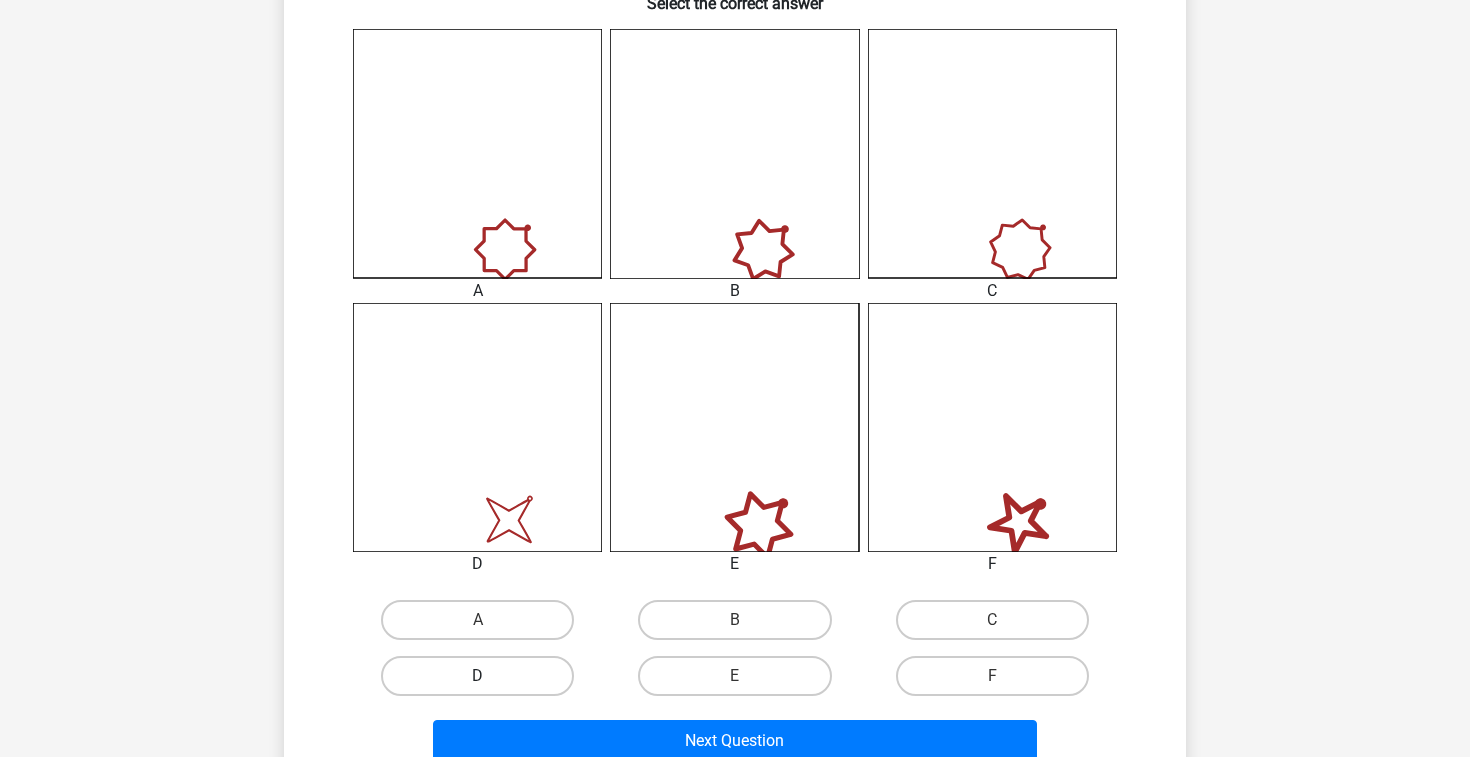 click on "D" at bounding box center [477, 676] 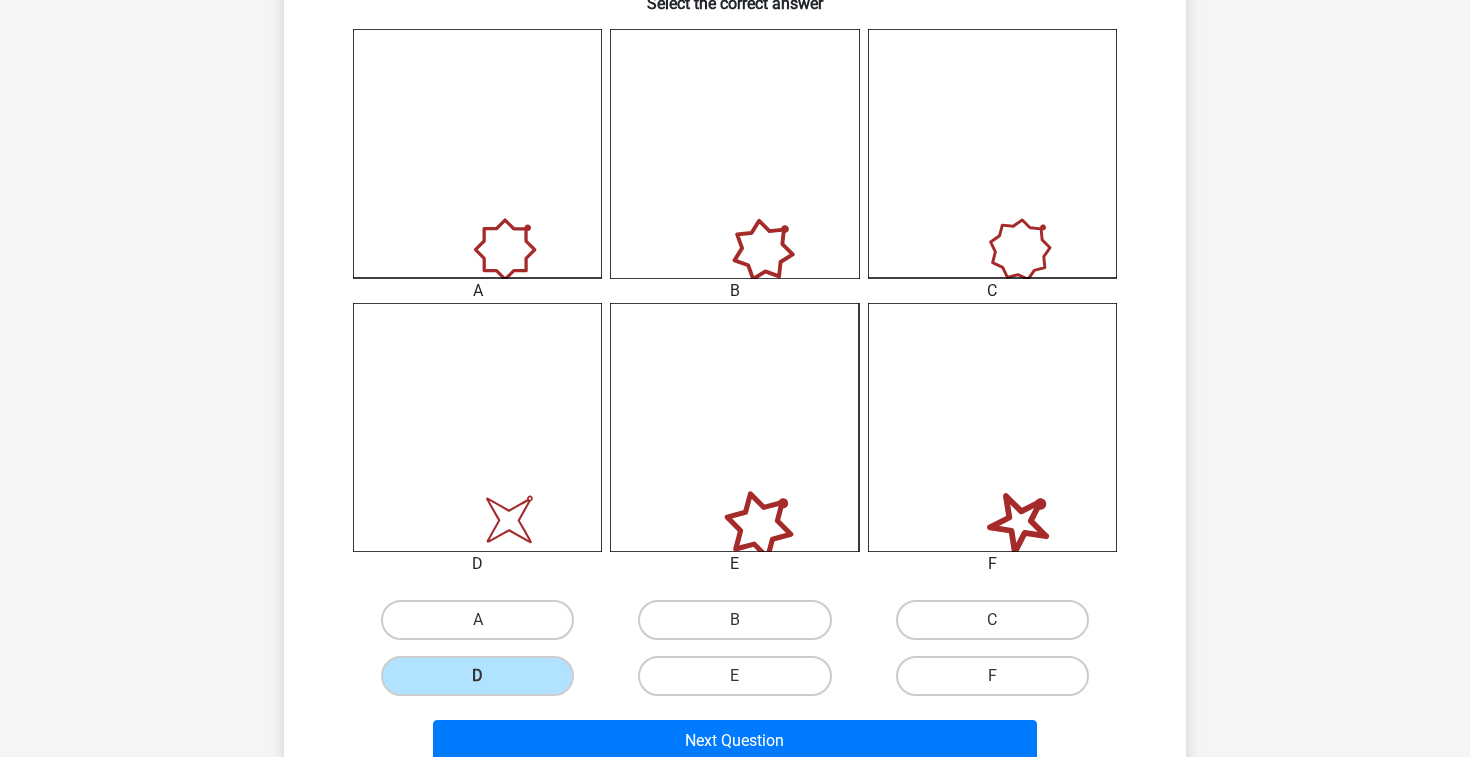 click on "Next Question" at bounding box center (735, 737) 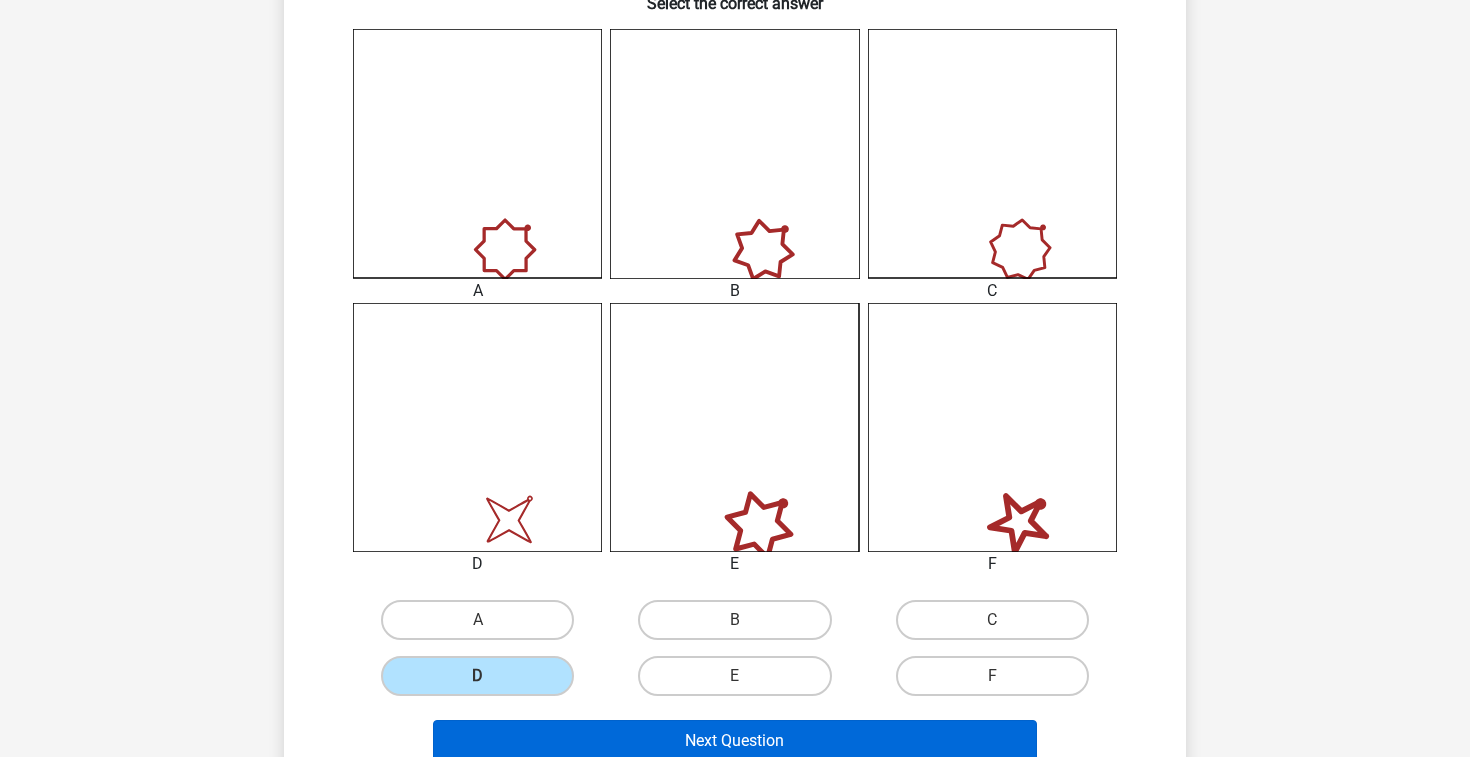 click on "Next Question" at bounding box center [735, 741] 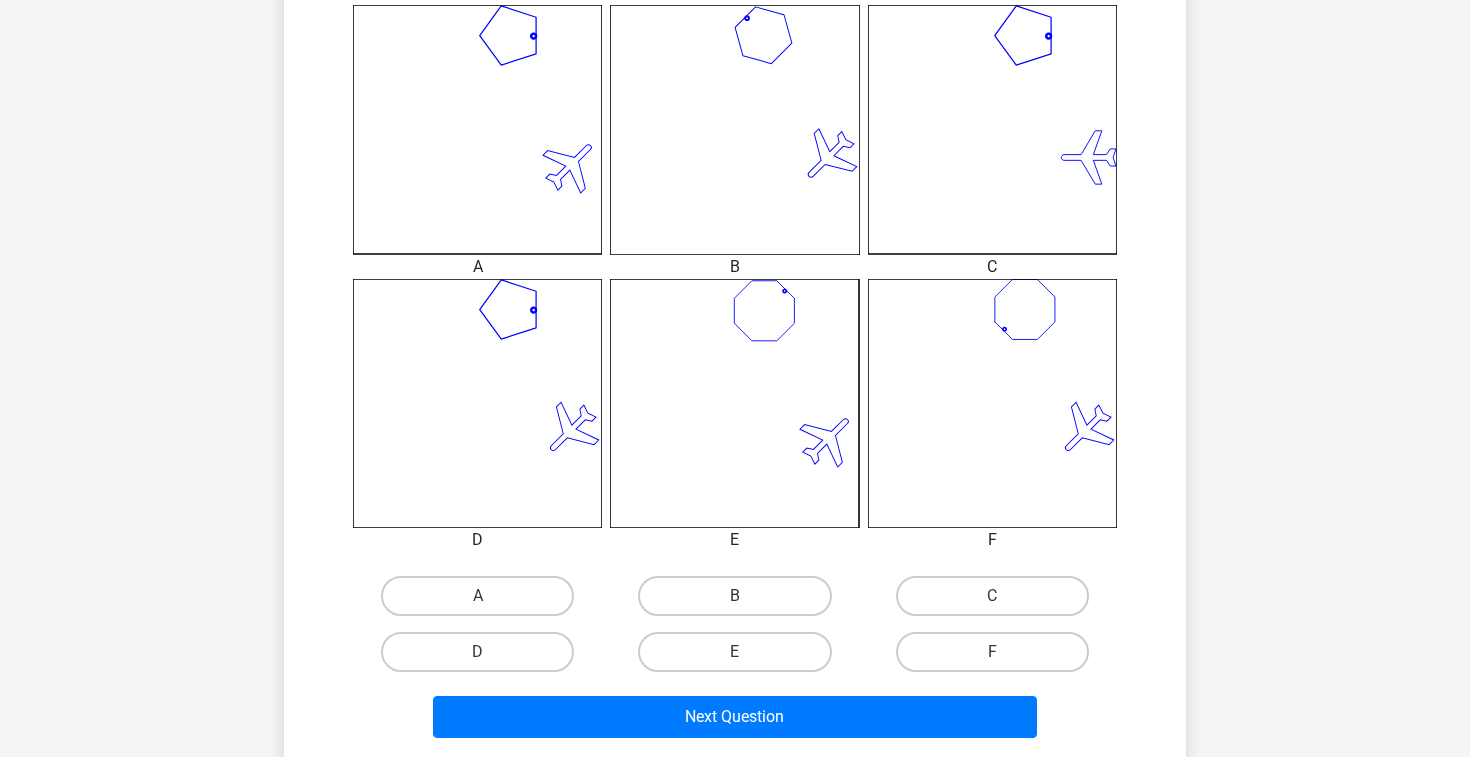 scroll, scrollTop: 587, scrollLeft: 0, axis: vertical 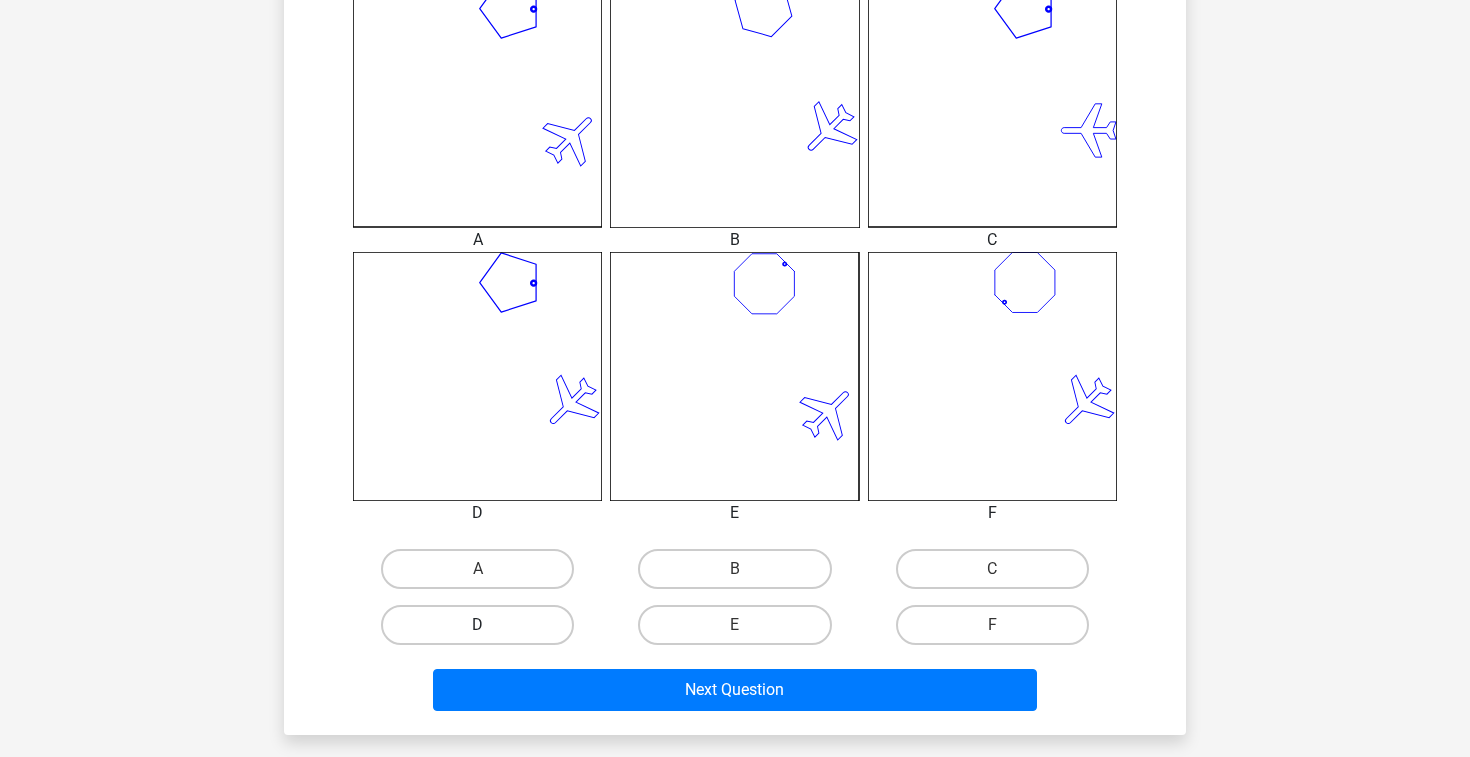 click on "D" at bounding box center [477, 625] 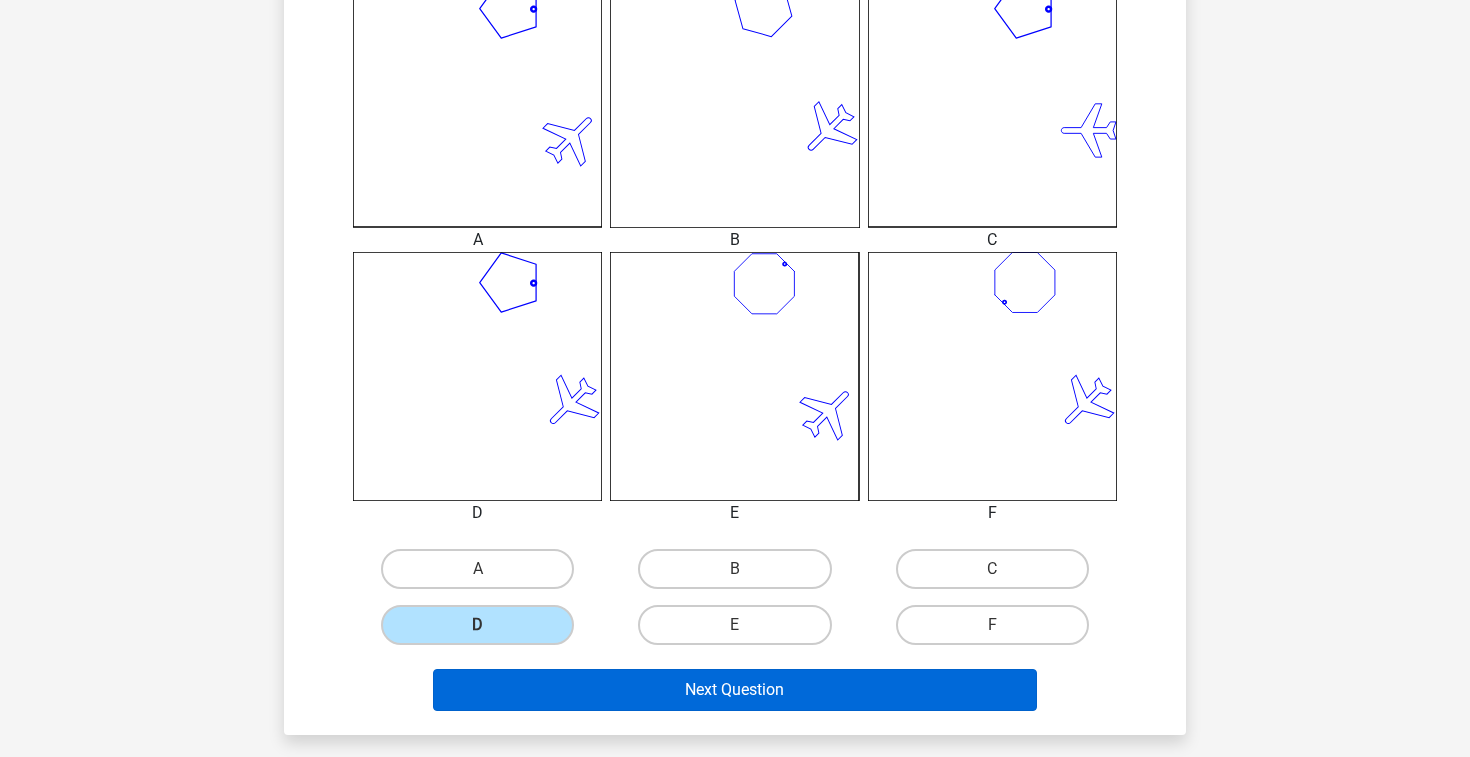 click on "Next Question" at bounding box center [735, 690] 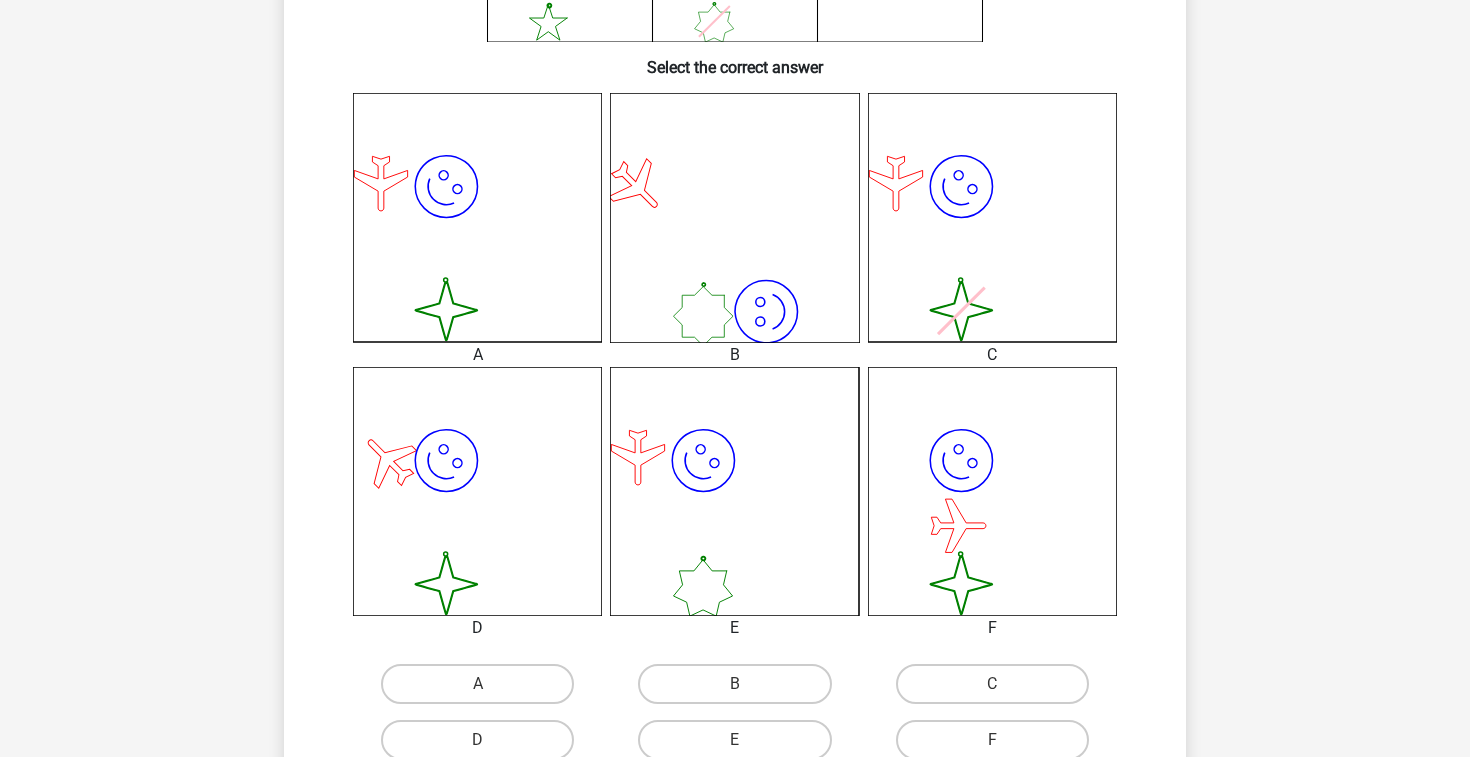 scroll, scrollTop: 470, scrollLeft: 0, axis: vertical 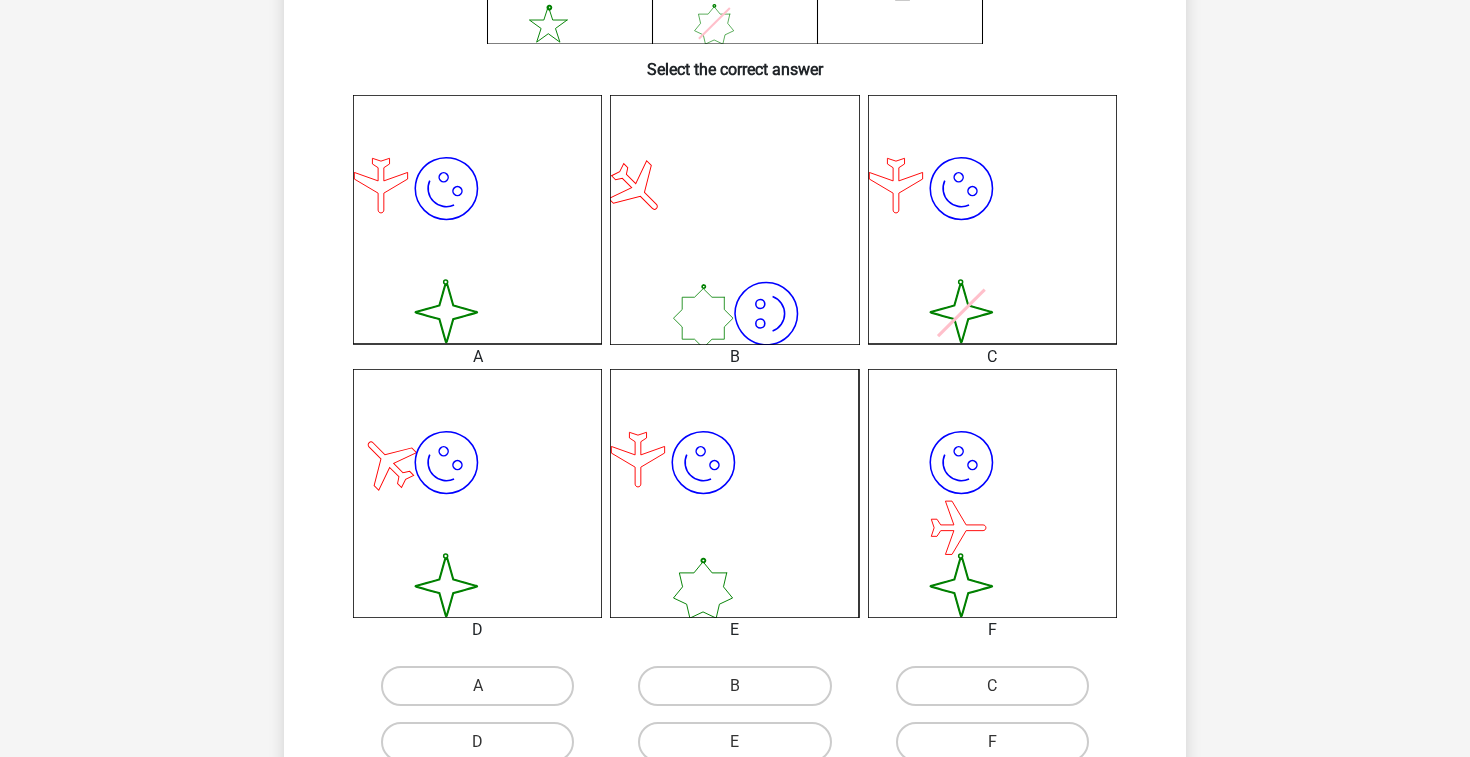 click on "A" at bounding box center (484, 692) 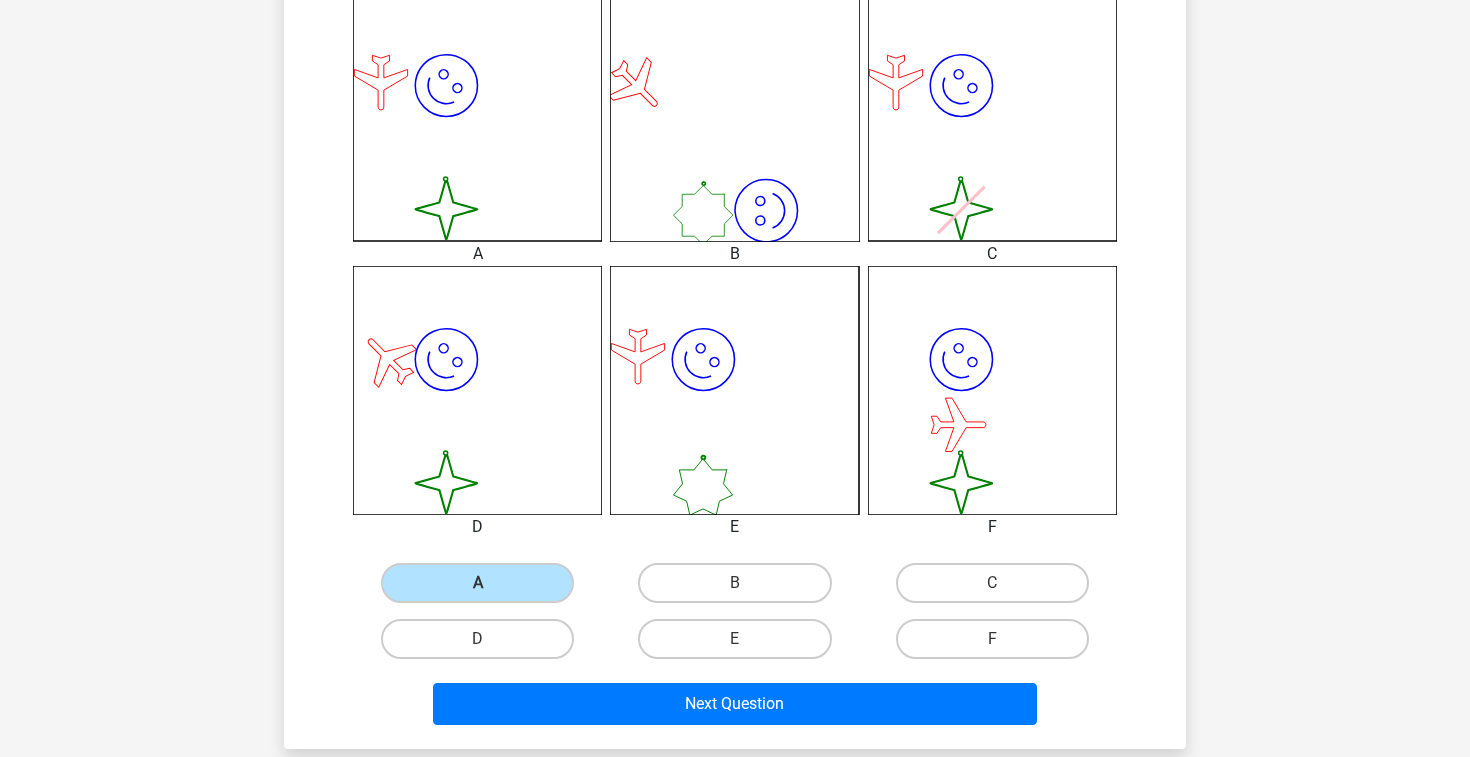 scroll, scrollTop: 686, scrollLeft: 0, axis: vertical 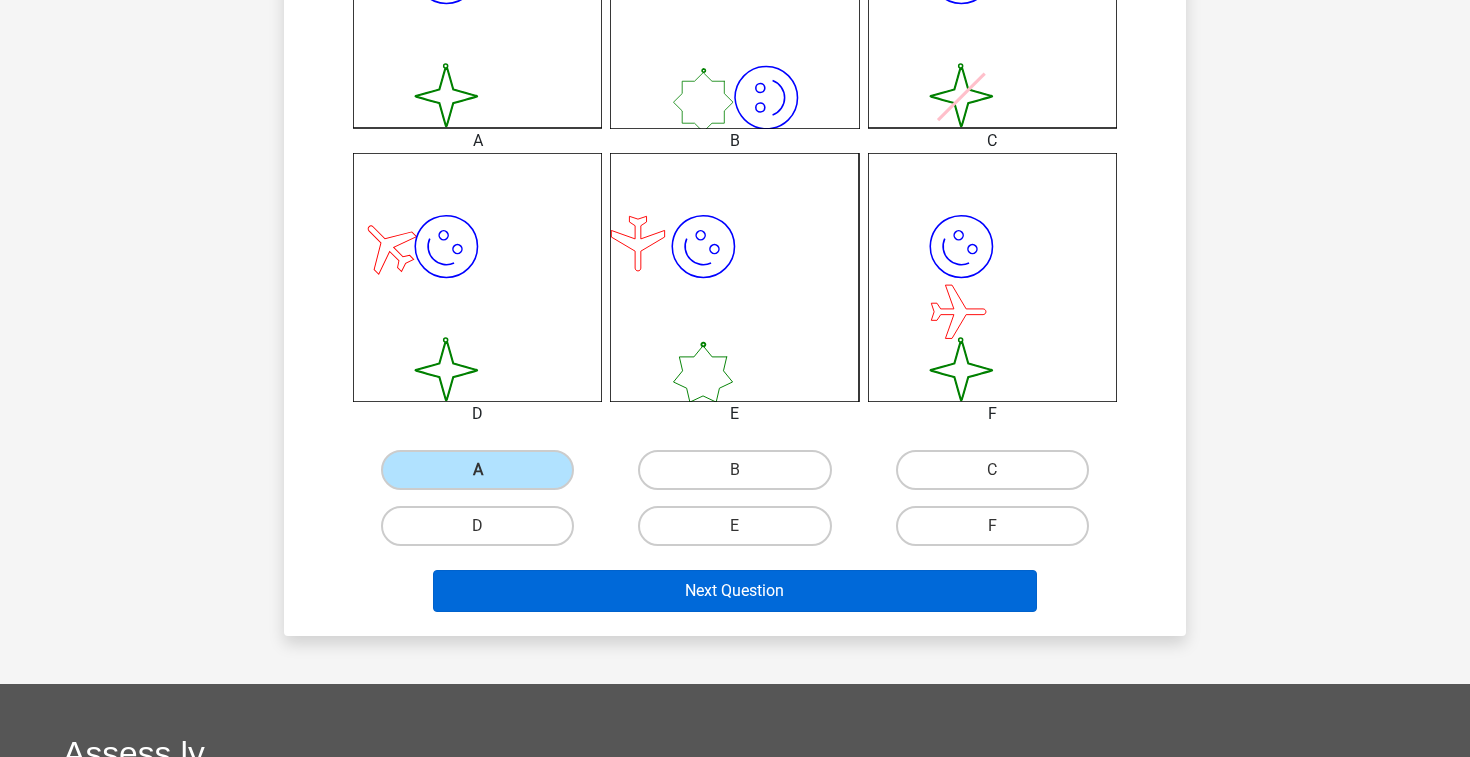 click on "Next Question" at bounding box center (735, 591) 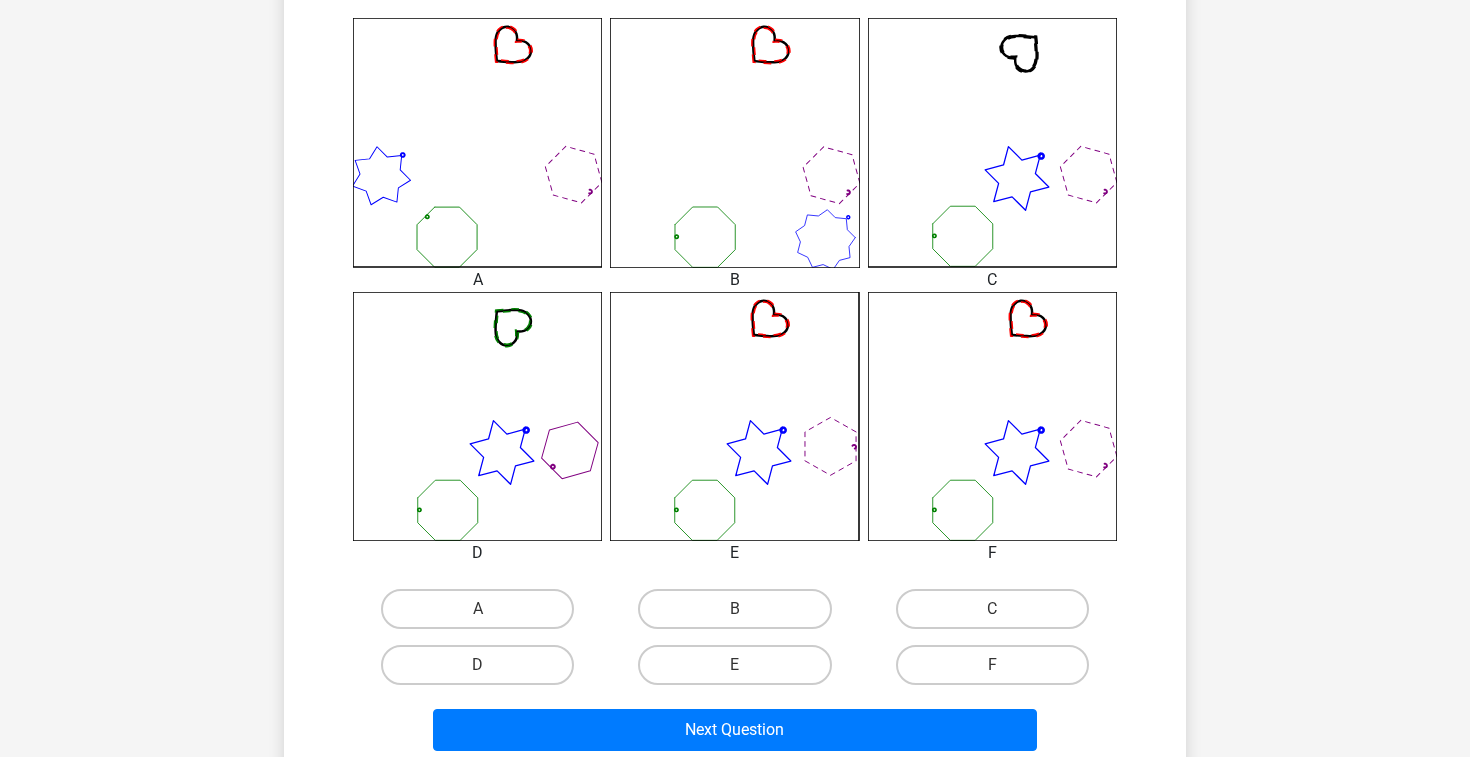 scroll, scrollTop: 556, scrollLeft: 0, axis: vertical 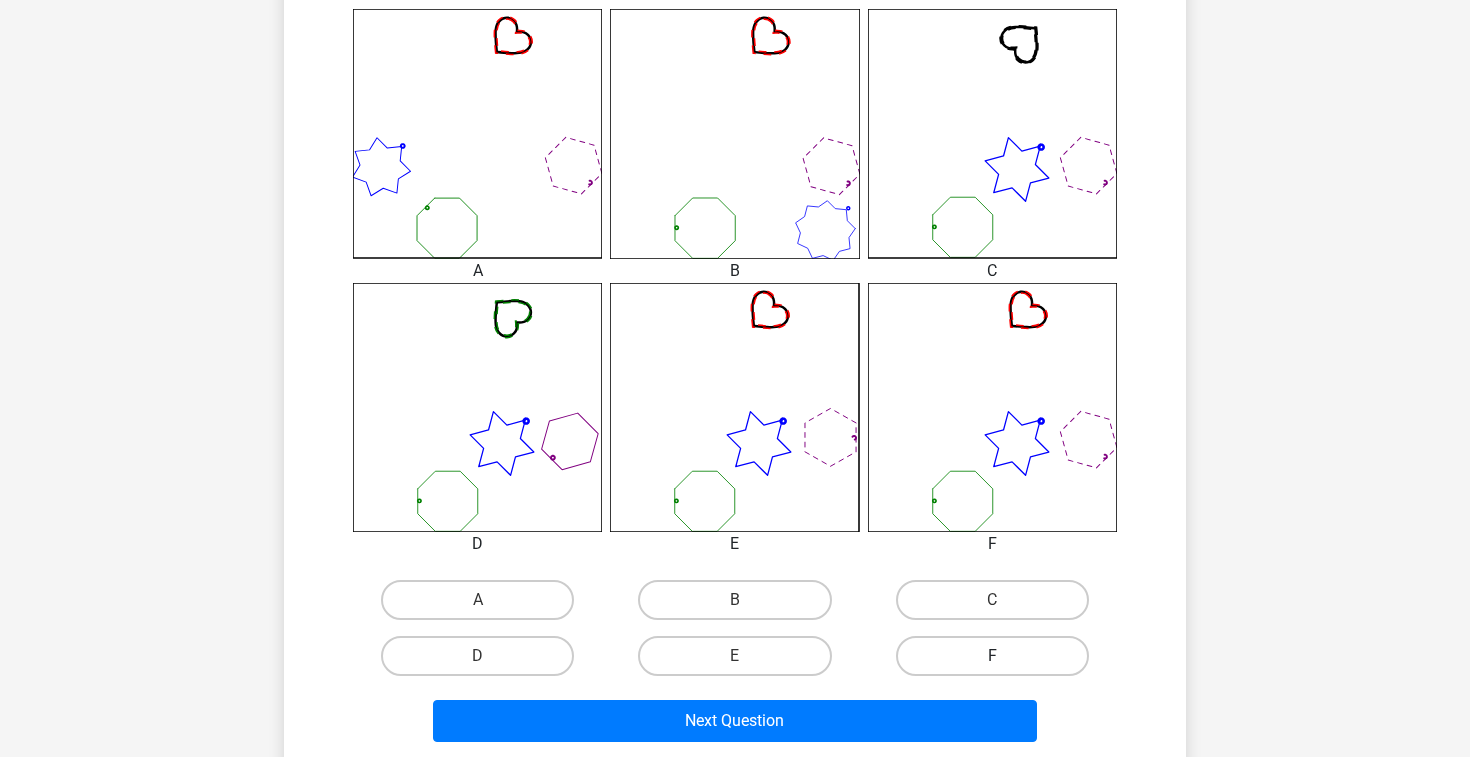 click on "F" at bounding box center (992, 656) 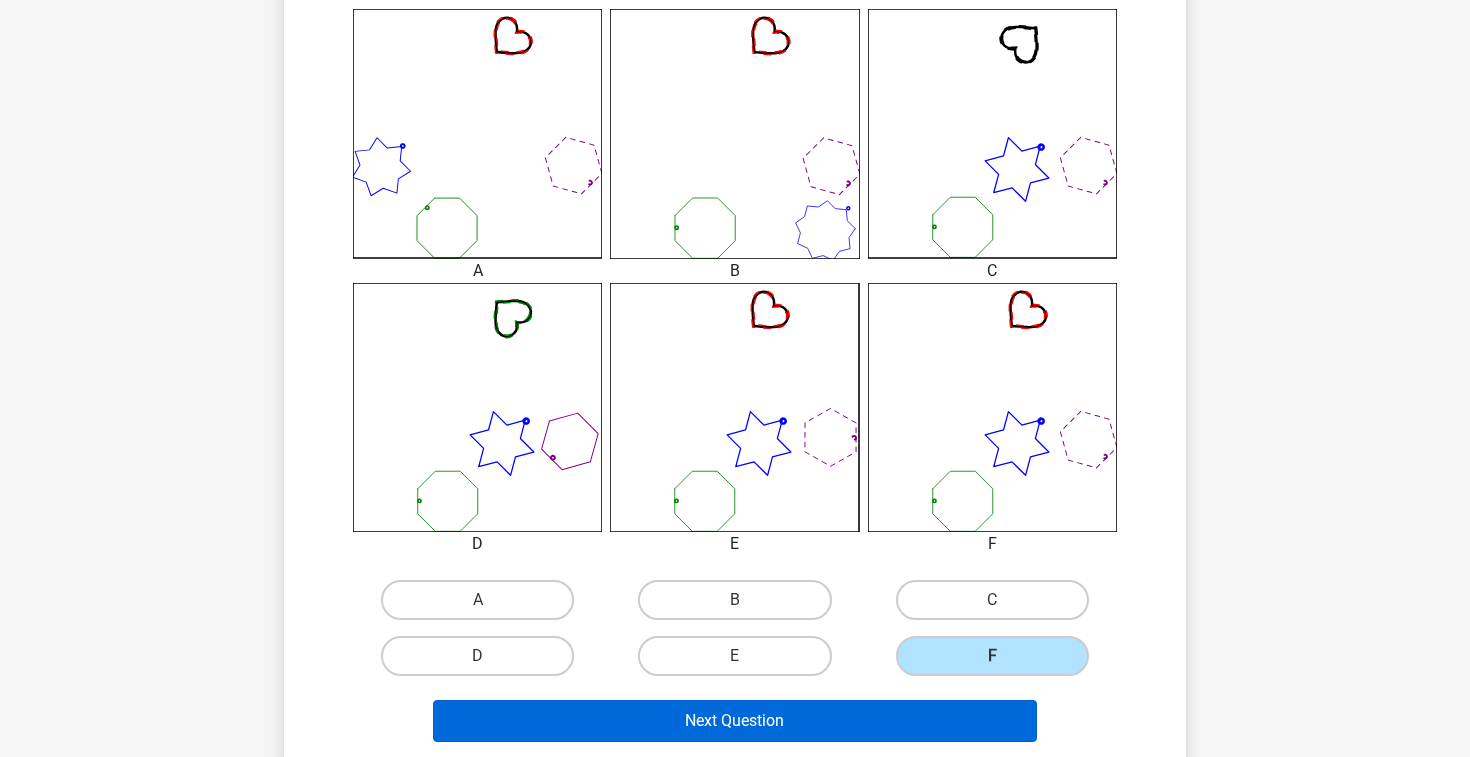 click on "Next Question" at bounding box center [735, 721] 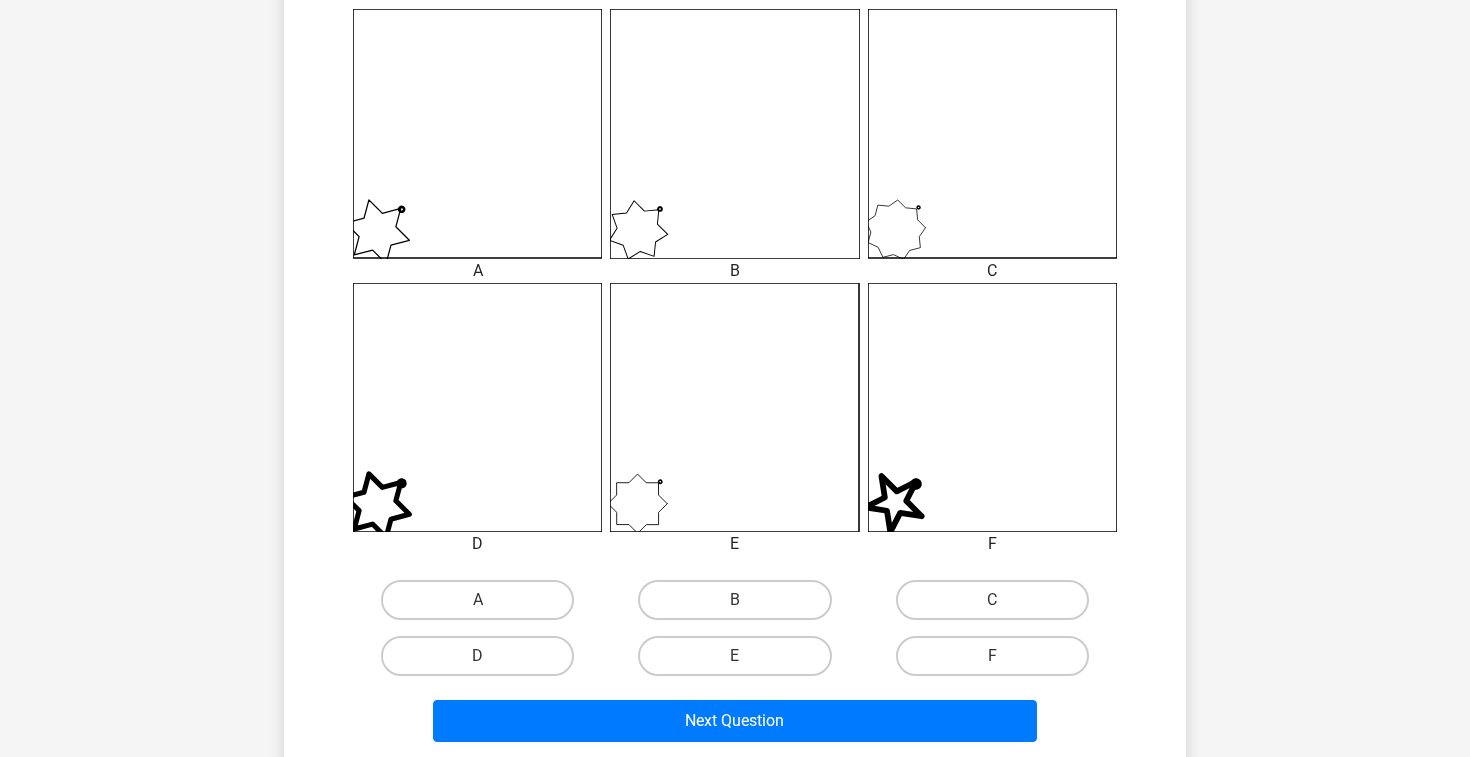scroll, scrollTop: 92, scrollLeft: 0, axis: vertical 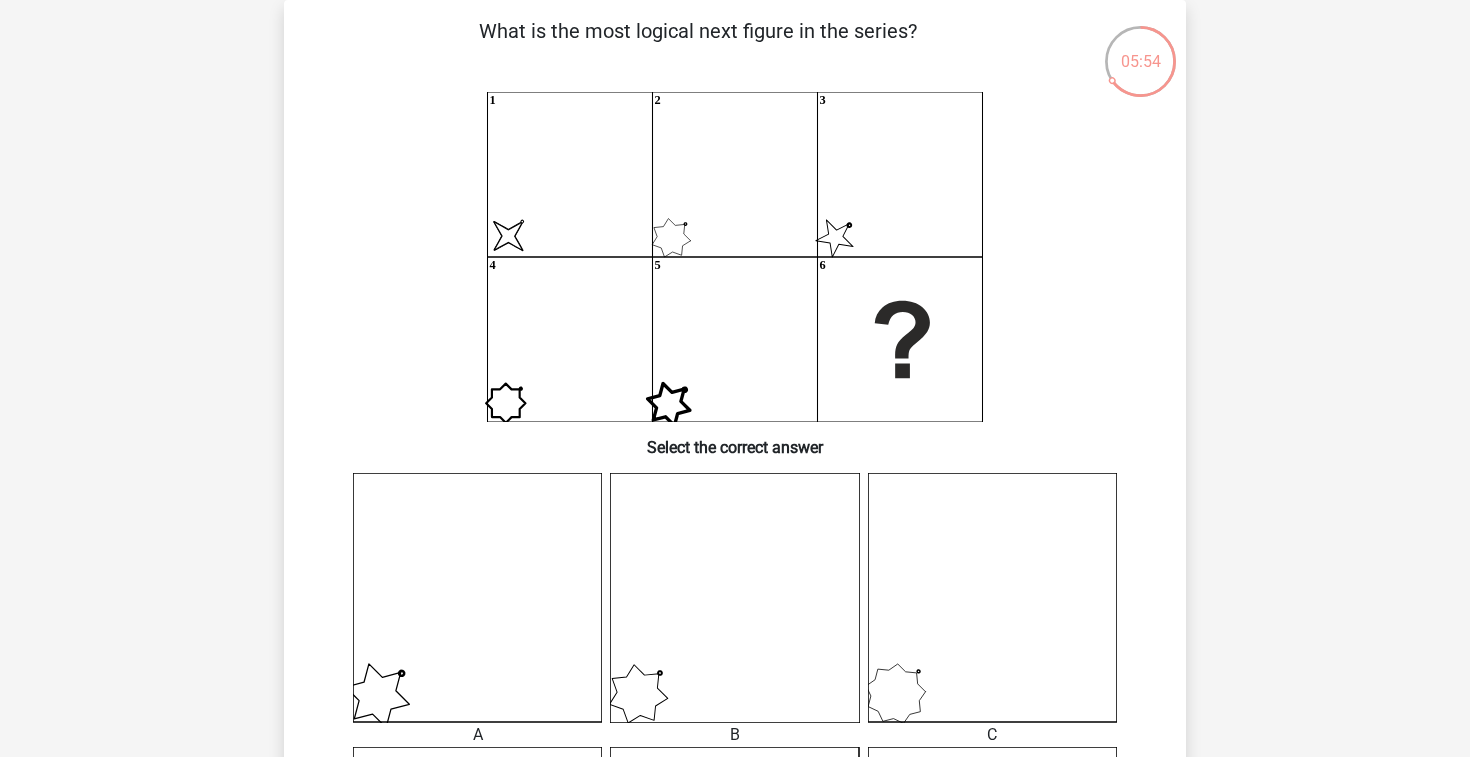 click on "image/svg+xml
1
2
3
4
5
6" 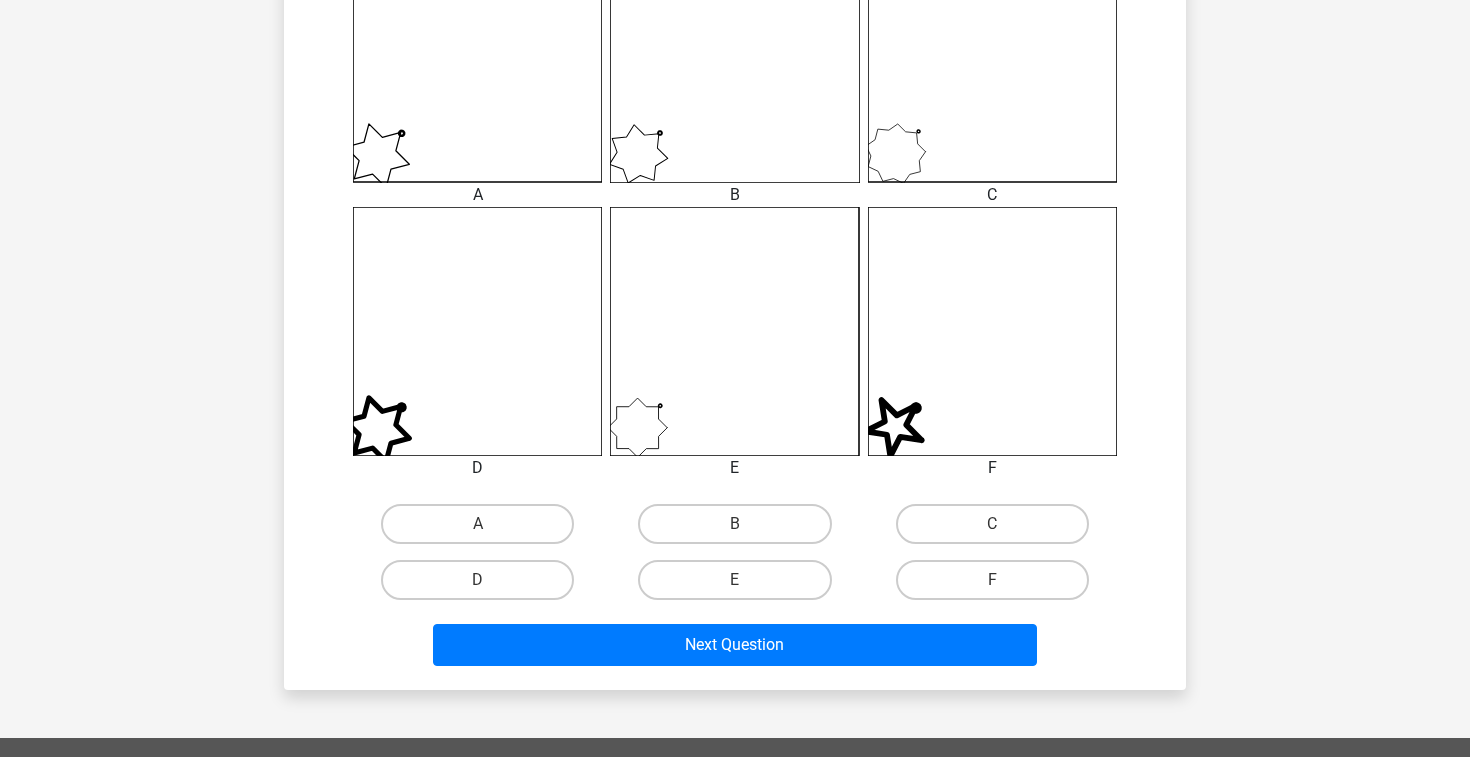 scroll, scrollTop: 660, scrollLeft: 0, axis: vertical 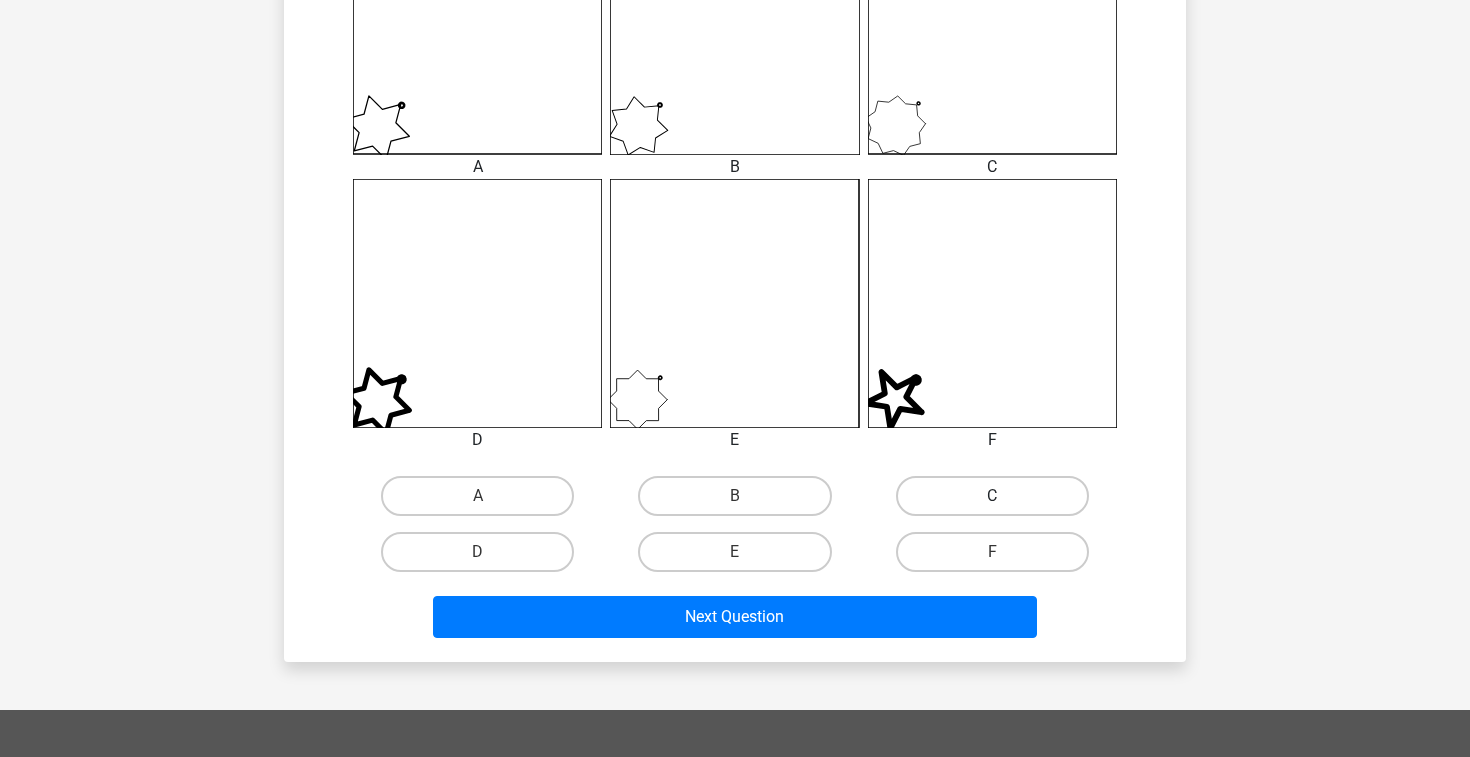click on "C" at bounding box center (992, 496) 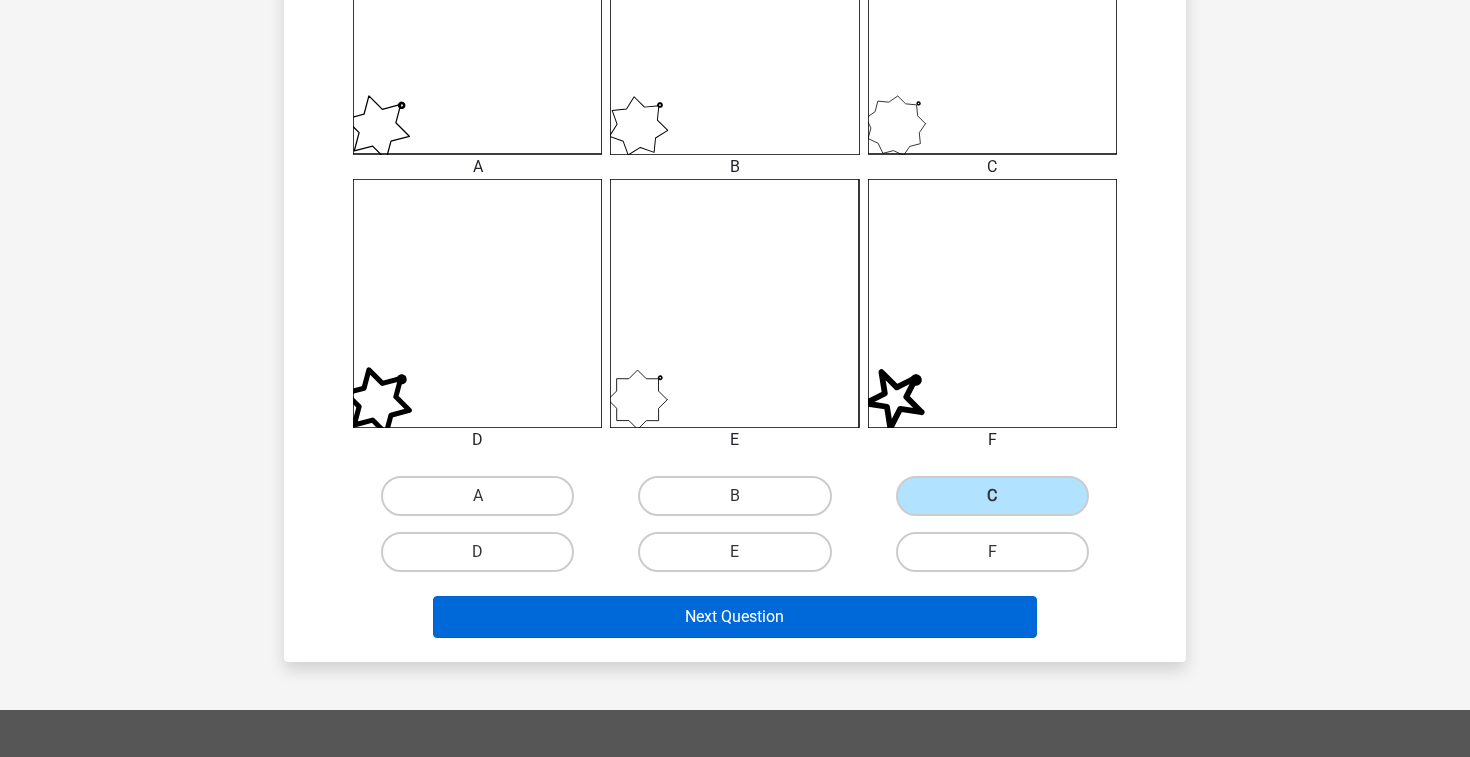 click on "Next Question" at bounding box center (735, 617) 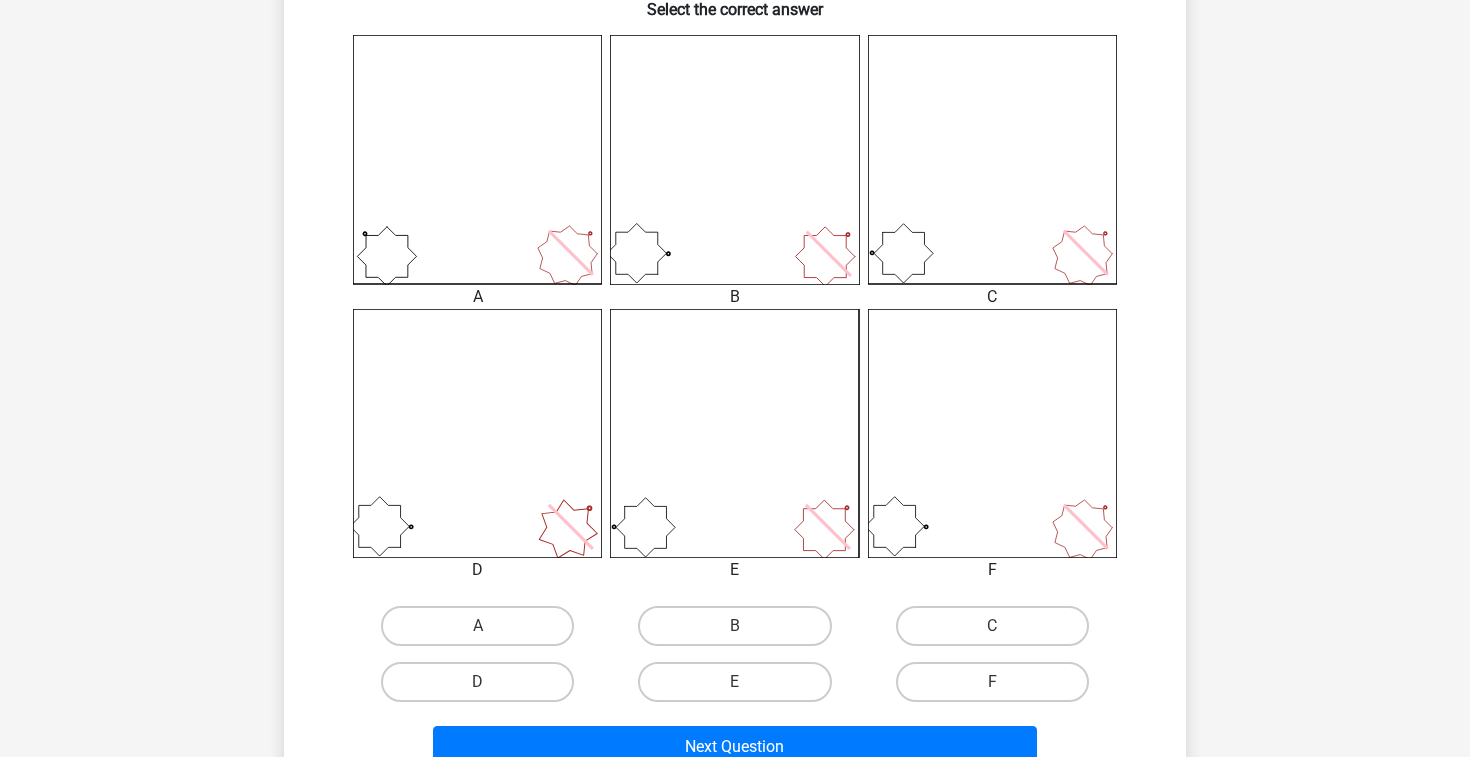 scroll, scrollTop: 562, scrollLeft: 0, axis: vertical 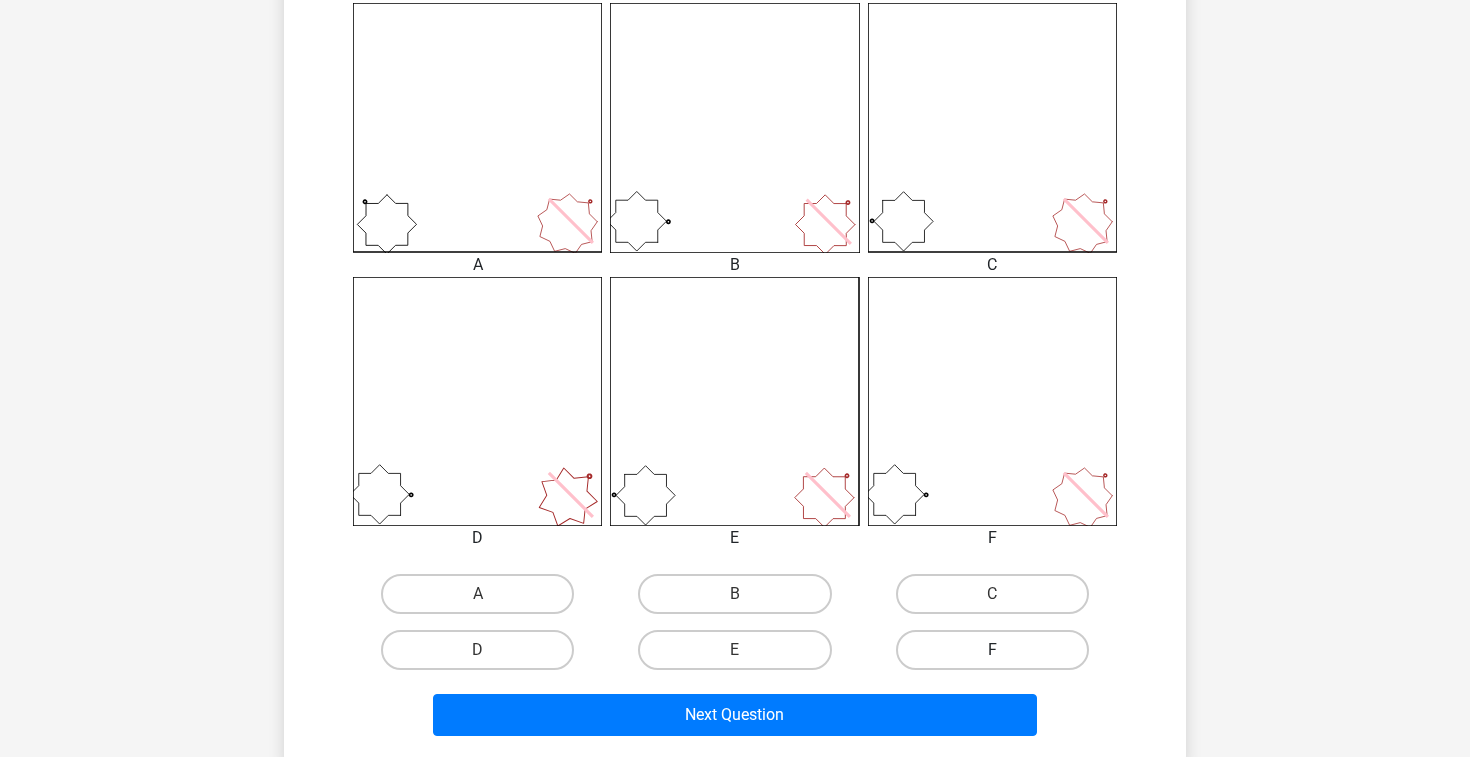 click on "F" at bounding box center [992, 650] 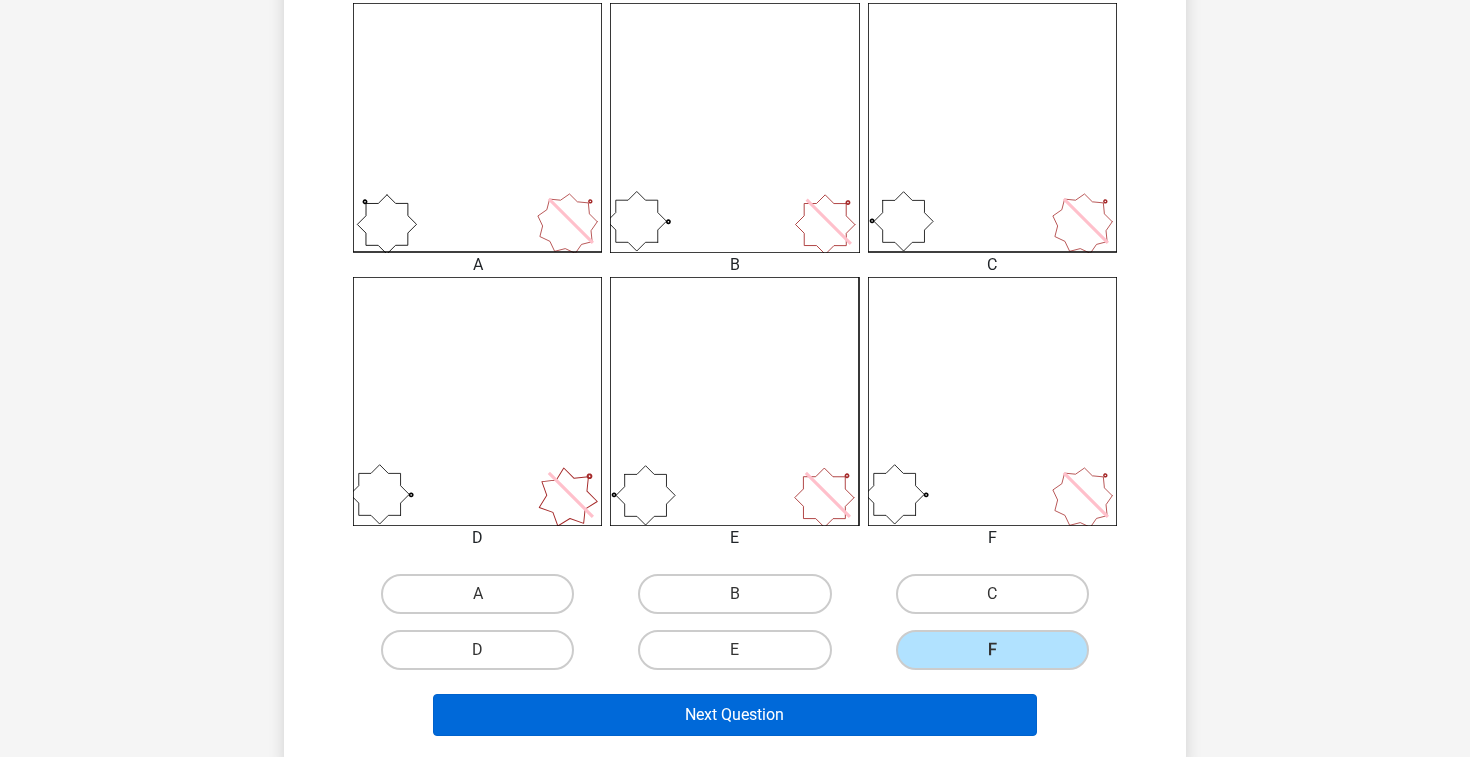 click on "Next Question" at bounding box center [735, 715] 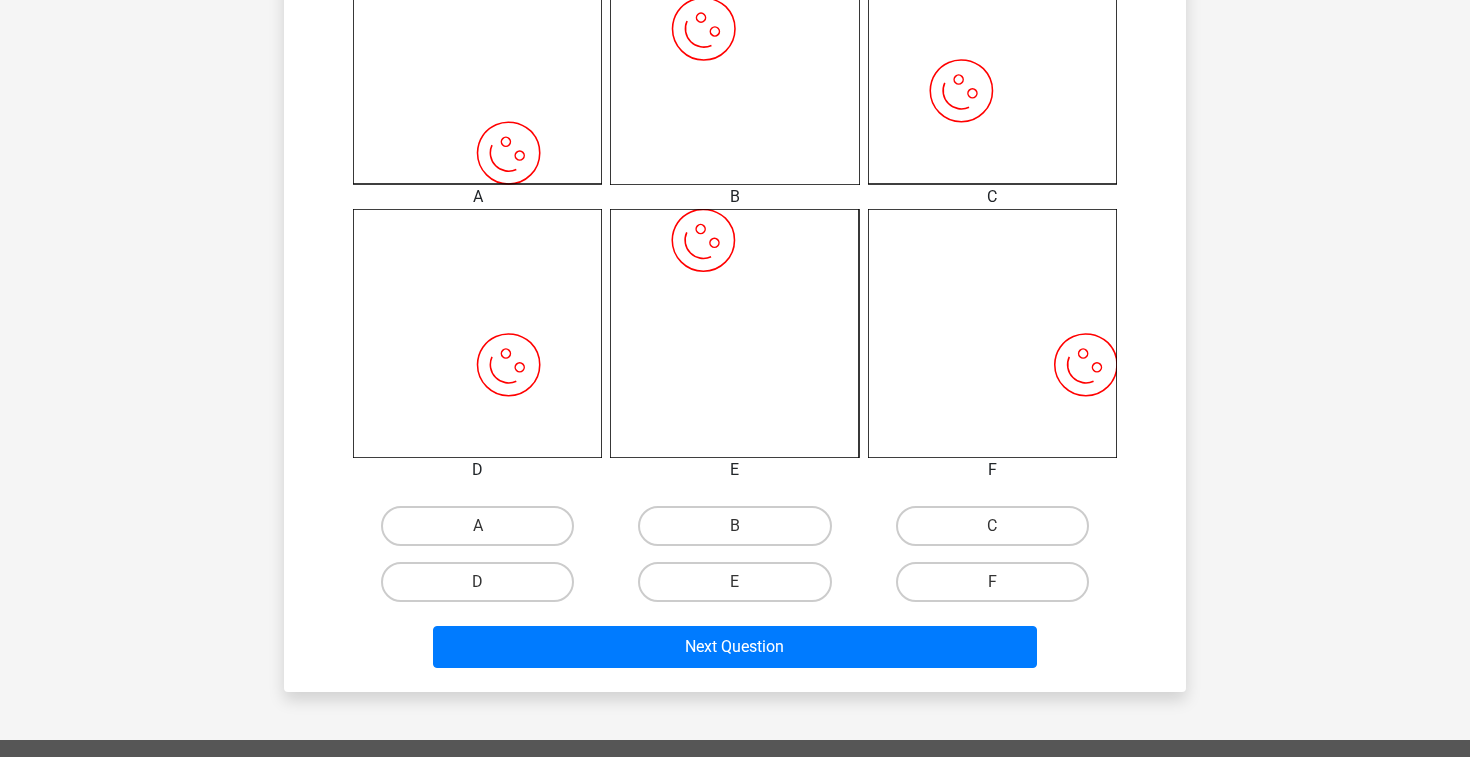 scroll, scrollTop: 661, scrollLeft: 0, axis: vertical 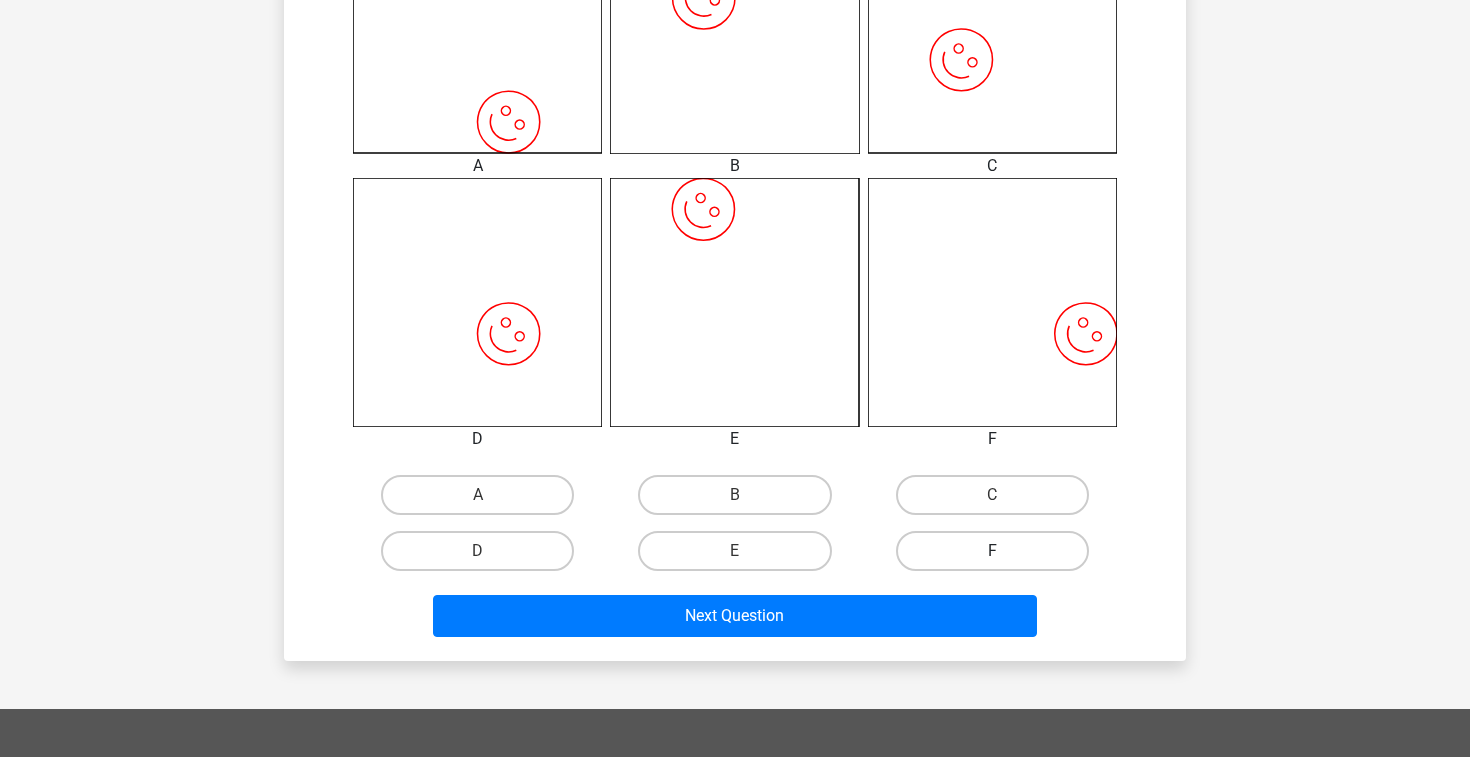 click on "F" at bounding box center (992, 551) 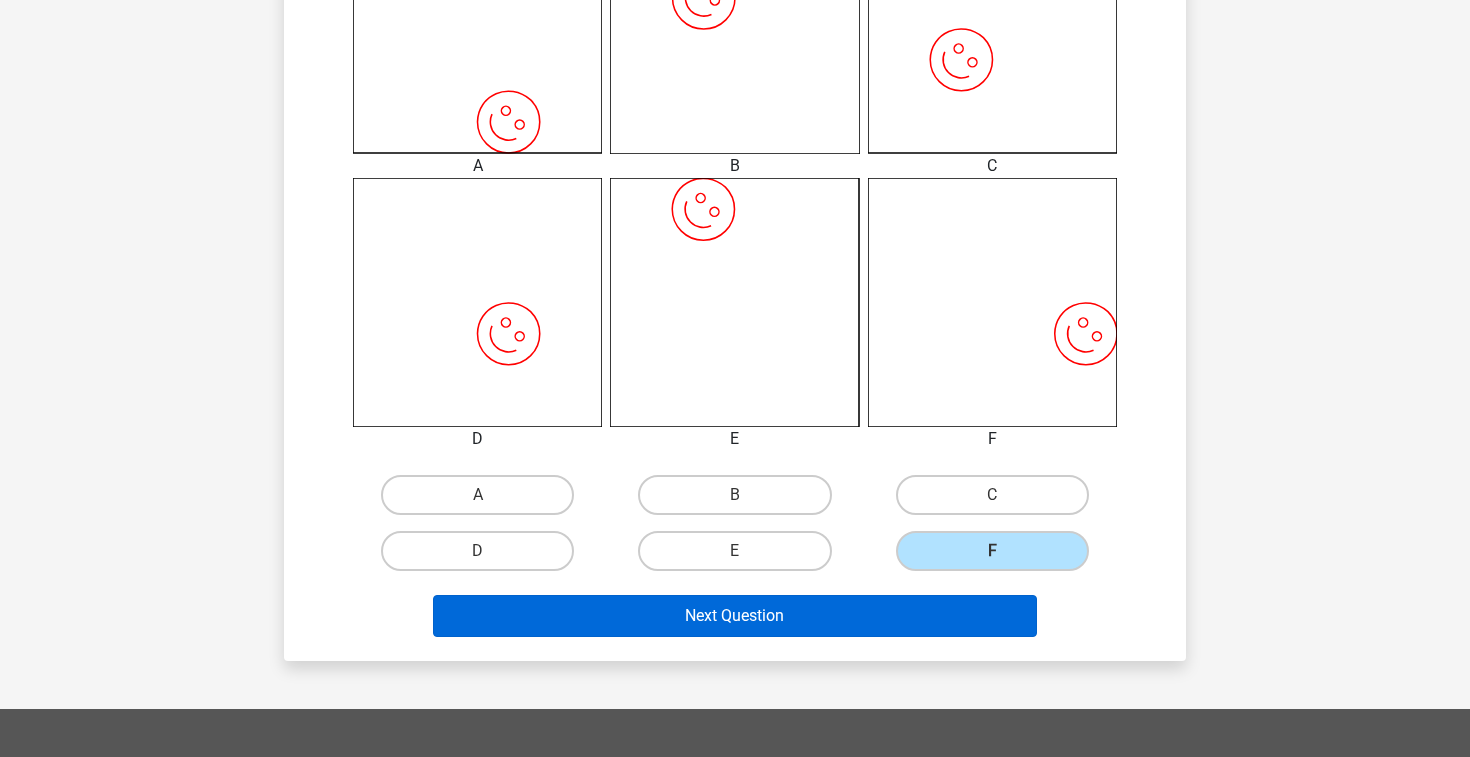 click on "Next Question" at bounding box center [735, 616] 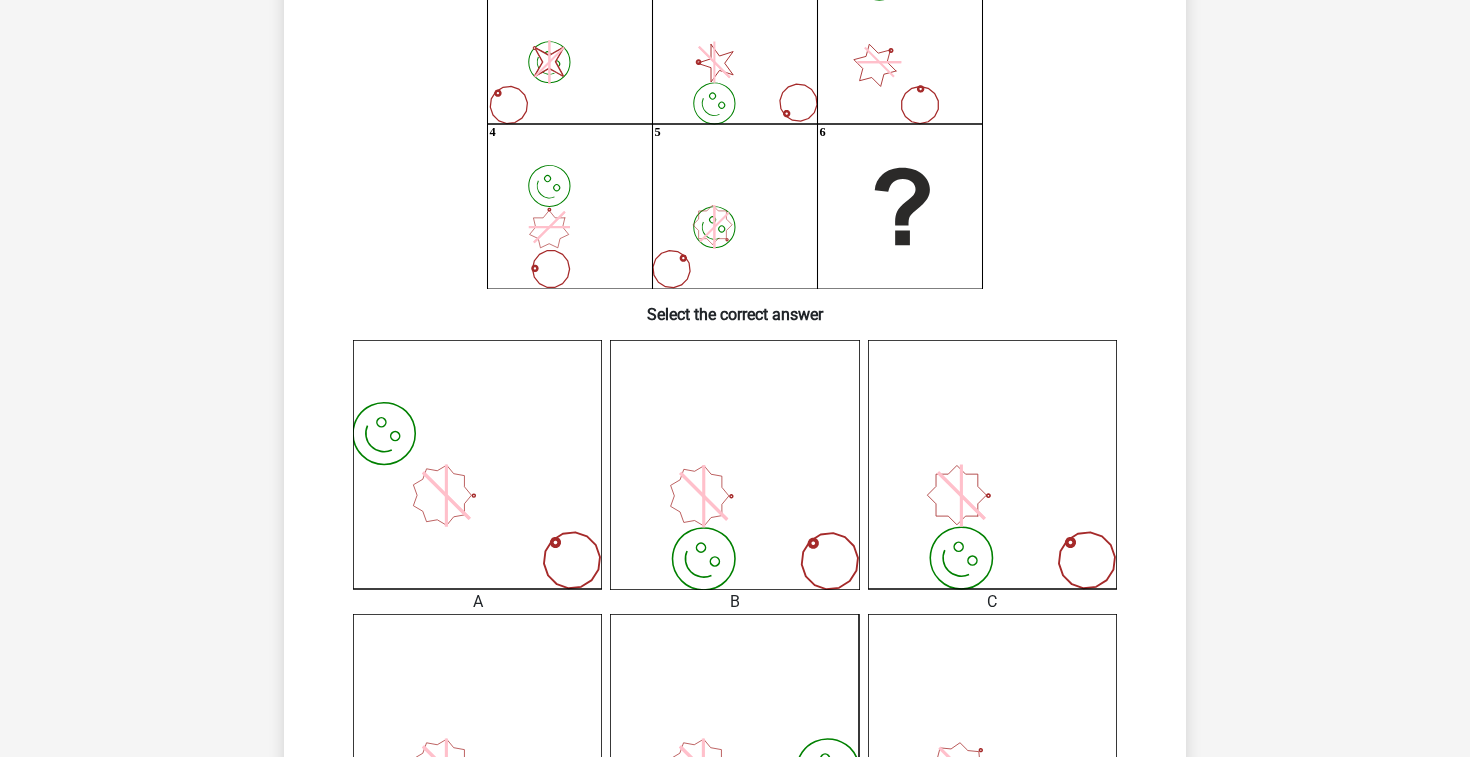 scroll, scrollTop: 226, scrollLeft: 0, axis: vertical 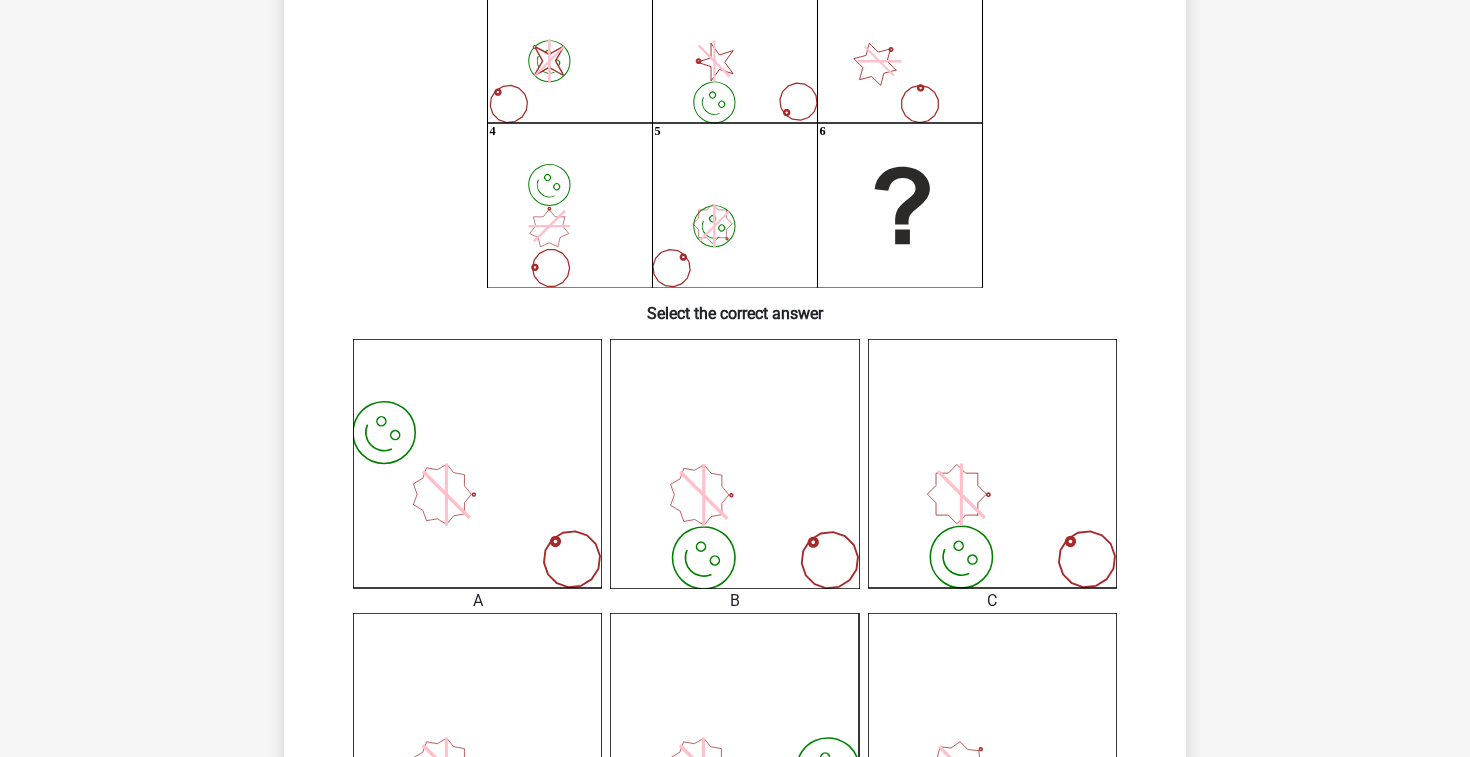 click 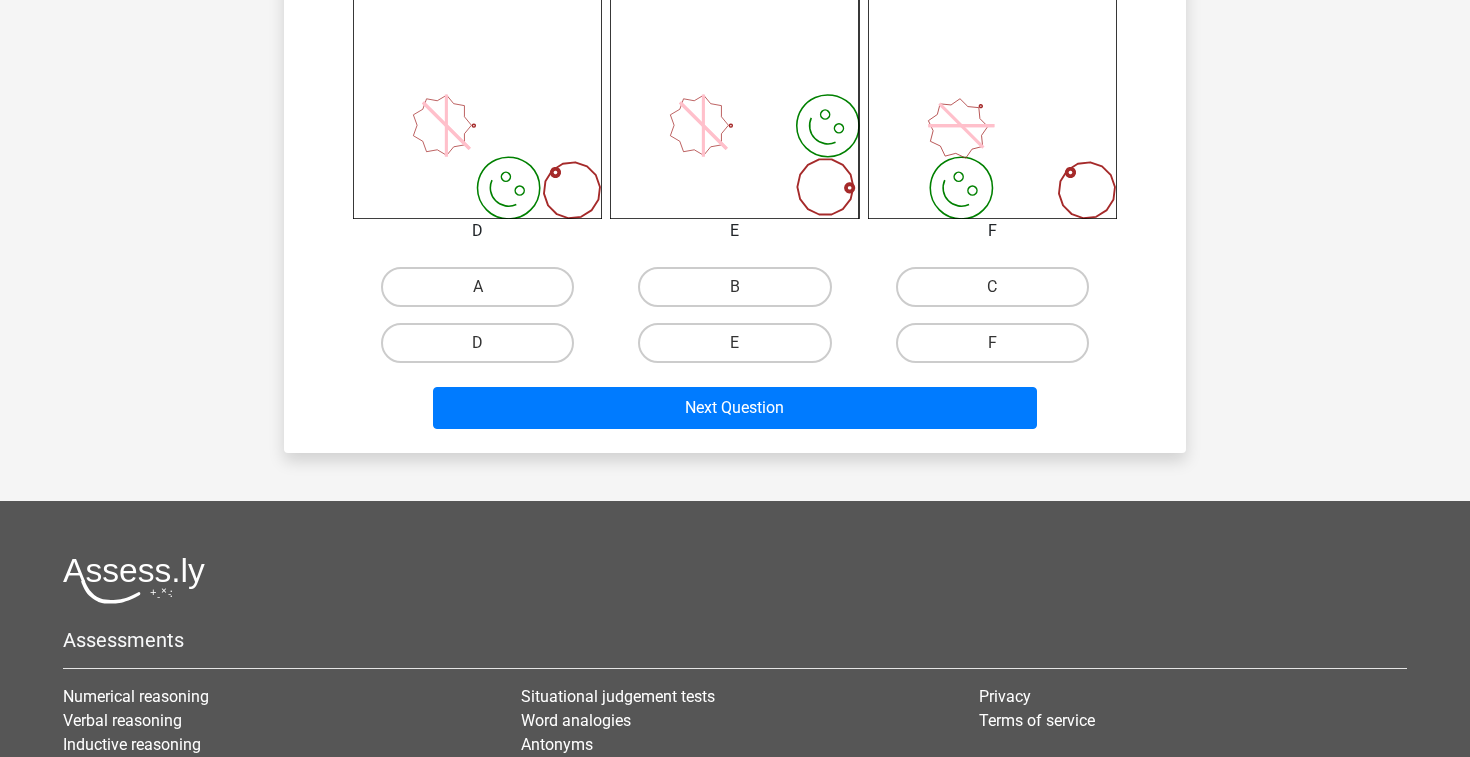 scroll, scrollTop: 873, scrollLeft: 0, axis: vertical 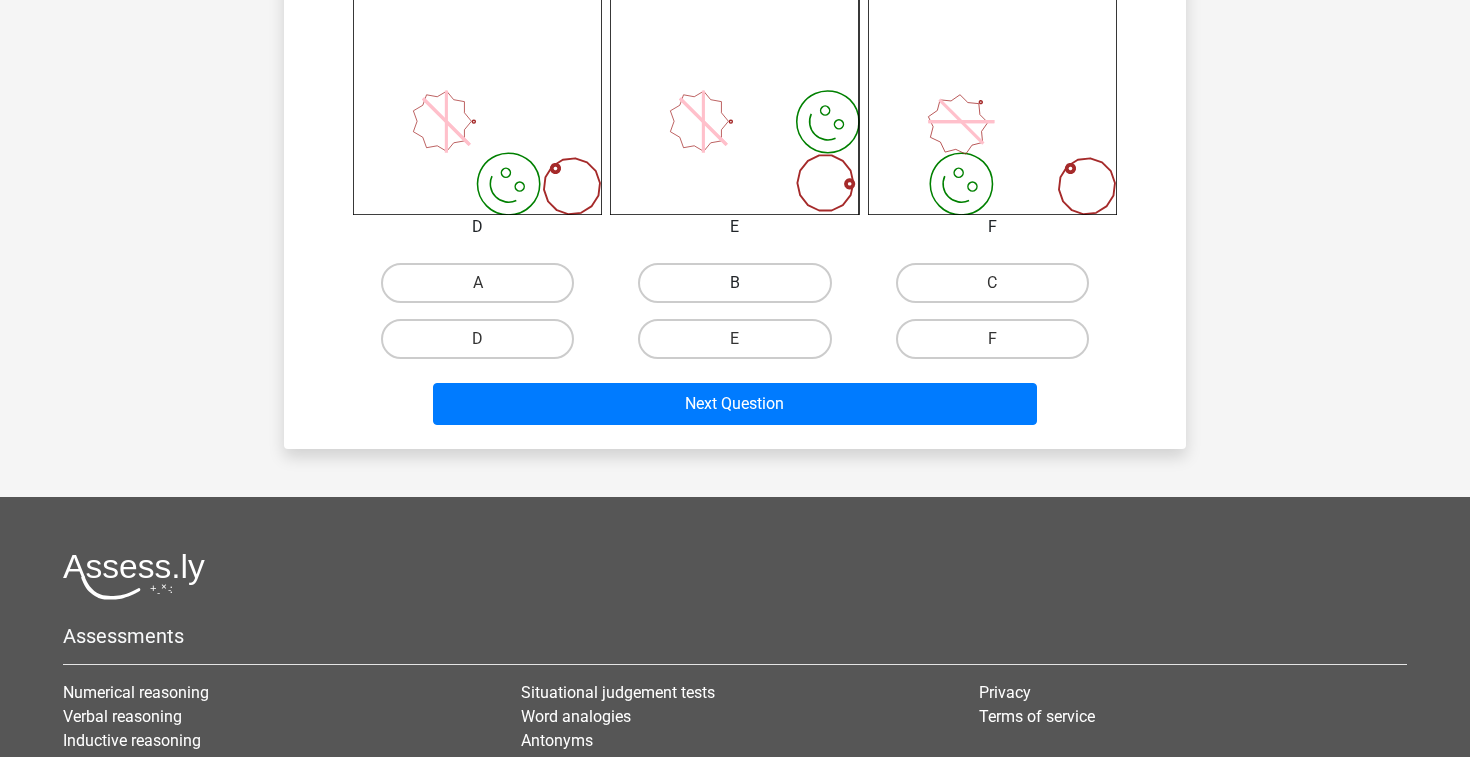 click on "B" at bounding box center [734, 283] 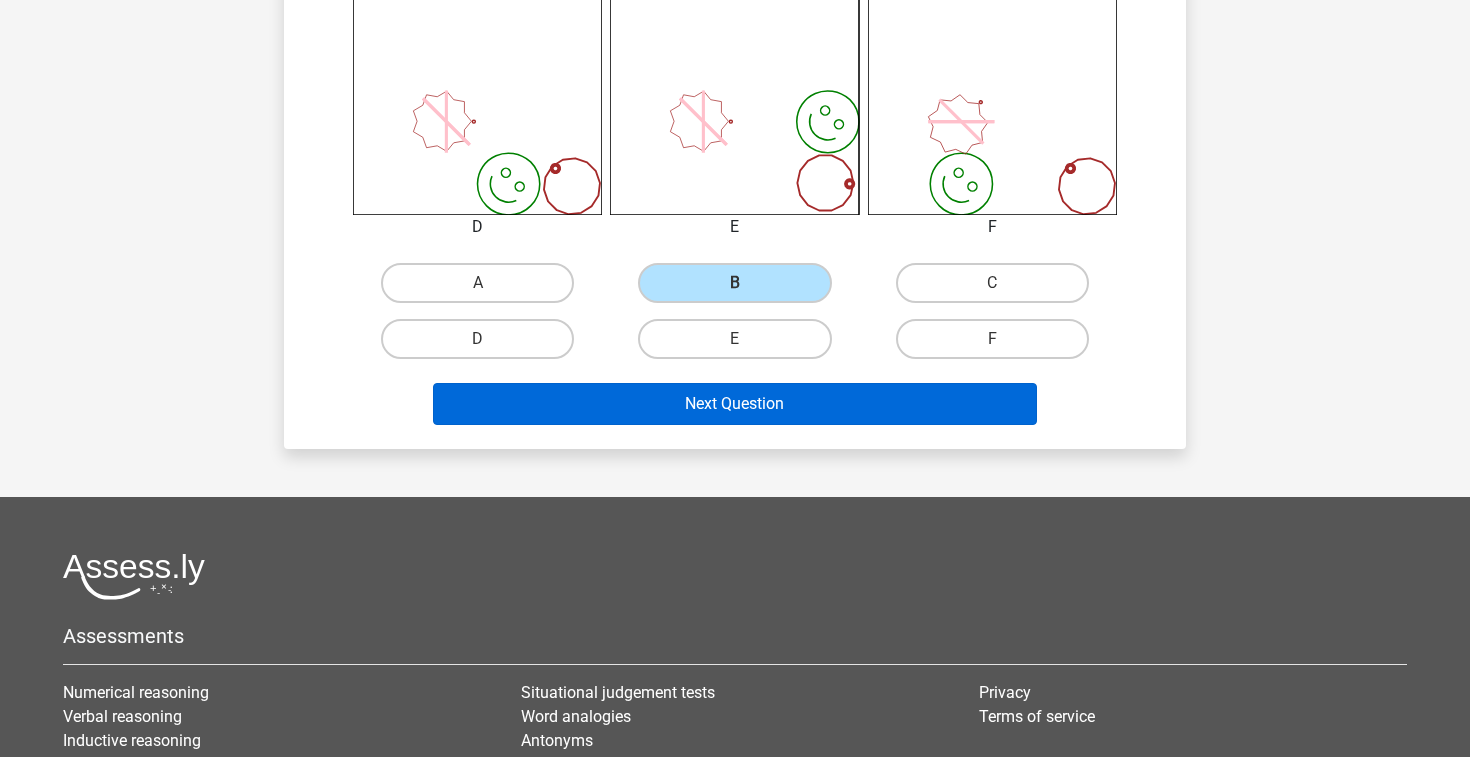click on "Next Question" at bounding box center [735, 404] 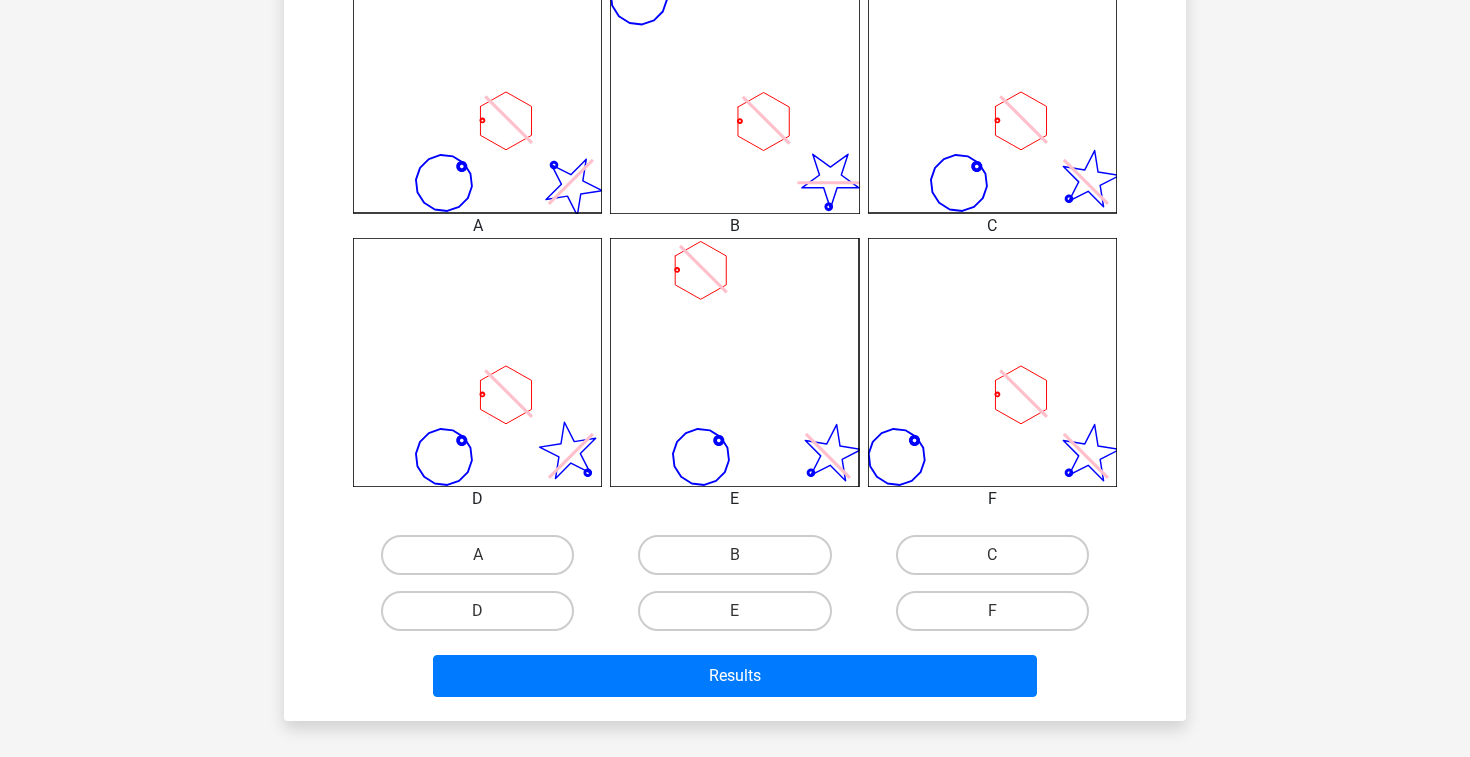 scroll, scrollTop: 602, scrollLeft: 0, axis: vertical 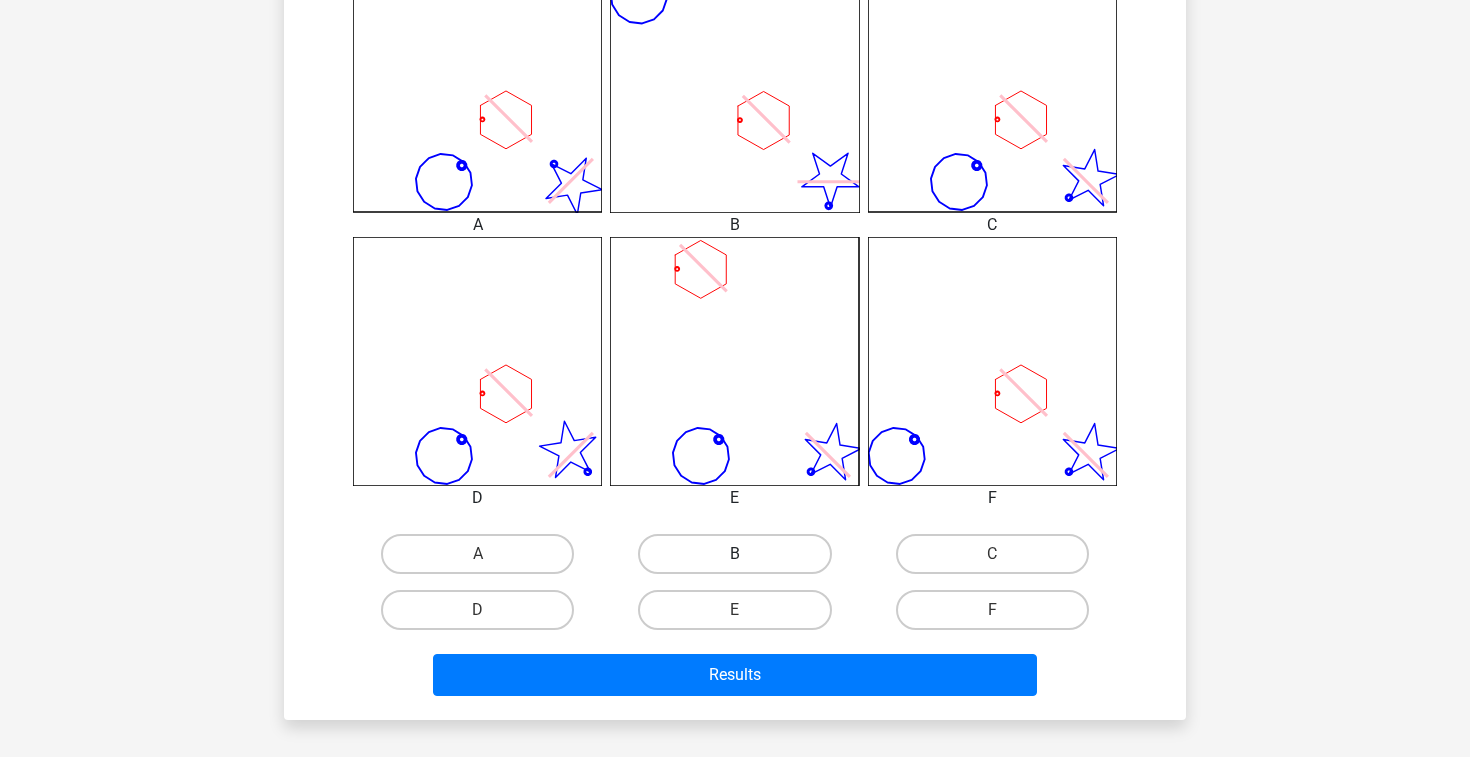 click on "B" at bounding box center [734, 554] 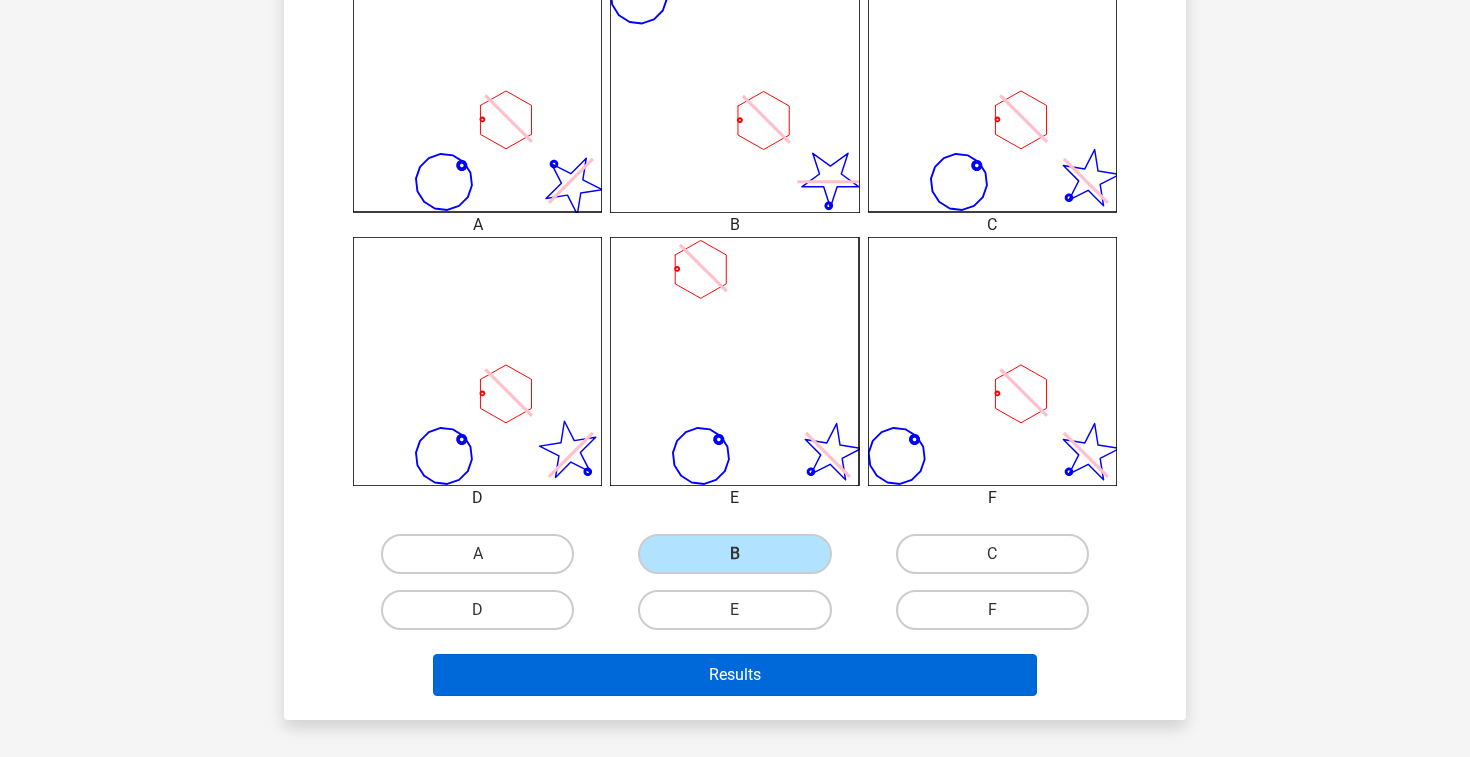 click on "Results" at bounding box center (735, 675) 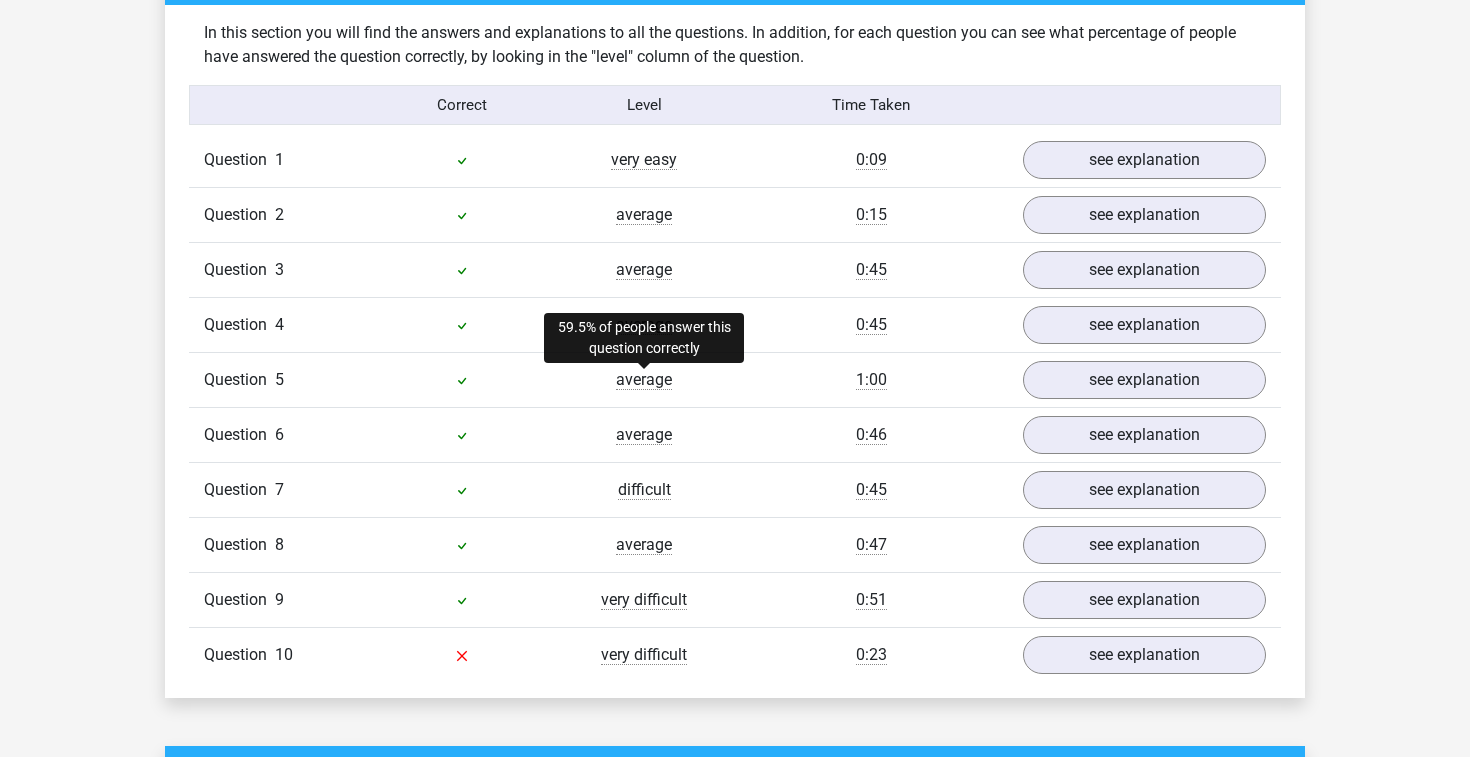 scroll, scrollTop: 1314, scrollLeft: 0, axis: vertical 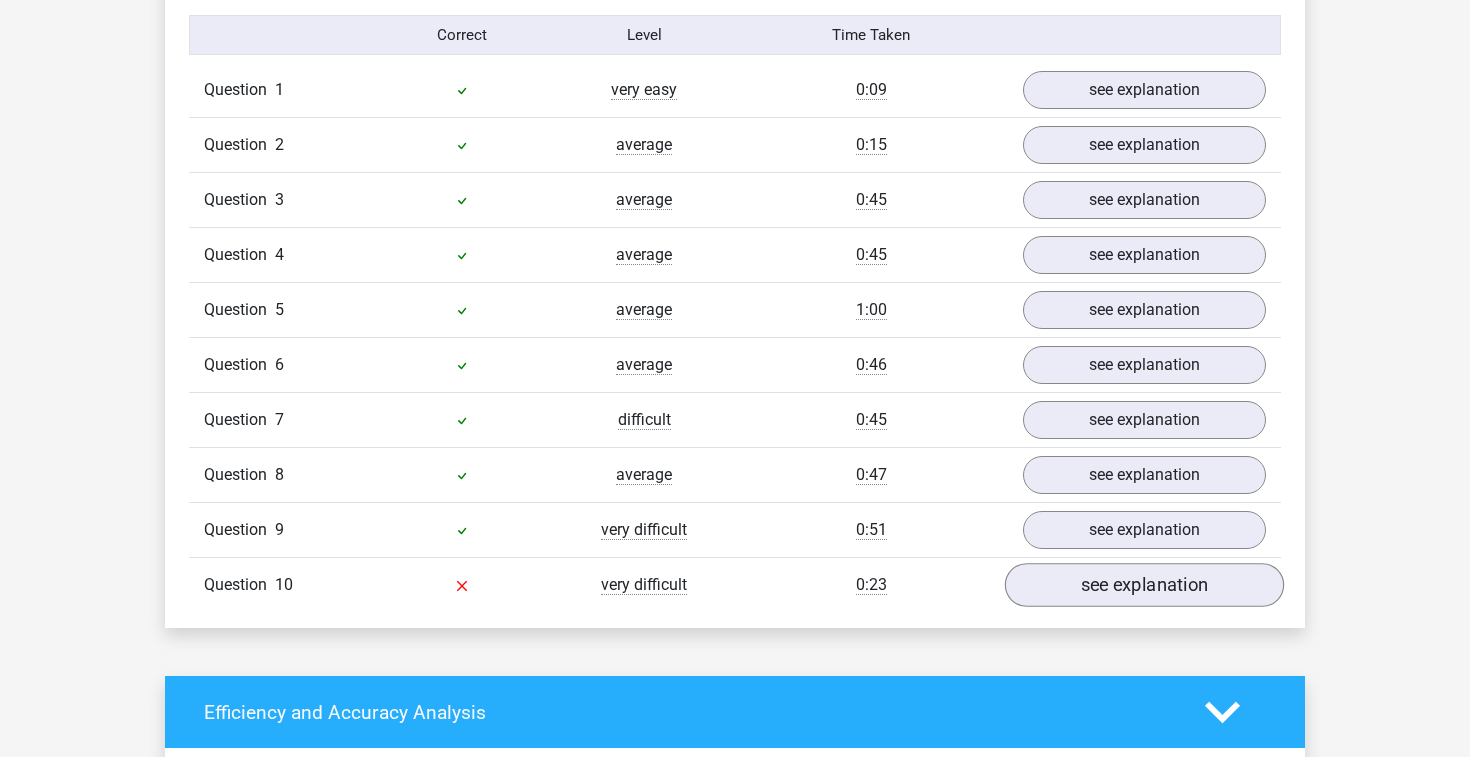 click on "see explanation" at bounding box center (1144, 586) 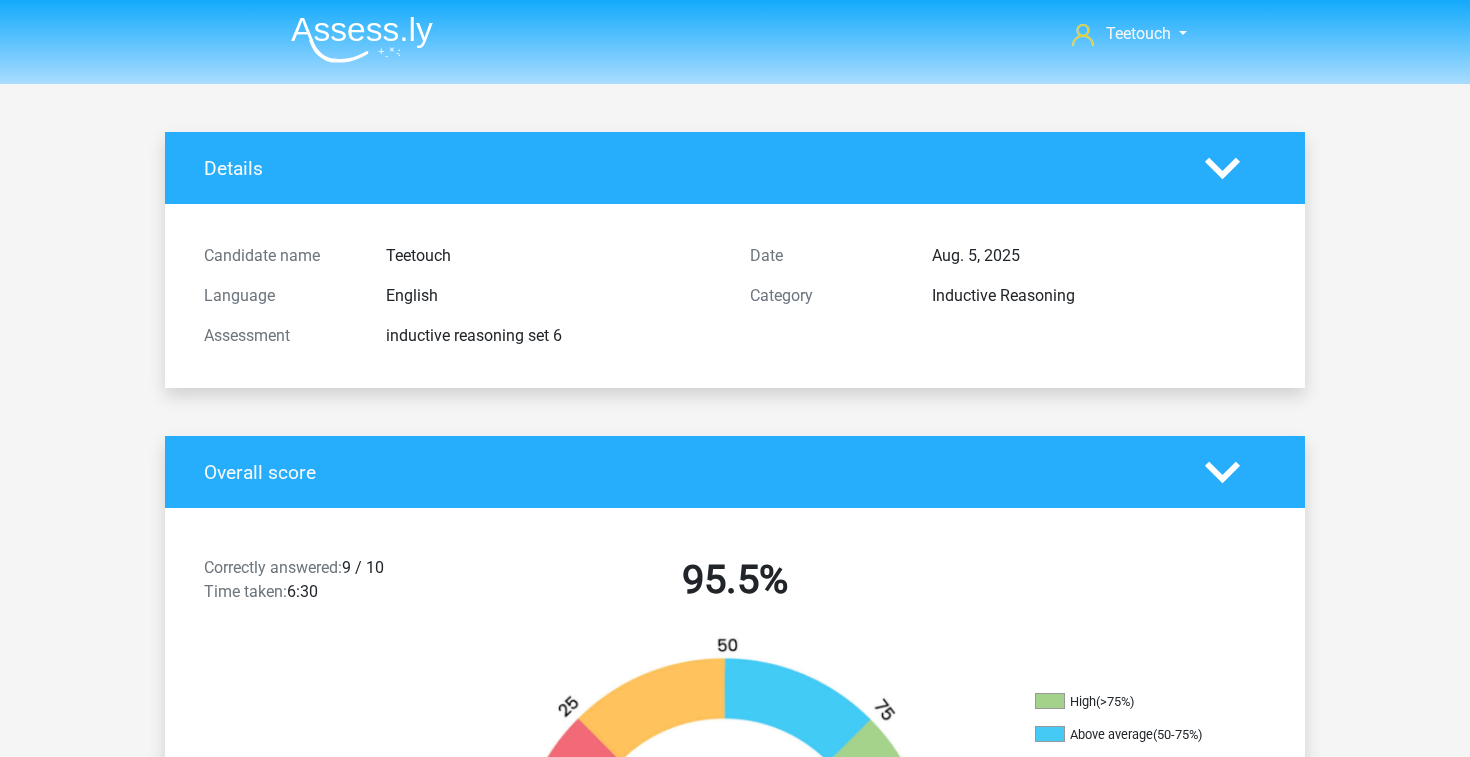 scroll, scrollTop: 0, scrollLeft: 0, axis: both 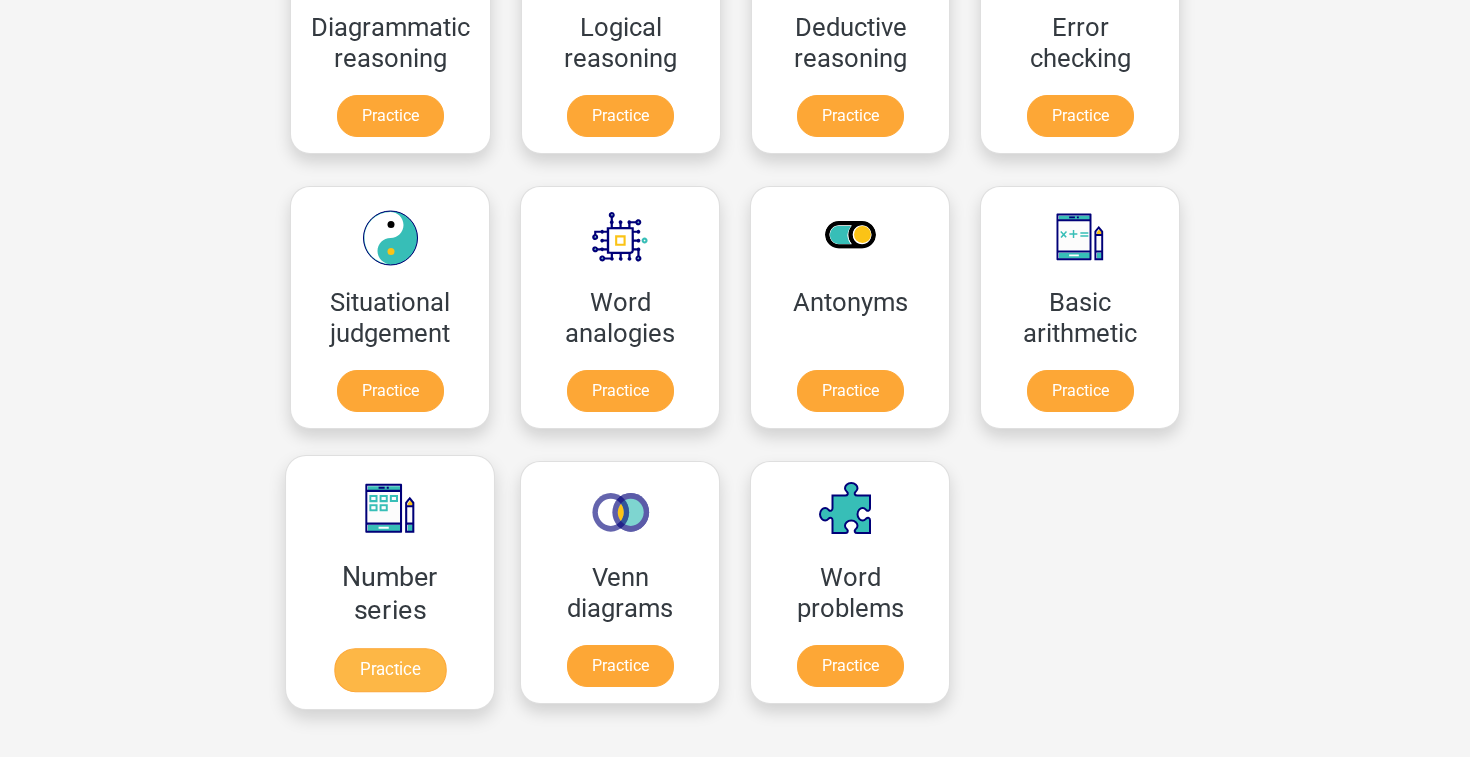 click on "Practice" at bounding box center (390, 670) 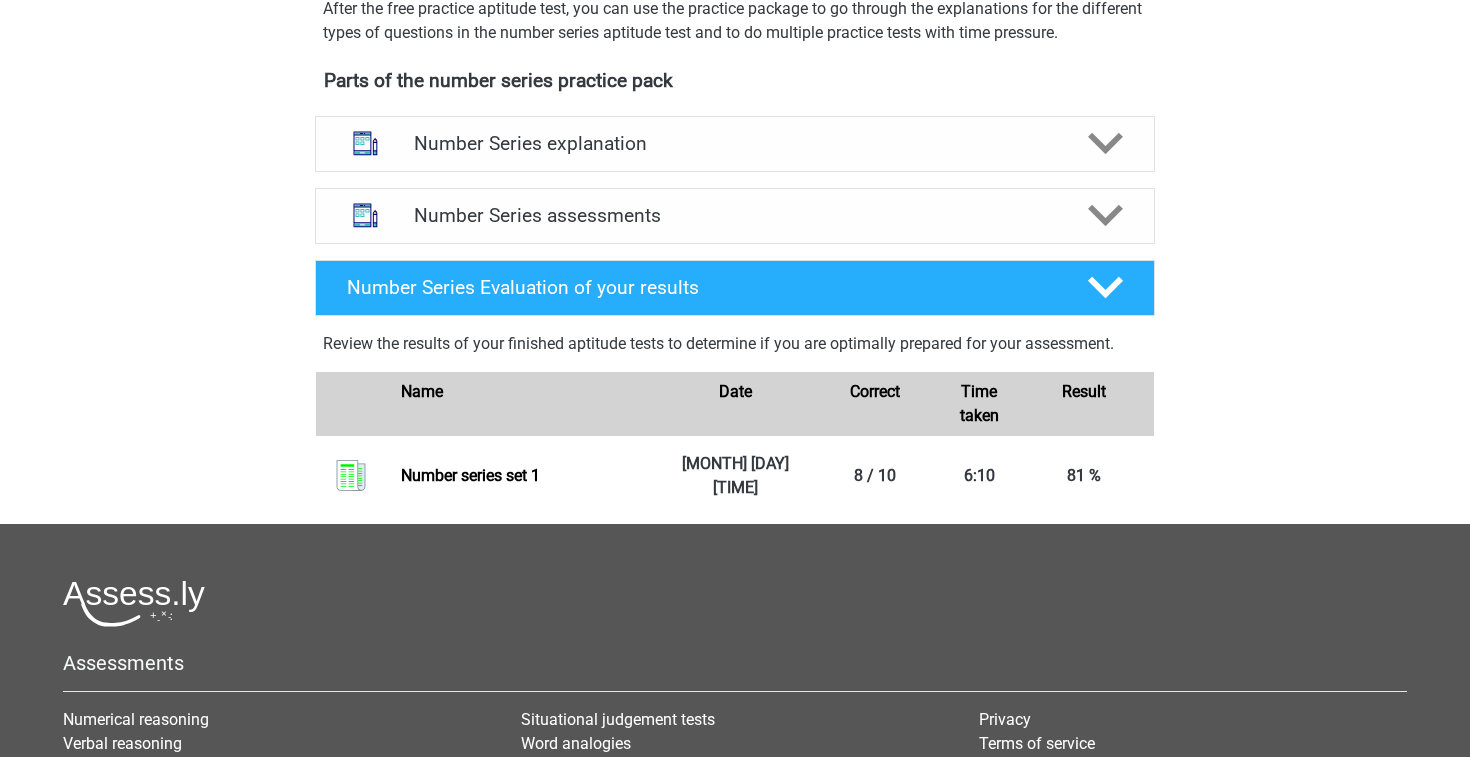 scroll, scrollTop: 604, scrollLeft: 0, axis: vertical 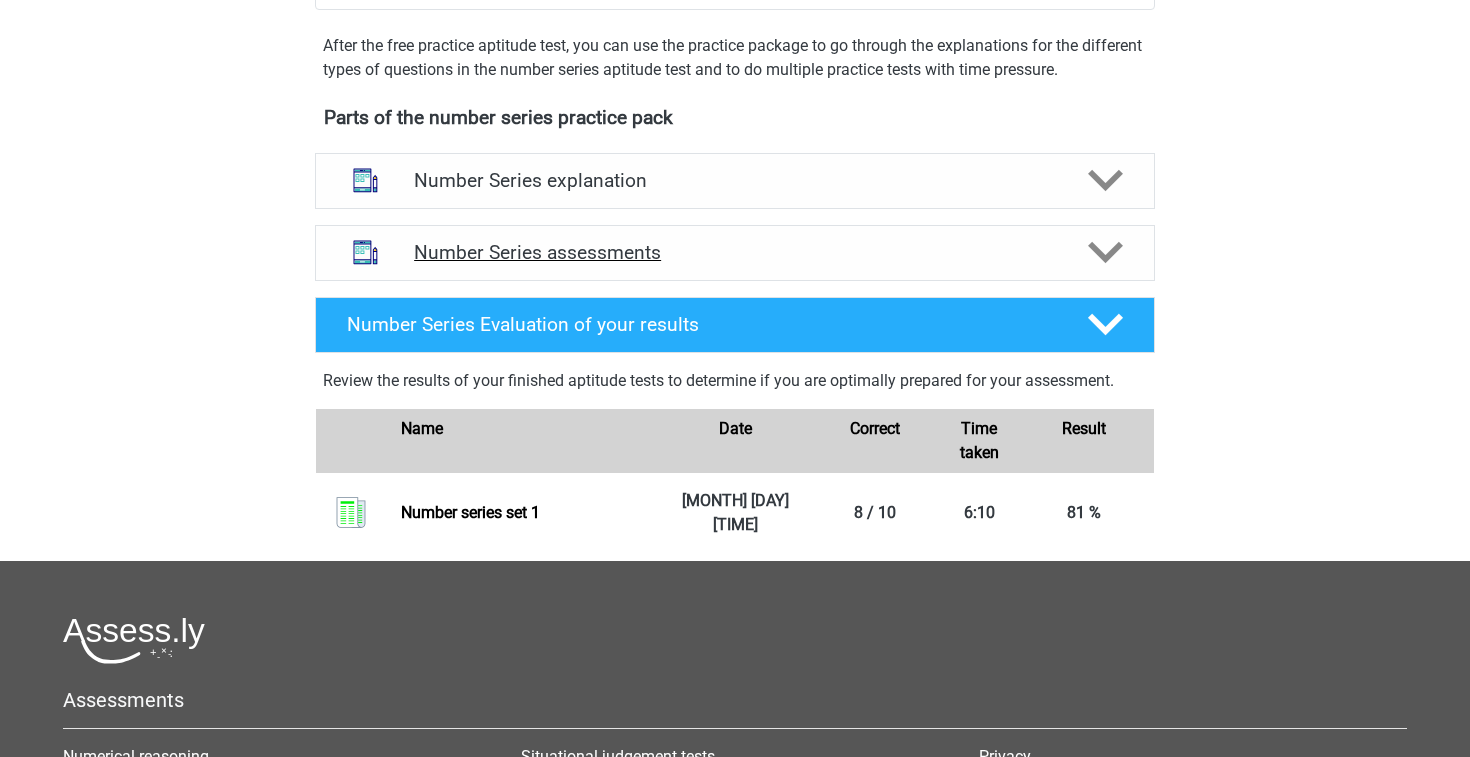 click on "Number Series assessments" at bounding box center (735, 252) 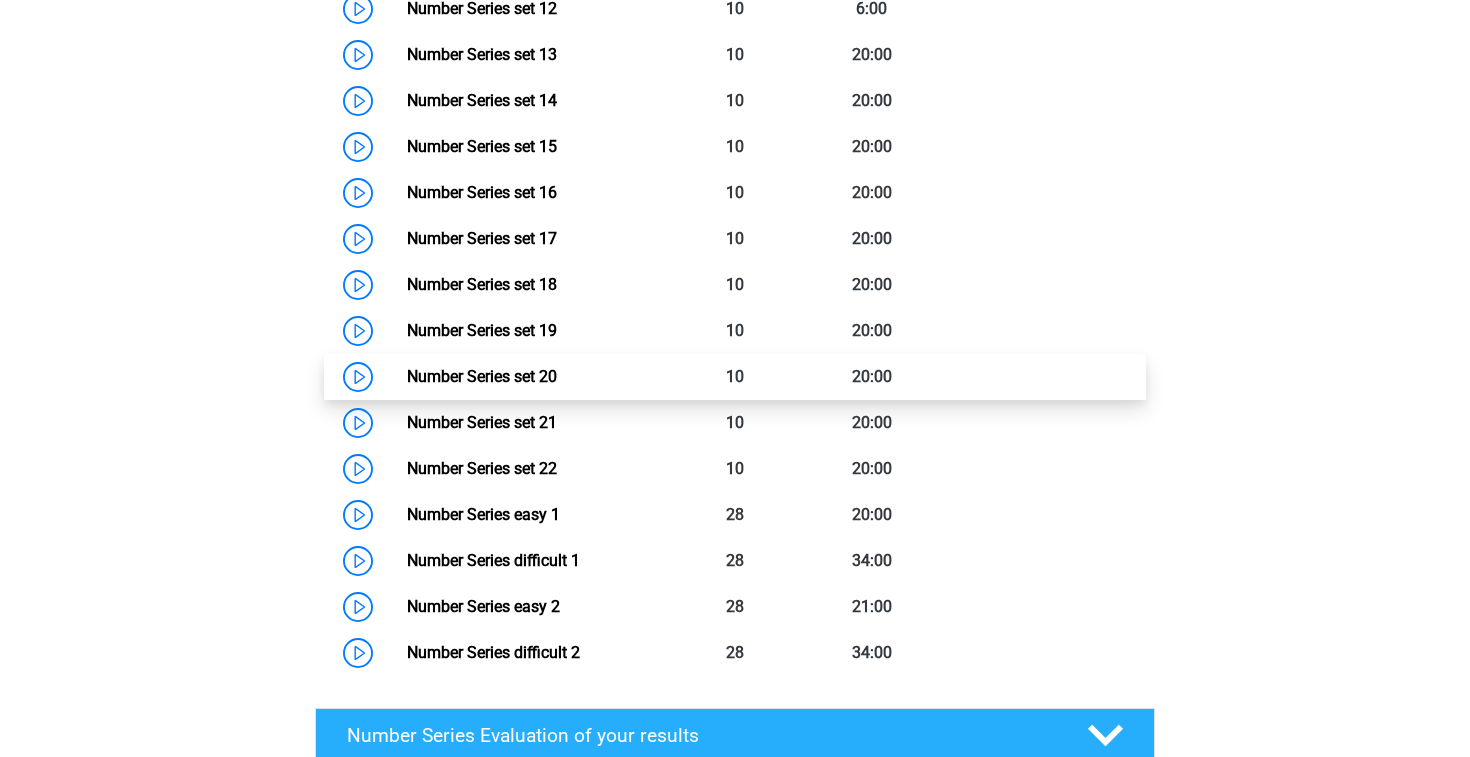 scroll, scrollTop: 1569, scrollLeft: 0, axis: vertical 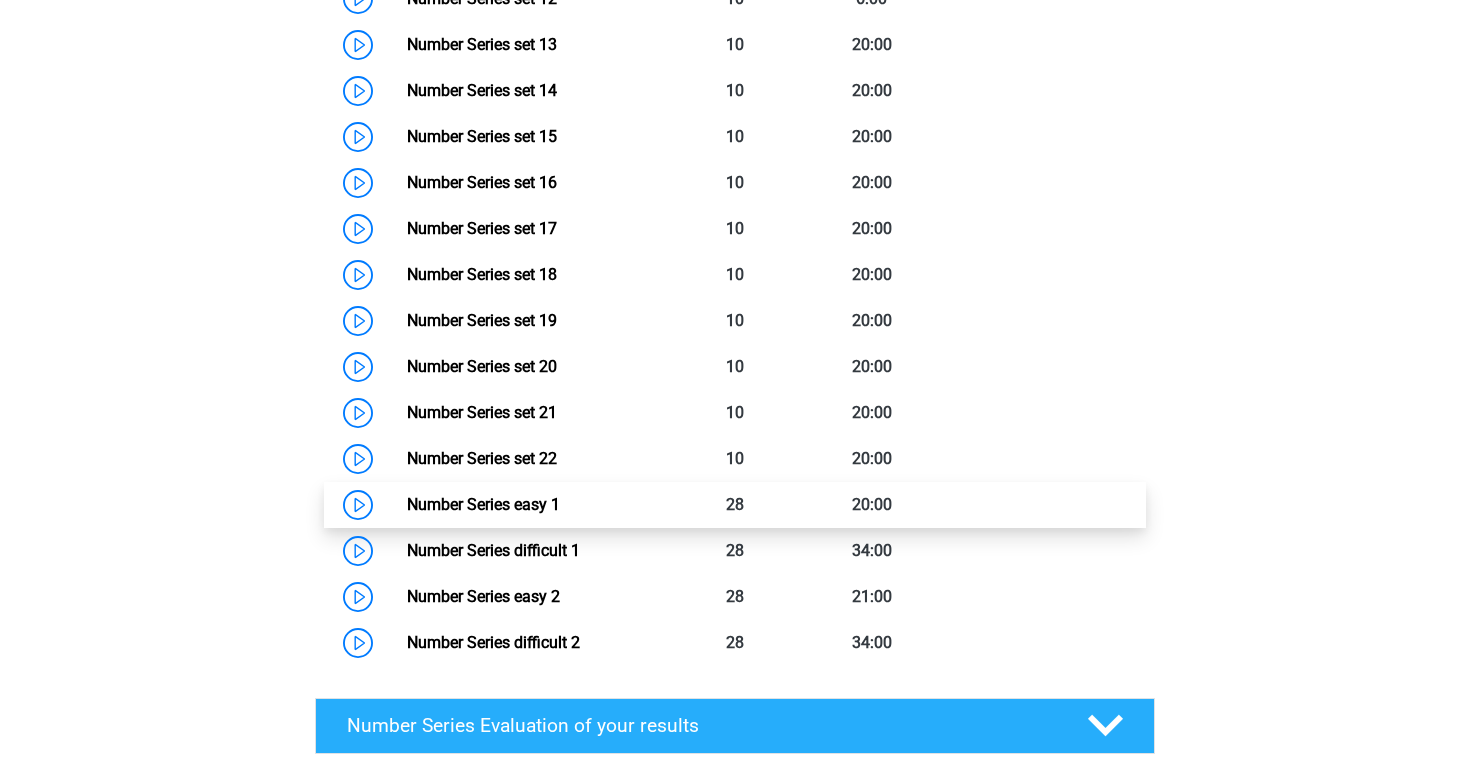 click on "Number Series
easy 1" at bounding box center (483, 504) 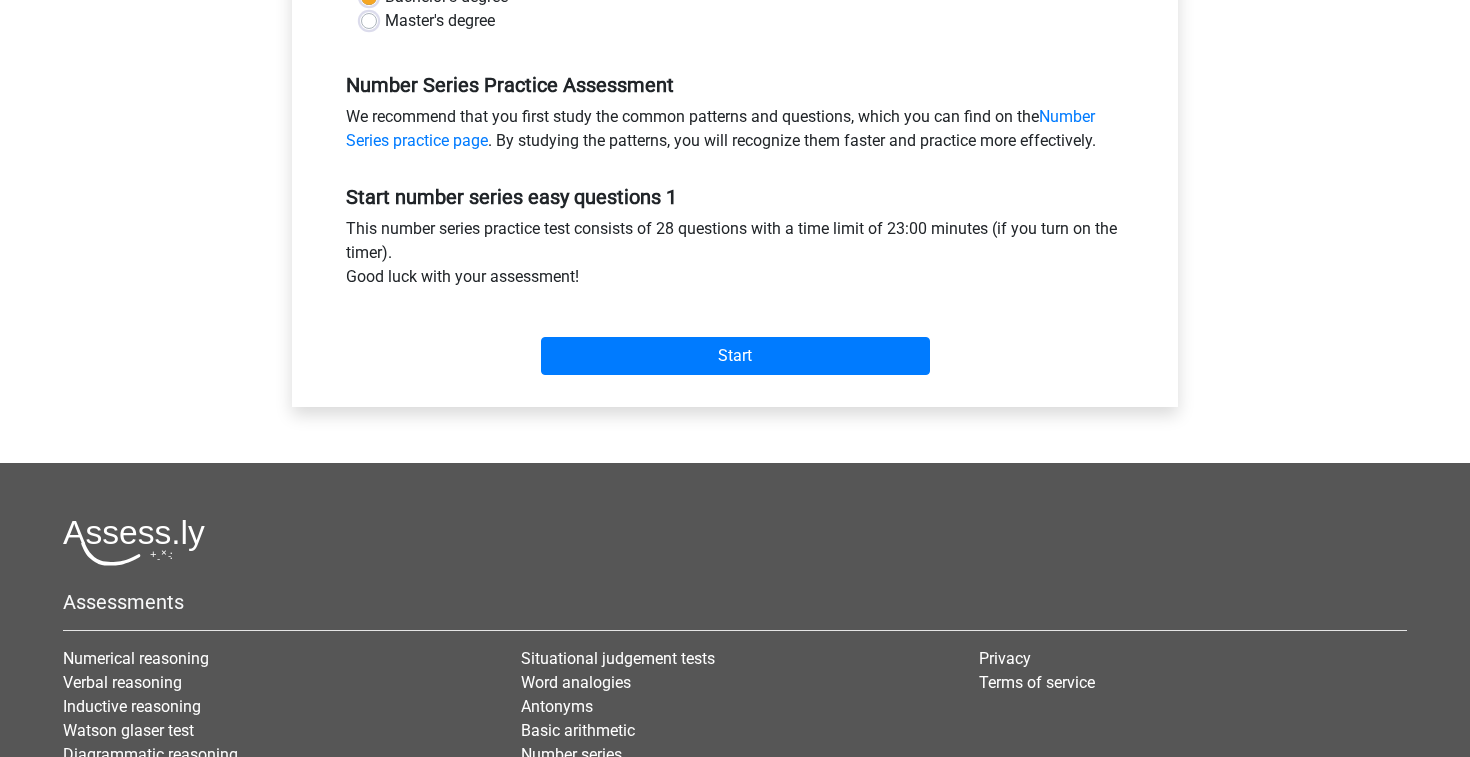 scroll, scrollTop: 577, scrollLeft: 0, axis: vertical 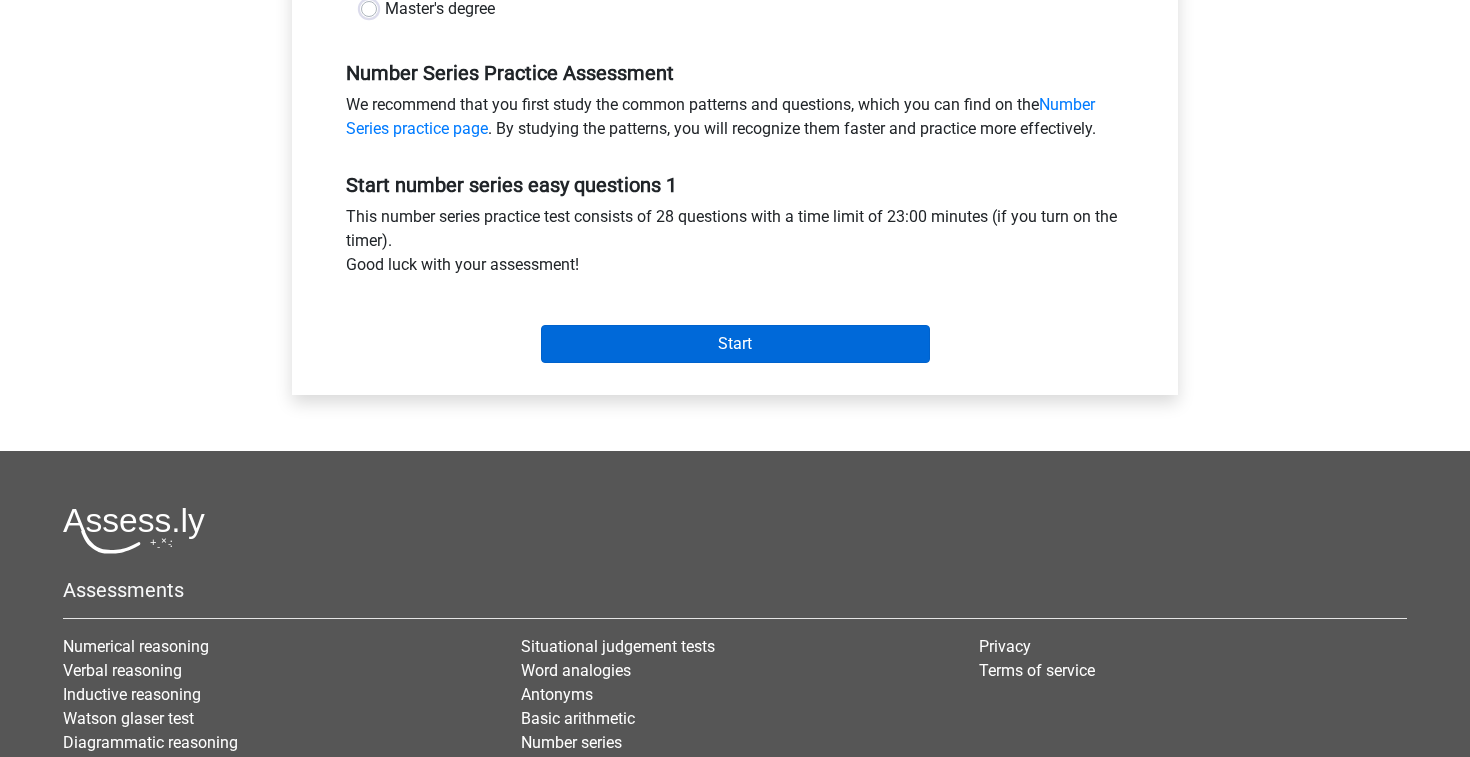click on "Start" at bounding box center (735, 344) 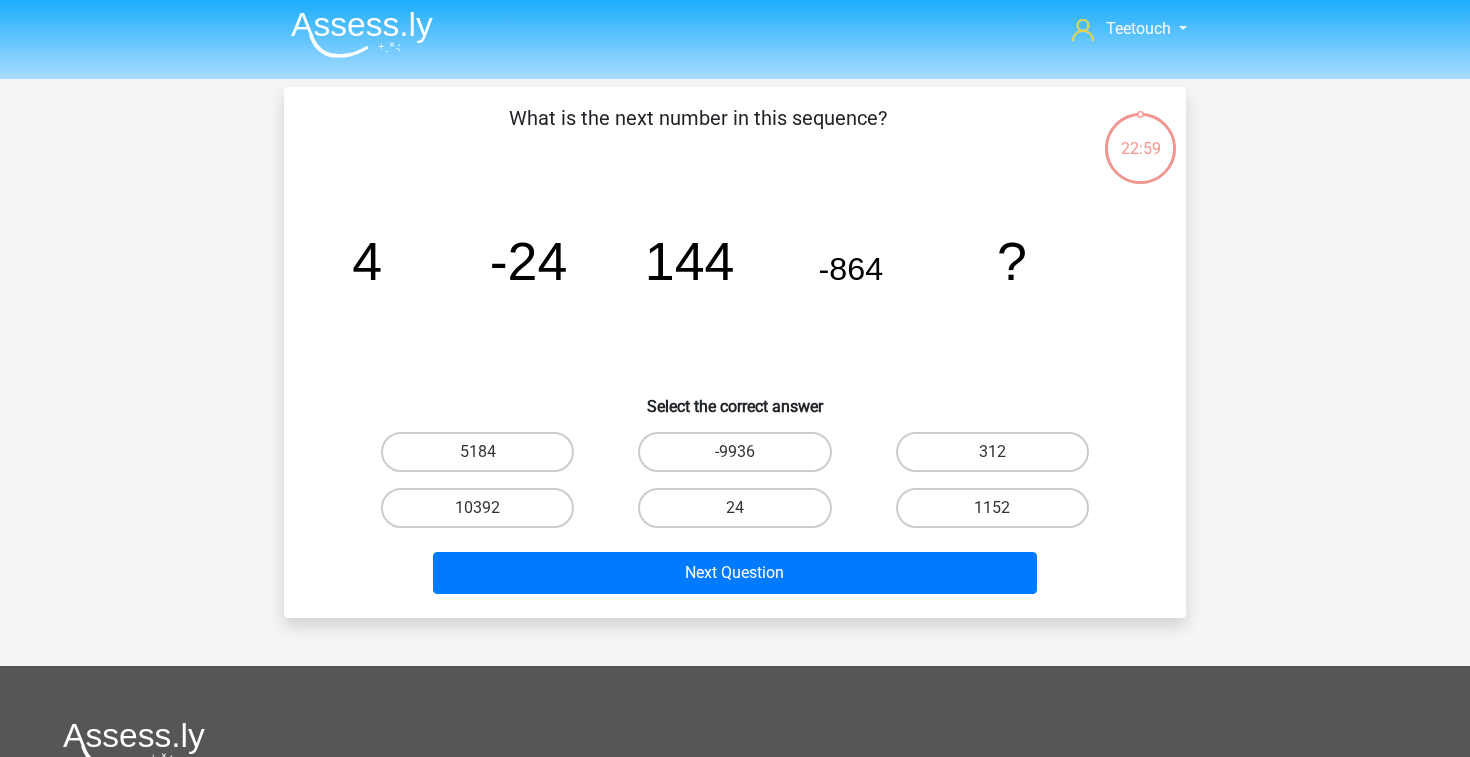 scroll, scrollTop: 7, scrollLeft: 0, axis: vertical 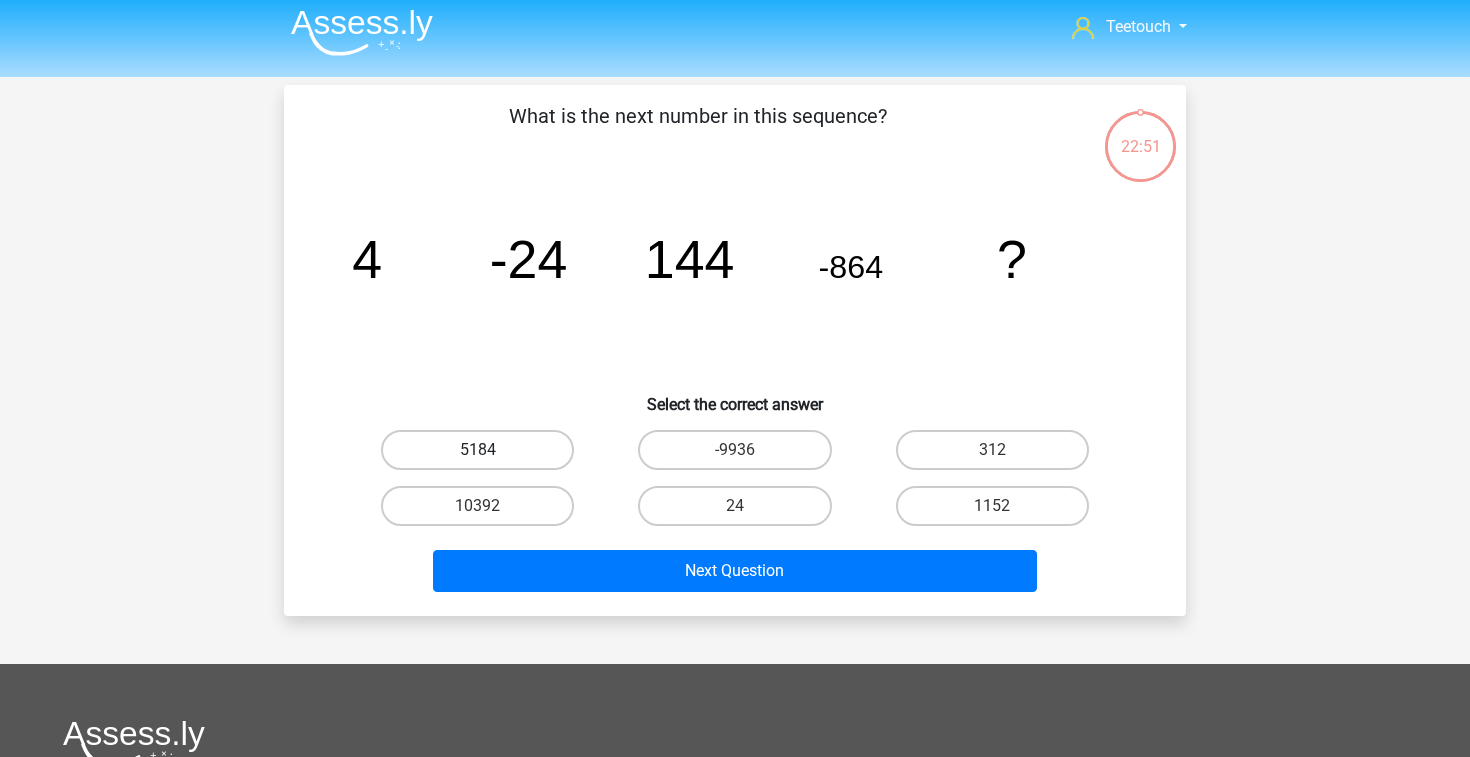 click on "5184" at bounding box center [477, 450] 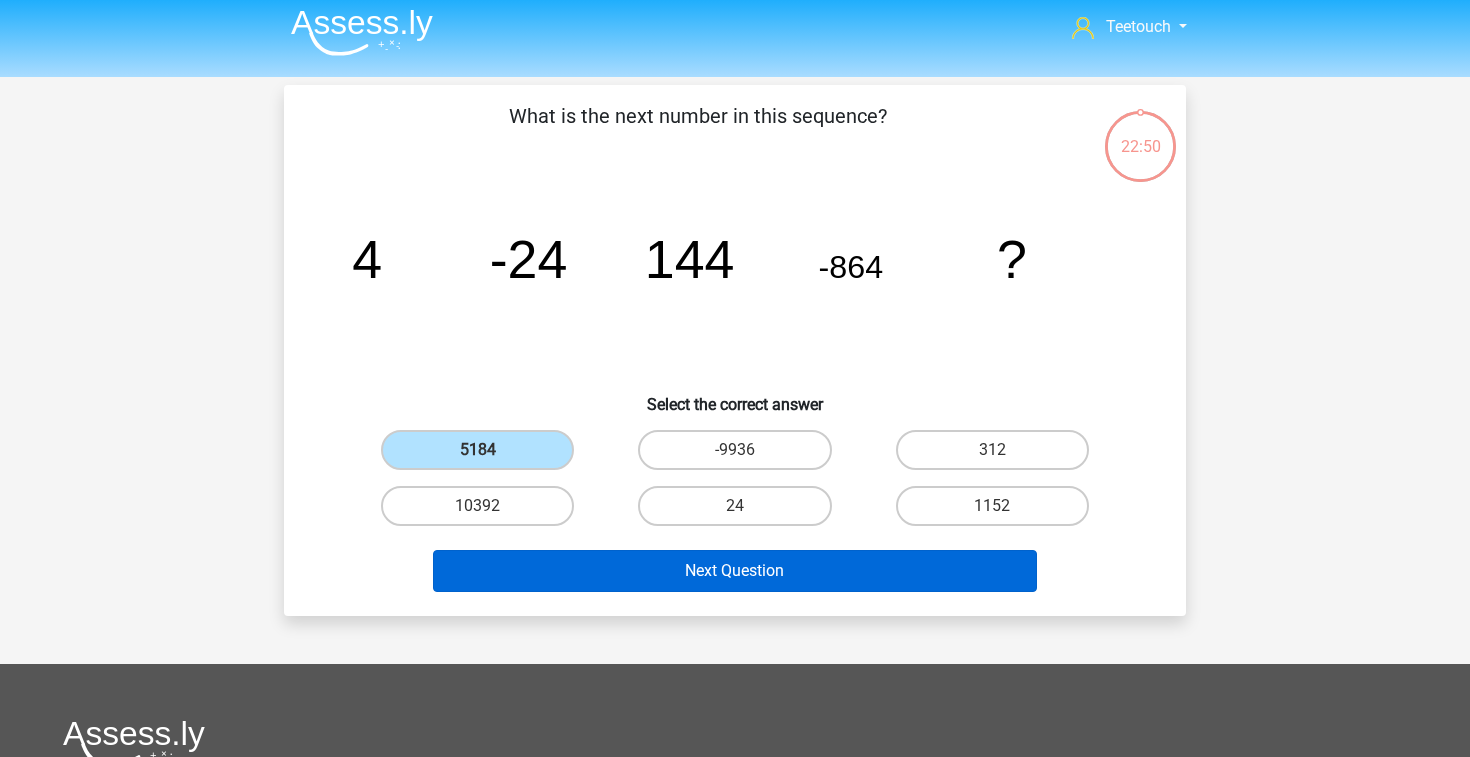 click on "Next Question" at bounding box center (735, 571) 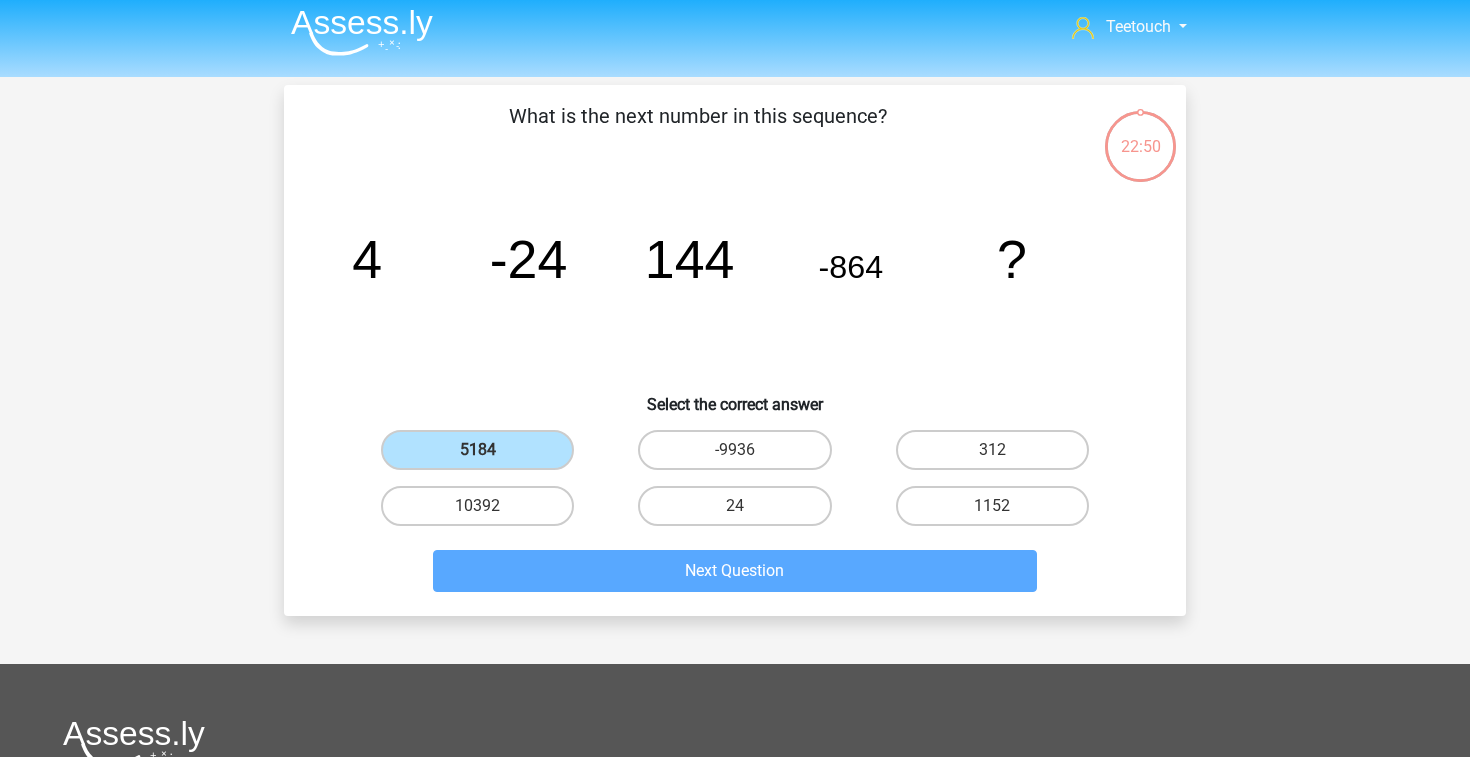 scroll, scrollTop: 92, scrollLeft: 0, axis: vertical 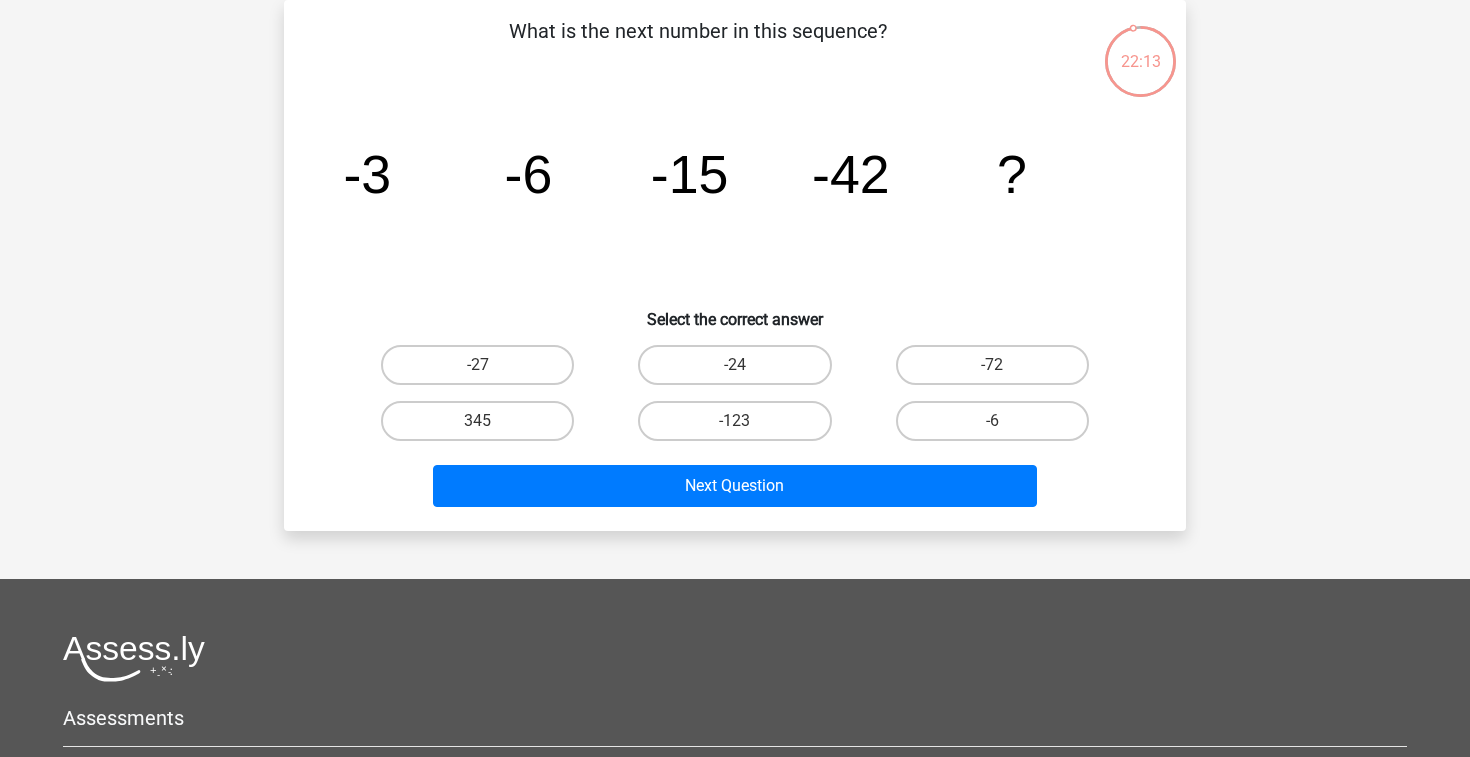 click on "-123" at bounding box center (741, 427) 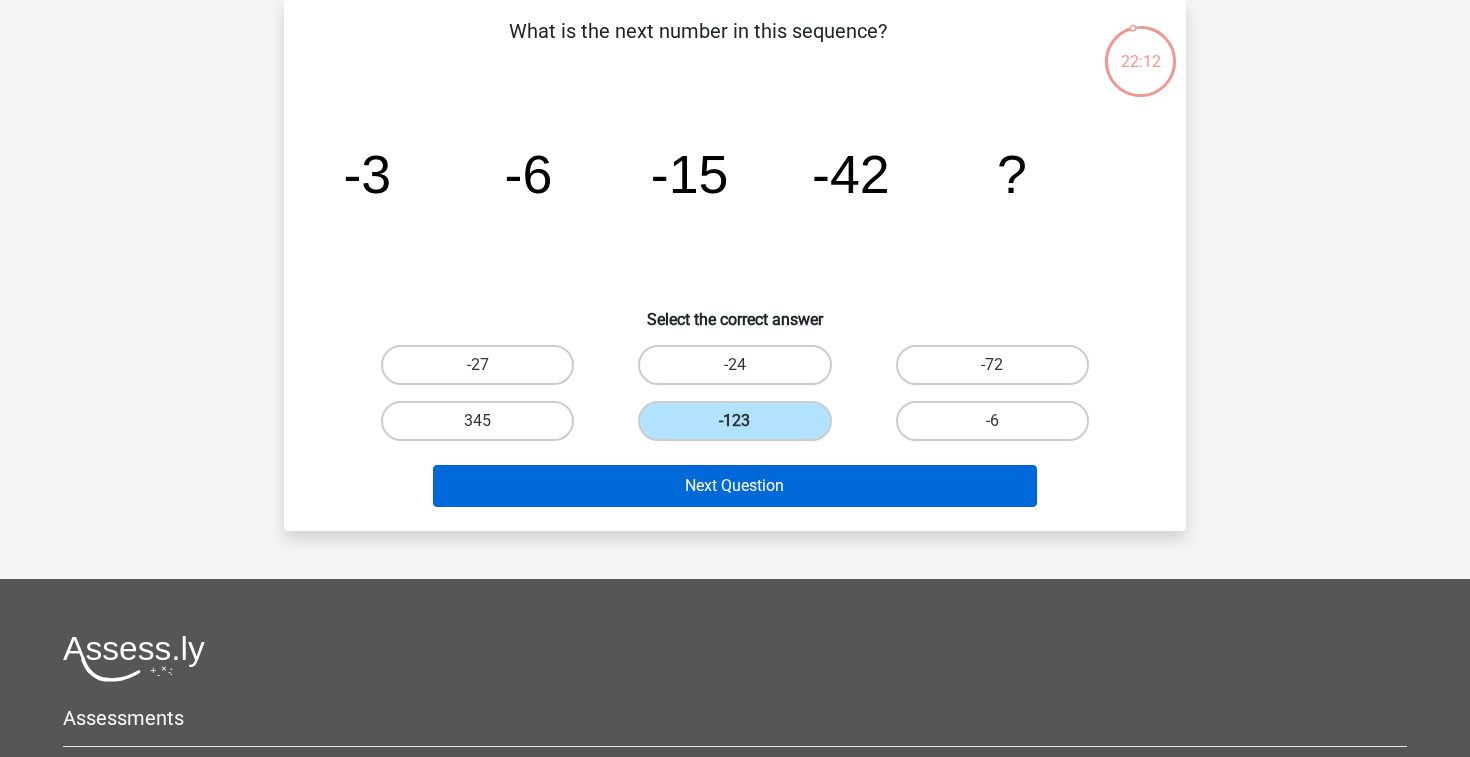 click on "Next Question" at bounding box center (735, 486) 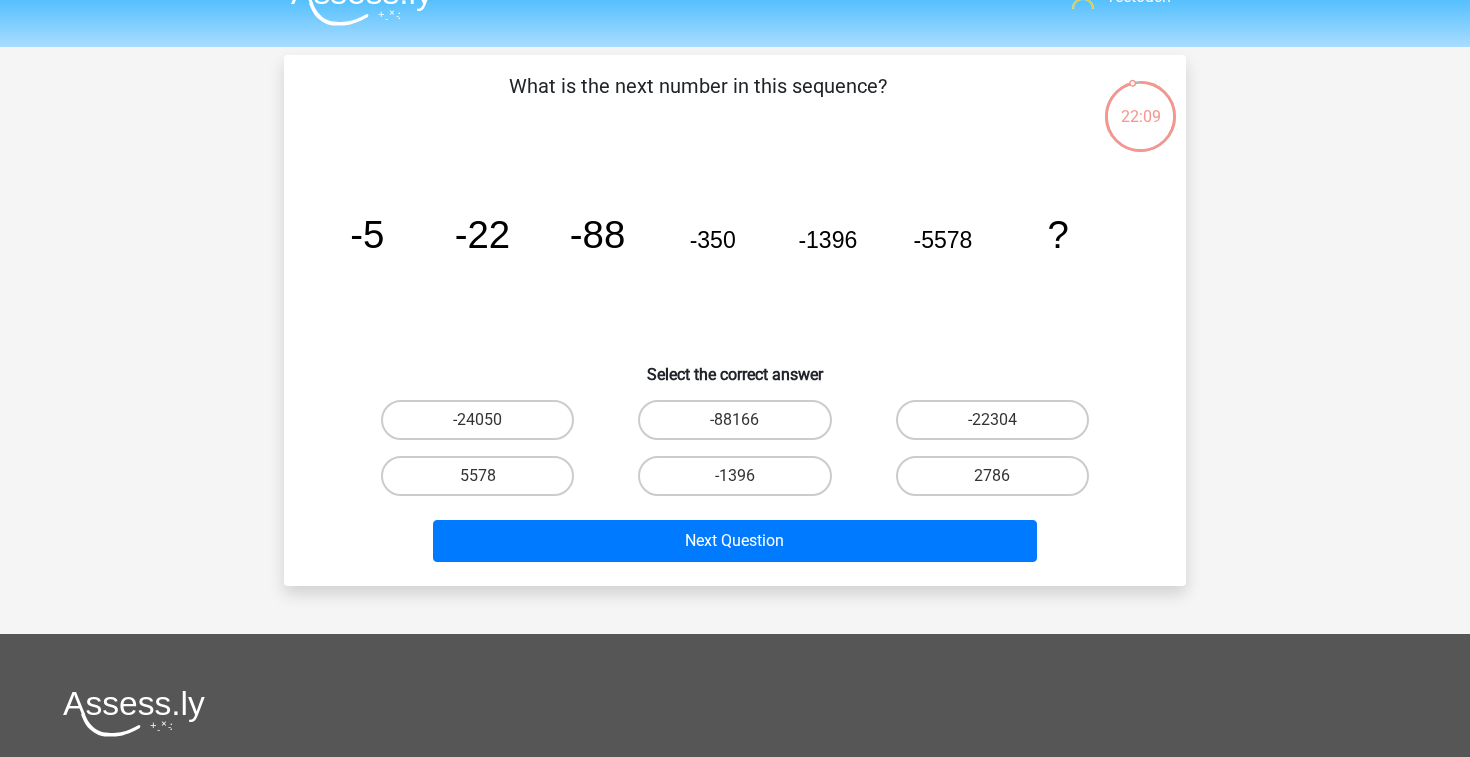 scroll, scrollTop: 35, scrollLeft: 0, axis: vertical 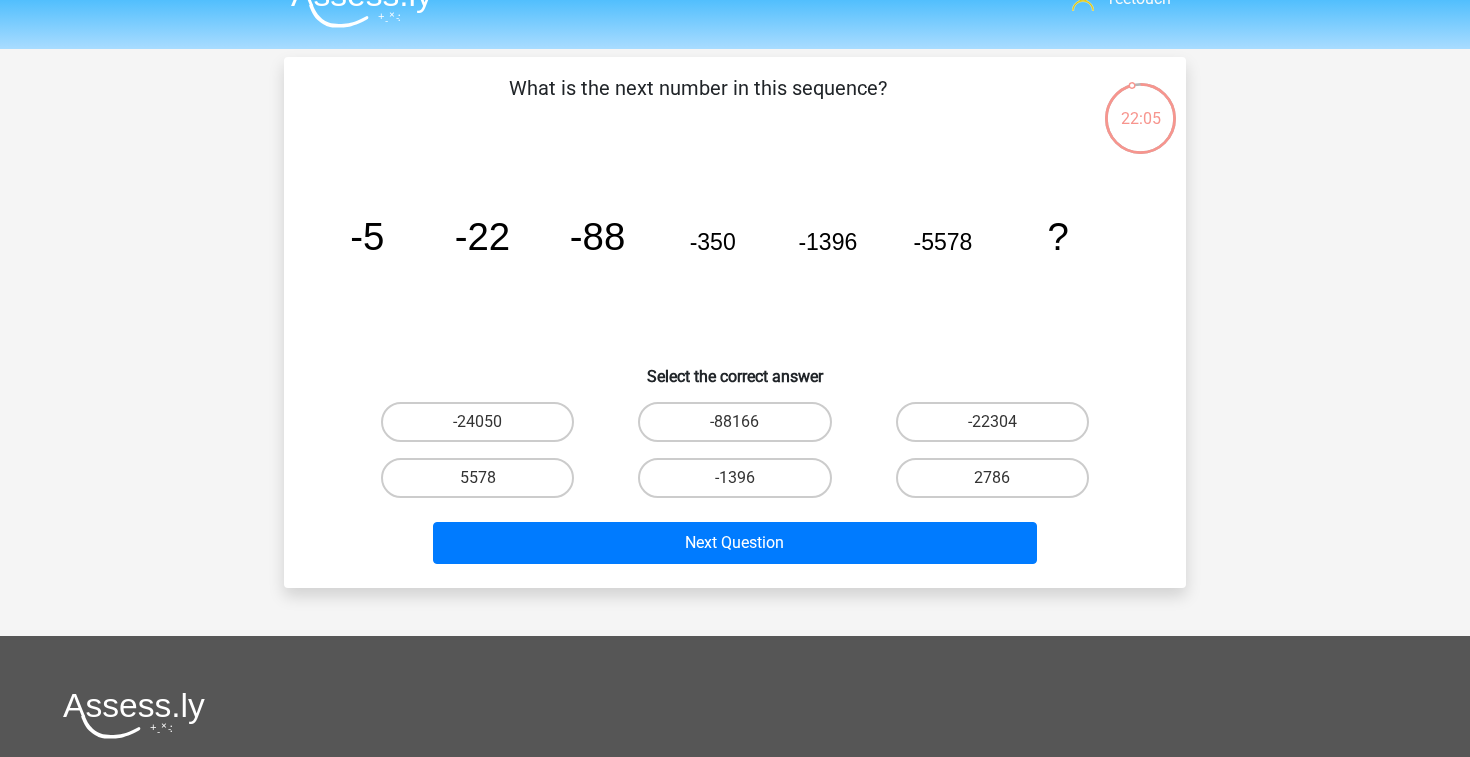 click on "image/svg+xml
-5
-22
-88
-350
-1396
-5578
?" 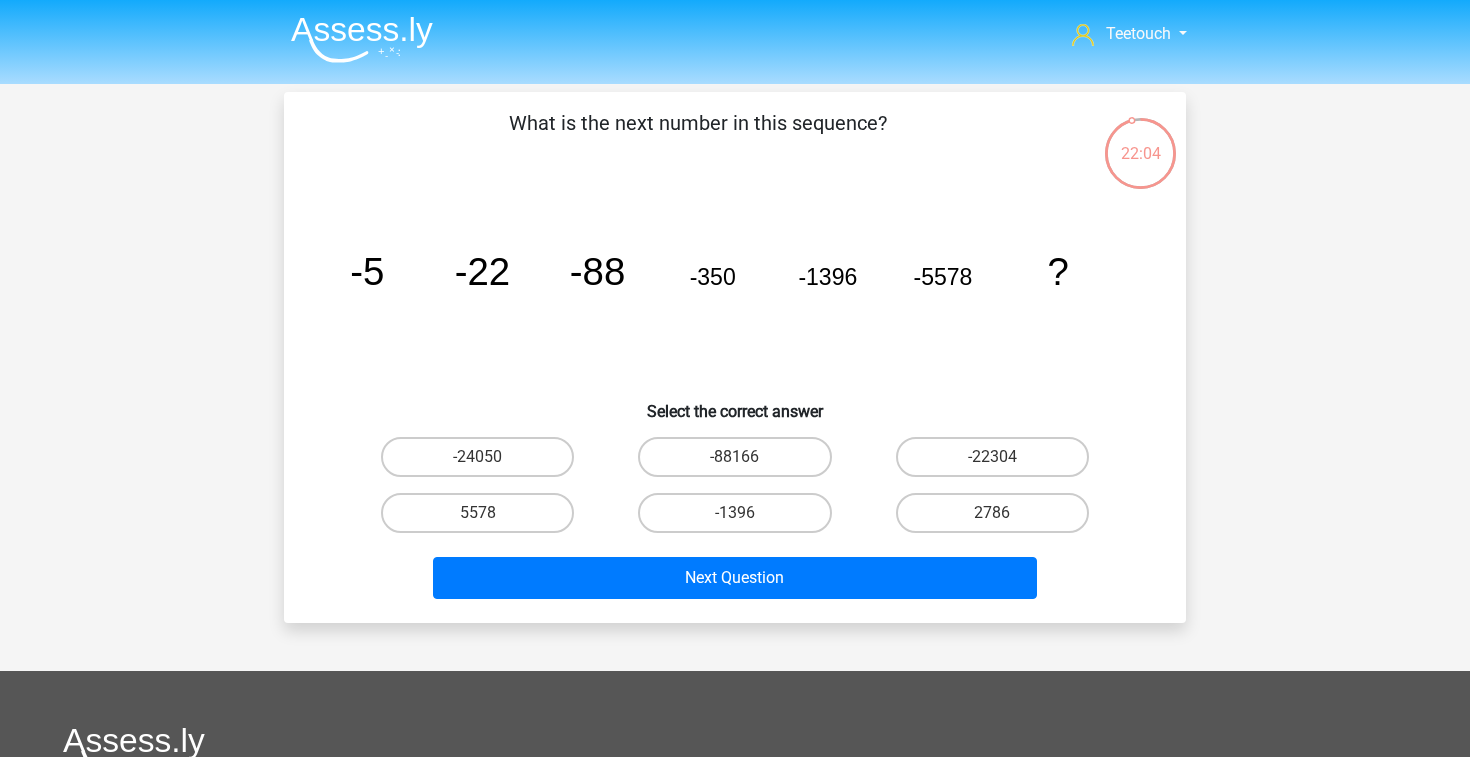 scroll, scrollTop: 0, scrollLeft: 0, axis: both 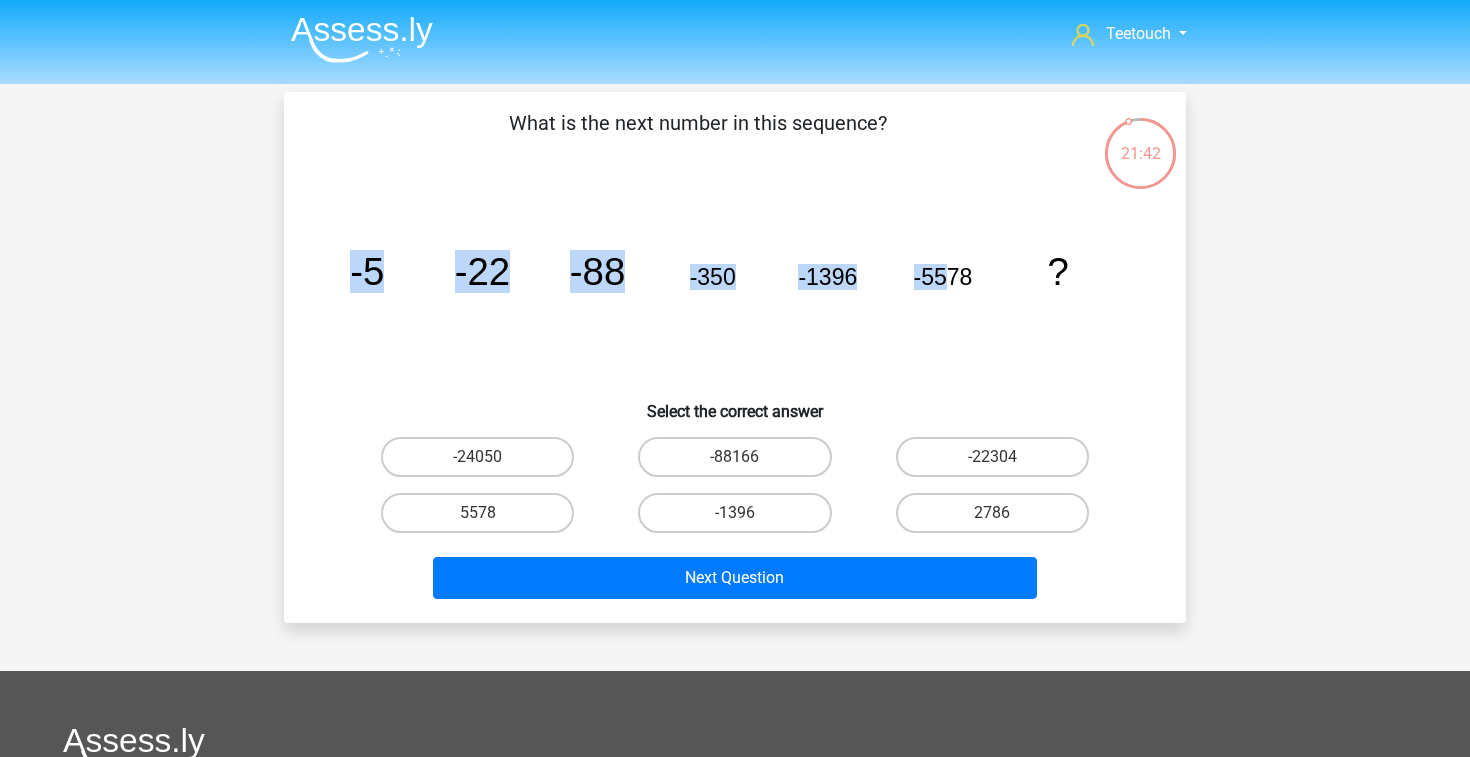 drag, startPoint x: 687, startPoint y: 280, endPoint x: 944, endPoint y: 289, distance: 257.15753 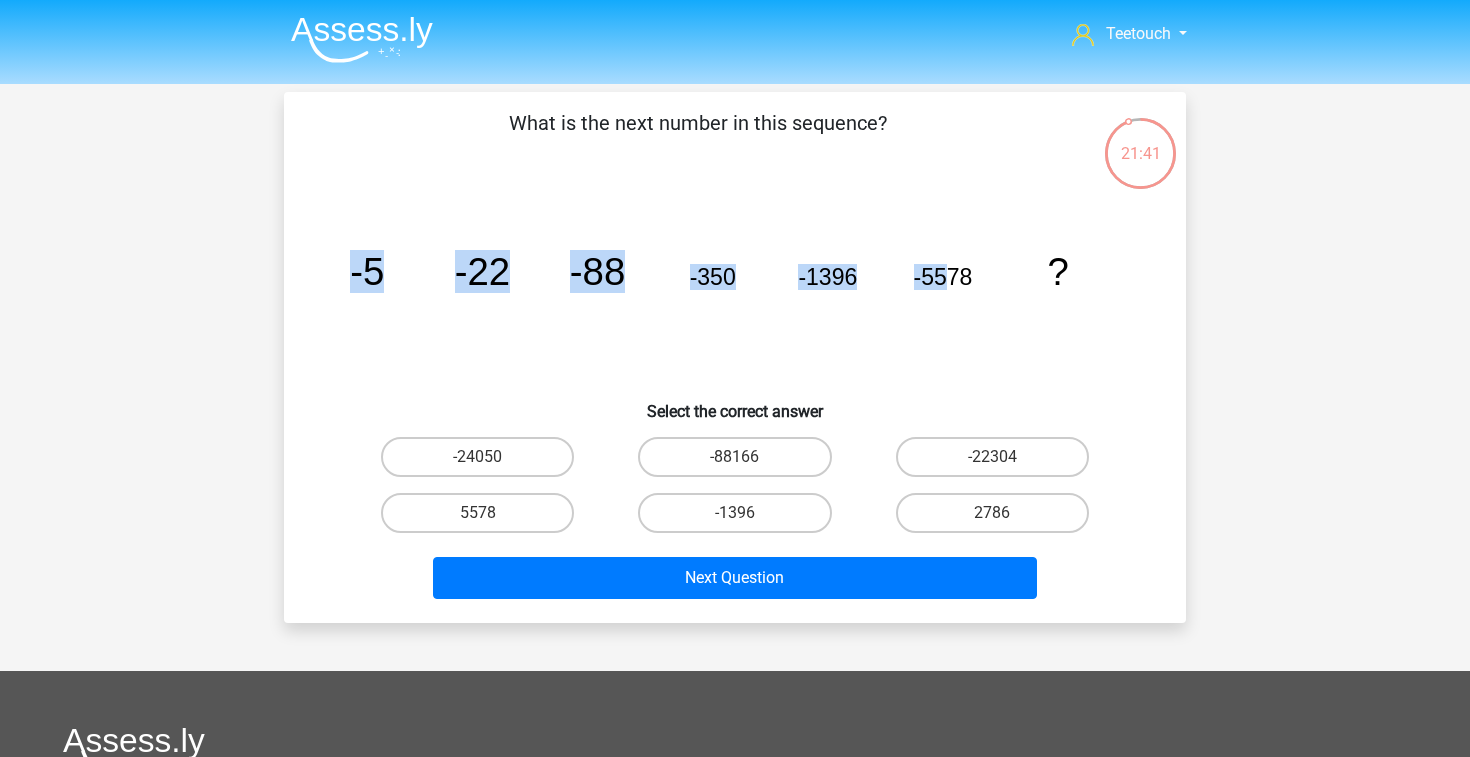 click on "-5578" 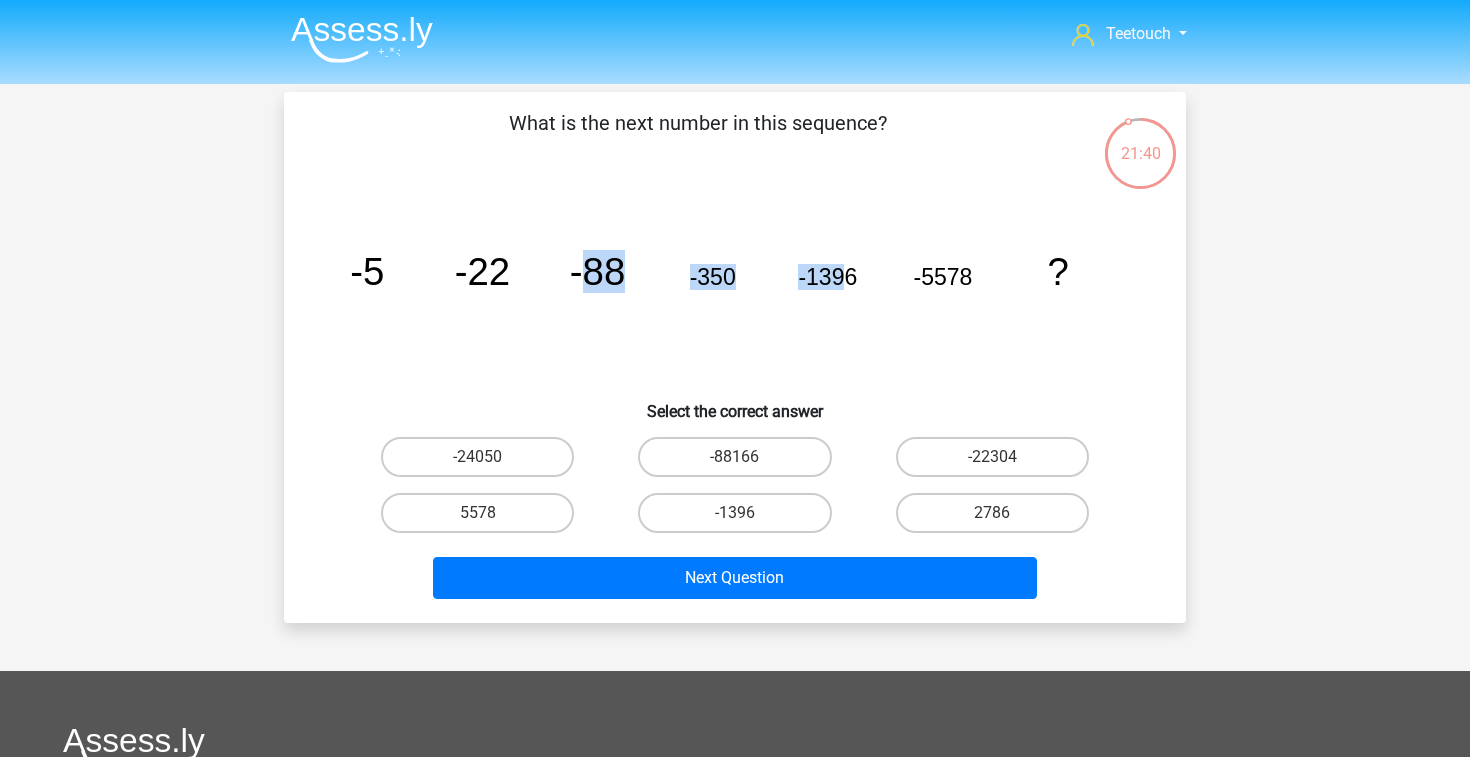 drag, startPoint x: 587, startPoint y: 267, endPoint x: 841, endPoint y: 279, distance: 254.28331 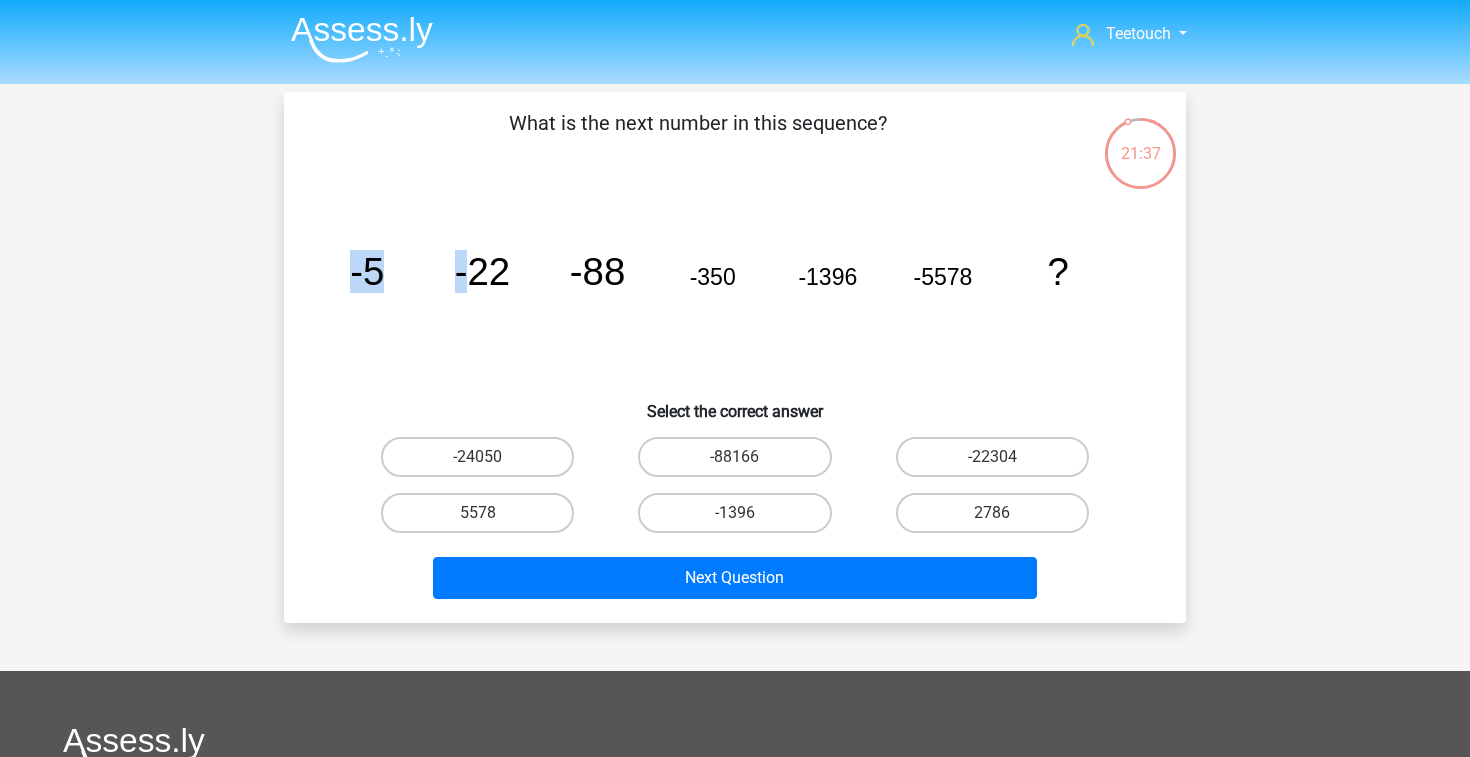 drag, startPoint x: 477, startPoint y: 278, endPoint x: 634, endPoint y: 284, distance: 157.11461 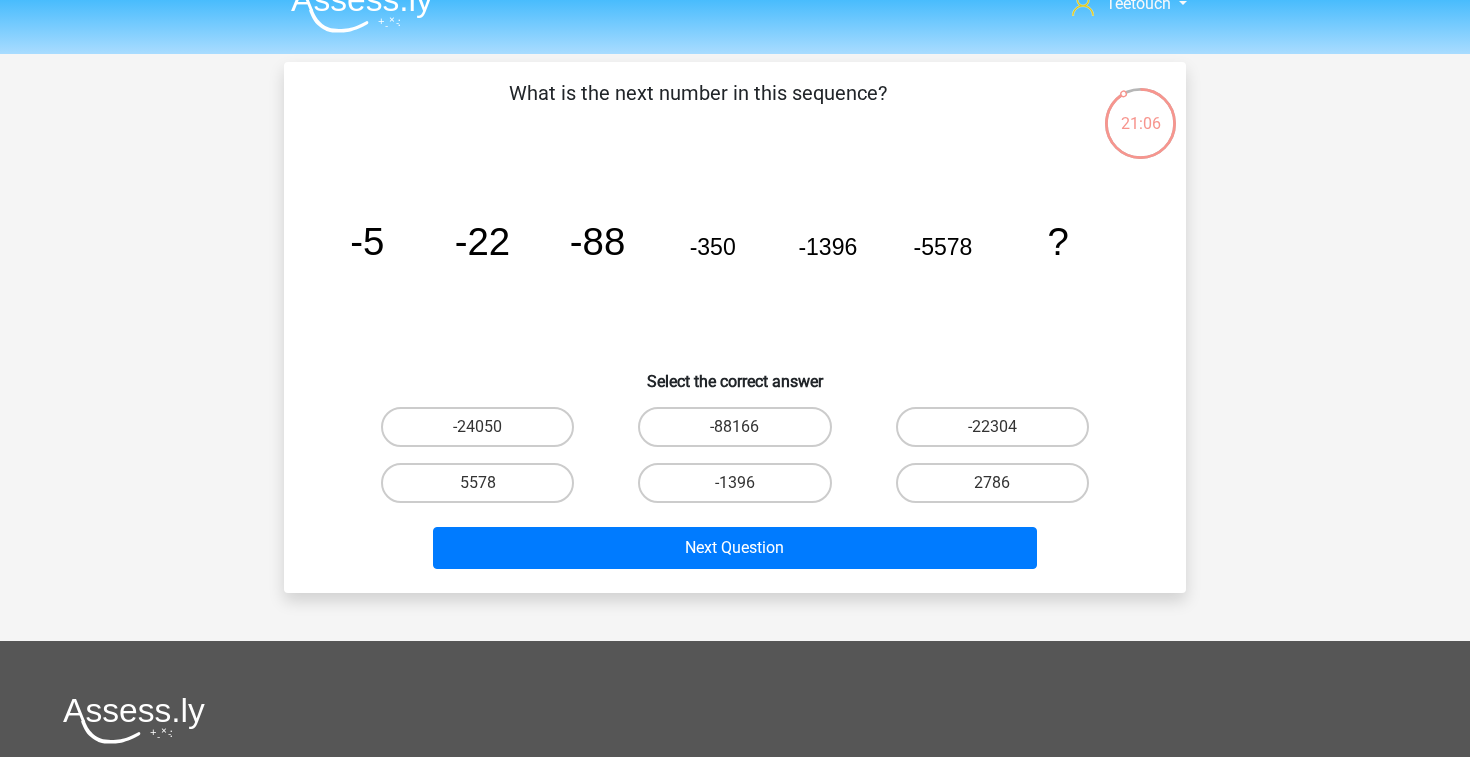 scroll, scrollTop: 34, scrollLeft: 0, axis: vertical 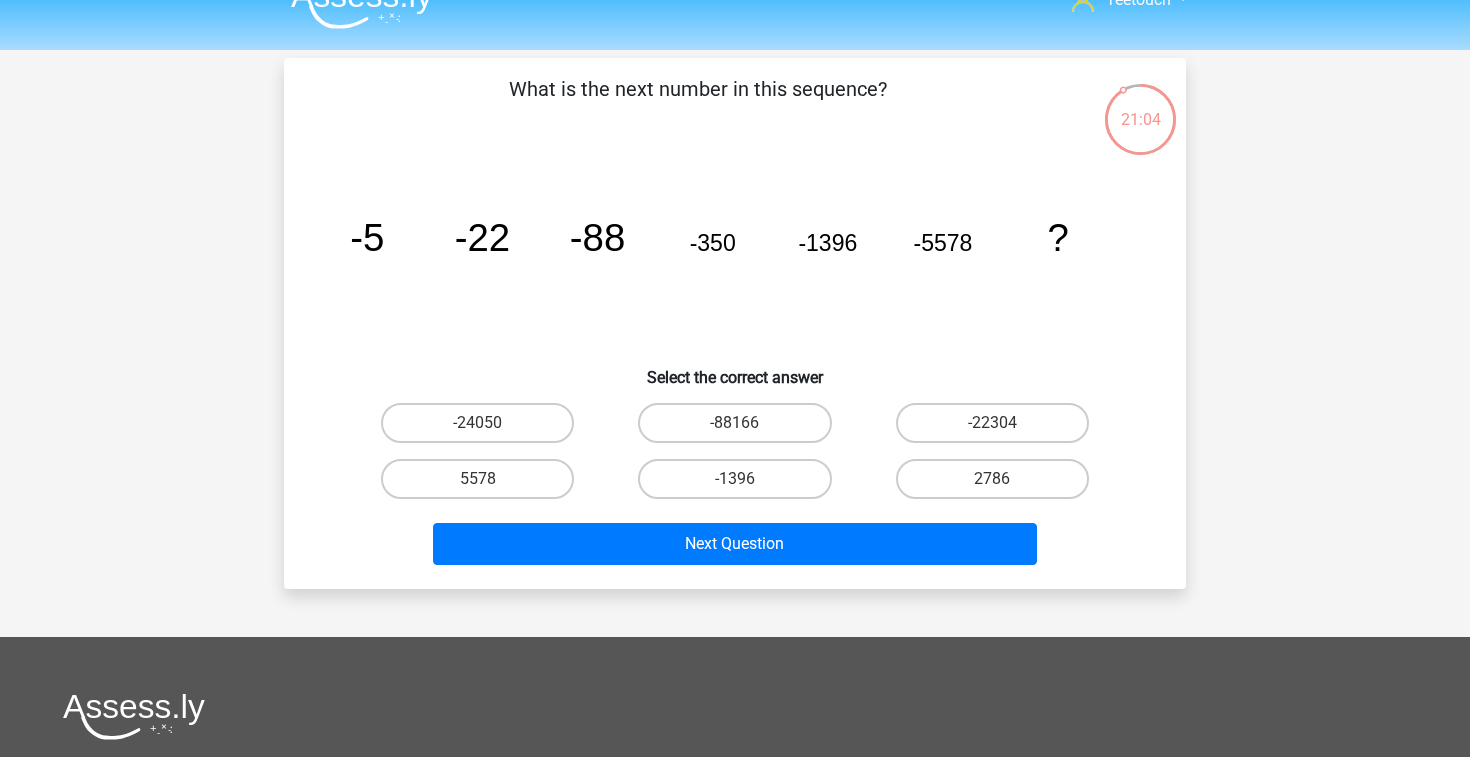 click on "image/svg+xml
-5
-22
-88
-350
-1396
-5578
?" 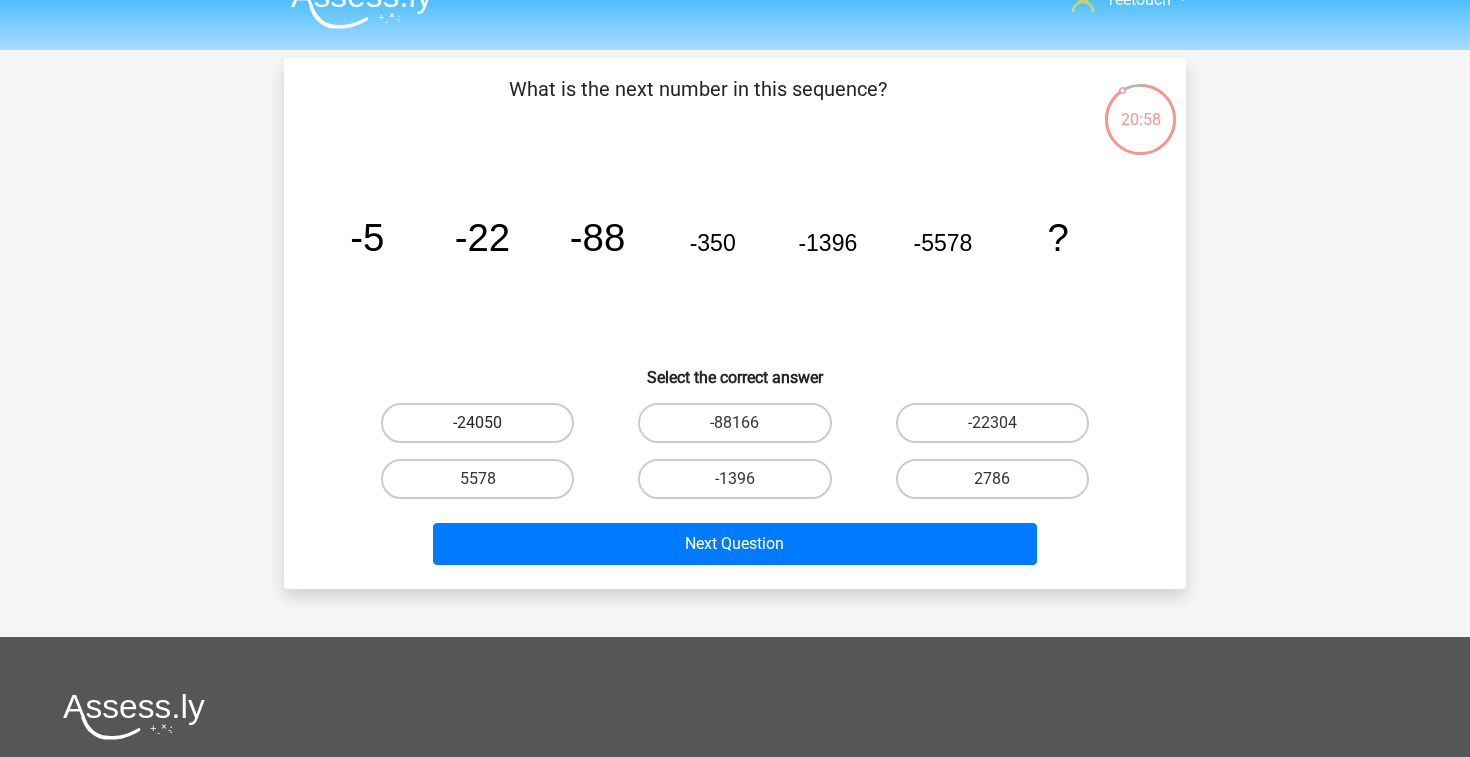 click on "-24050" at bounding box center (477, 423) 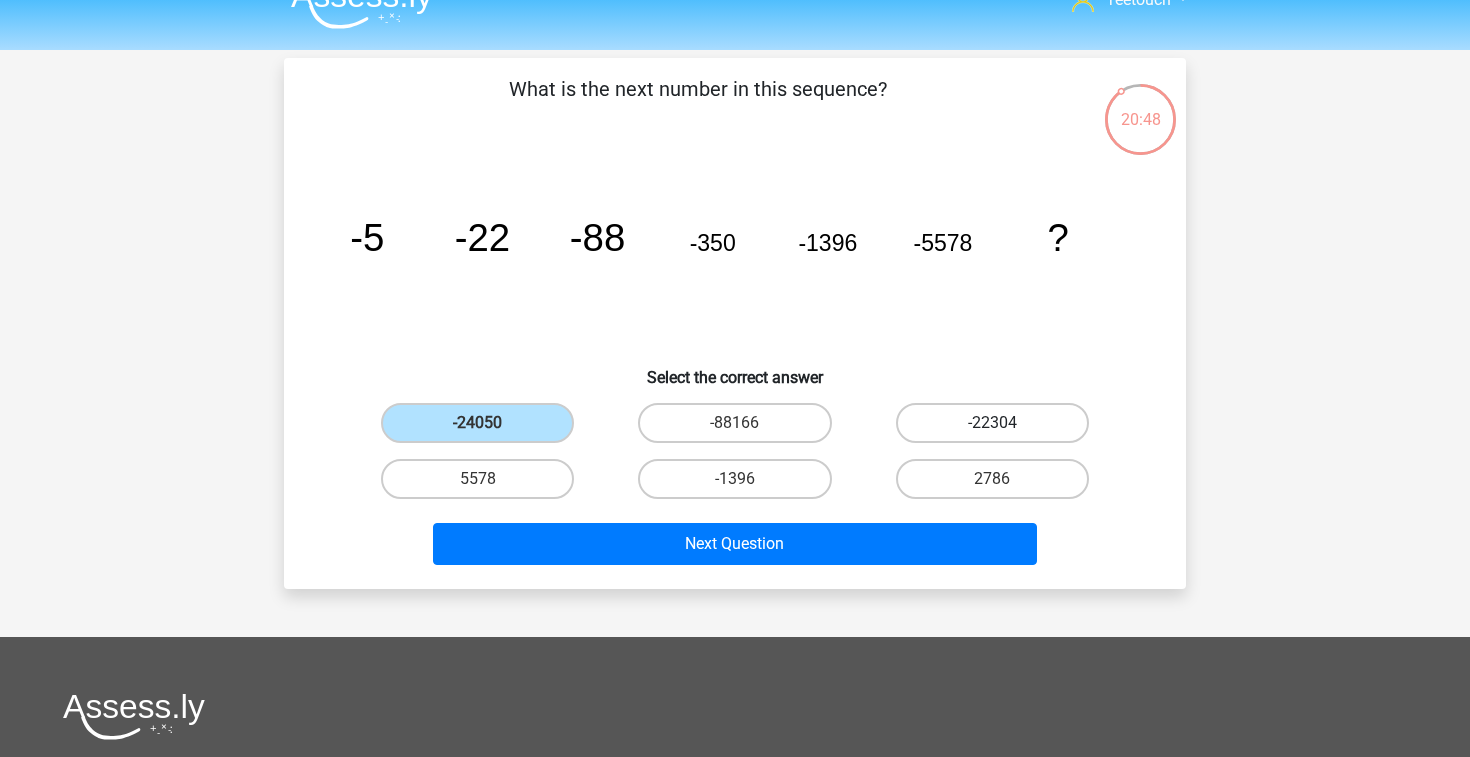 click on "-22304" at bounding box center [992, 423] 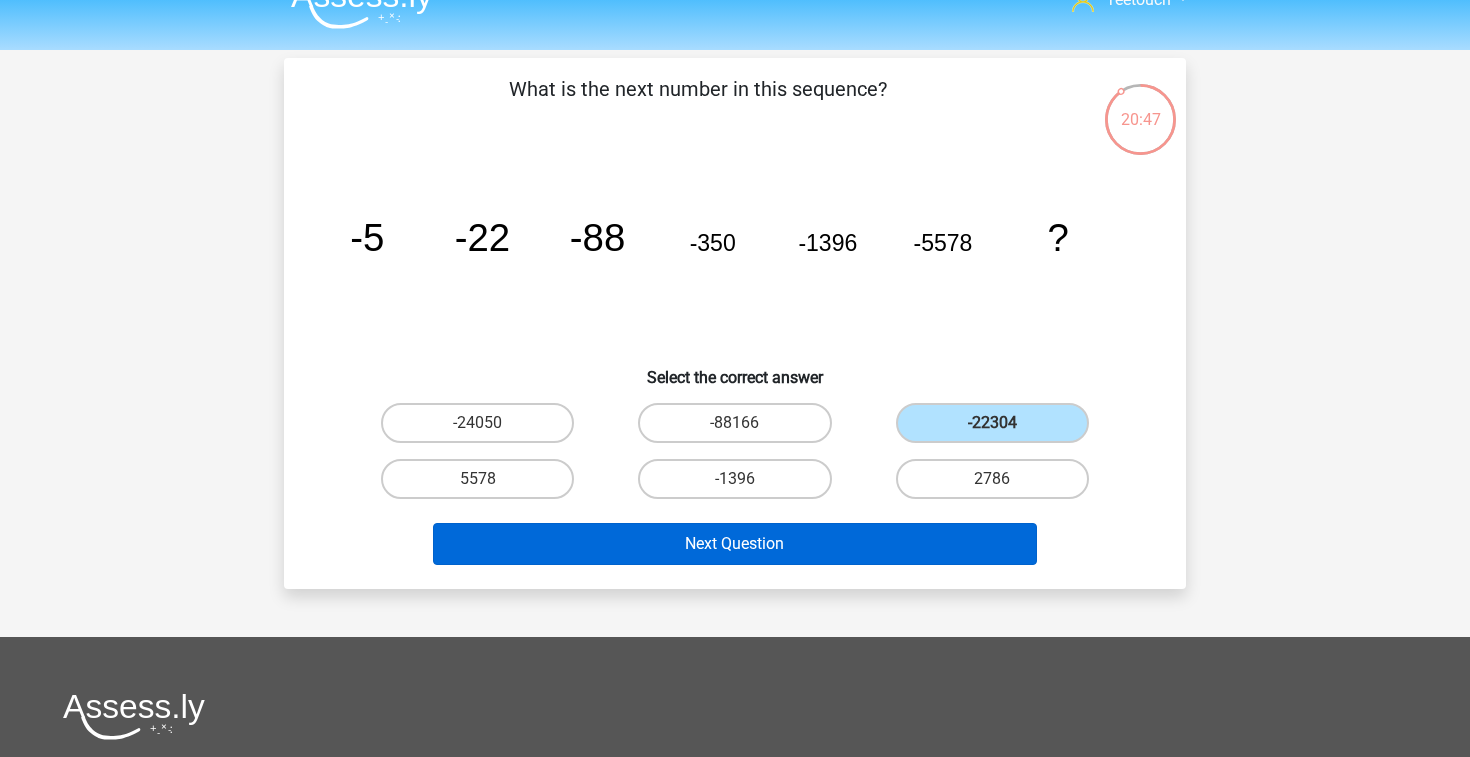 click on "Next Question" at bounding box center (735, 544) 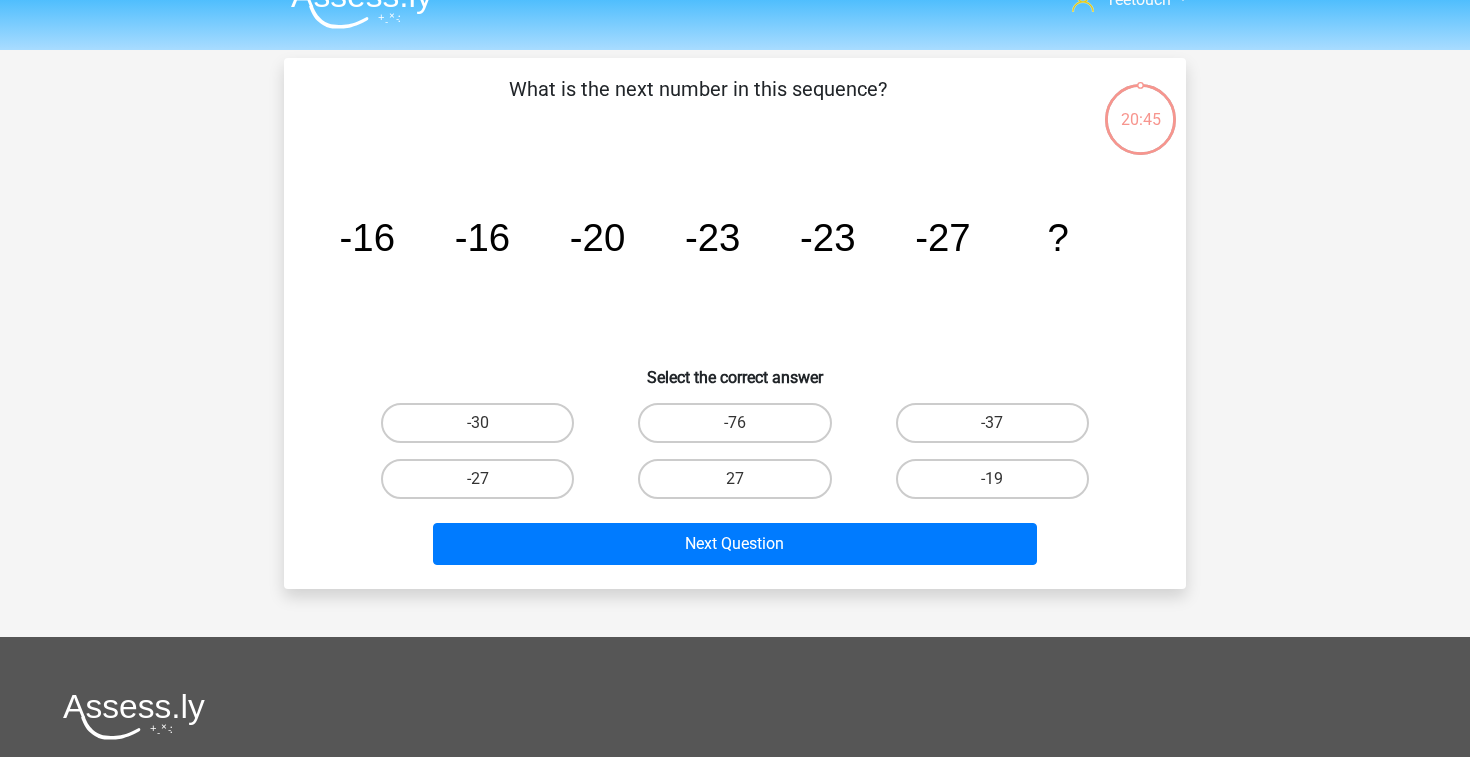 scroll, scrollTop: 92, scrollLeft: 0, axis: vertical 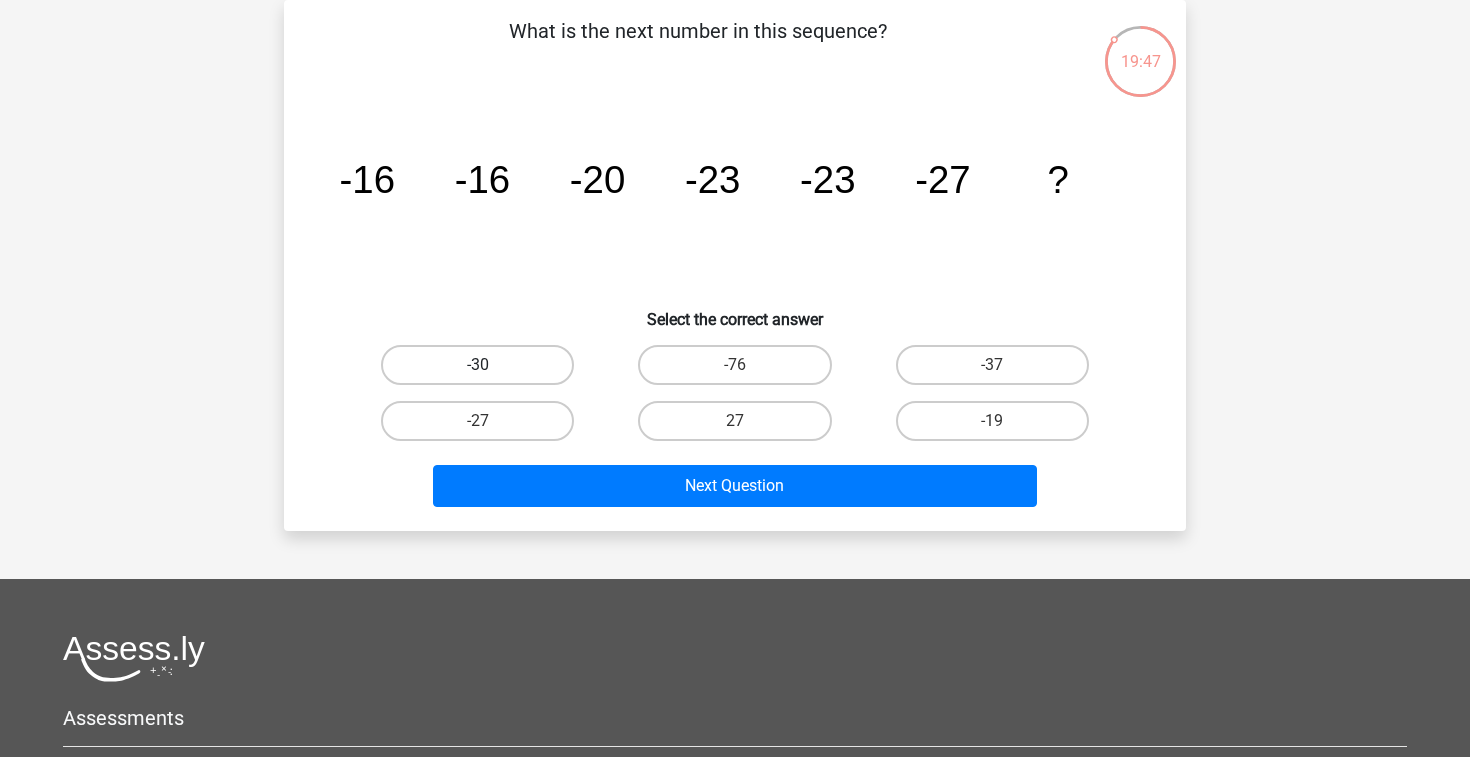 click on "-30" at bounding box center [477, 365] 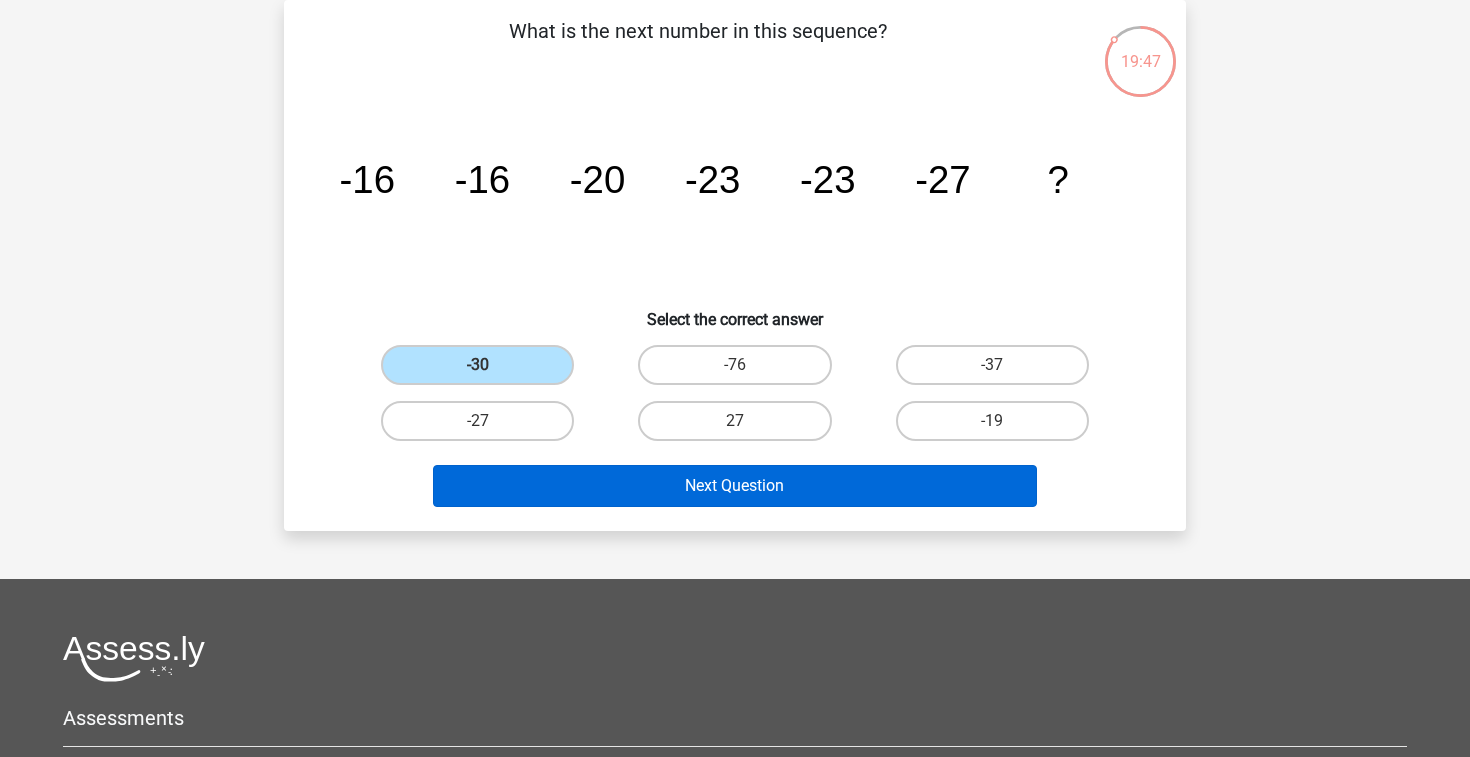 click on "Next Question" at bounding box center (735, 486) 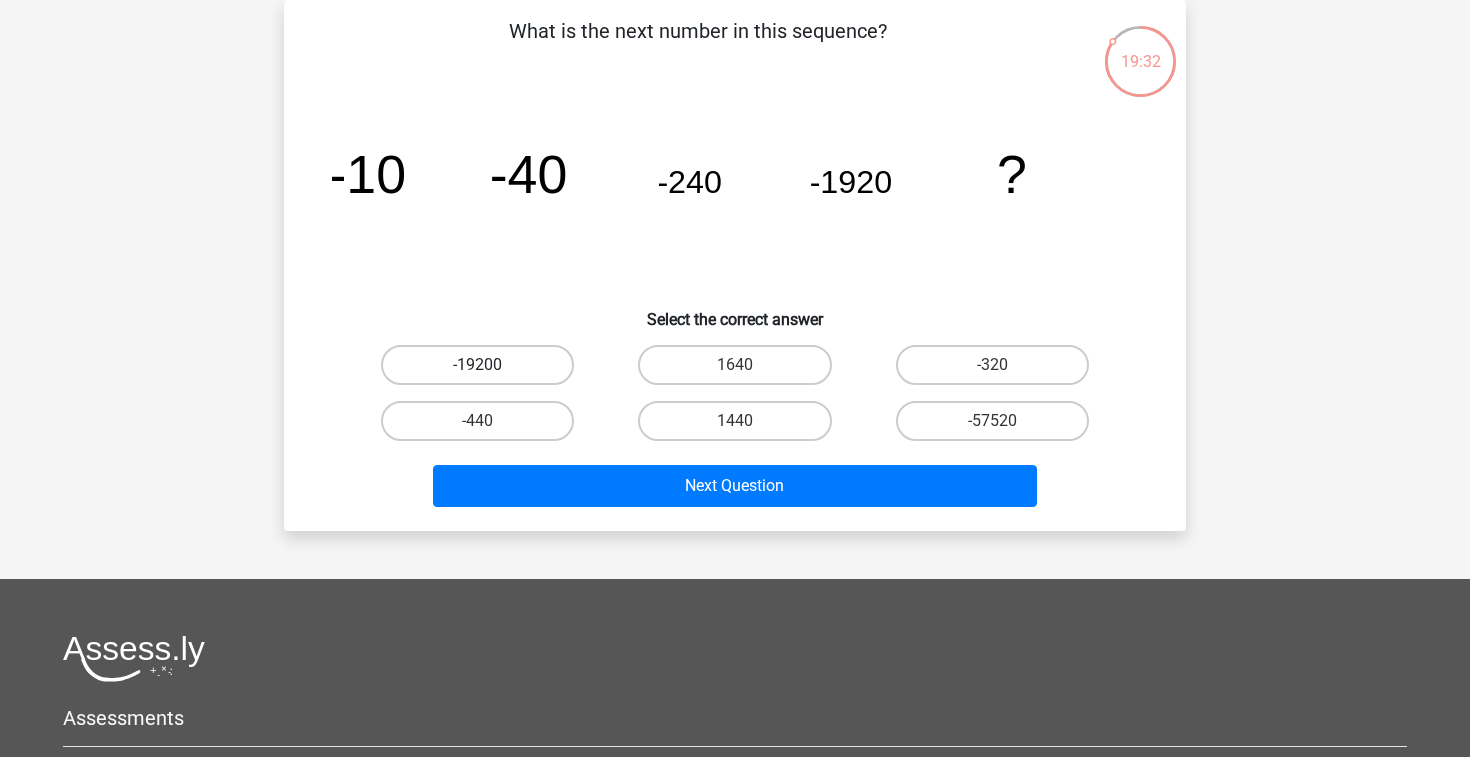 click on "-19200" at bounding box center (477, 365) 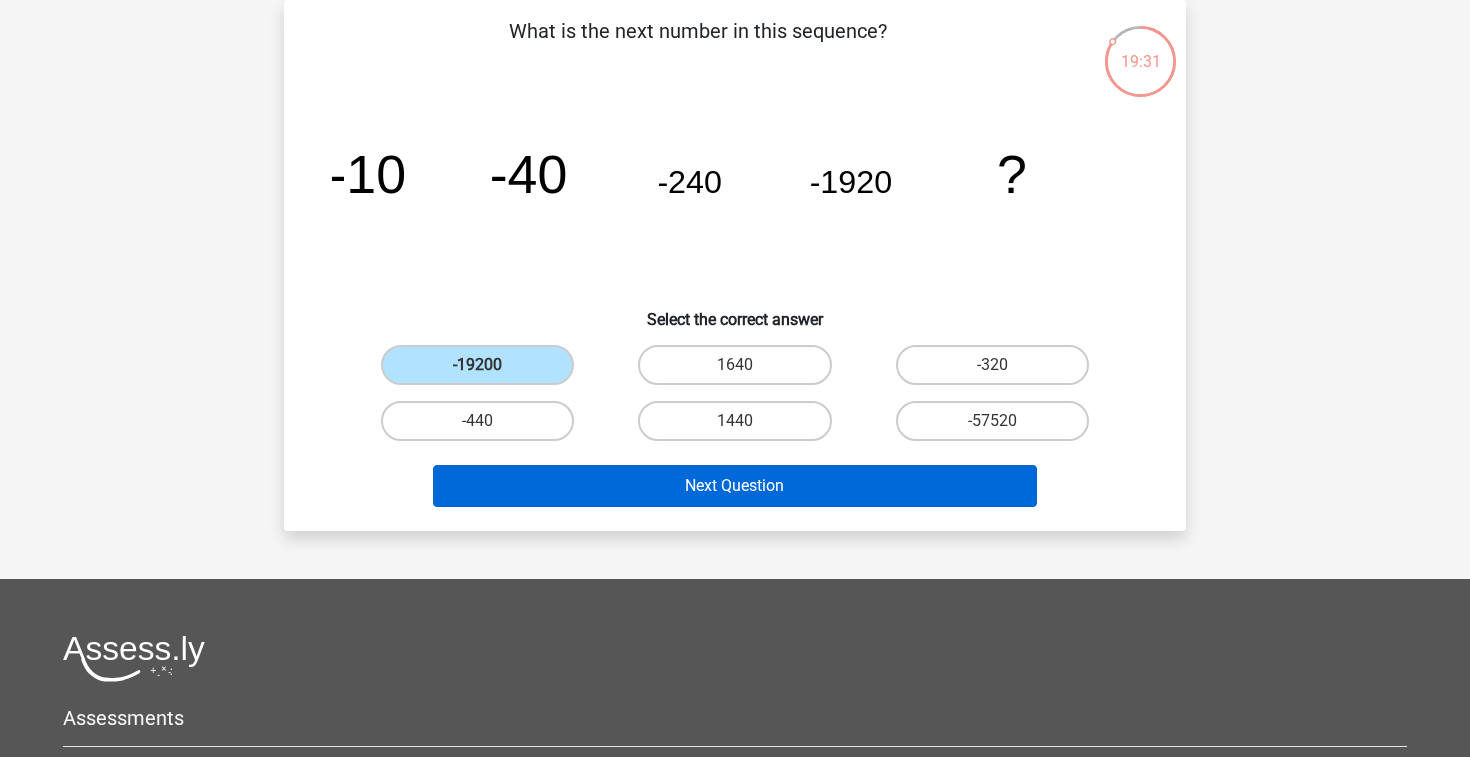 click on "Next Question" at bounding box center [735, 486] 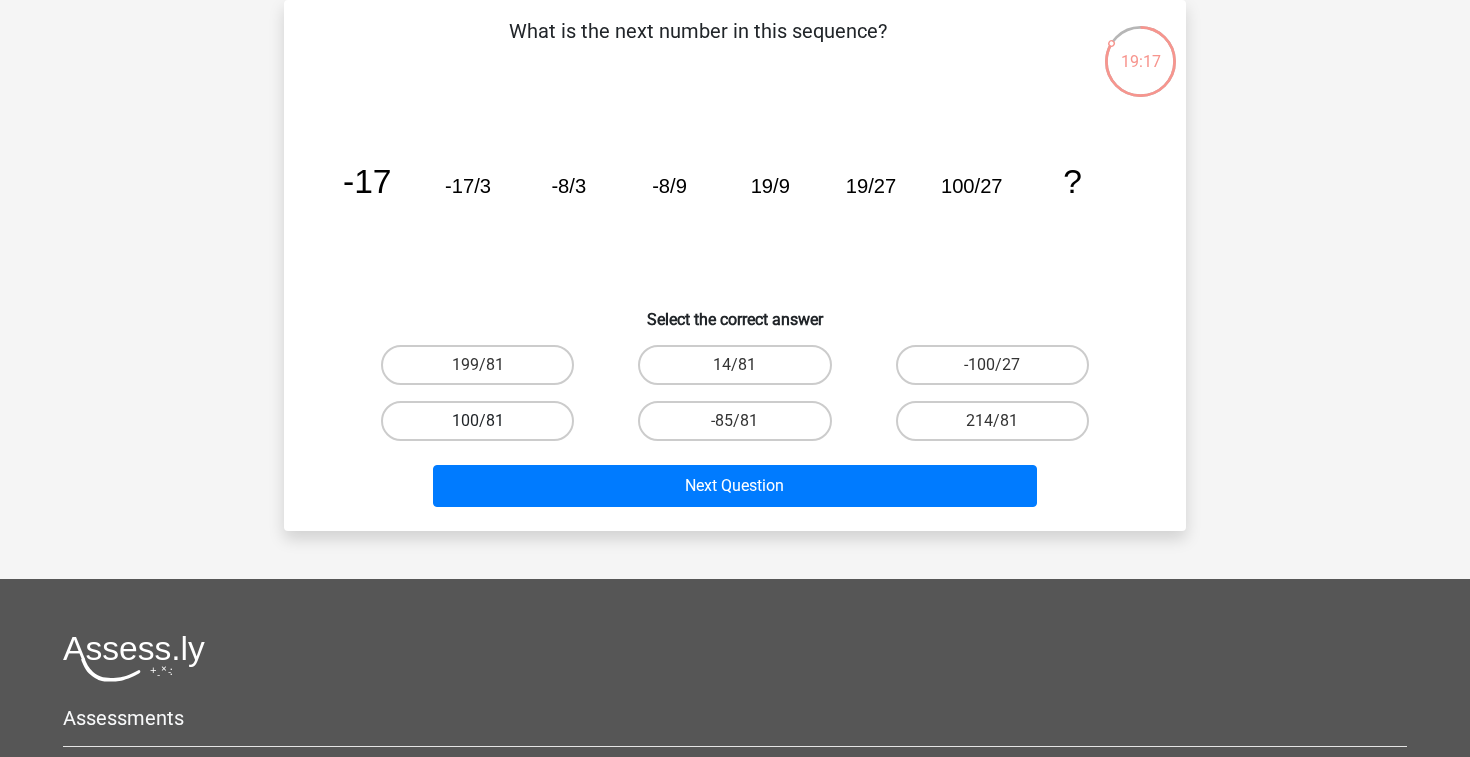 click on "100/81" at bounding box center (477, 421) 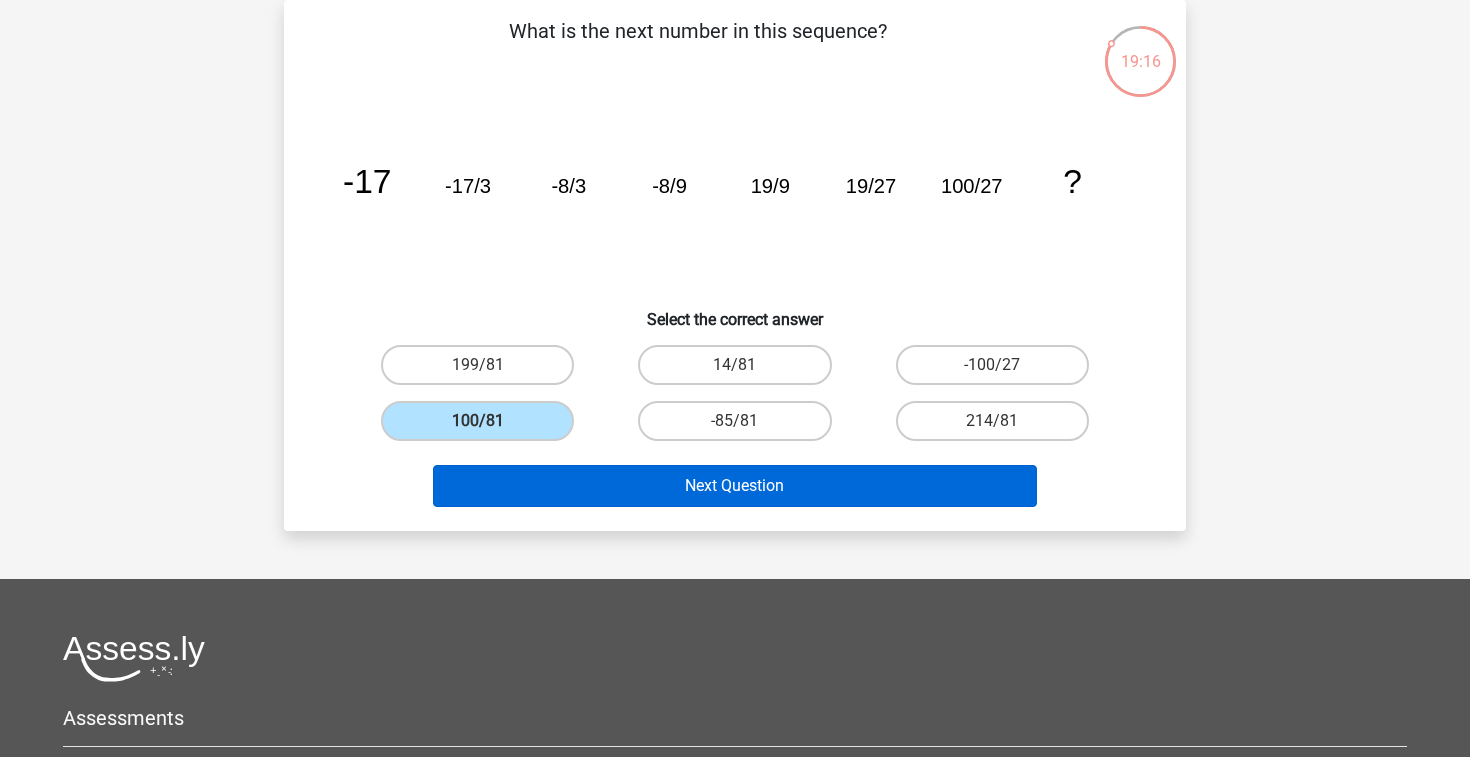 click on "Next Question" at bounding box center (735, 486) 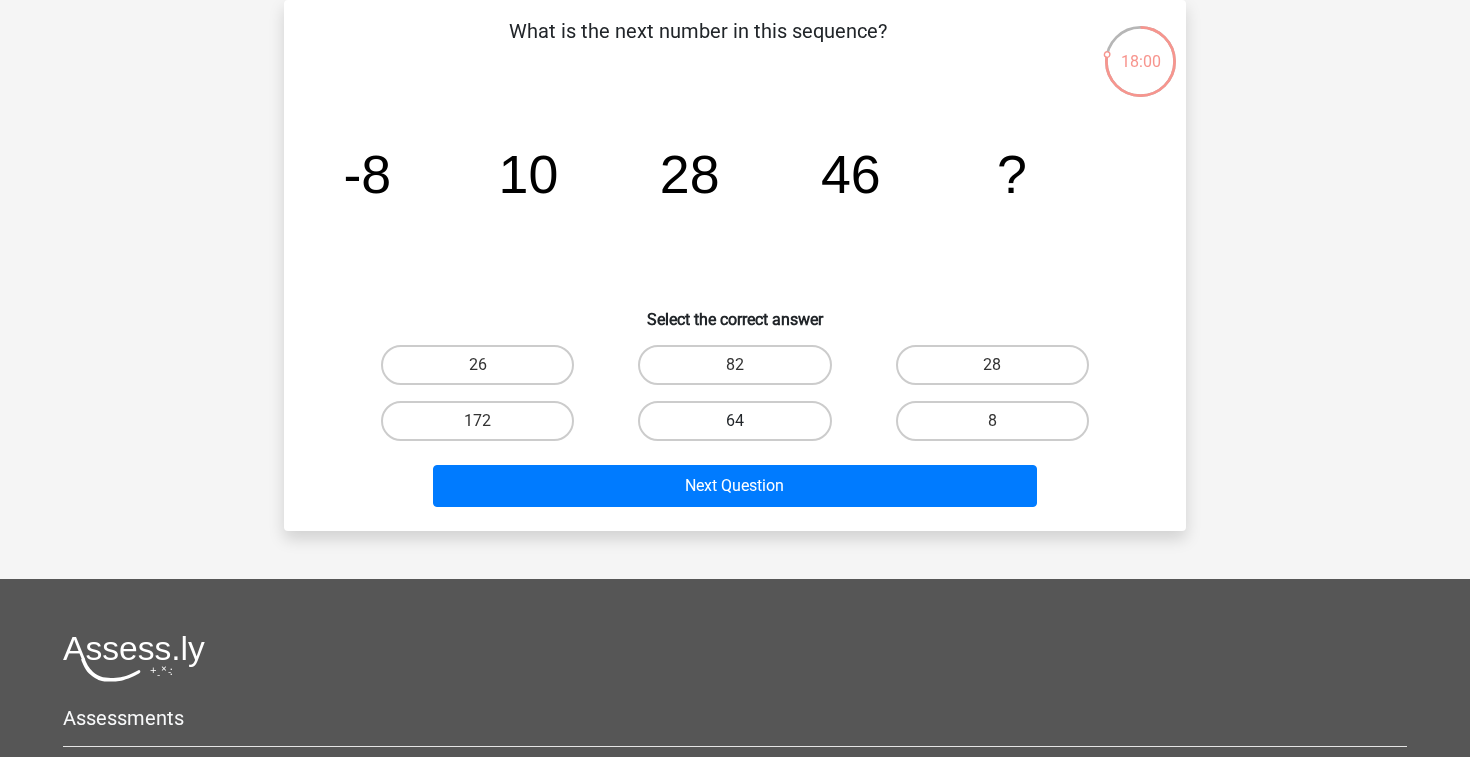 click on "64" at bounding box center (734, 421) 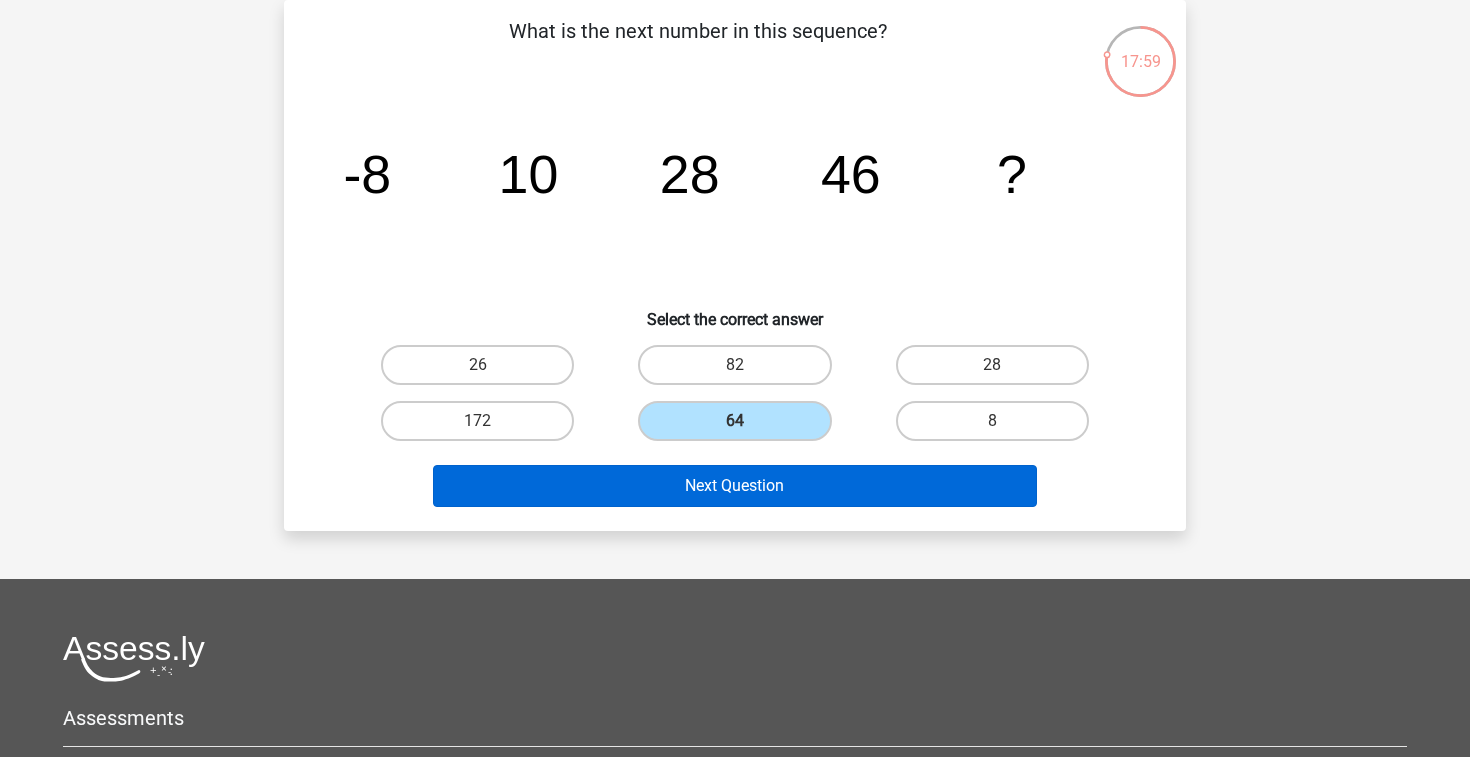 click on "Next Question" at bounding box center [735, 486] 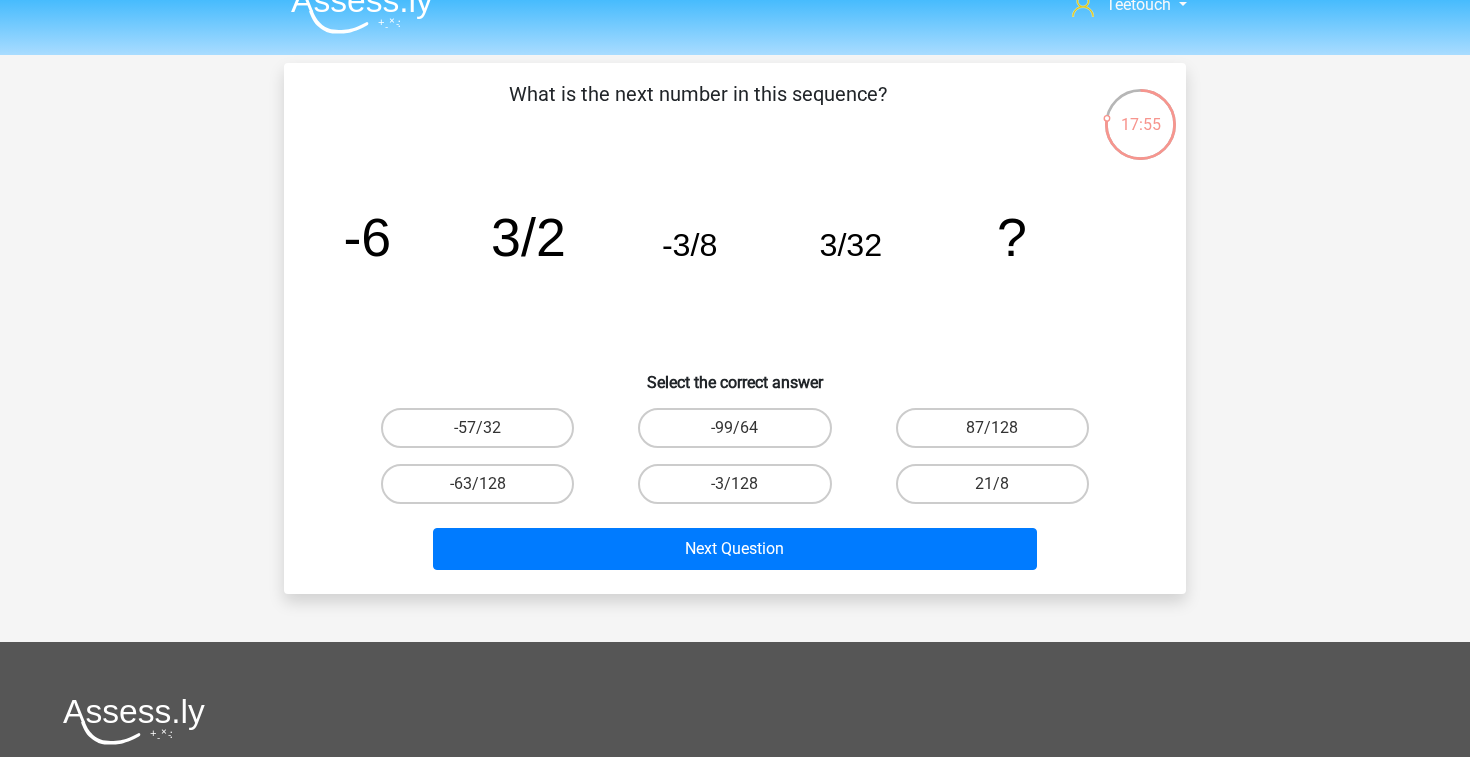 scroll, scrollTop: 22, scrollLeft: 0, axis: vertical 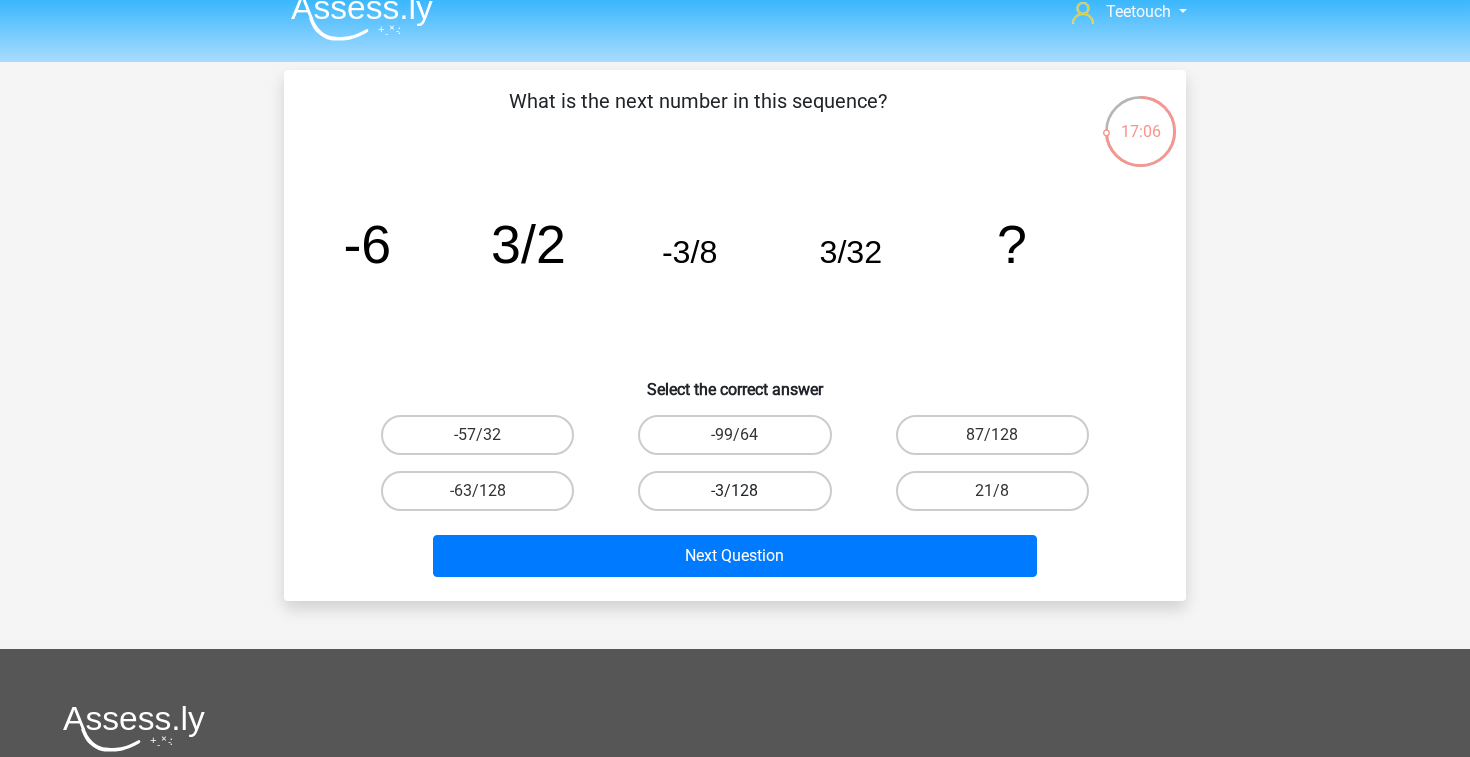 click on "-3/128" at bounding box center (734, 491) 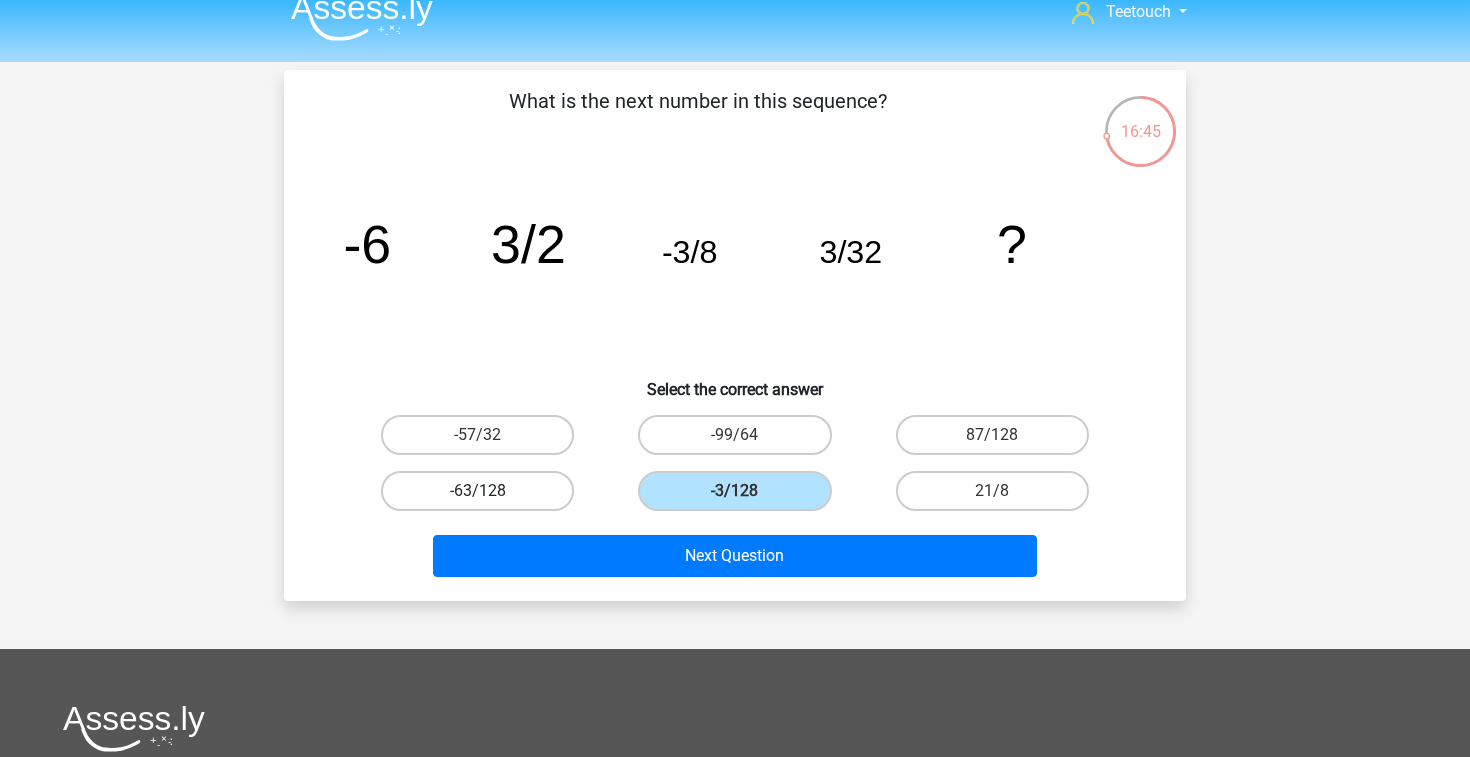 click on "-63/128" at bounding box center [477, 491] 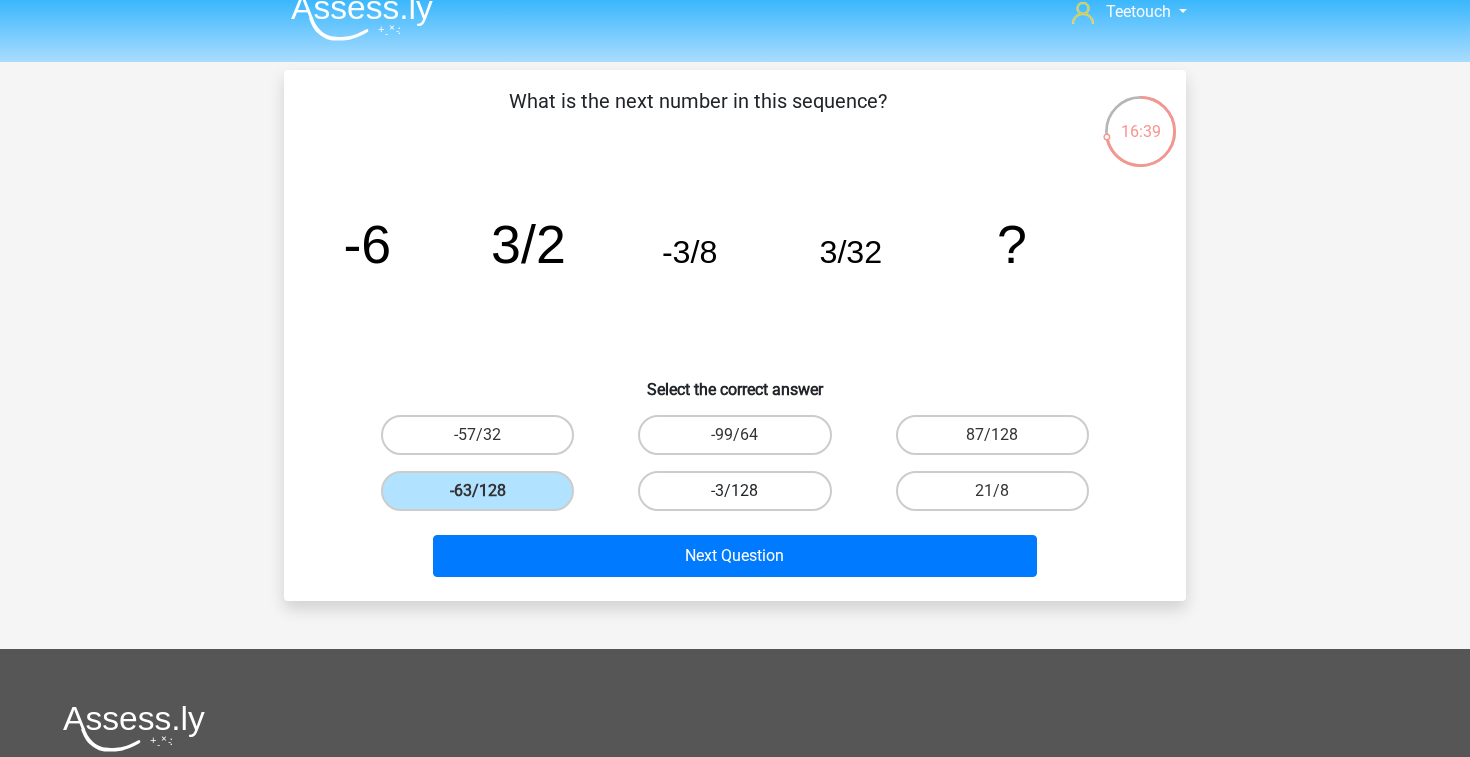 click on "-3/128" at bounding box center [734, 491] 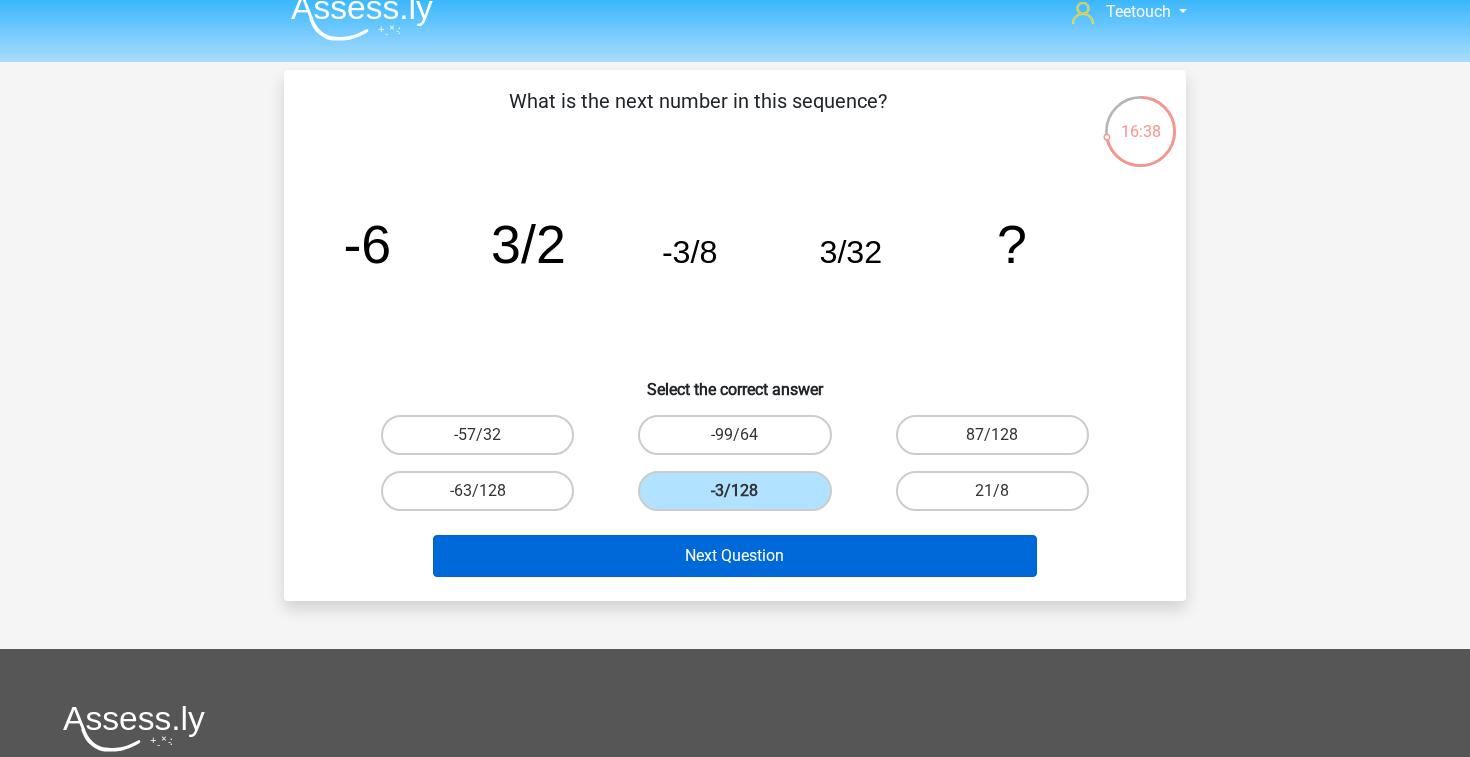 click on "Next Question" at bounding box center [735, 556] 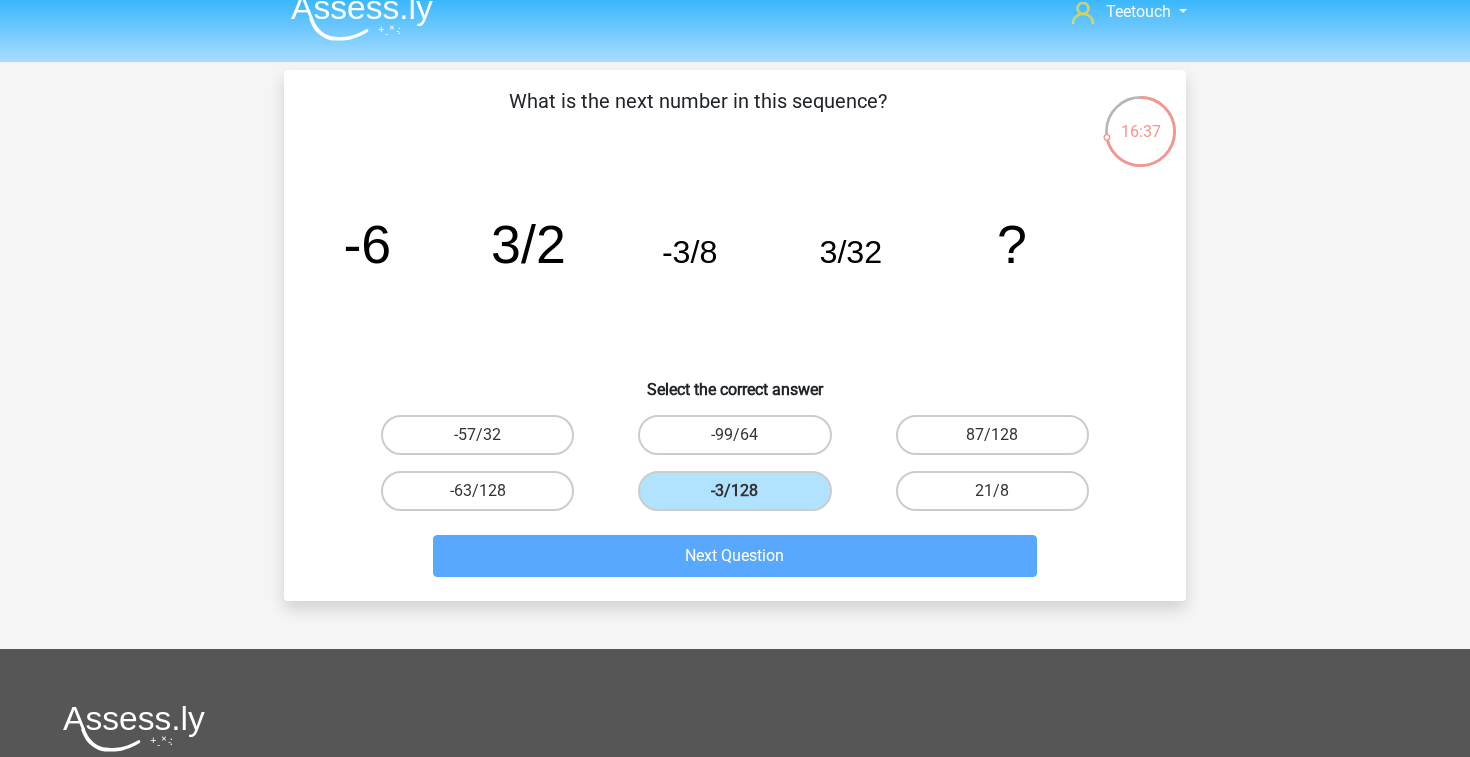 scroll, scrollTop: 92, scrollLeft: 0, axis: vertical 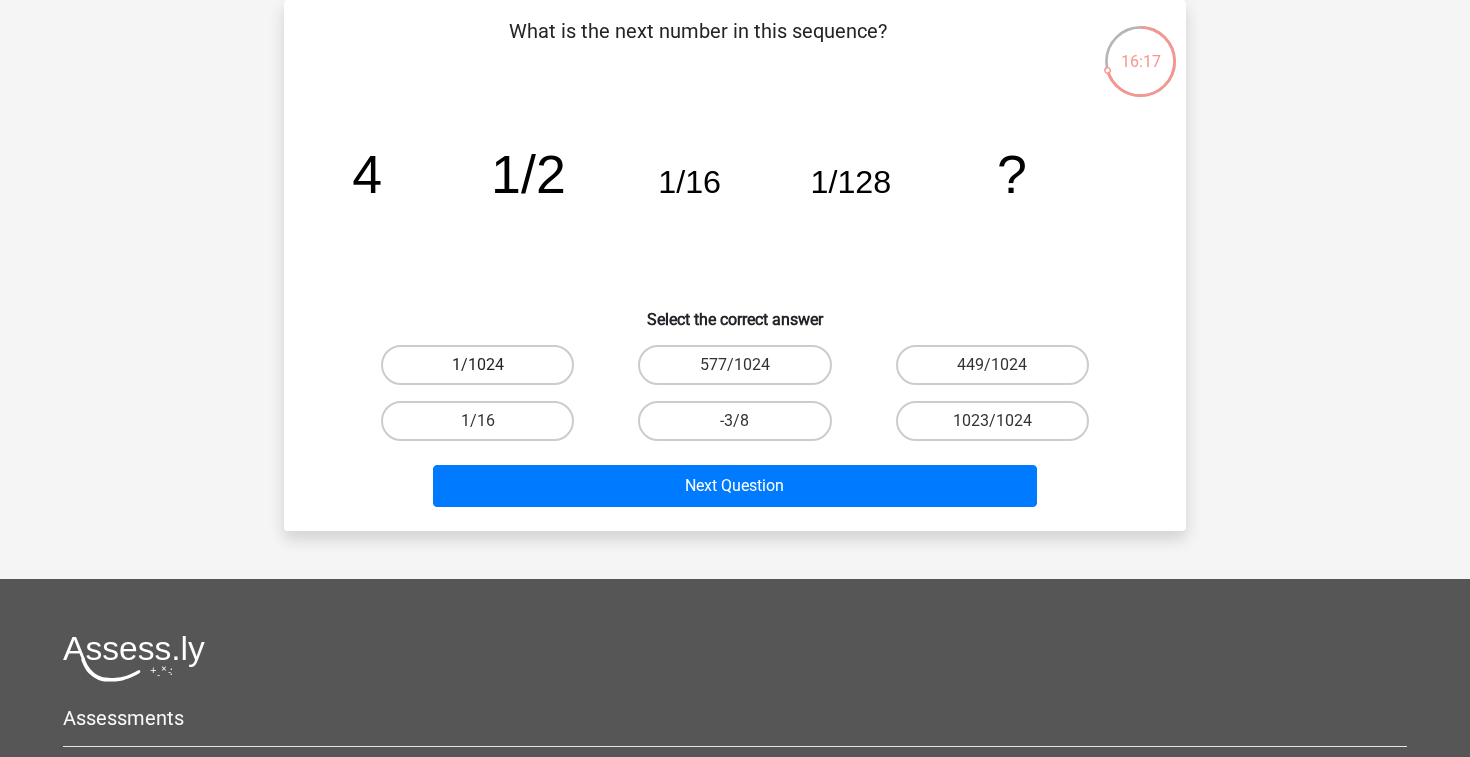 click on "1/1024" at bounding box center (477, 365) 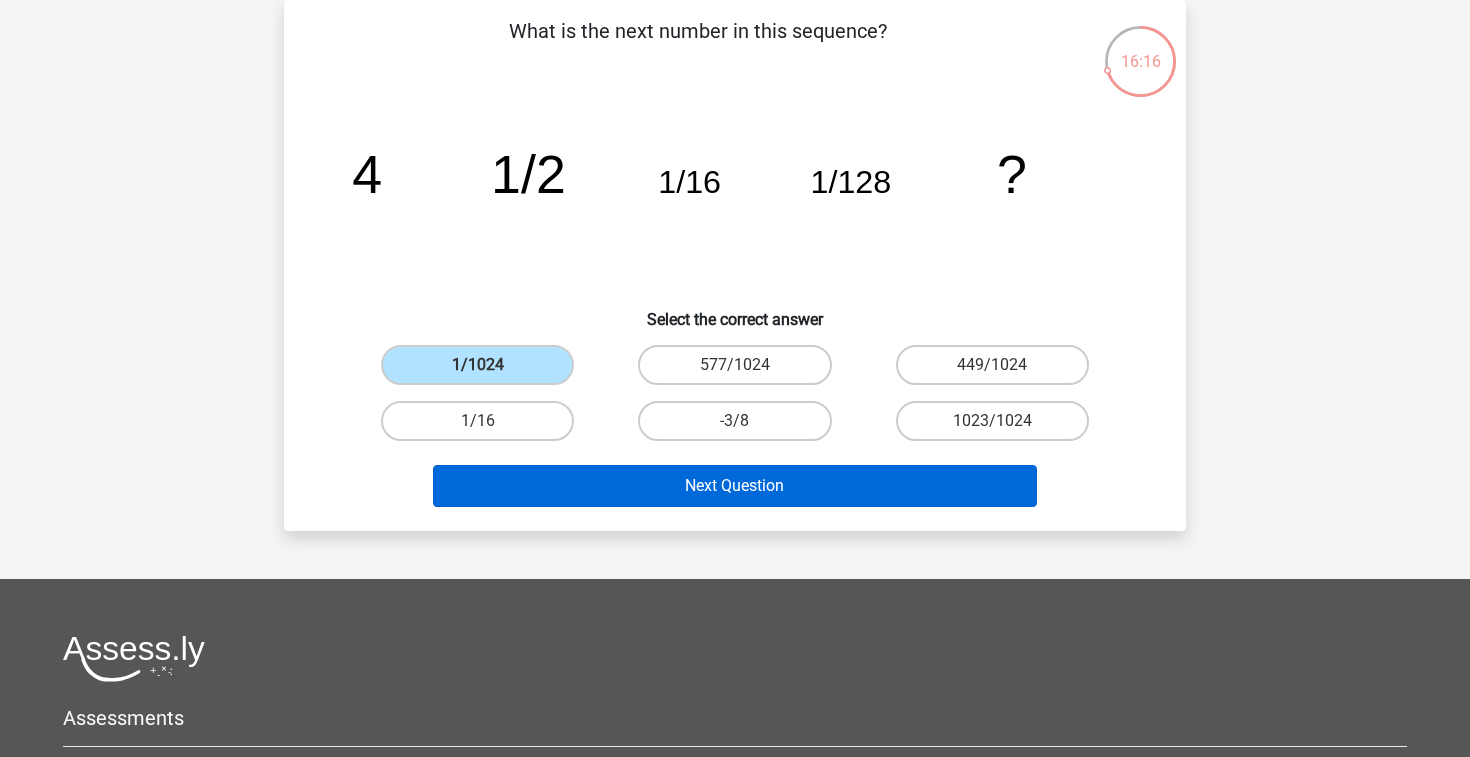 click on "Next Question" at bounding box center [735, 486] 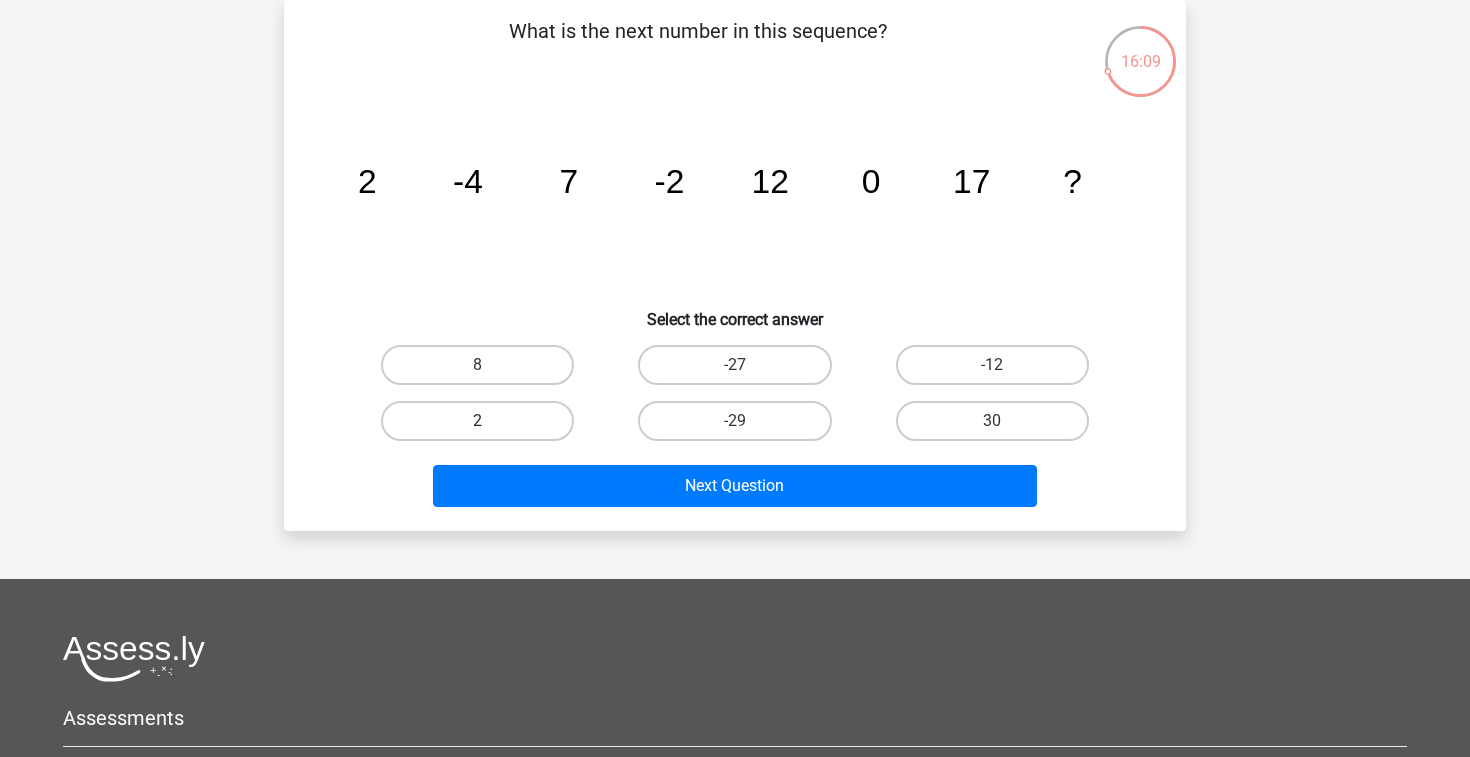 click on "2" at bounding box center (477, 421) 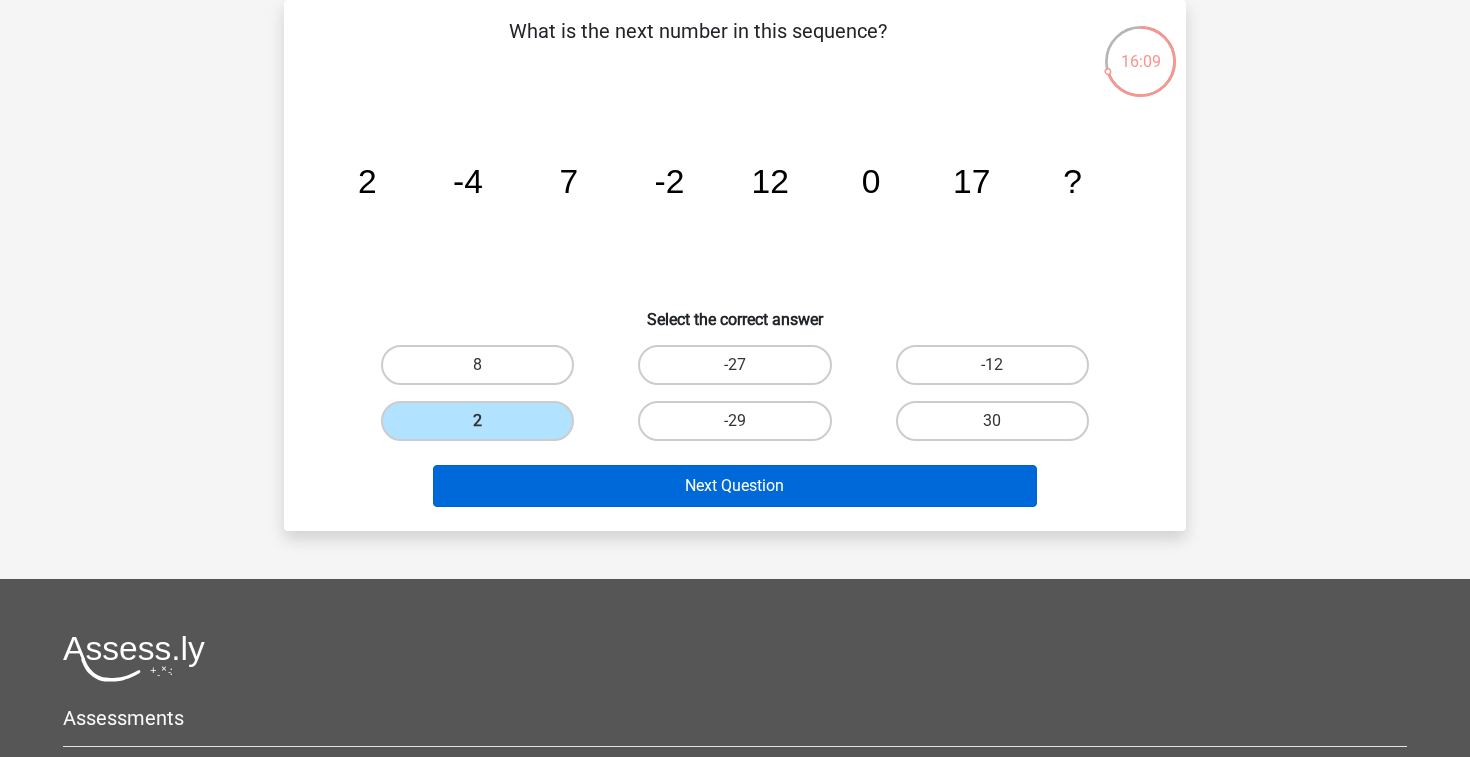click on "Next Question" at bounding box center [735, 486] 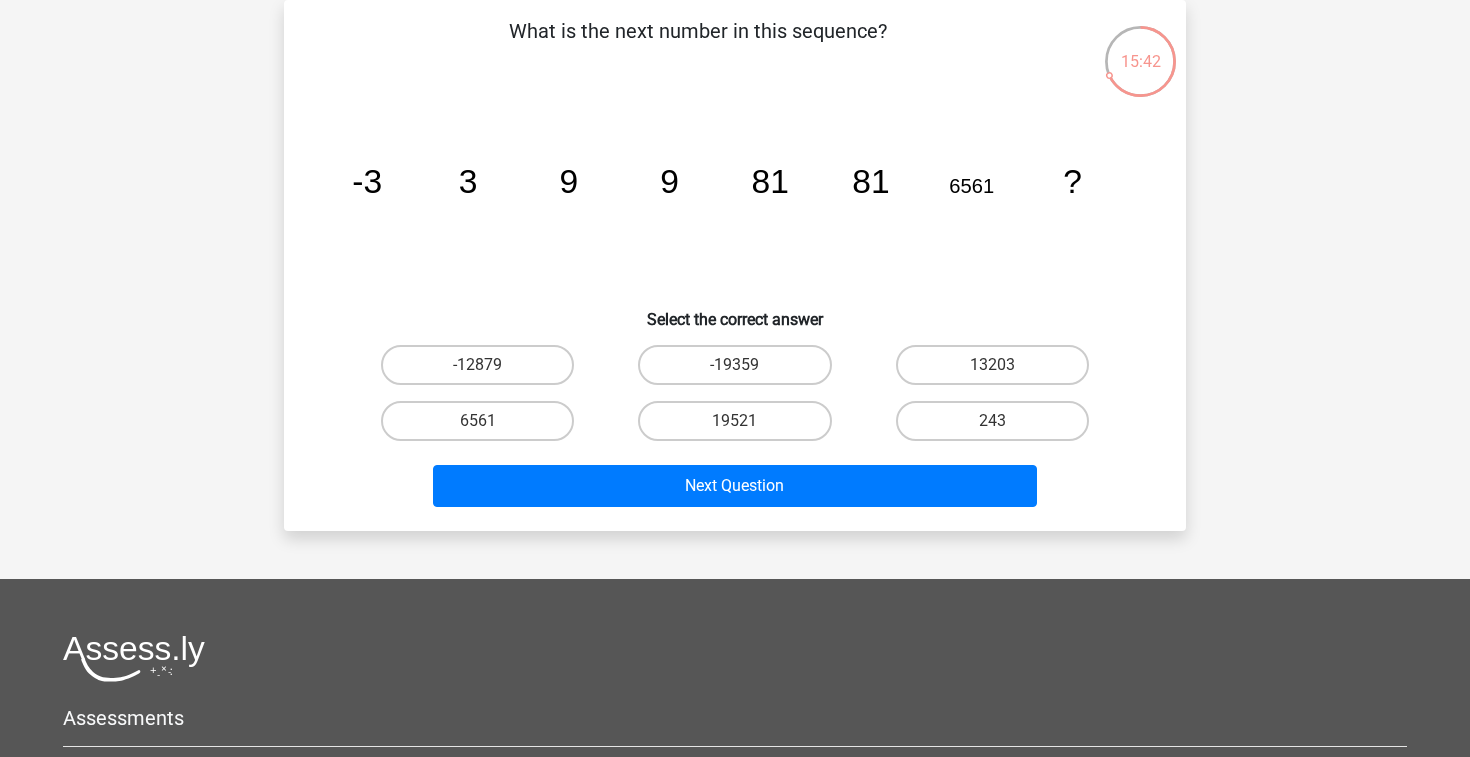 drag, startPoint x: 442, startPoint y: 185, endPoint x: 1145, endPoint y: 206, distance: 703.3136 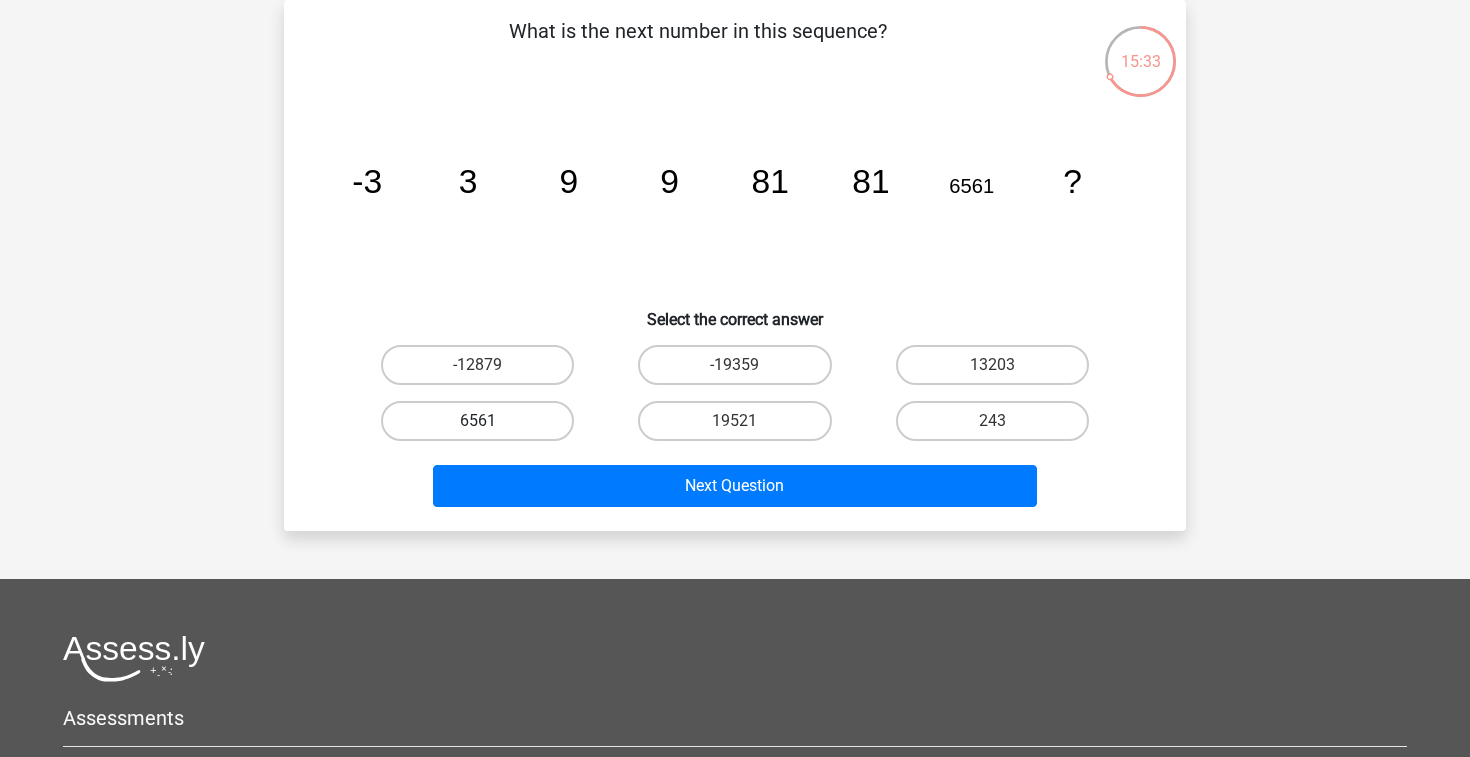 click on "6561" at bounding box center (477, 421) 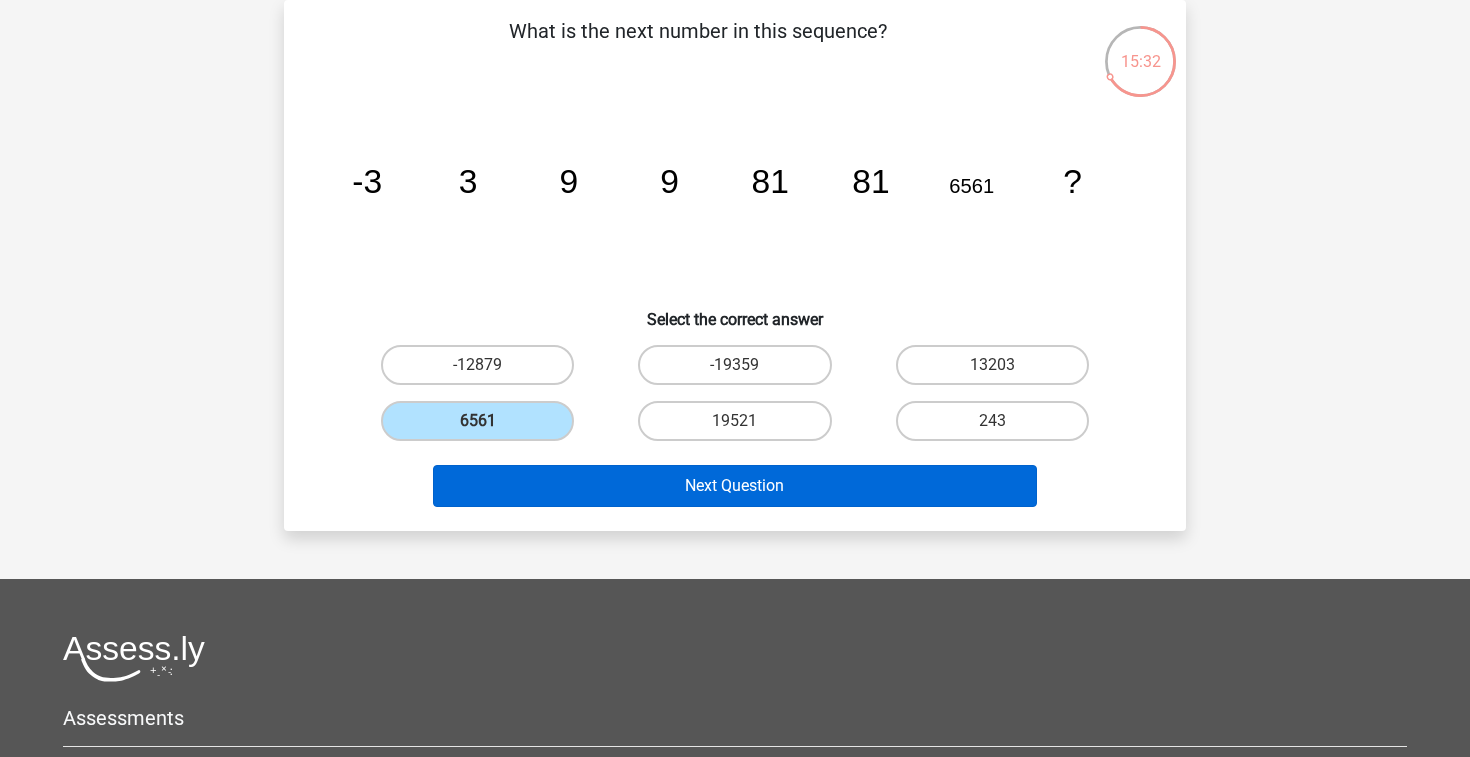 click on "Next Question" at bounding box center (735, 486) 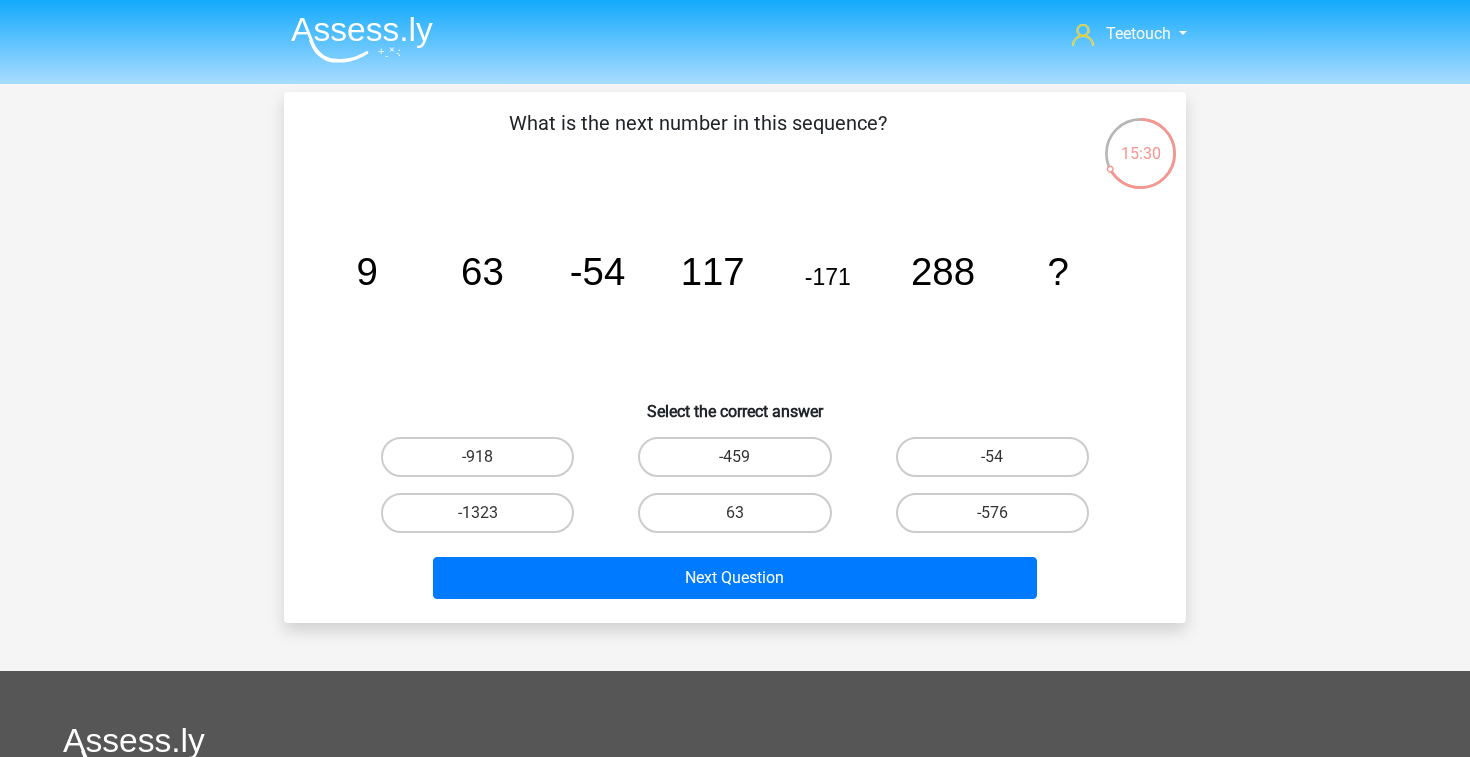 scroll, scrollTop: 0, scrollLeft: 0, axis: both 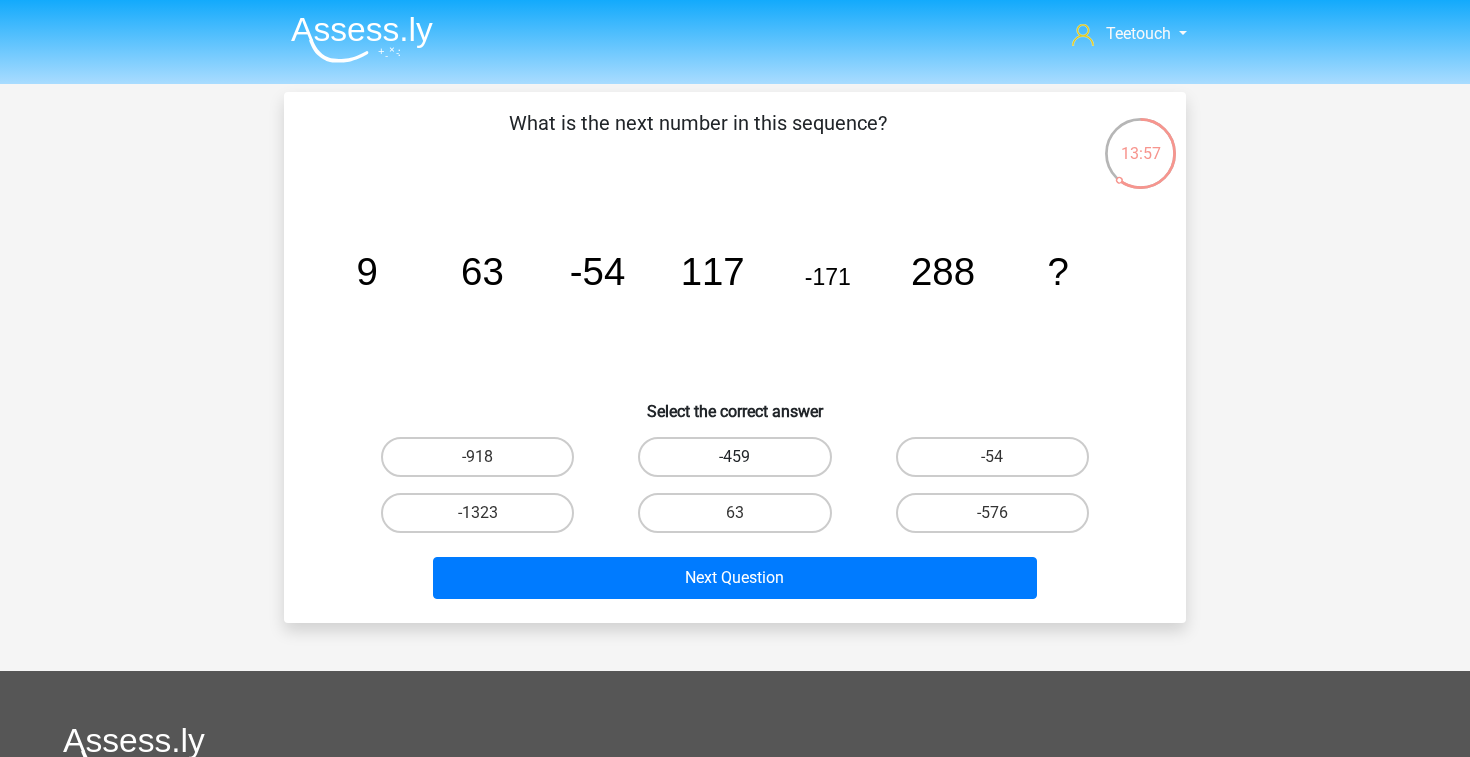 click on "-459" at bounding box center [734, 457] 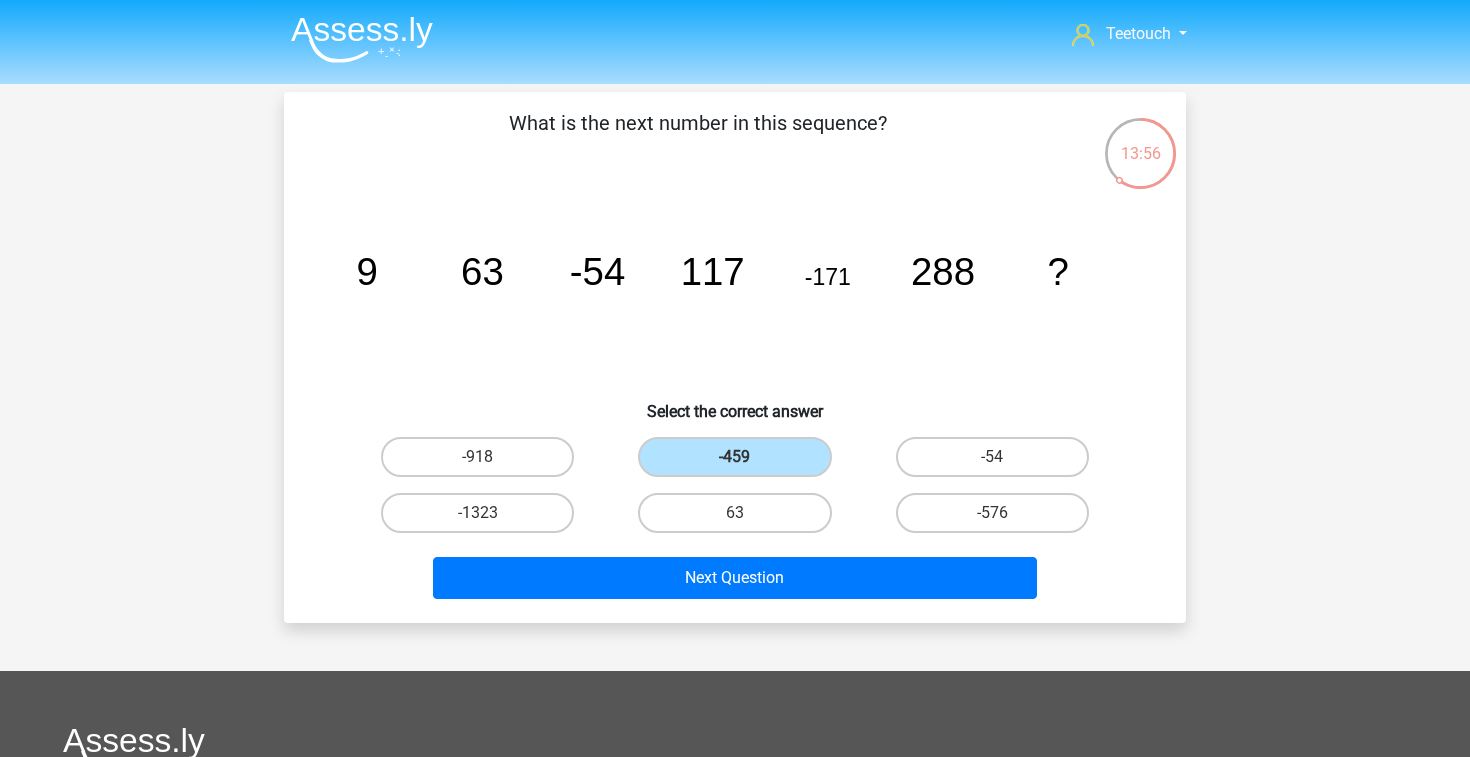 click on "Next Question" at bounding box center (735, 574) 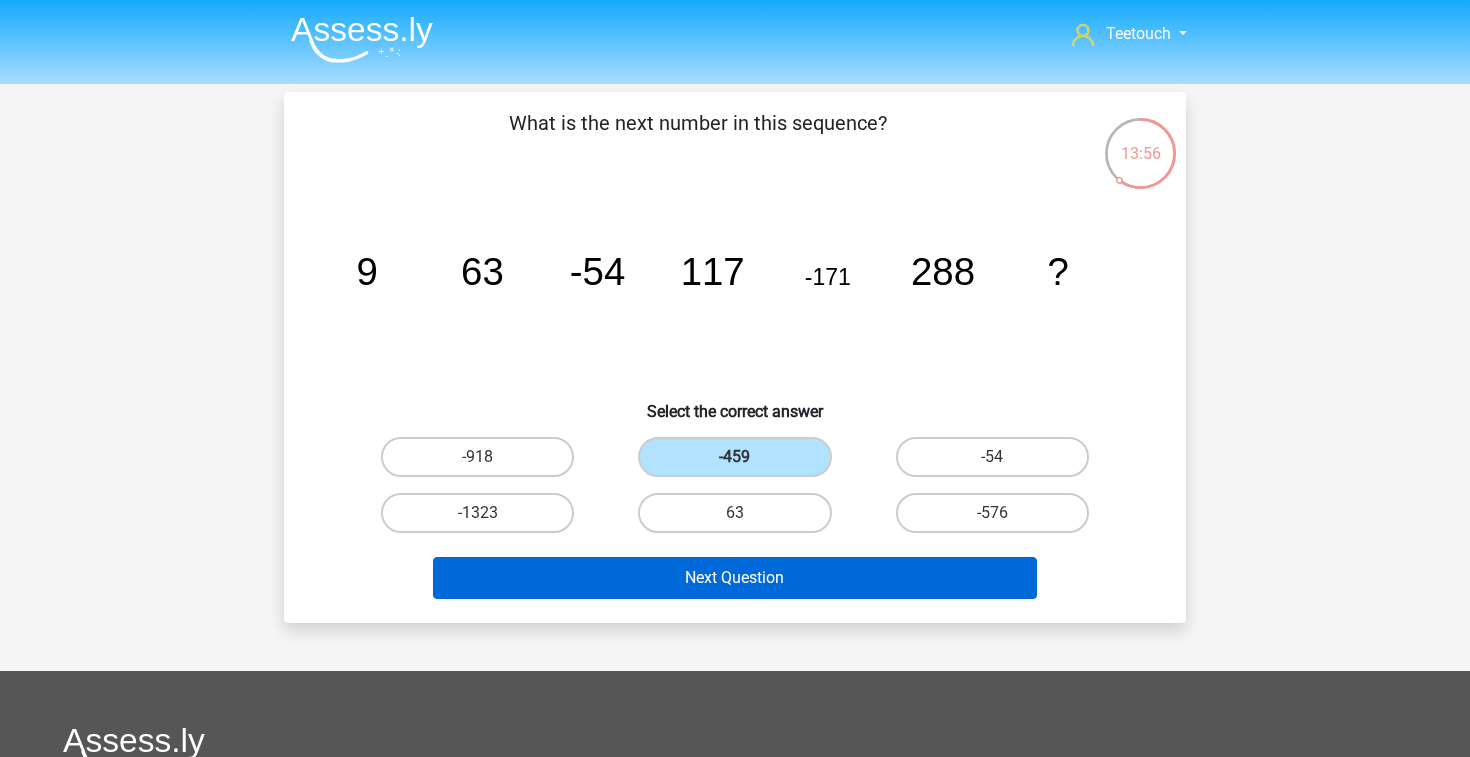 click on "Next Question" at bounding box center [735, 578] 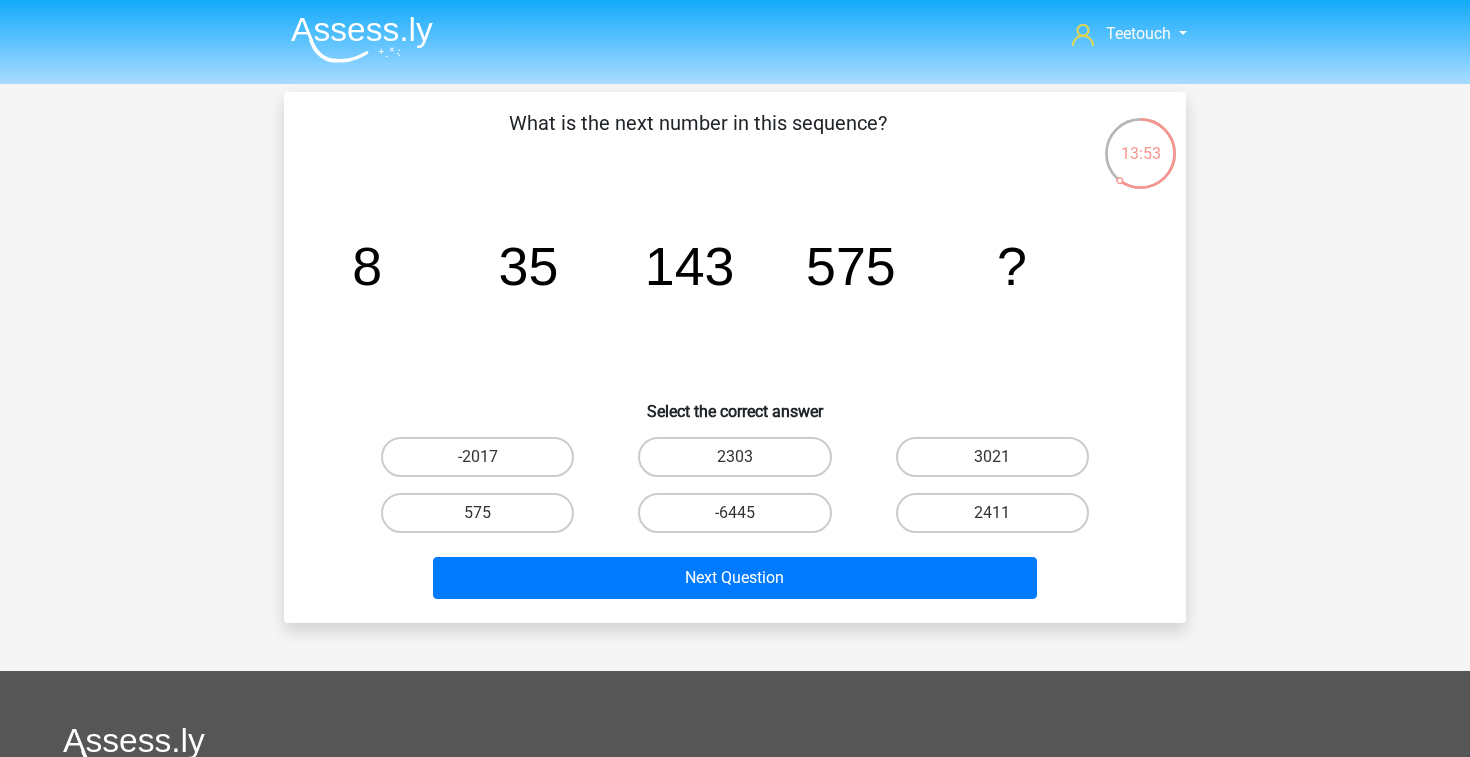 scroll, scrollTop: 0, scrollLeft: 0, axis: both 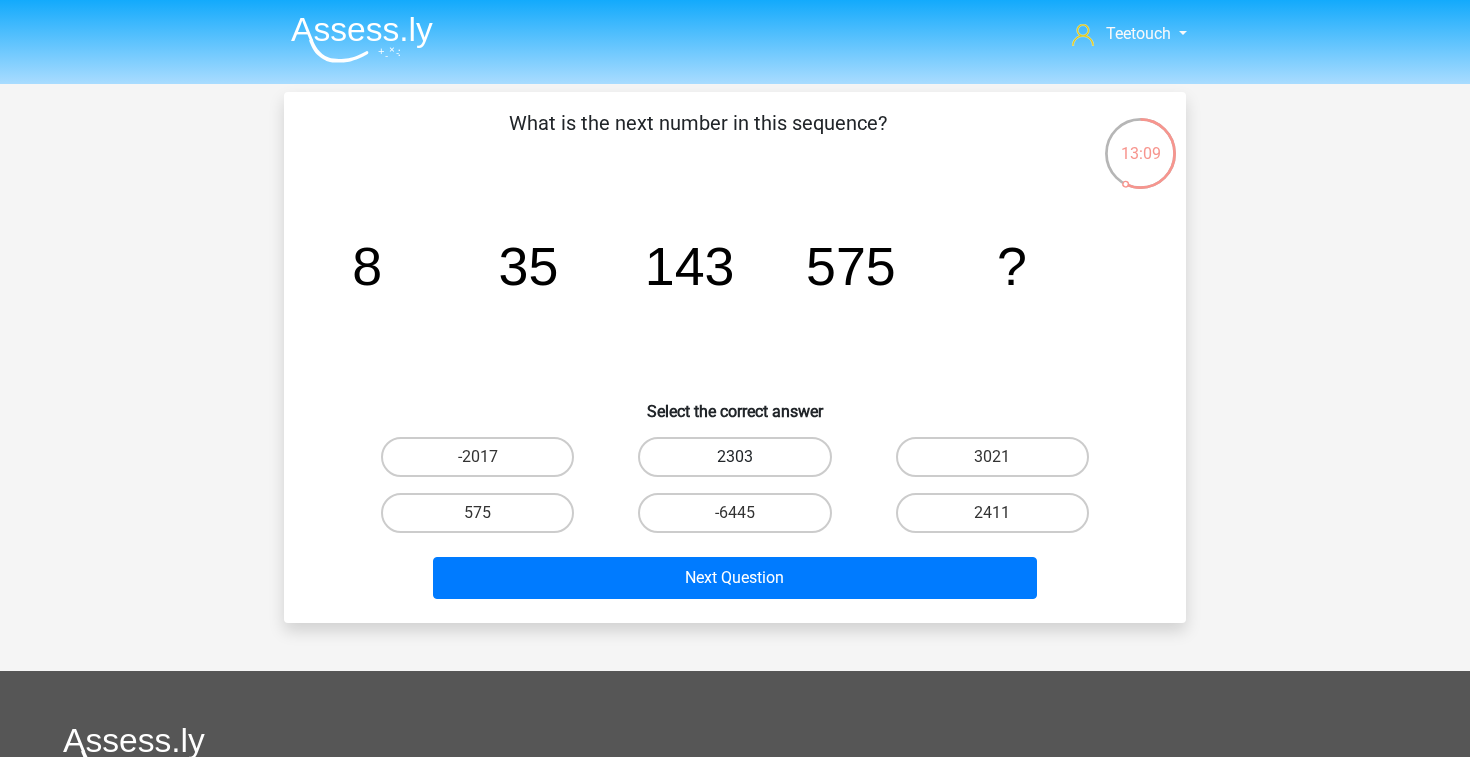 click on "2303" at bounding box center (734, 457) 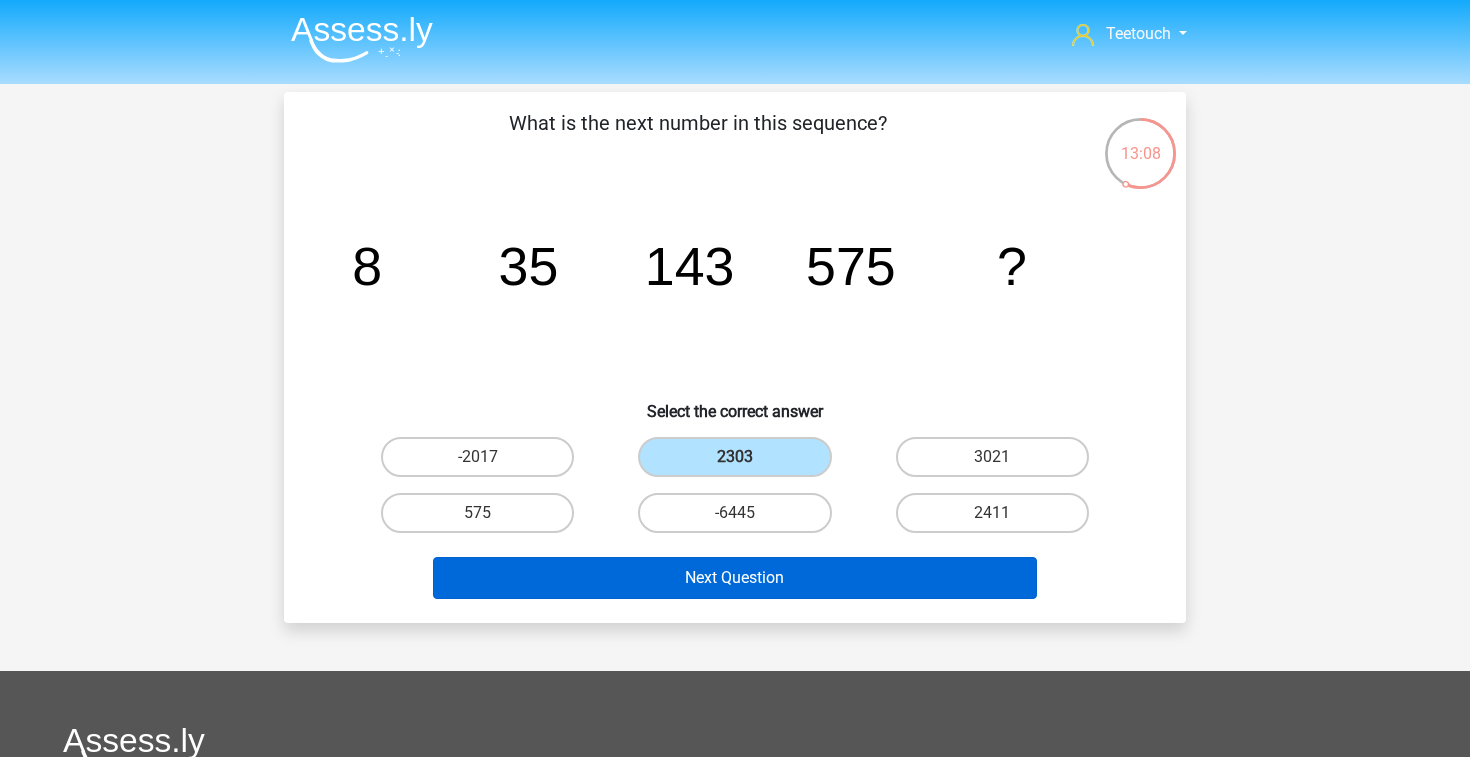 click on "Next Question" at bounding box center [735, 578] 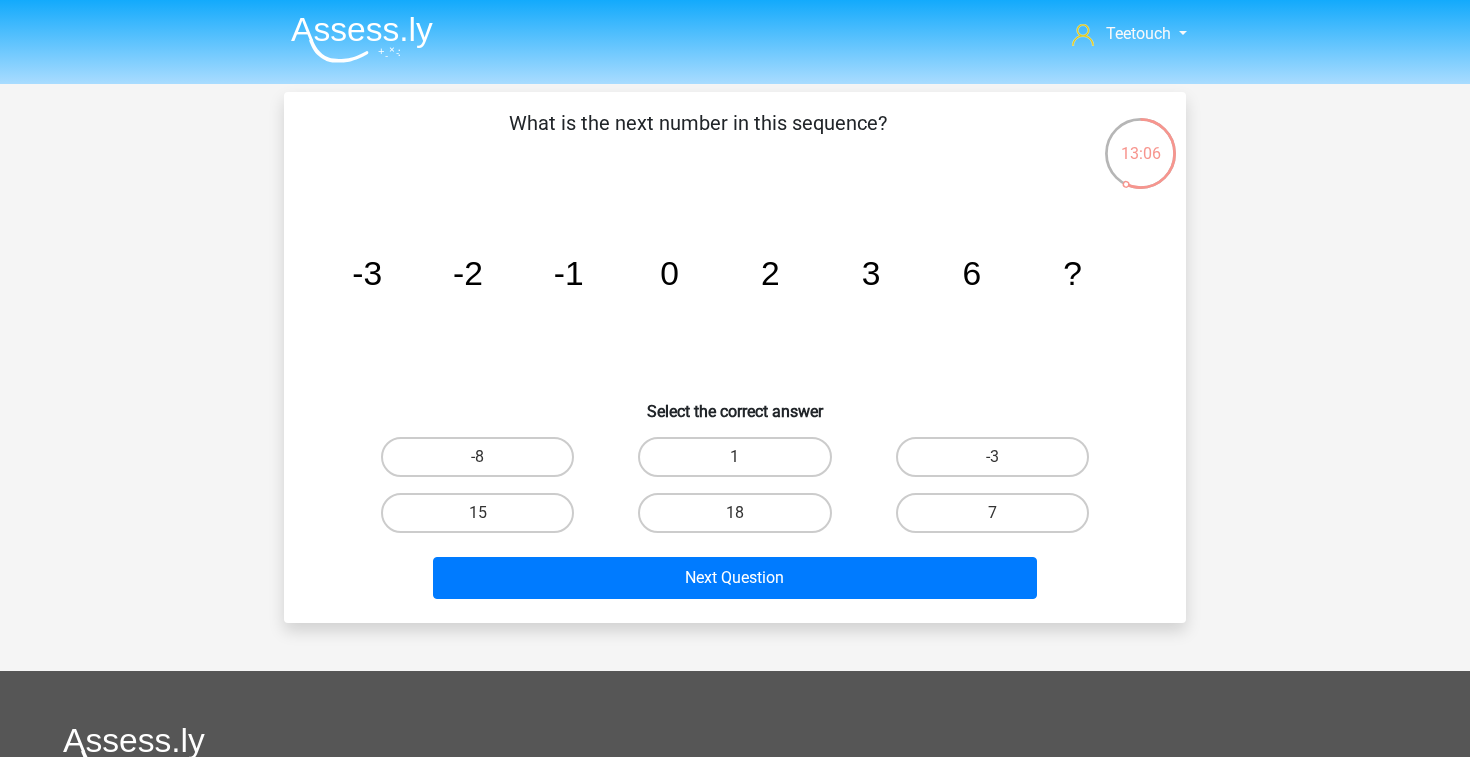 scroll, scrollTop: 0, scrollLeft: 0, axis: both 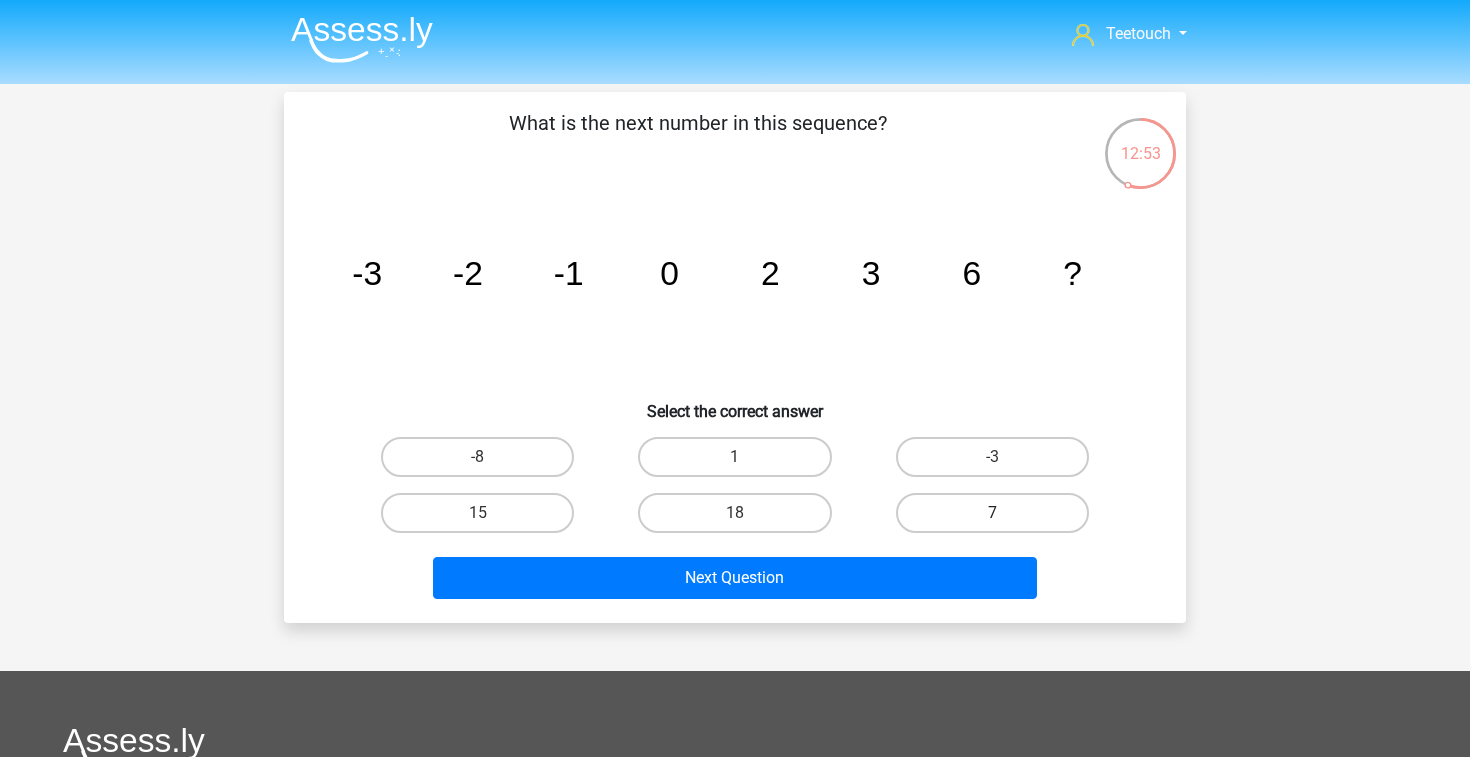 click on "7" at bounding box center [992, 513] 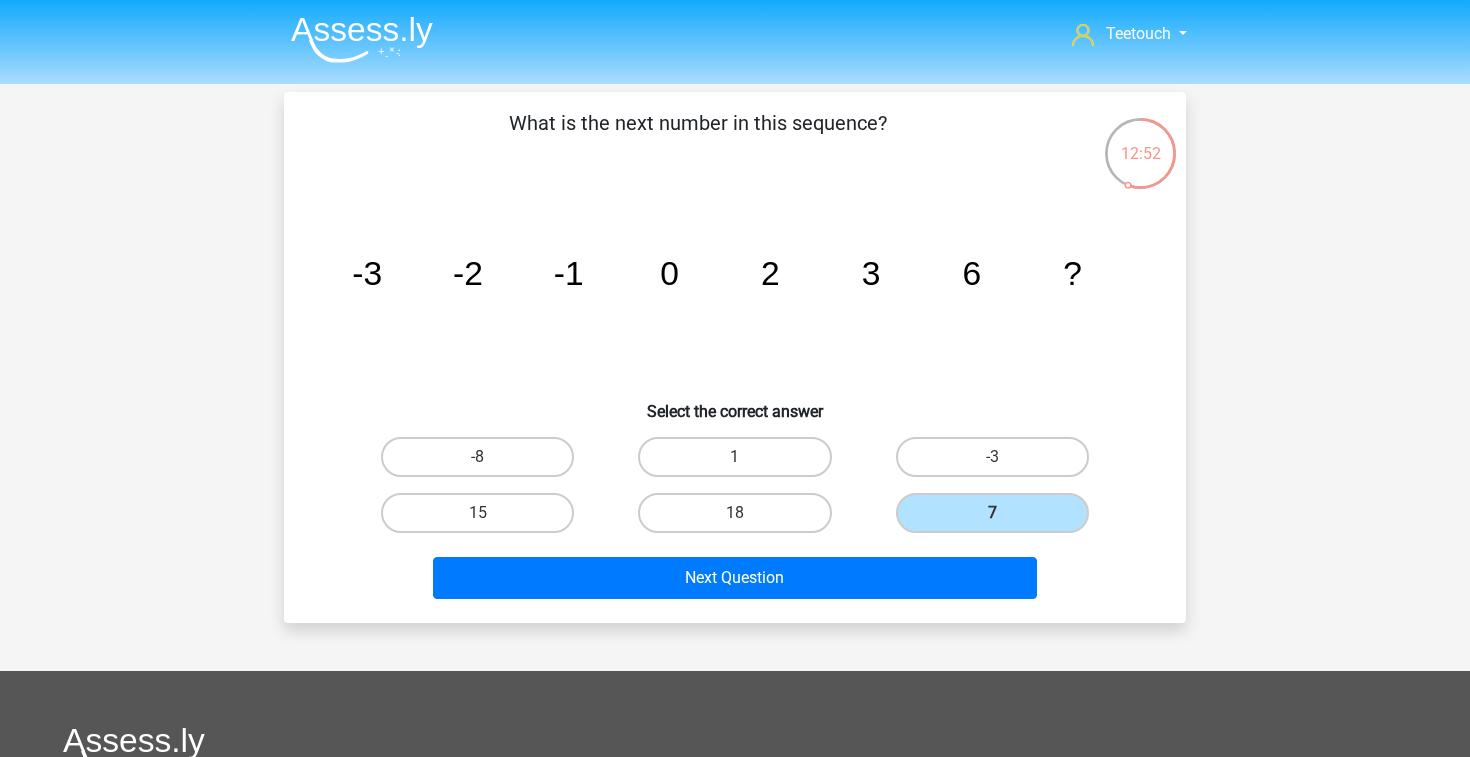 click on "Next Question" at bounding box center [735, 574] 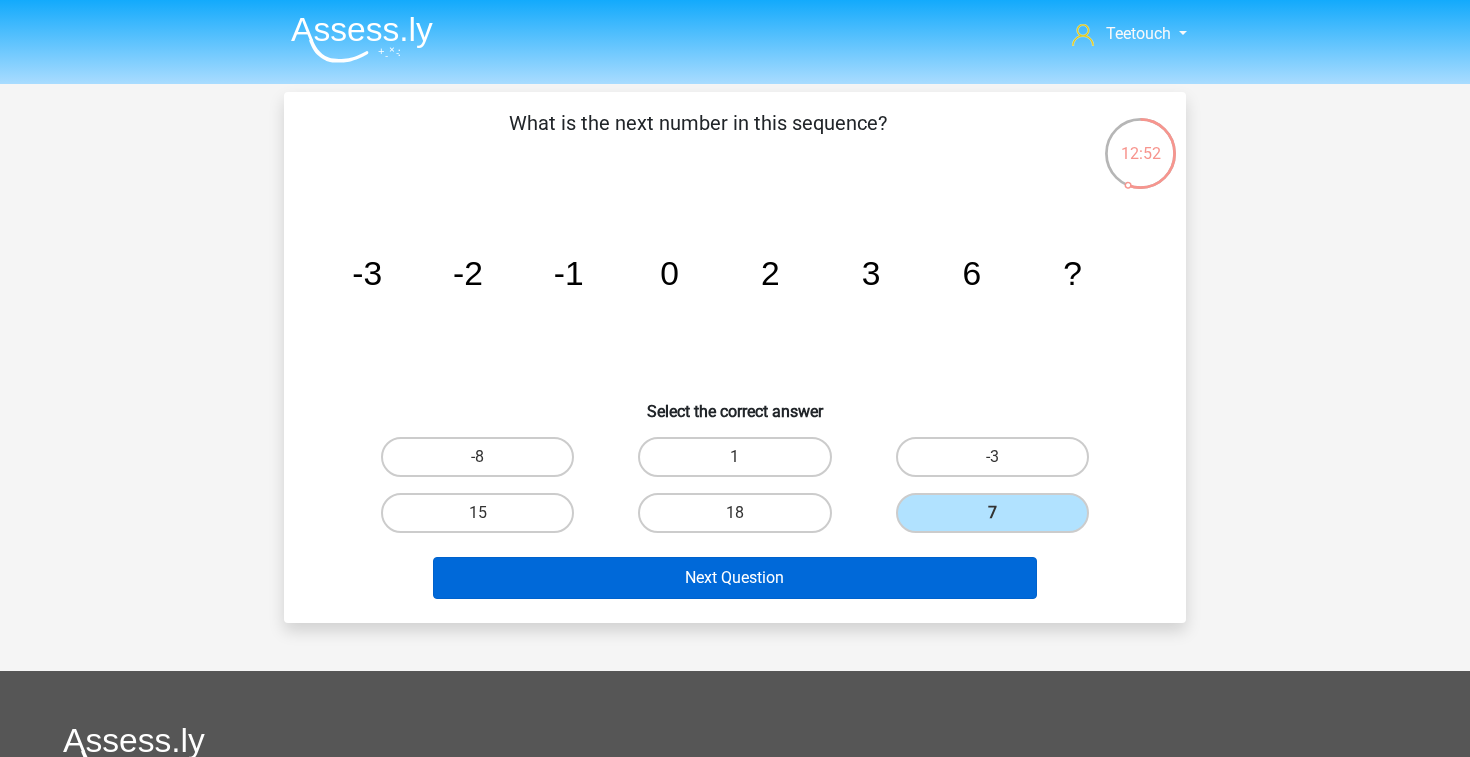 click on "Next Question" at bounding box center (735, 578) 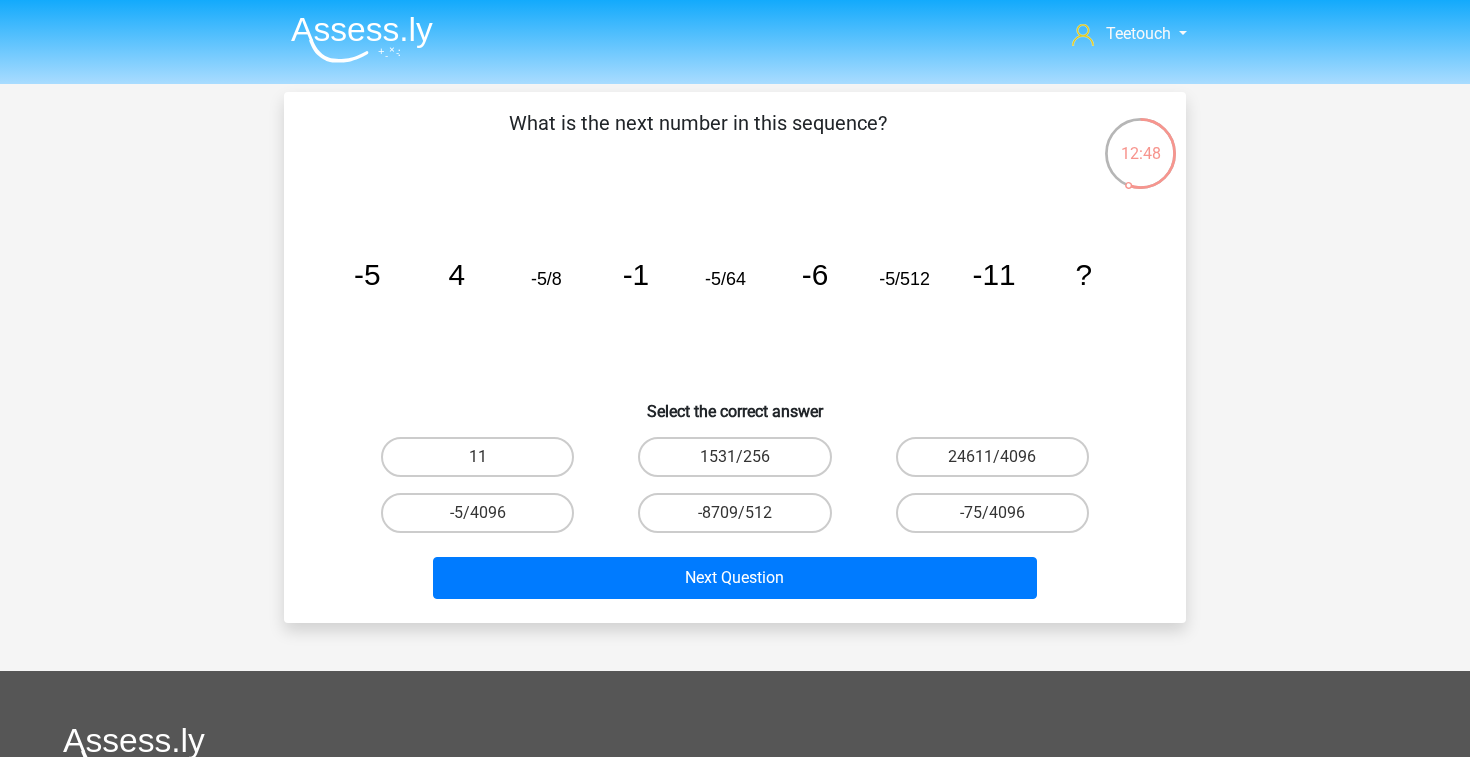 scroll, scrollTop: 0, scrollLeft: 0, axis: both 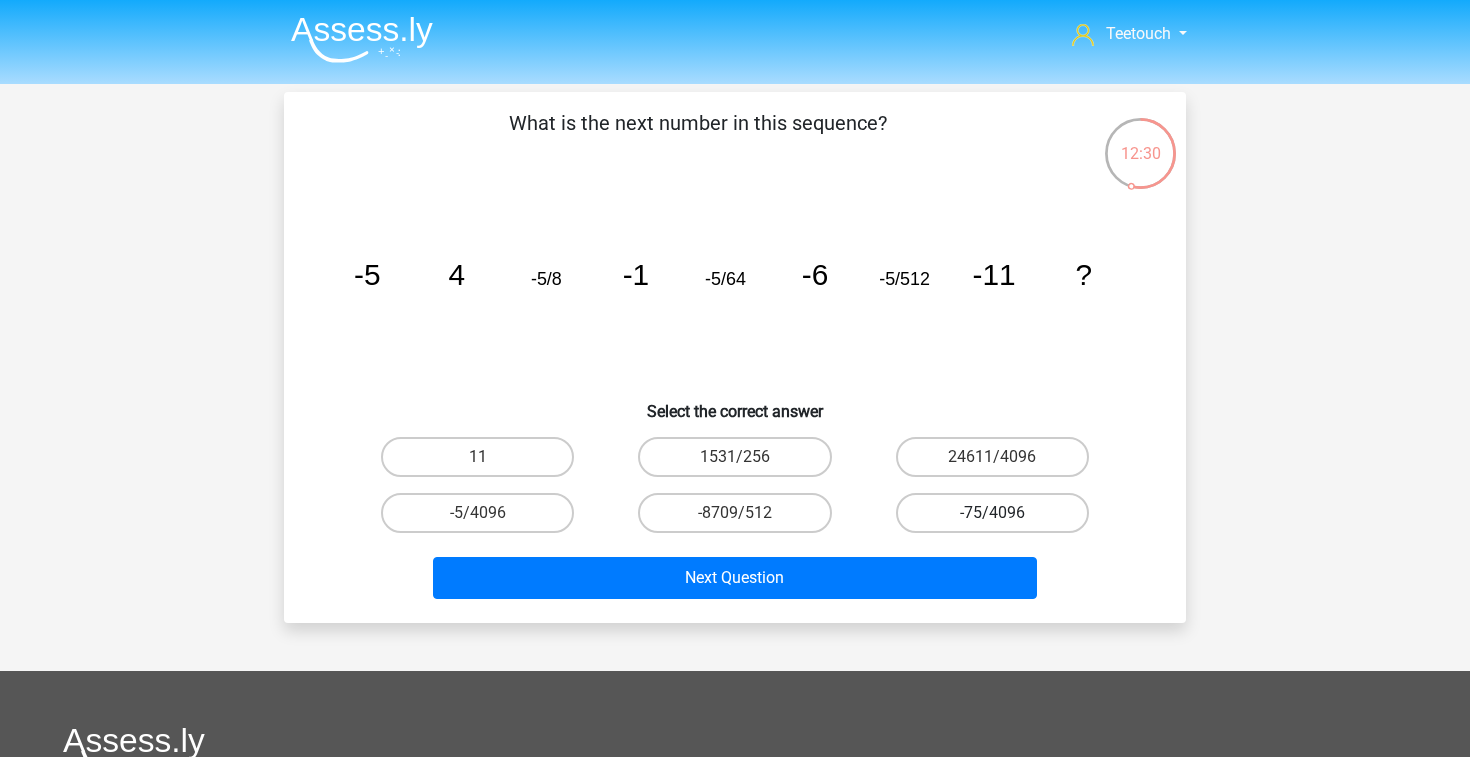 click on "-75/4096" at bounding box center (992, 513) 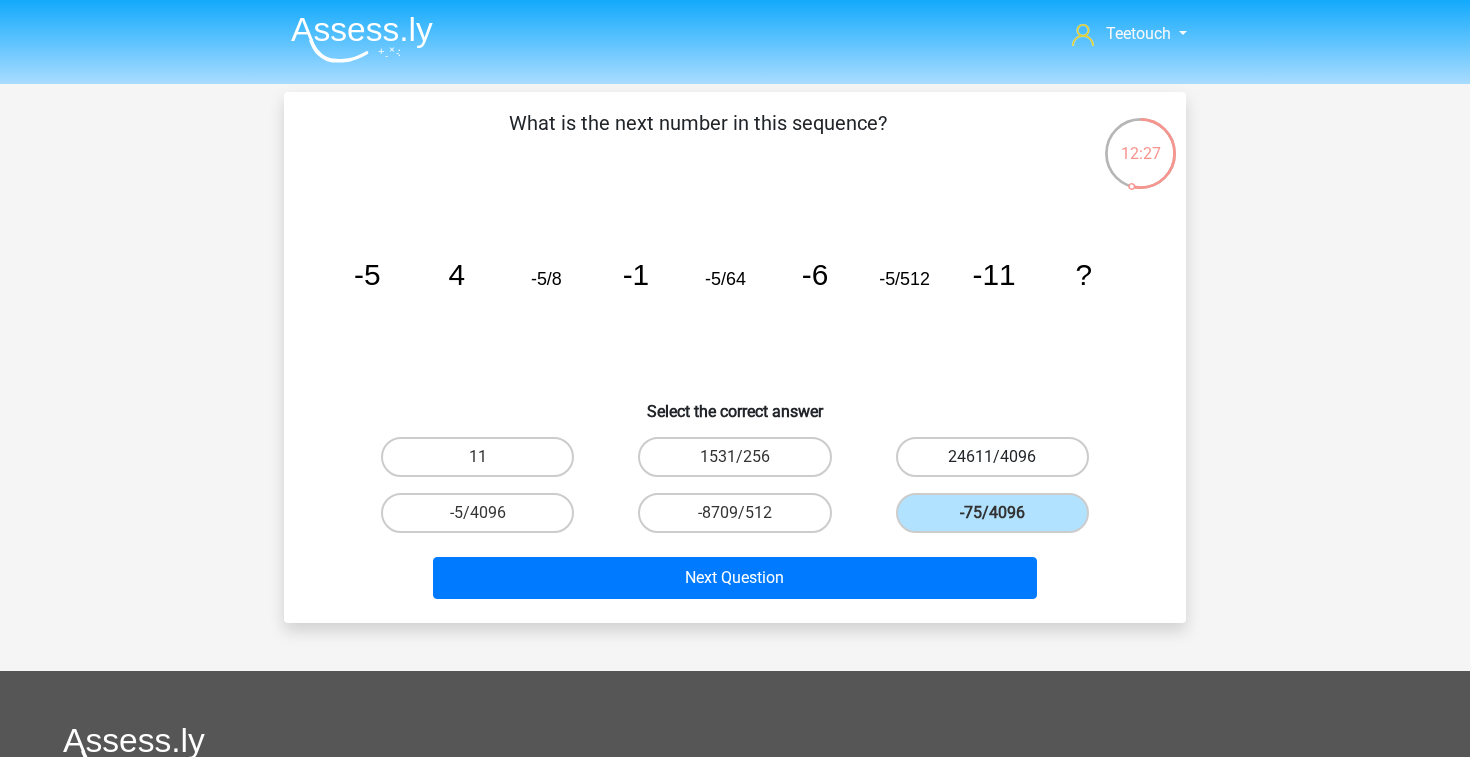 click on "24611/4096" at bounding box center [992, 457] 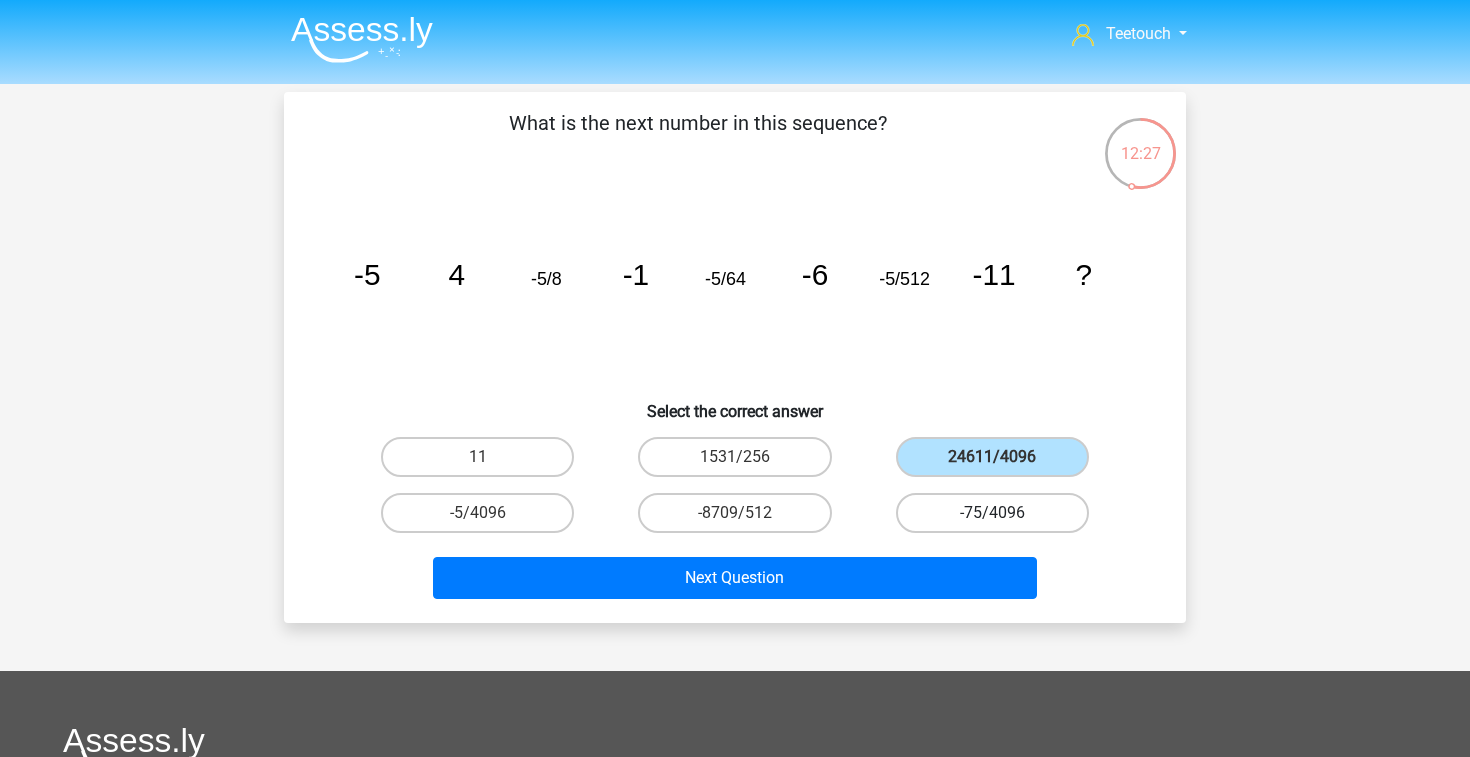 click on "-75/4096" at bounding box center (992, 513) 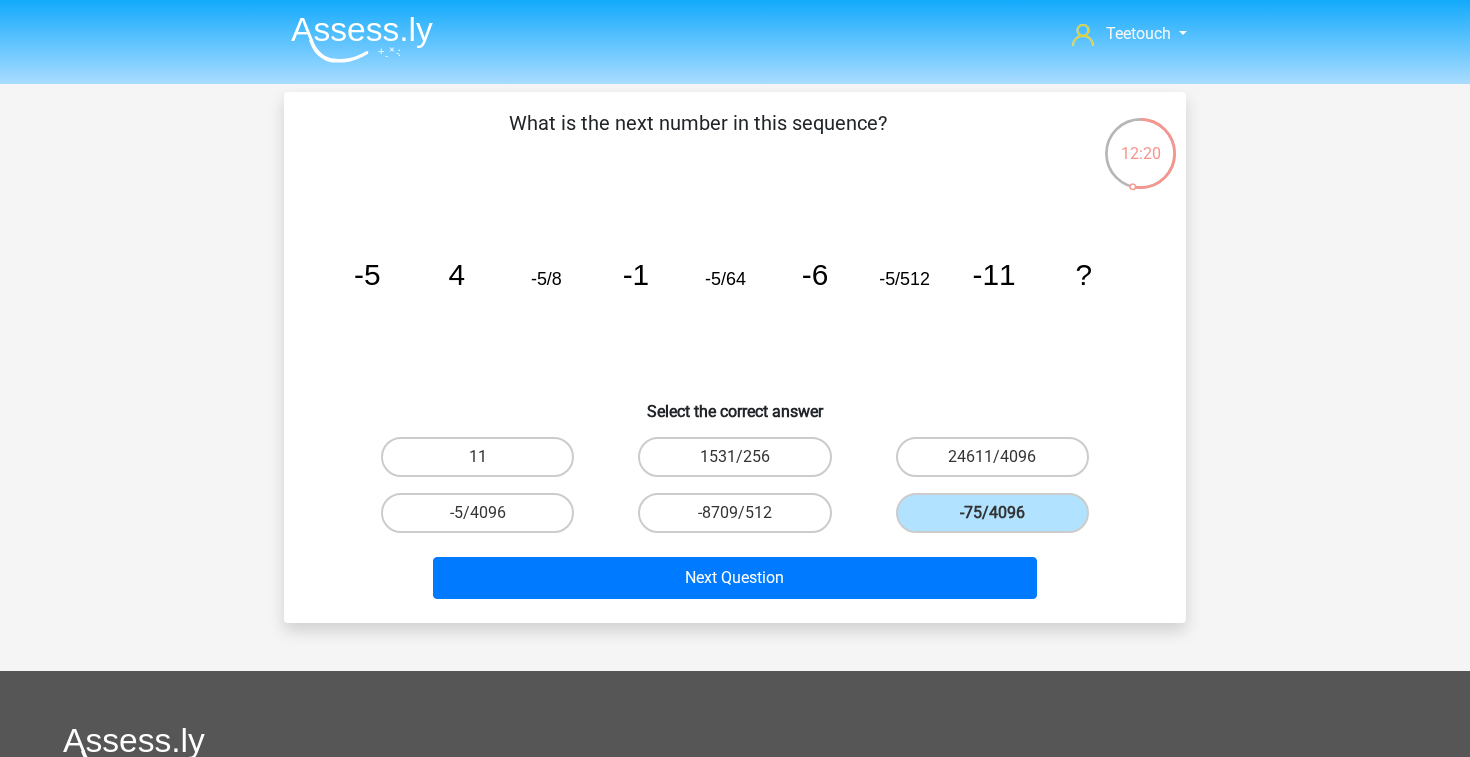 click on "-5/4096" at bounding box center (477, 513) 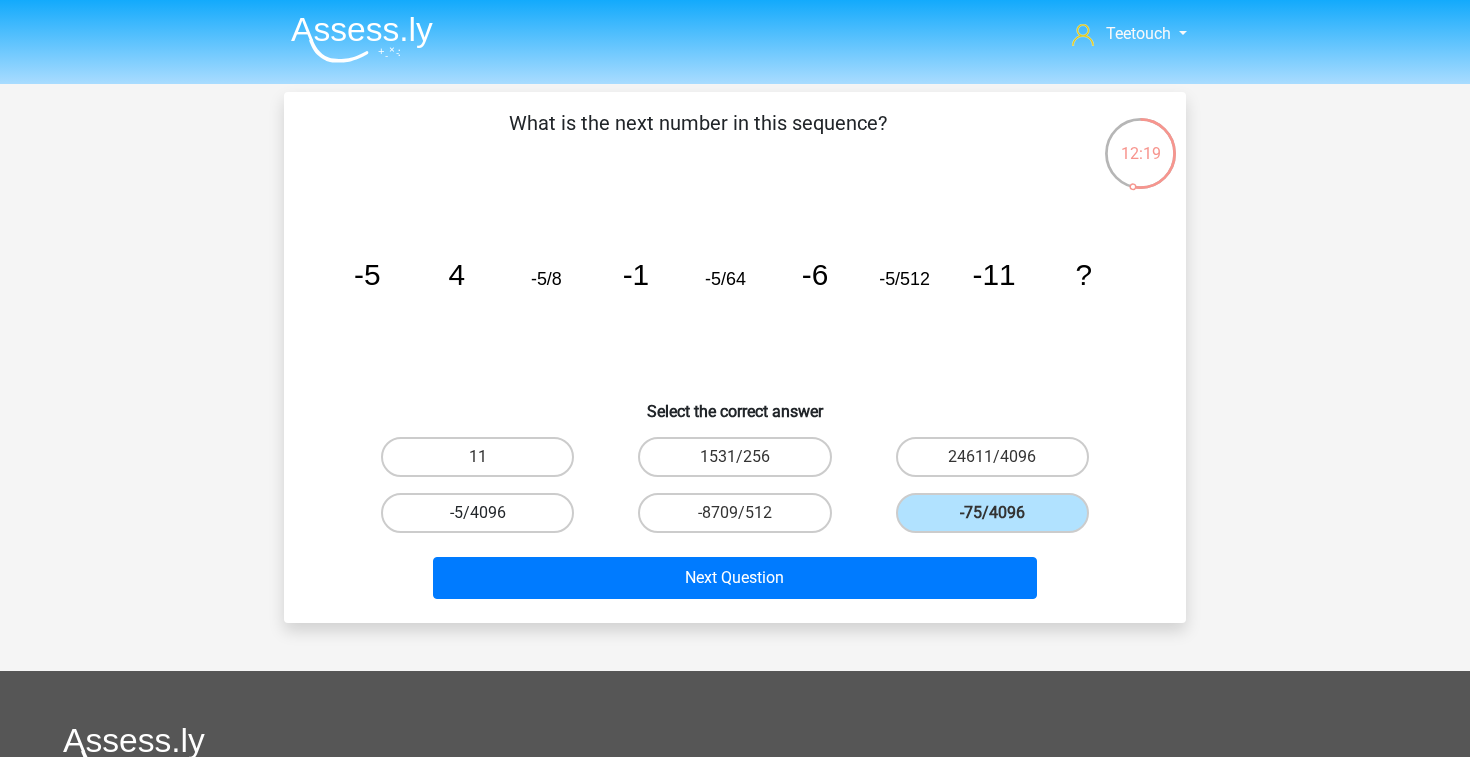 click on "-5/4096" at bounding box center (477, 513) 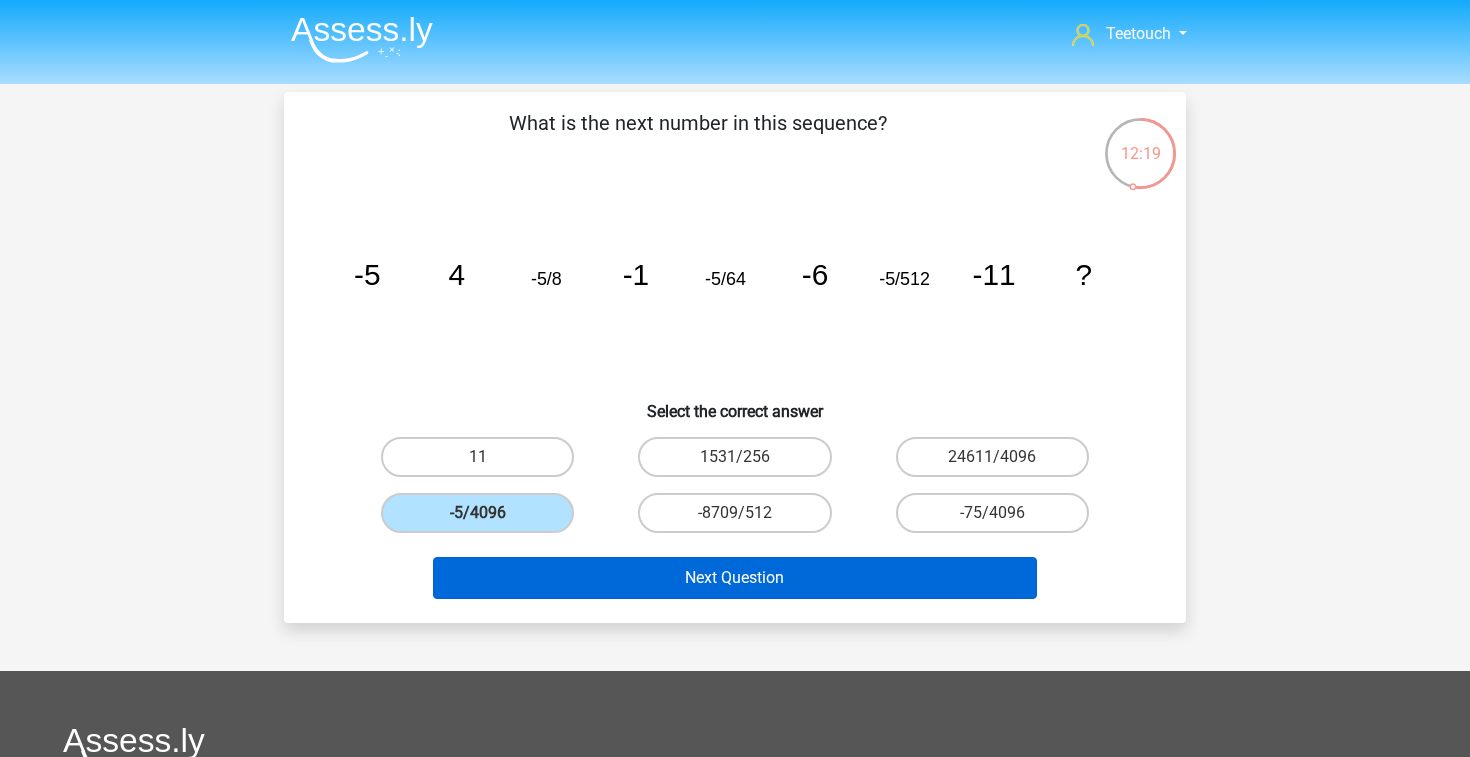 click on "Next Question" at bounding box center (735, 578) 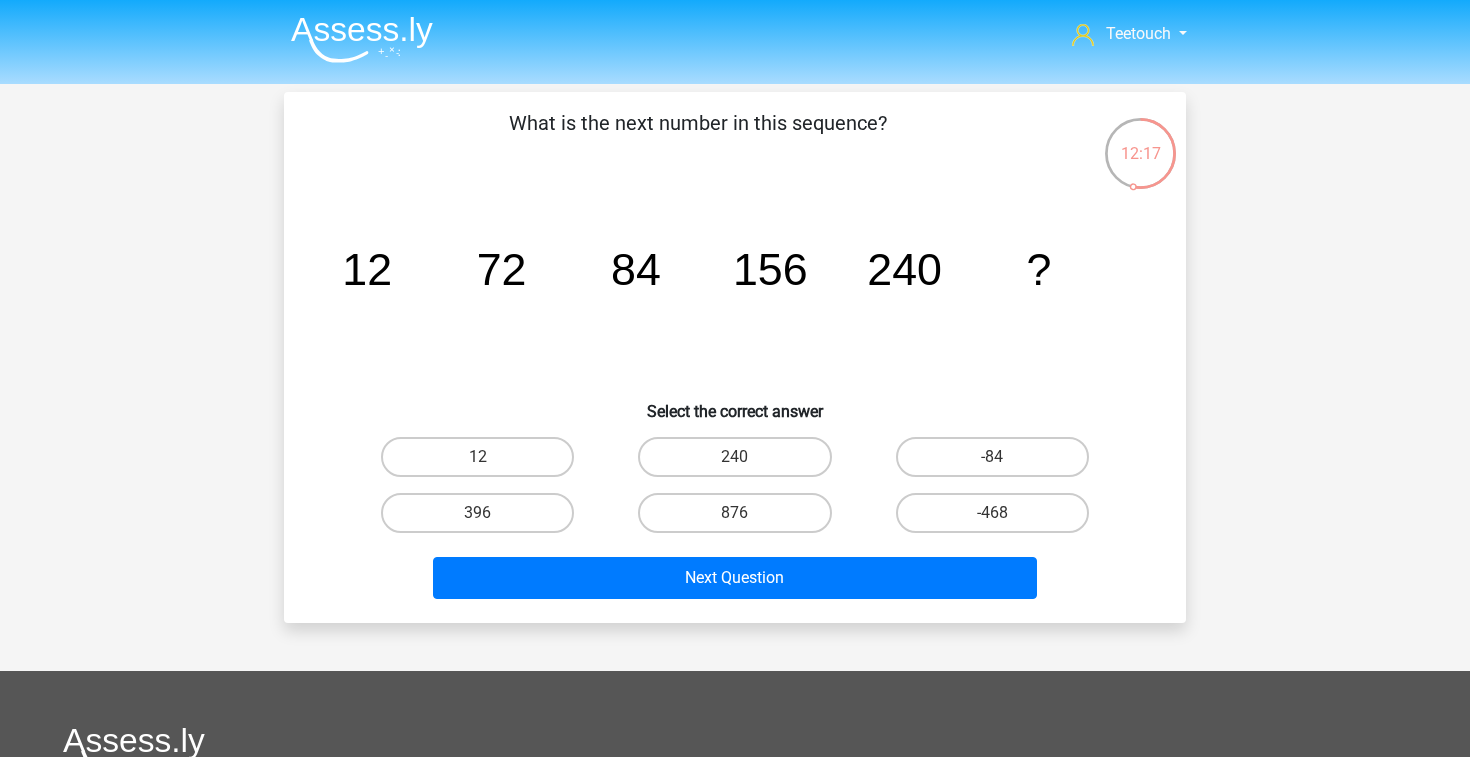 scroll, scrollTop: 0, scrollLeft: 0, axis: both 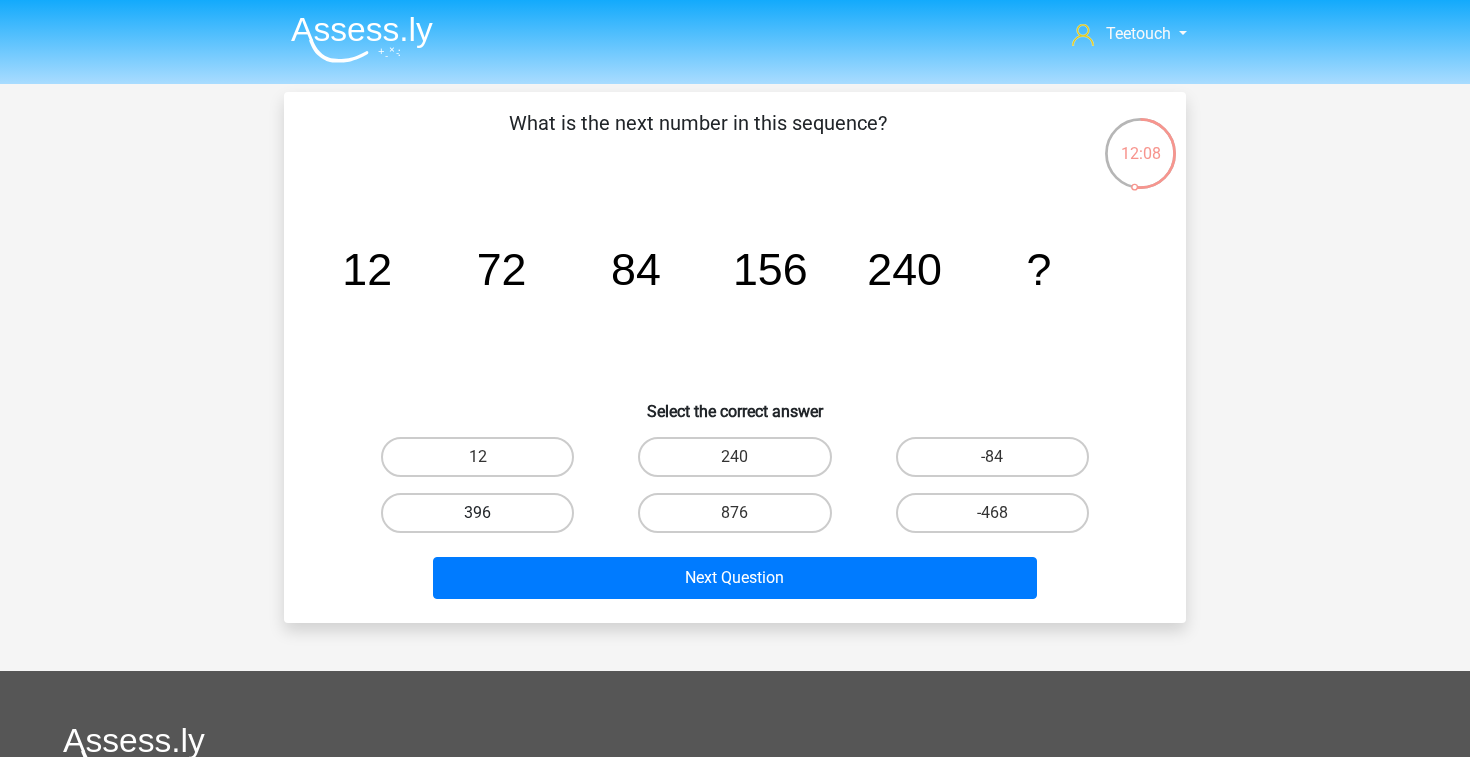 click on "396" at bounding box center [477, 513] 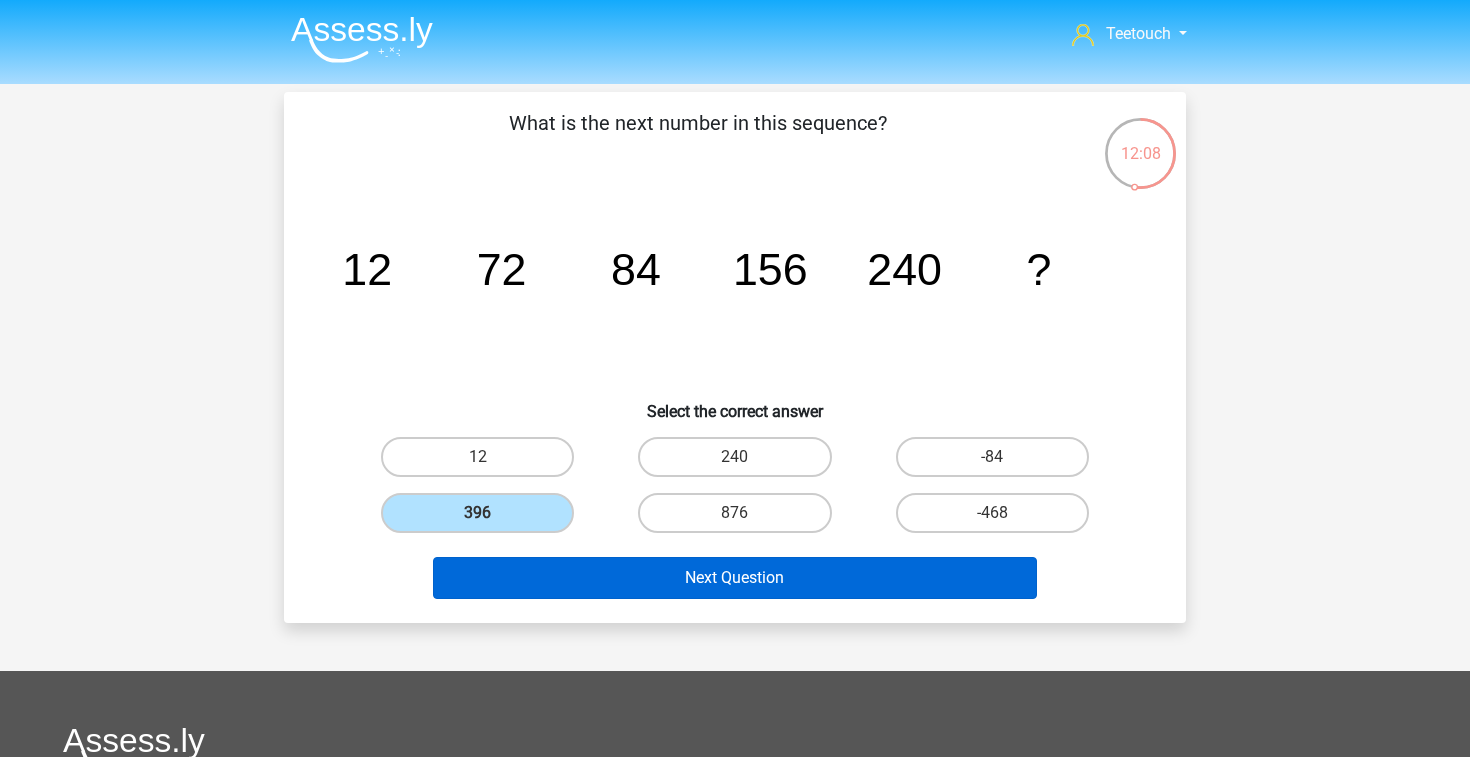 click on "Next Question" at bounding box center (735, 578) 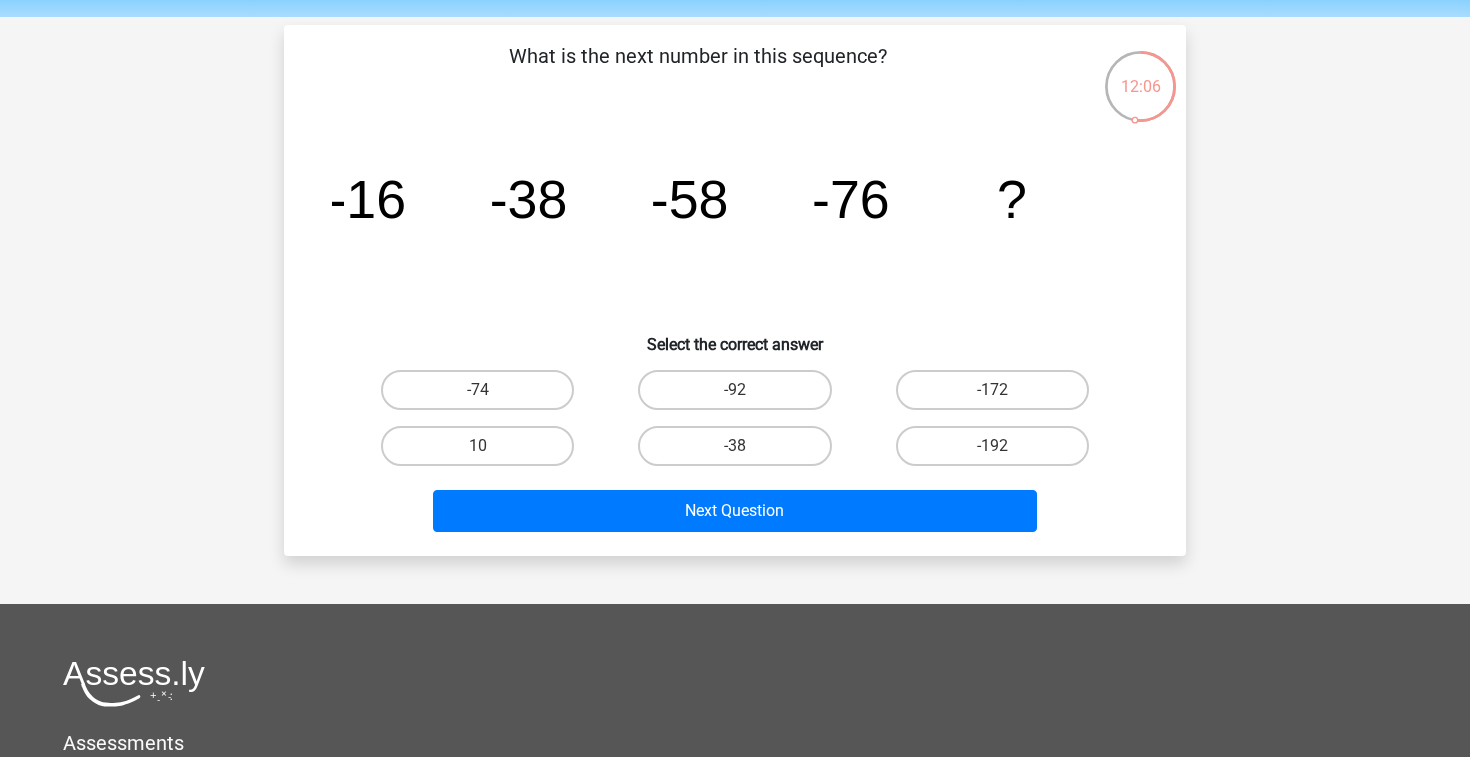 scroll, scrollTop: 0, scrollLeft: 0, axis: both 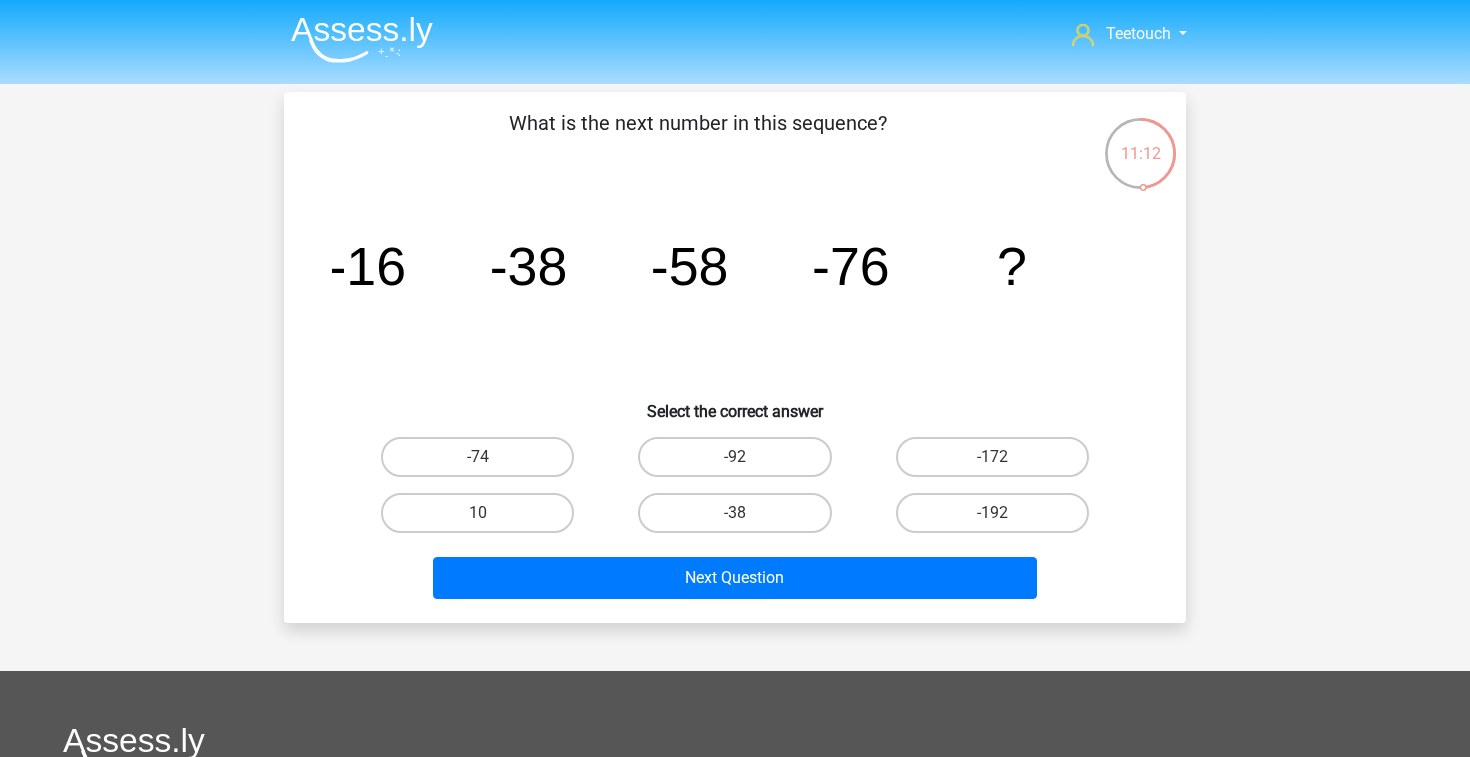 click on "-92" at bounding box center (734, 457) 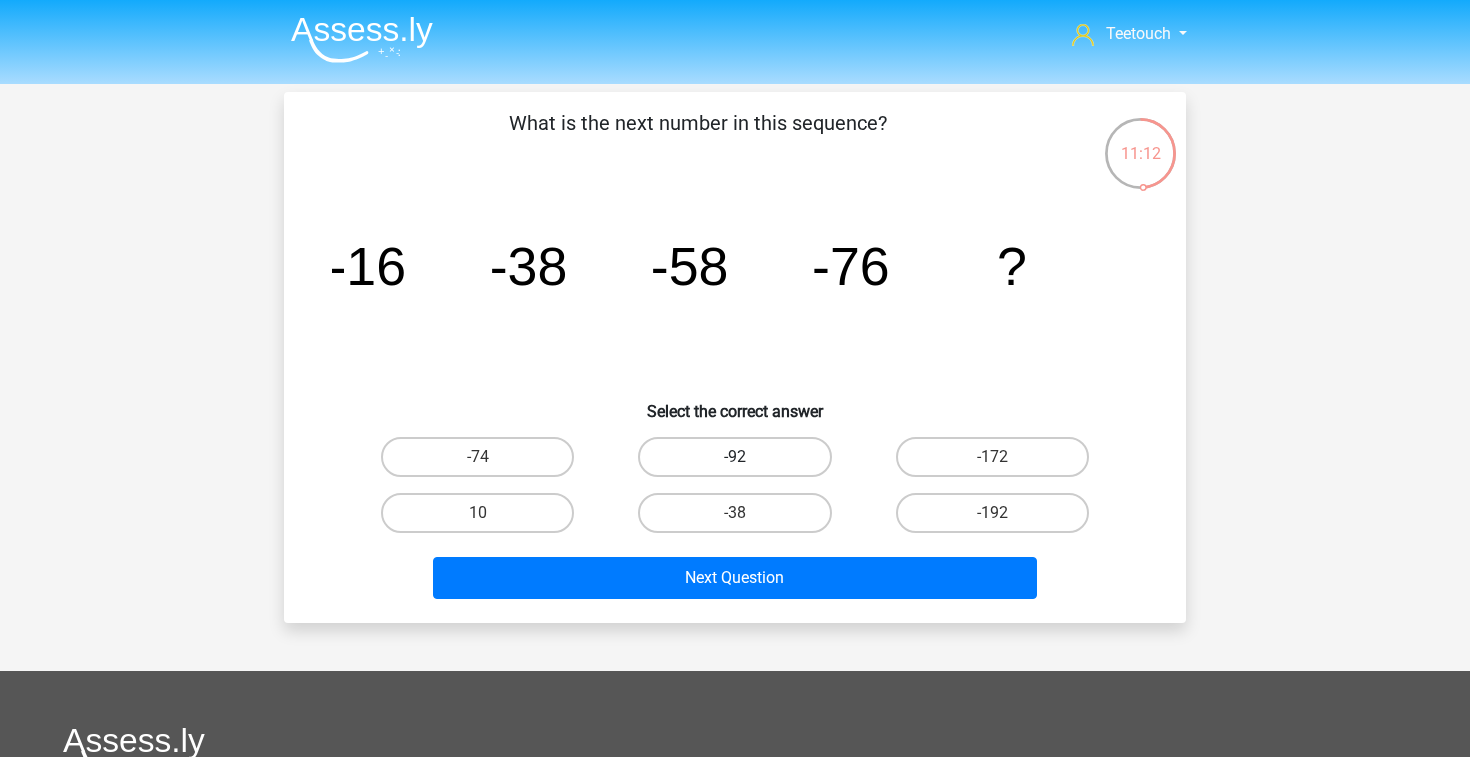 click on "-92" at bounding box center (734, 457) 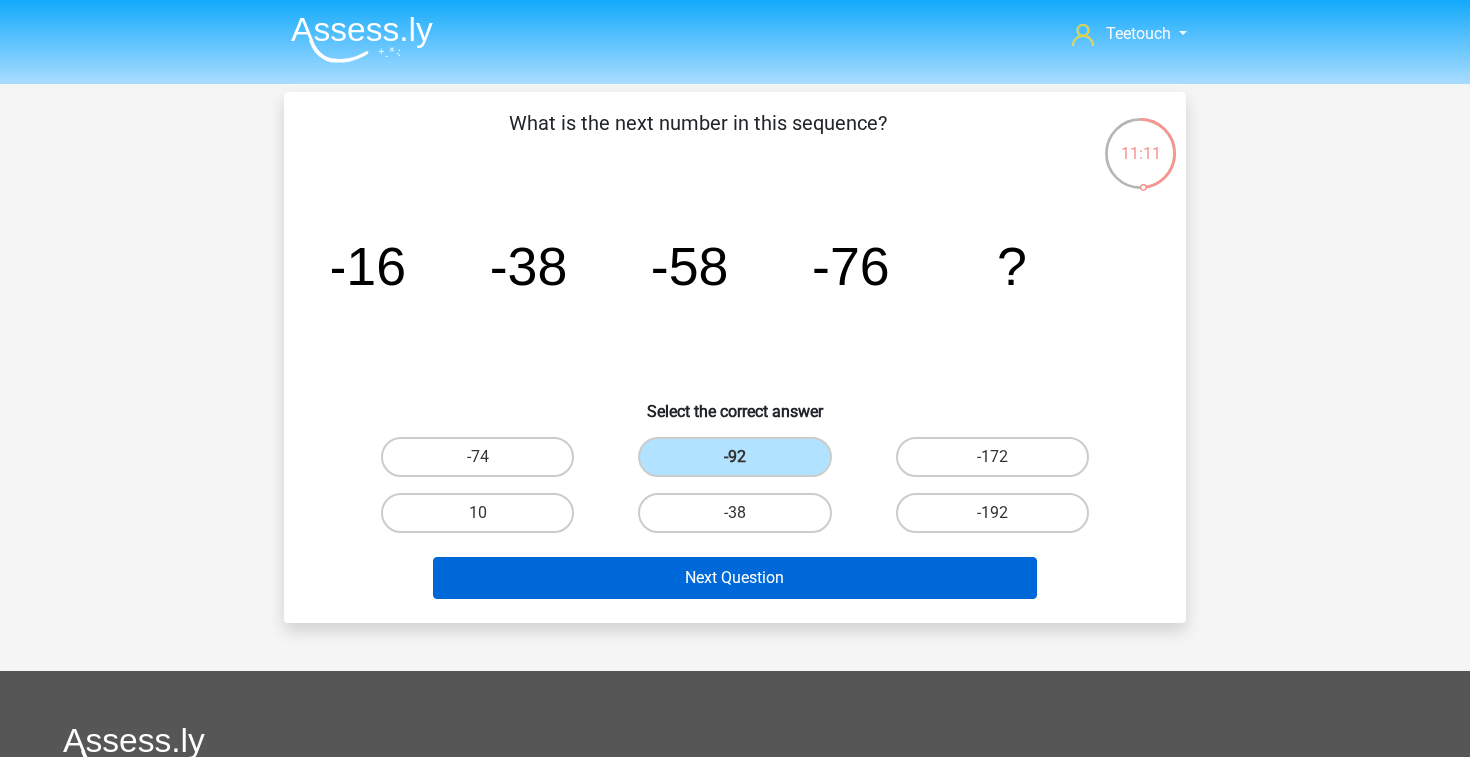 click on "Next Question" at bounding box center [735, 578] 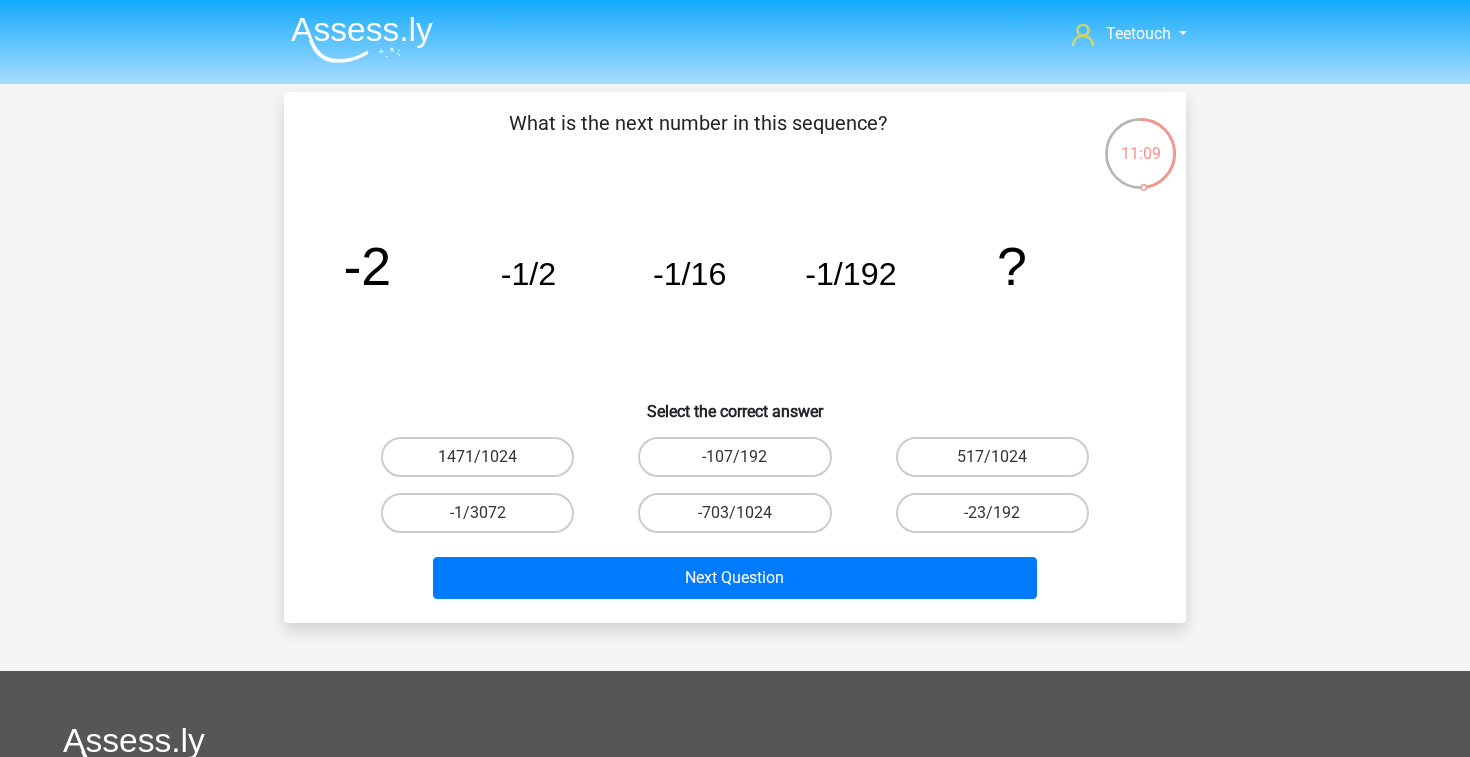 scroll, scrollTop: 0, scrollLeft: 0, axis: both 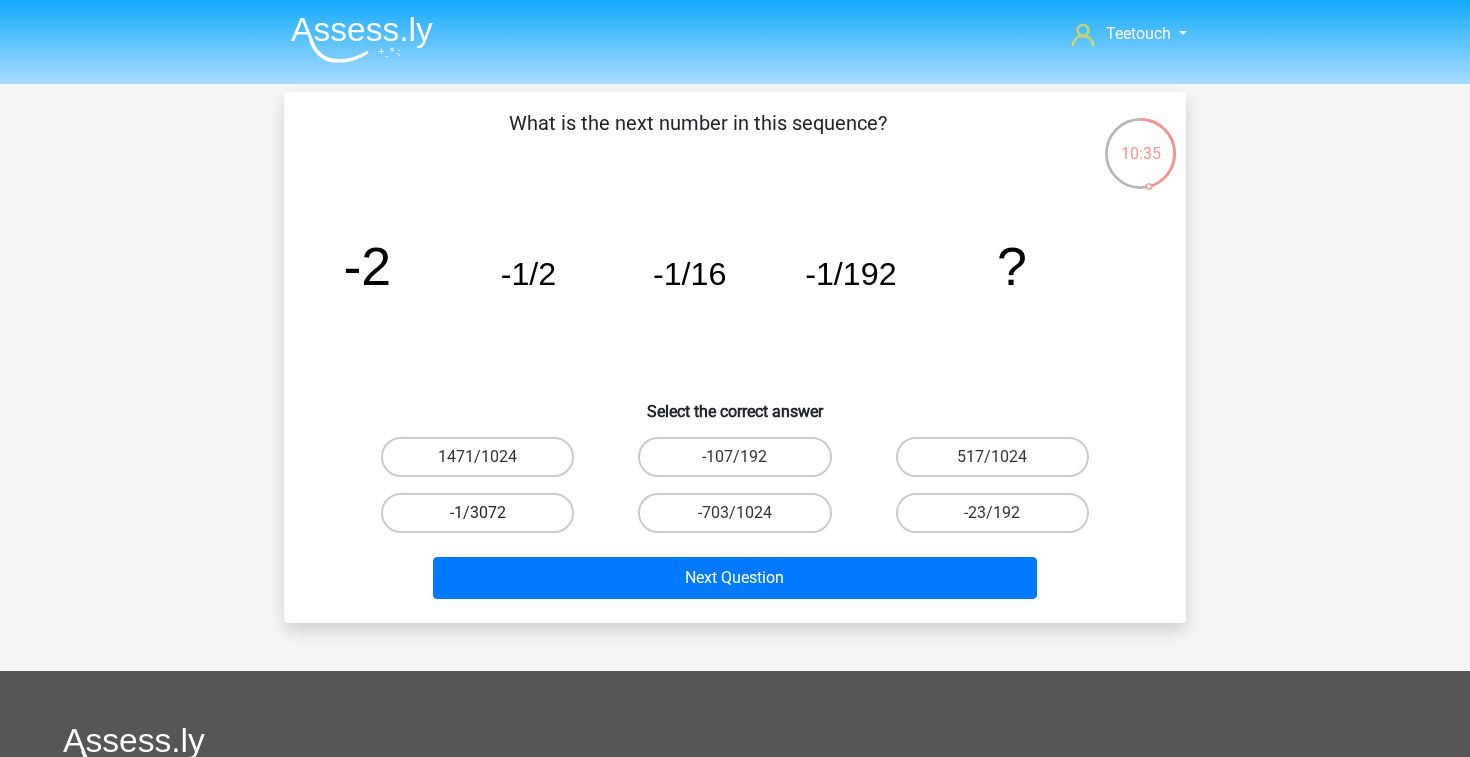 click on "-1/3072" at bounding box center [477, 513] 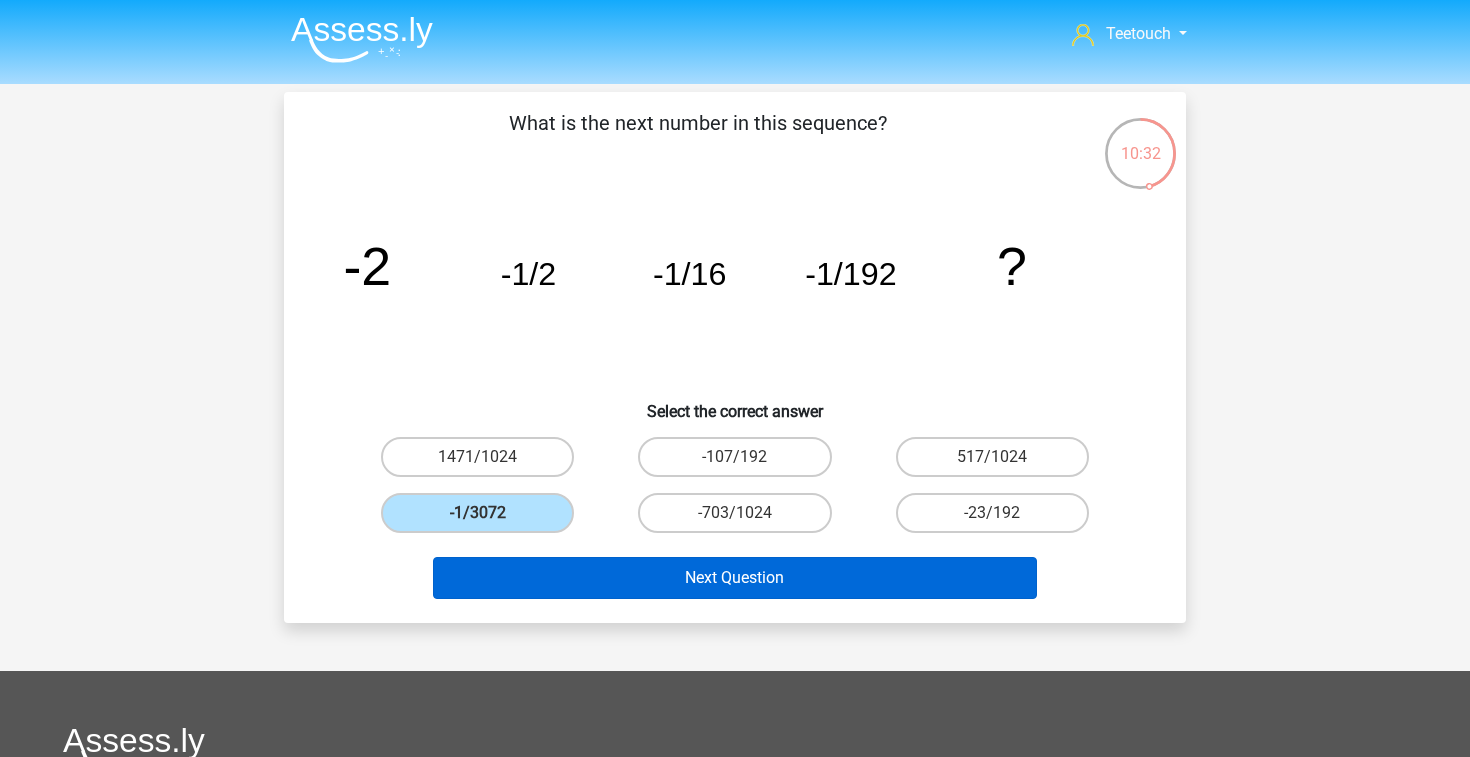 click on "Next Question" at bounding box center (735, 578) 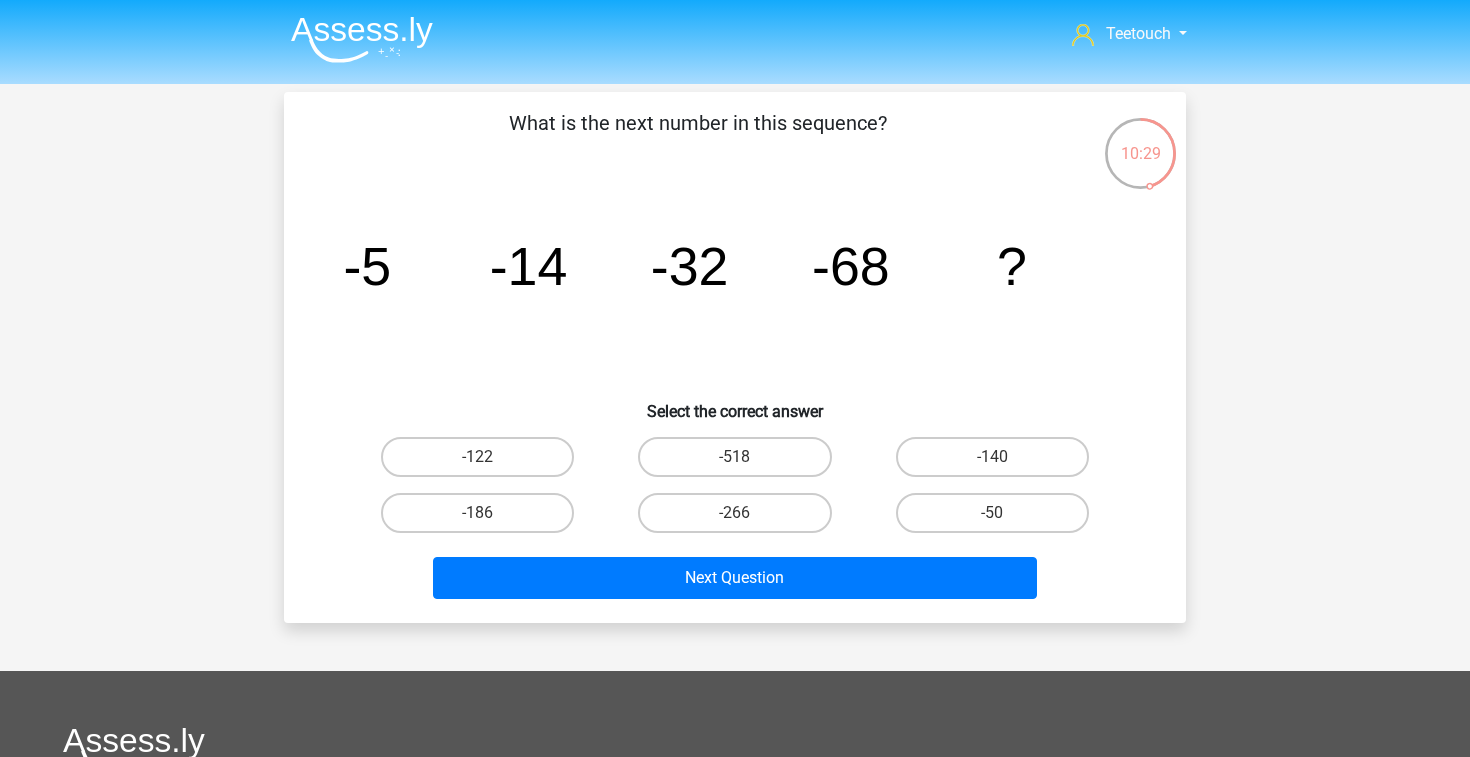 scroll, scrollTop: 0, scrollLeft: 0, axis: both 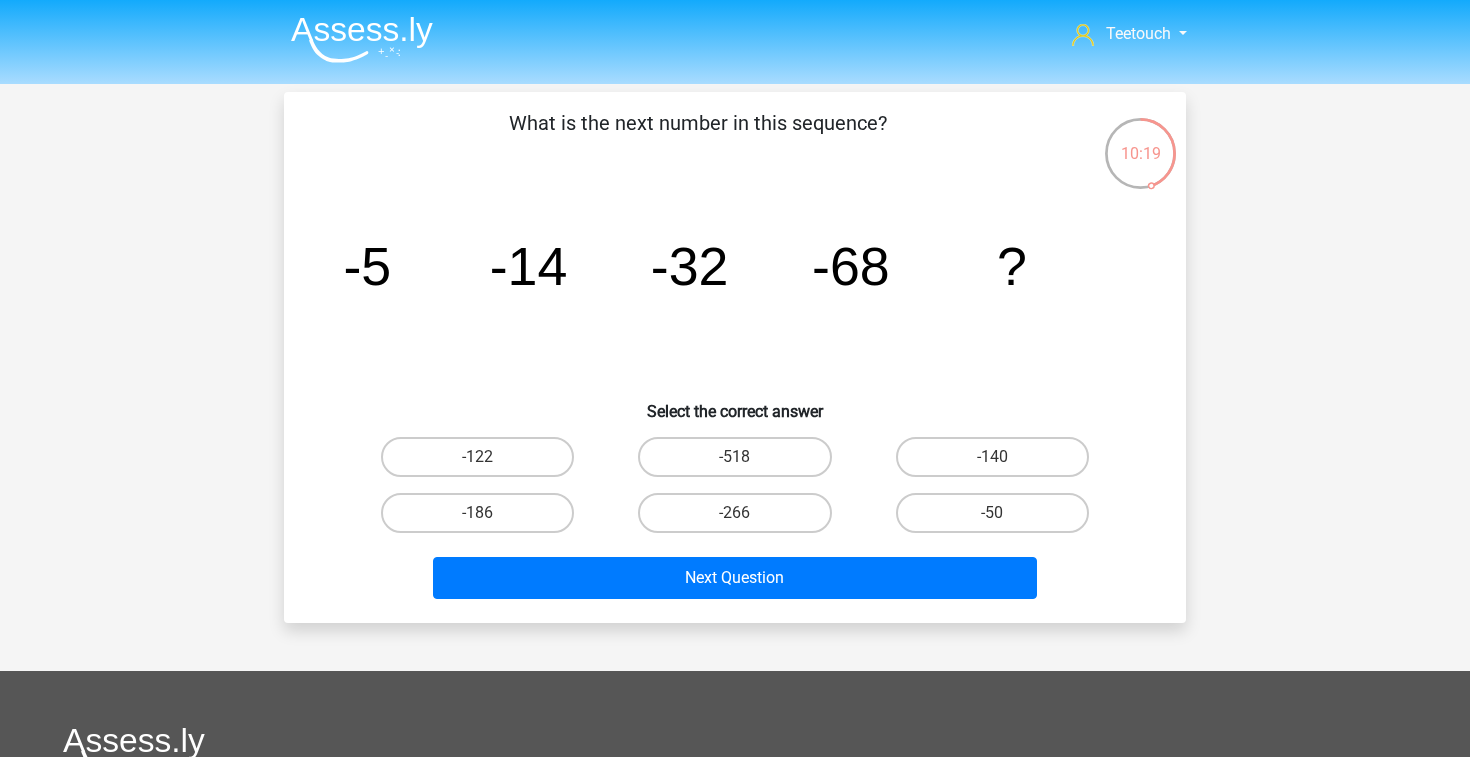 click on "image/svg+xml
-5
-14
-32
-68
?" 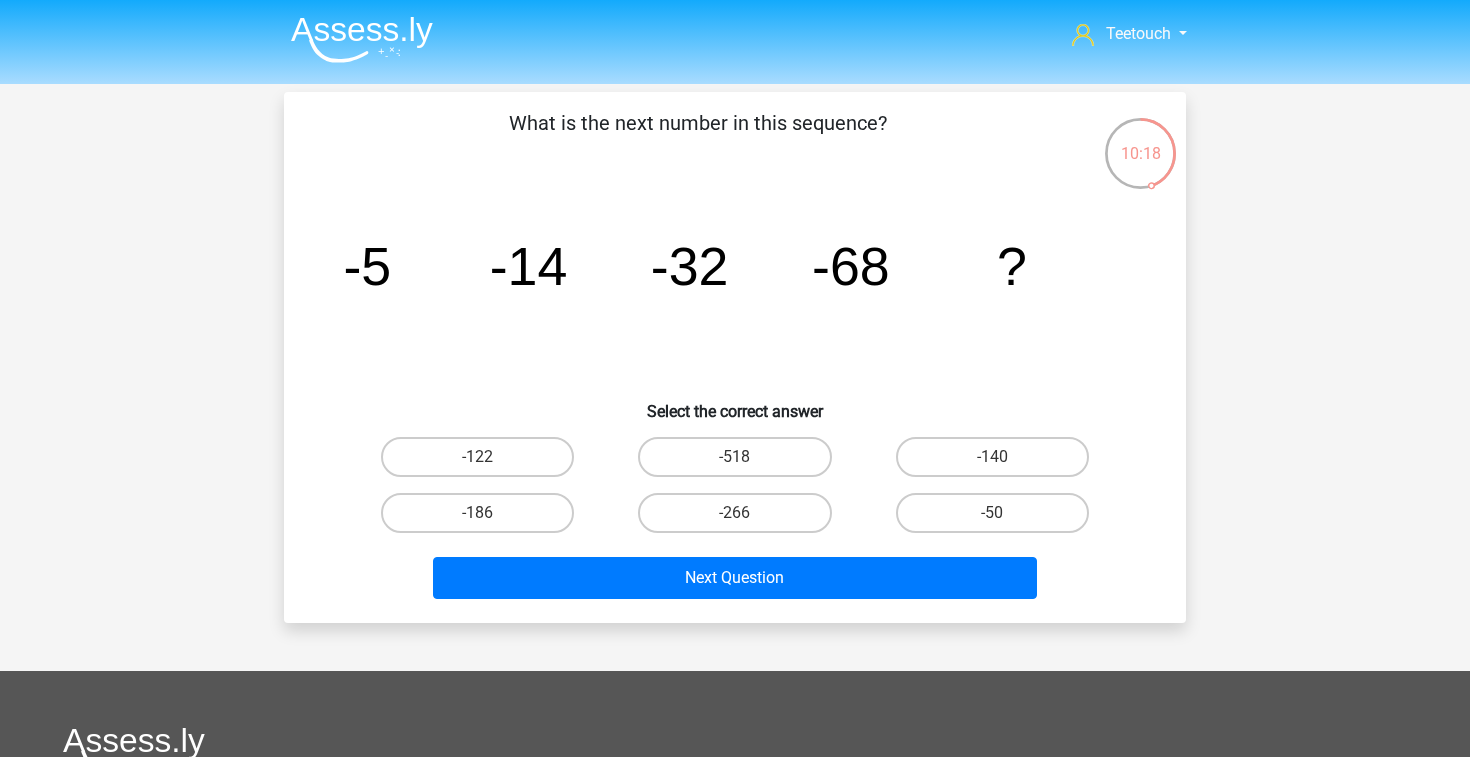 click on "image/svg+xml
-5
-14
-32
-68
?" 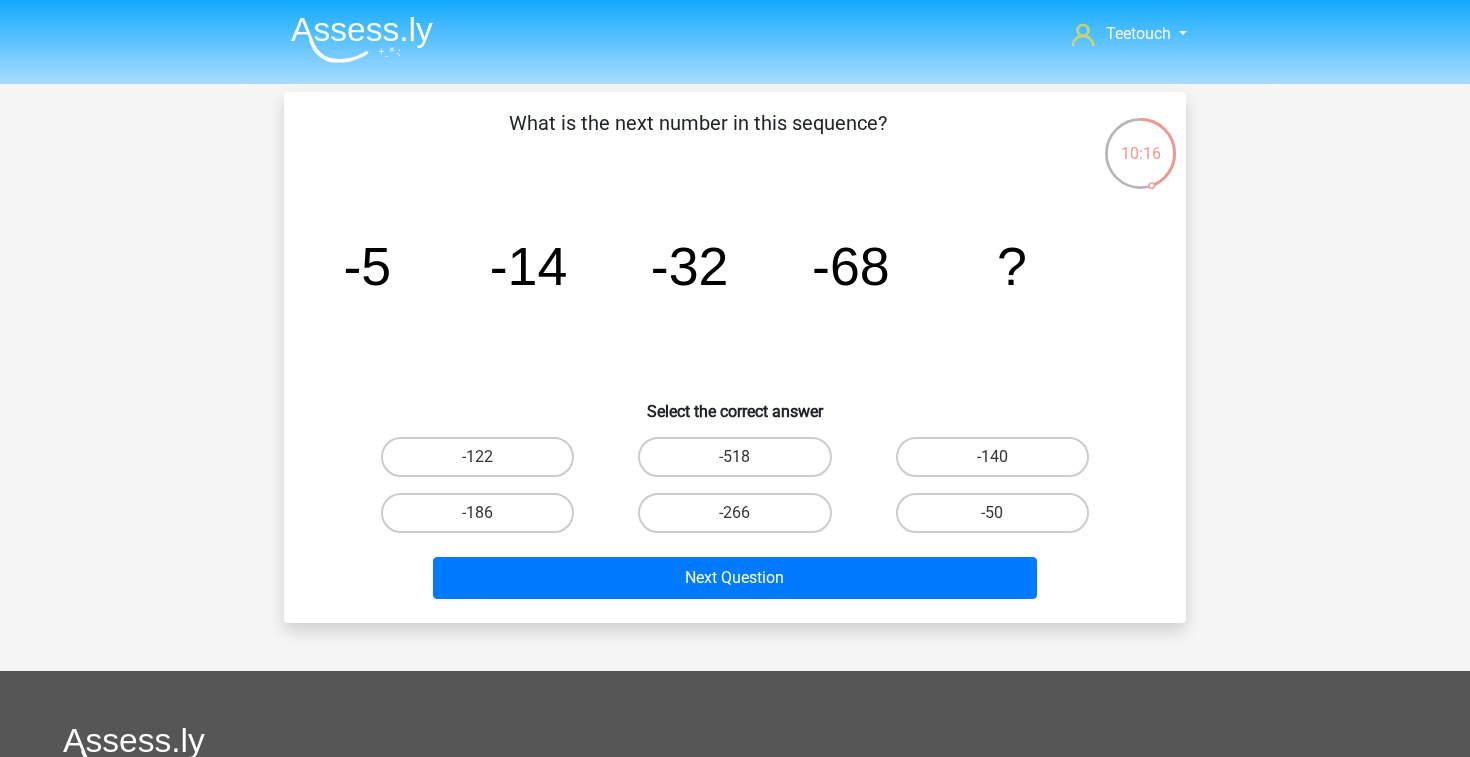scroll, scrollTop: 0, scrollLeft: 0, axis: both 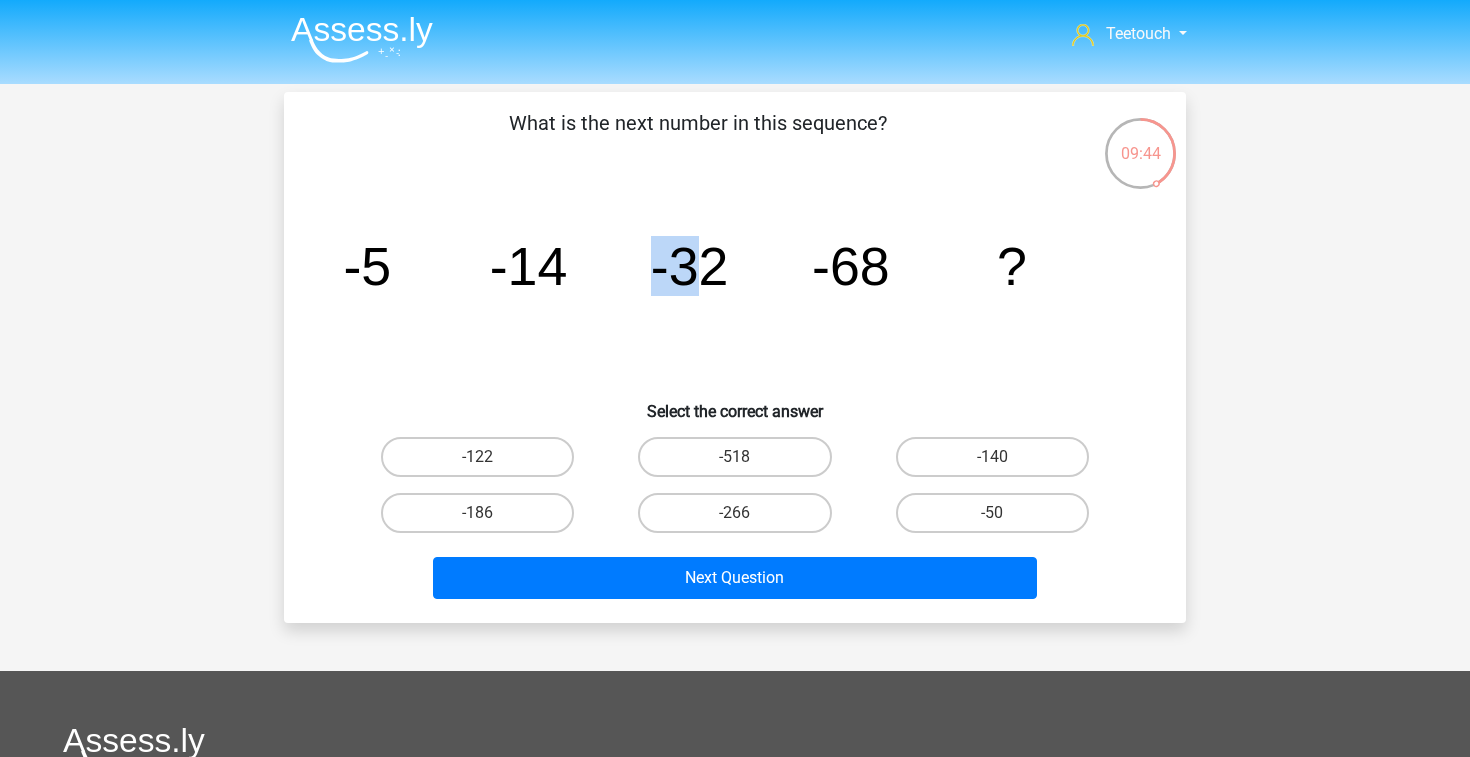 drag, startPoint x: 660, startPoint y: 270, endPoint x: 705, endPoint y: 270, distance: 45 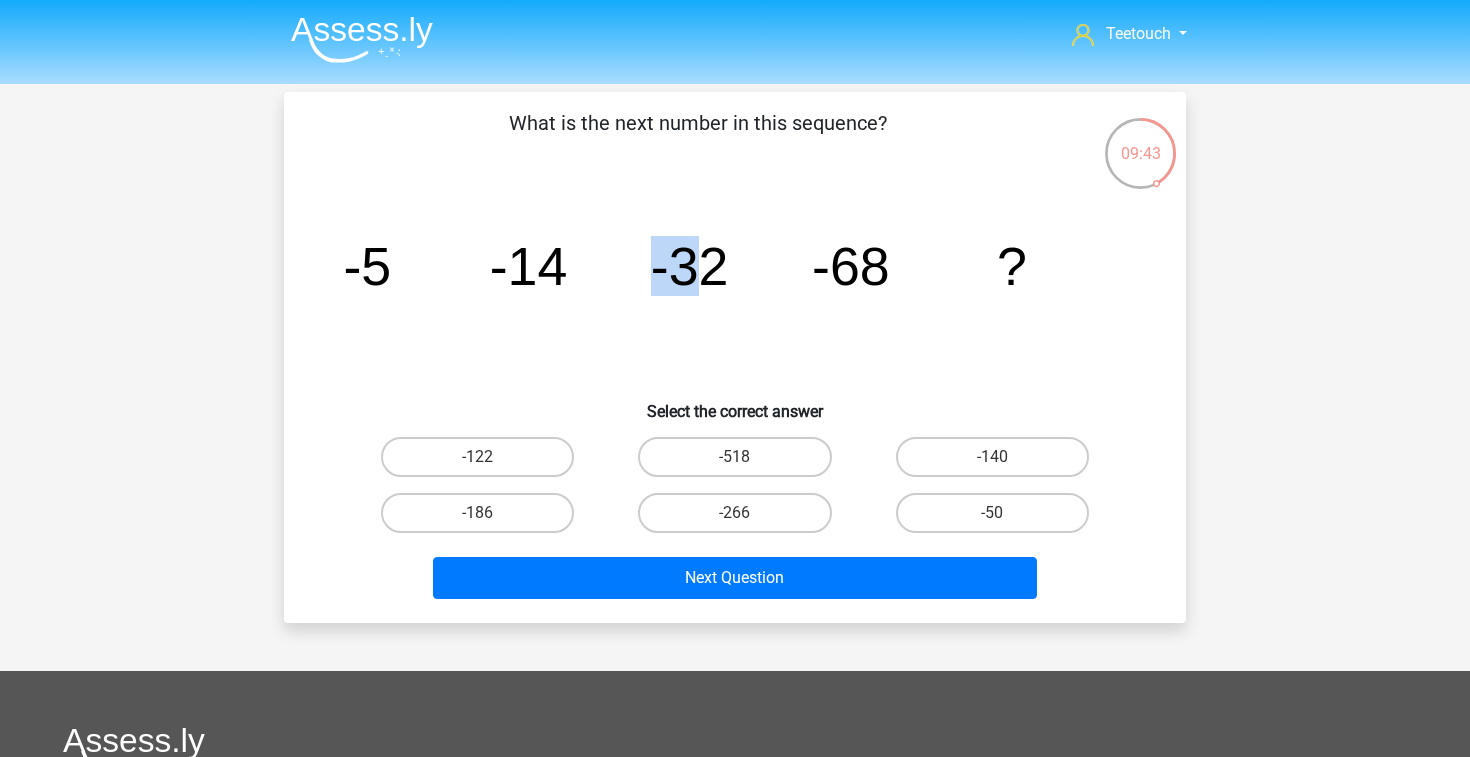 click on "-32" 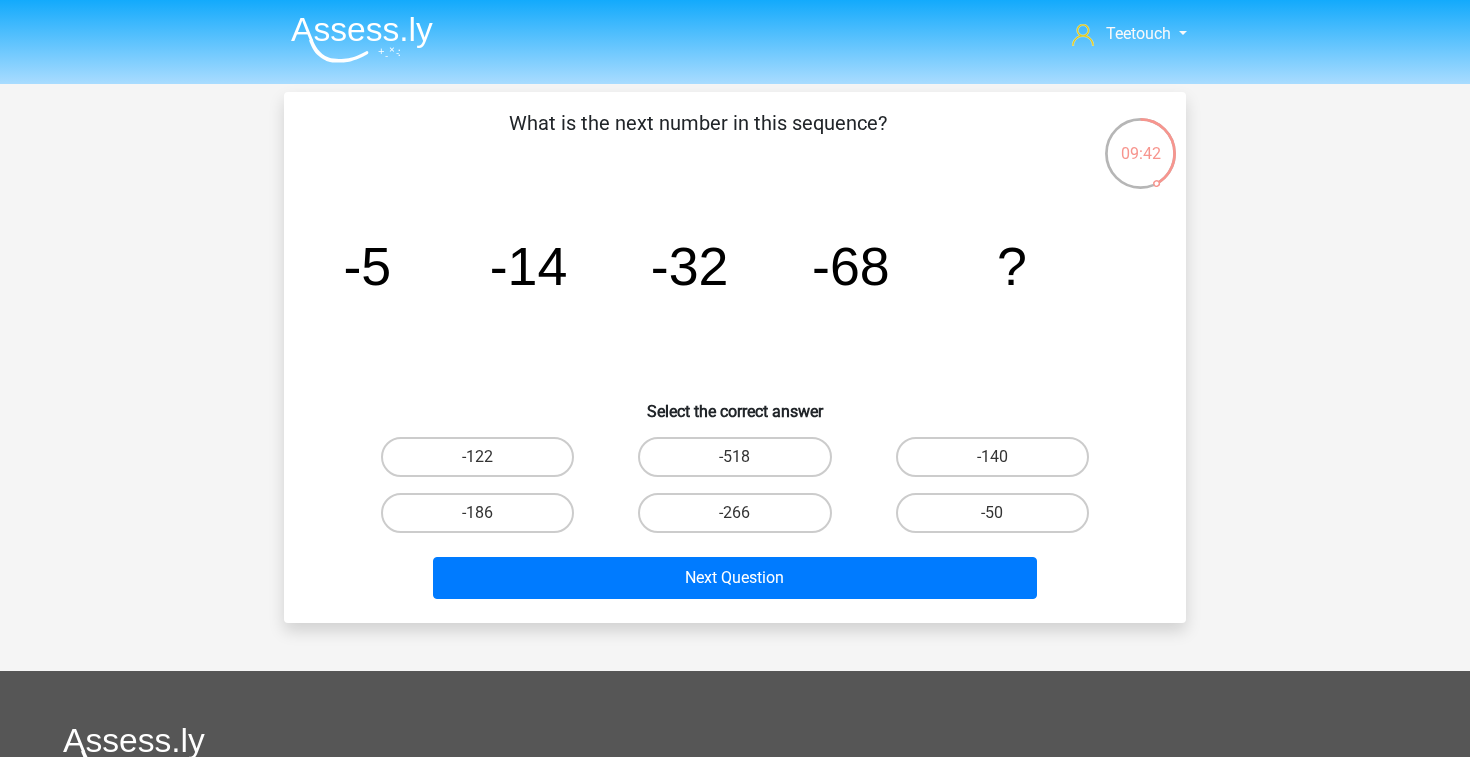 drag, startPoint x: 483, startPoint y: 258, endPoint x: 648, endPoint y: 257, distance: 165.00304 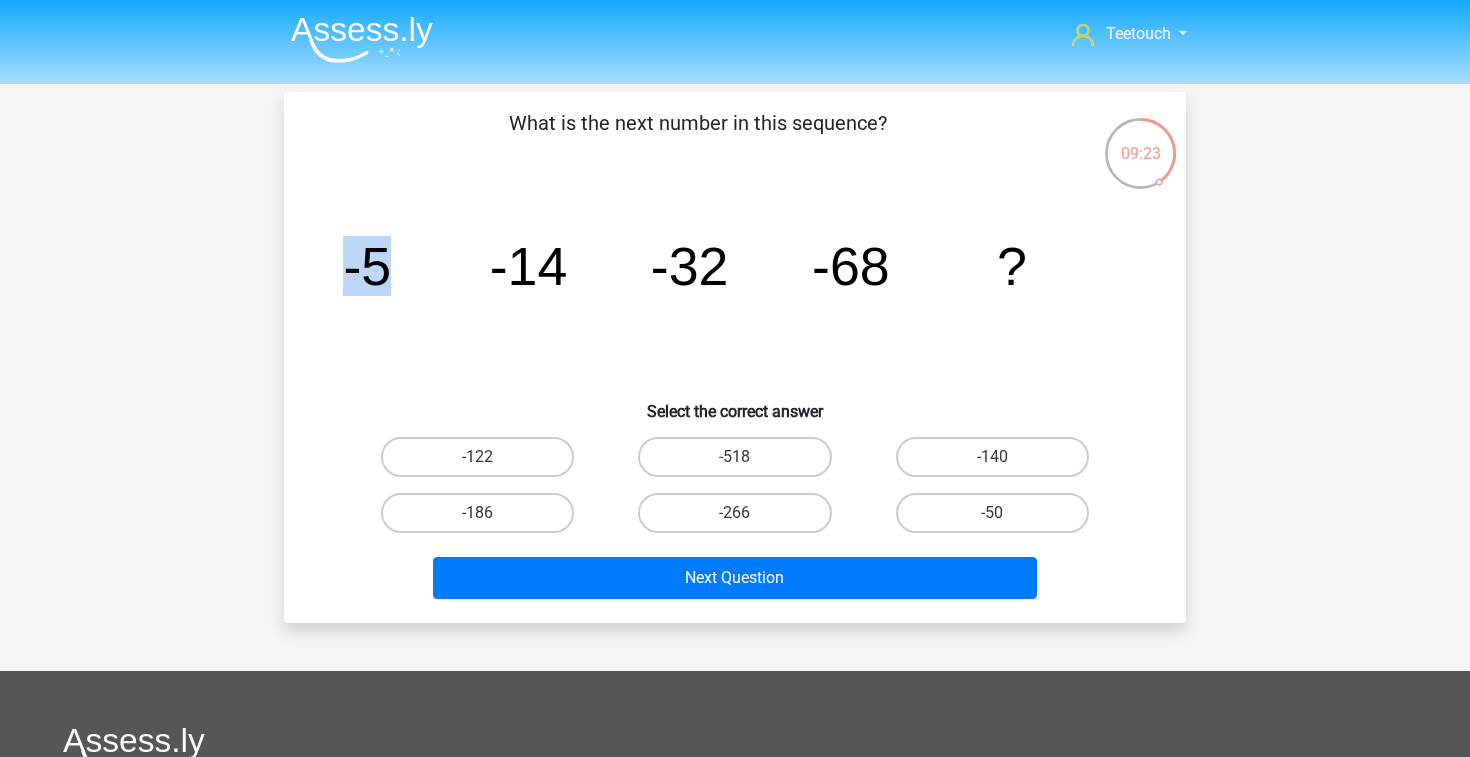 drag, startPoint x: 386, startPoint y: 276, endPoint x: 619, endPoint y: 277, distance: 233.00215 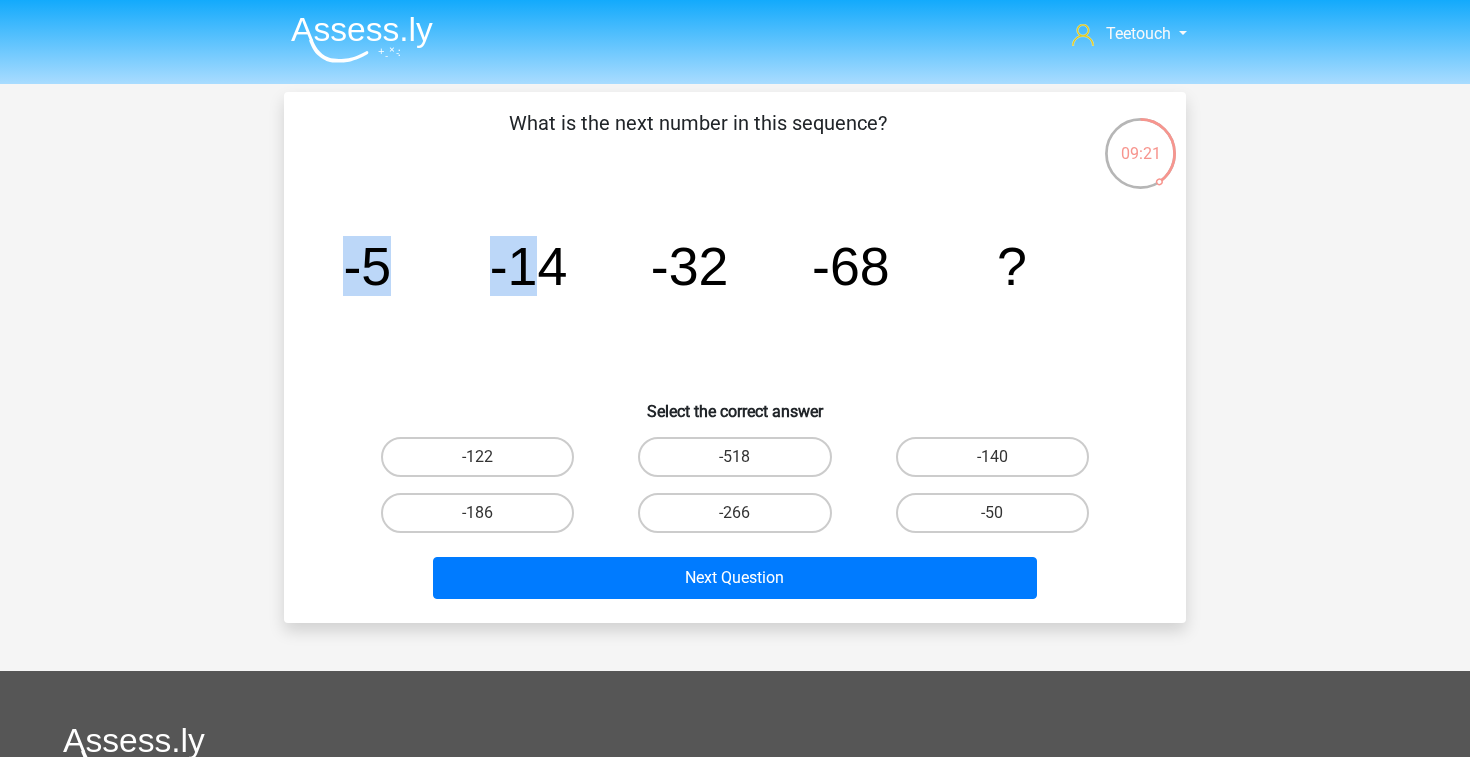 drag, startPoint x: 531, startPoint y: 269, endPoint x: 741, endPoint y: 284, distance: 210.53503 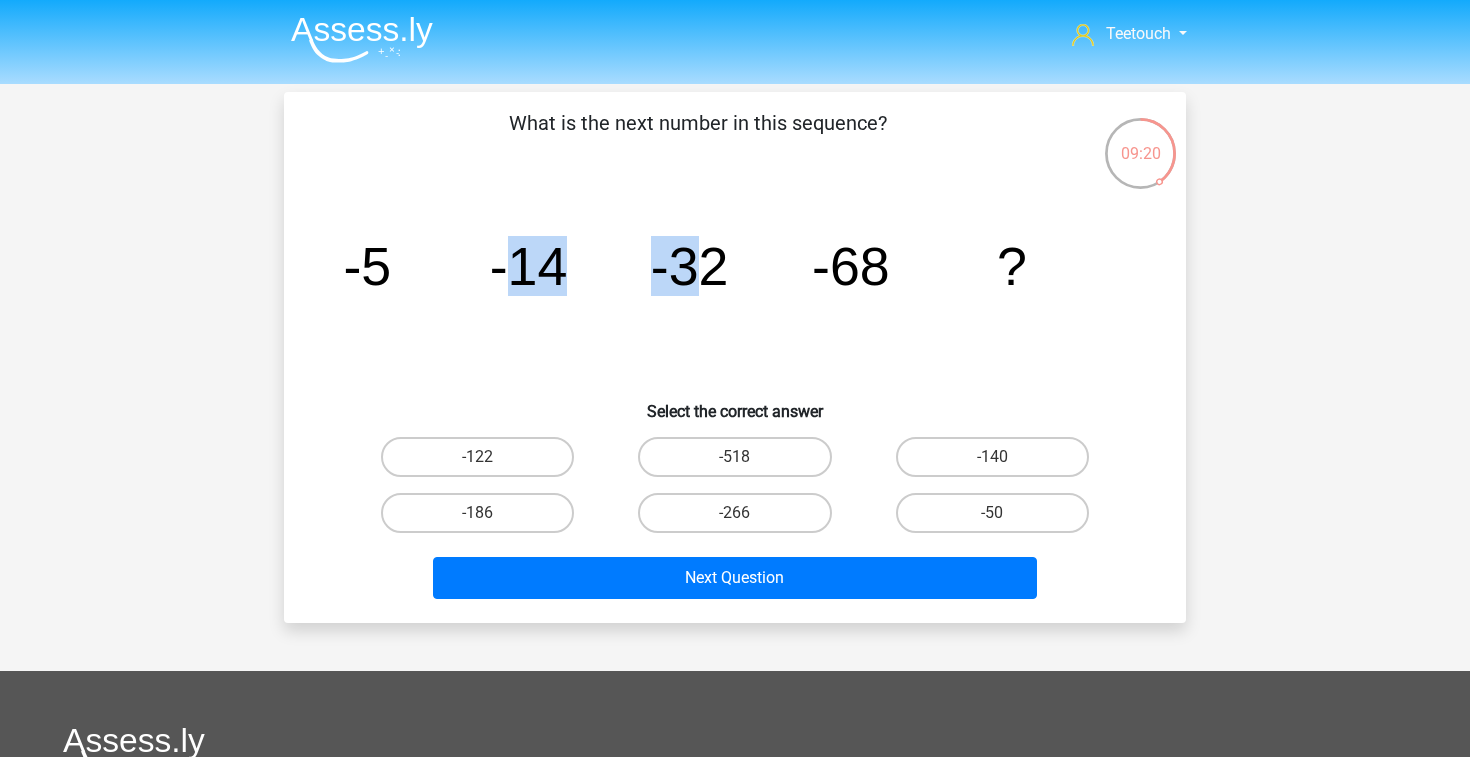 drag, startPoint x: 506, startPoint y: 266, endPoint x: 706, endPoint y: 266, distance: 200 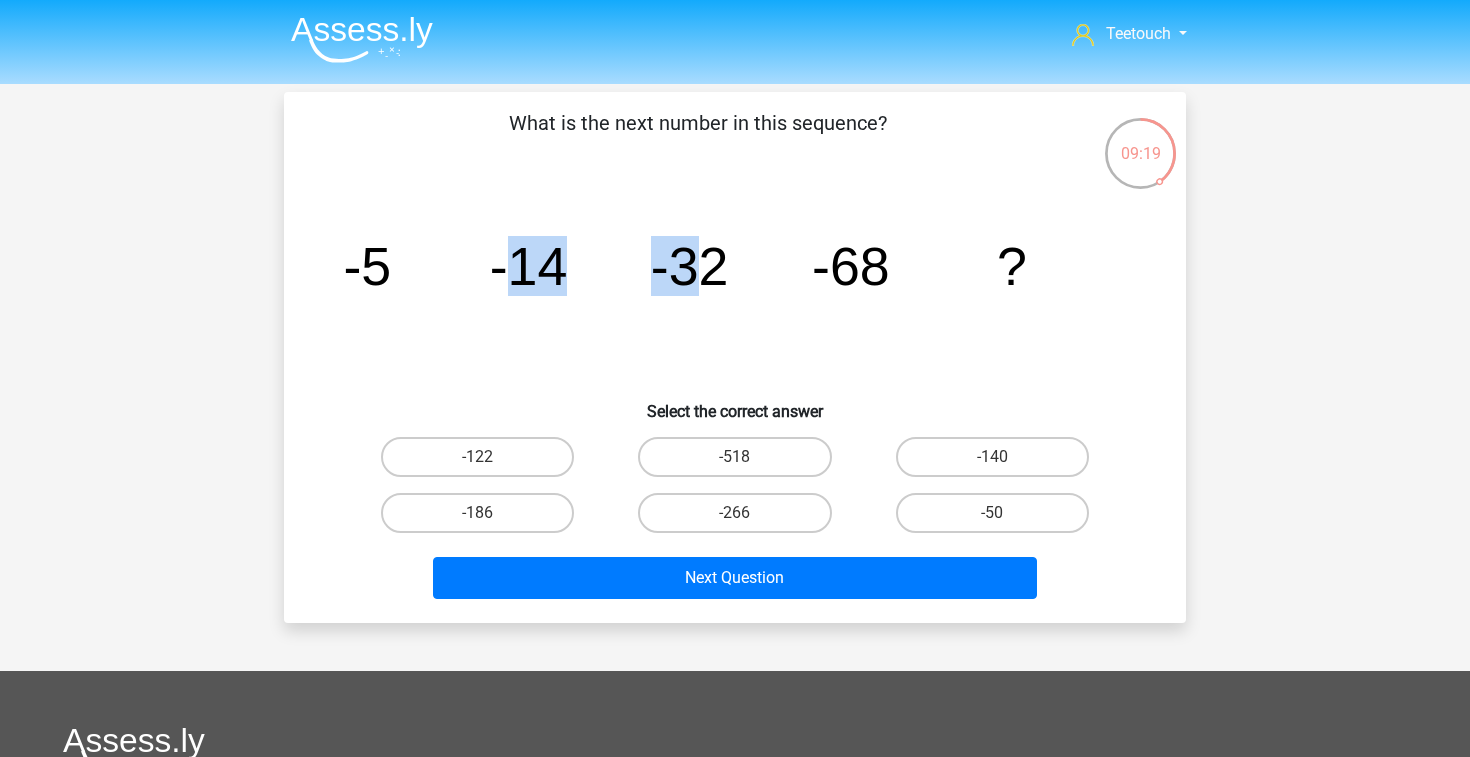 click on "-32" 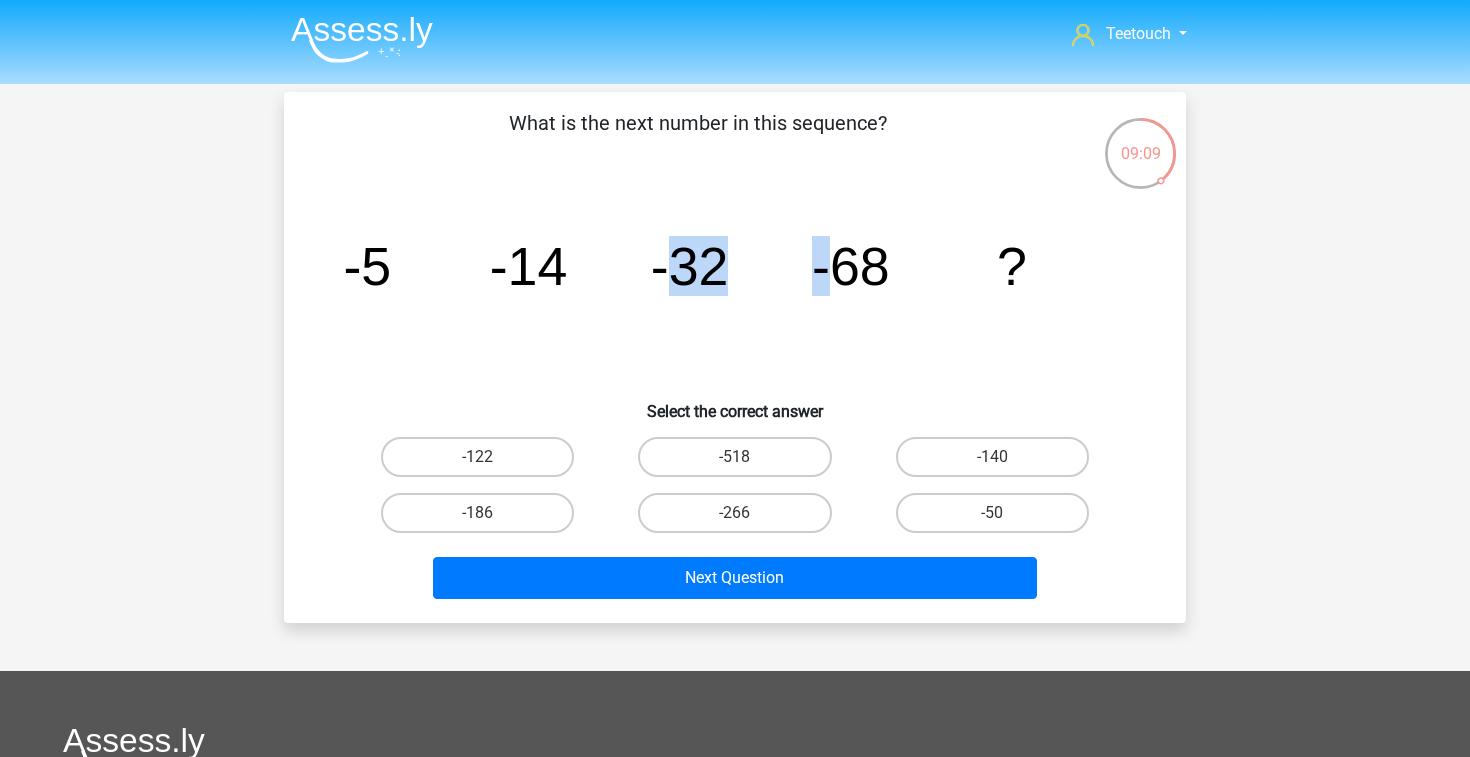 drag, startPoint x: 663, startPoint y: 270, endPoint x: 847, endPoint y: 268, distance: 184.01086 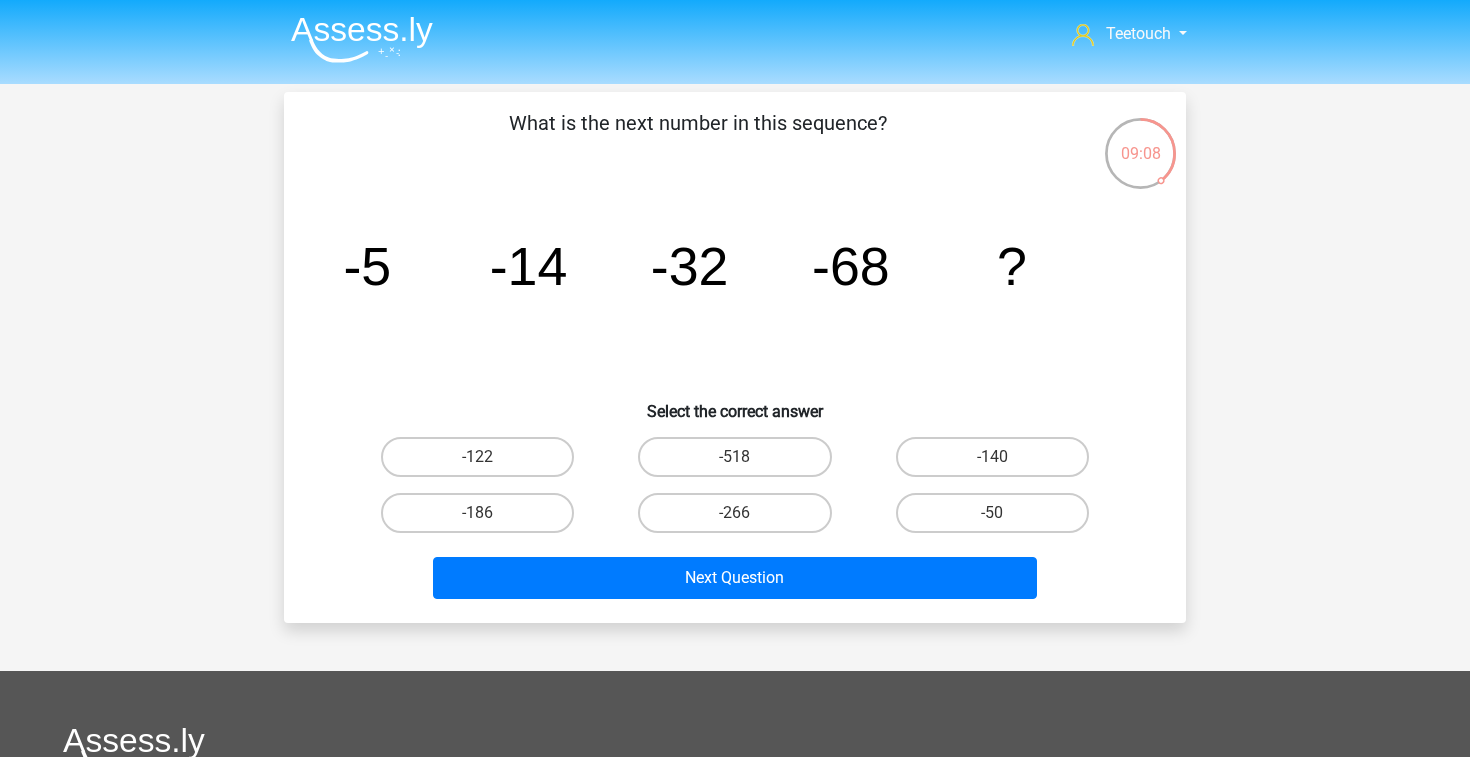 click on "image/svg+xml
-5
-14
-32
-68
?" 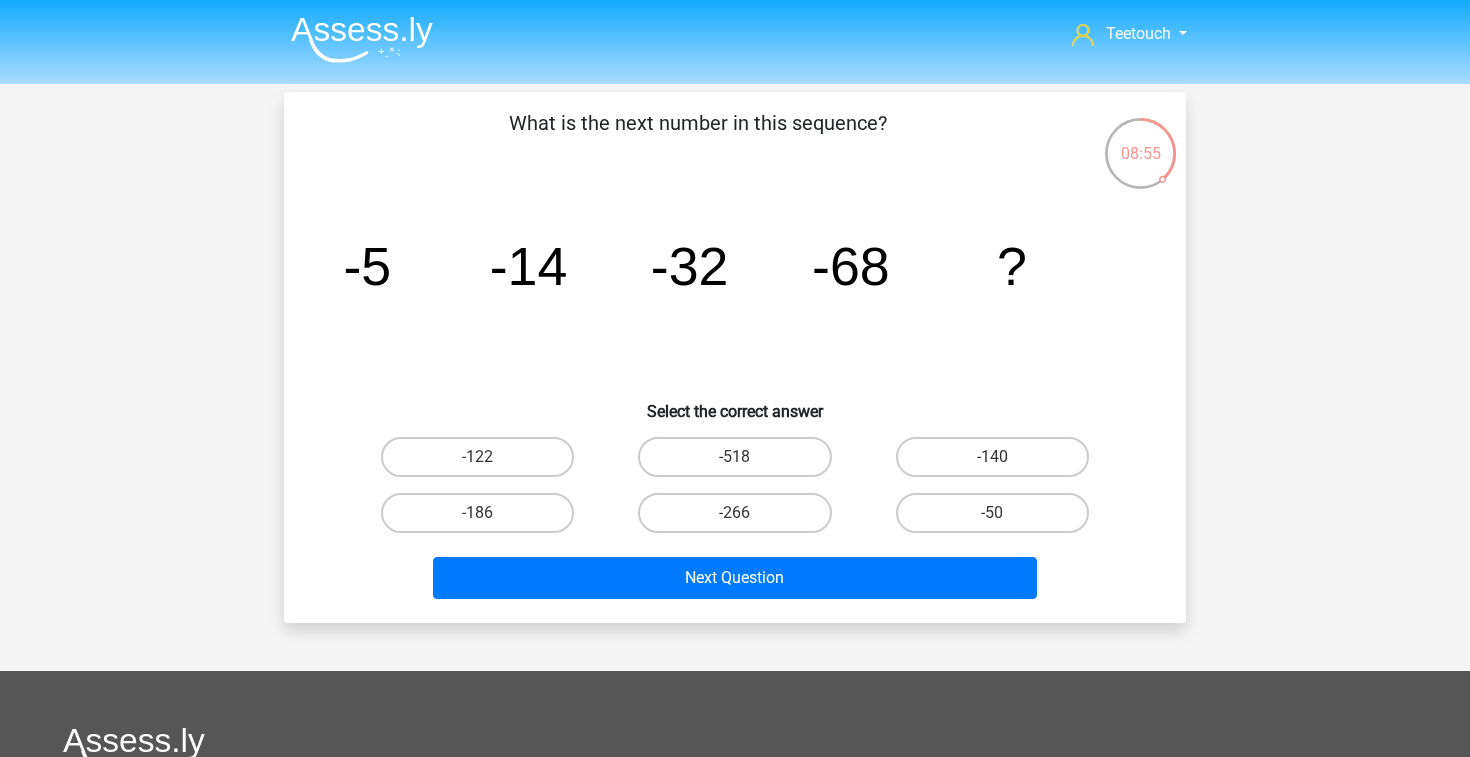 drag, startPoint x: 482, startPoint y: 262, endPoint x: 749, endPoint y: 273, distance: 267.2265 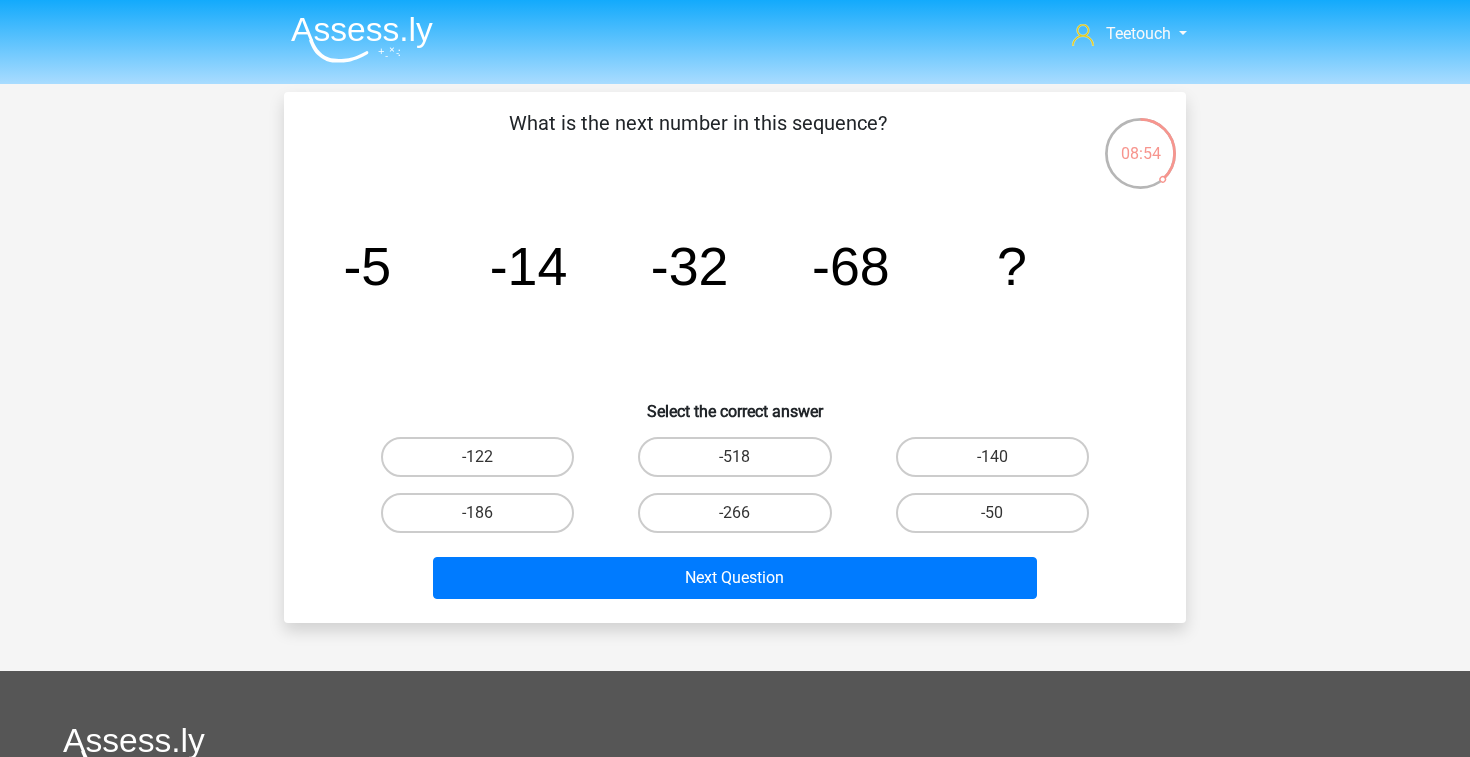 click on "image/svg+xml
-5
-14
-32
-68
?" 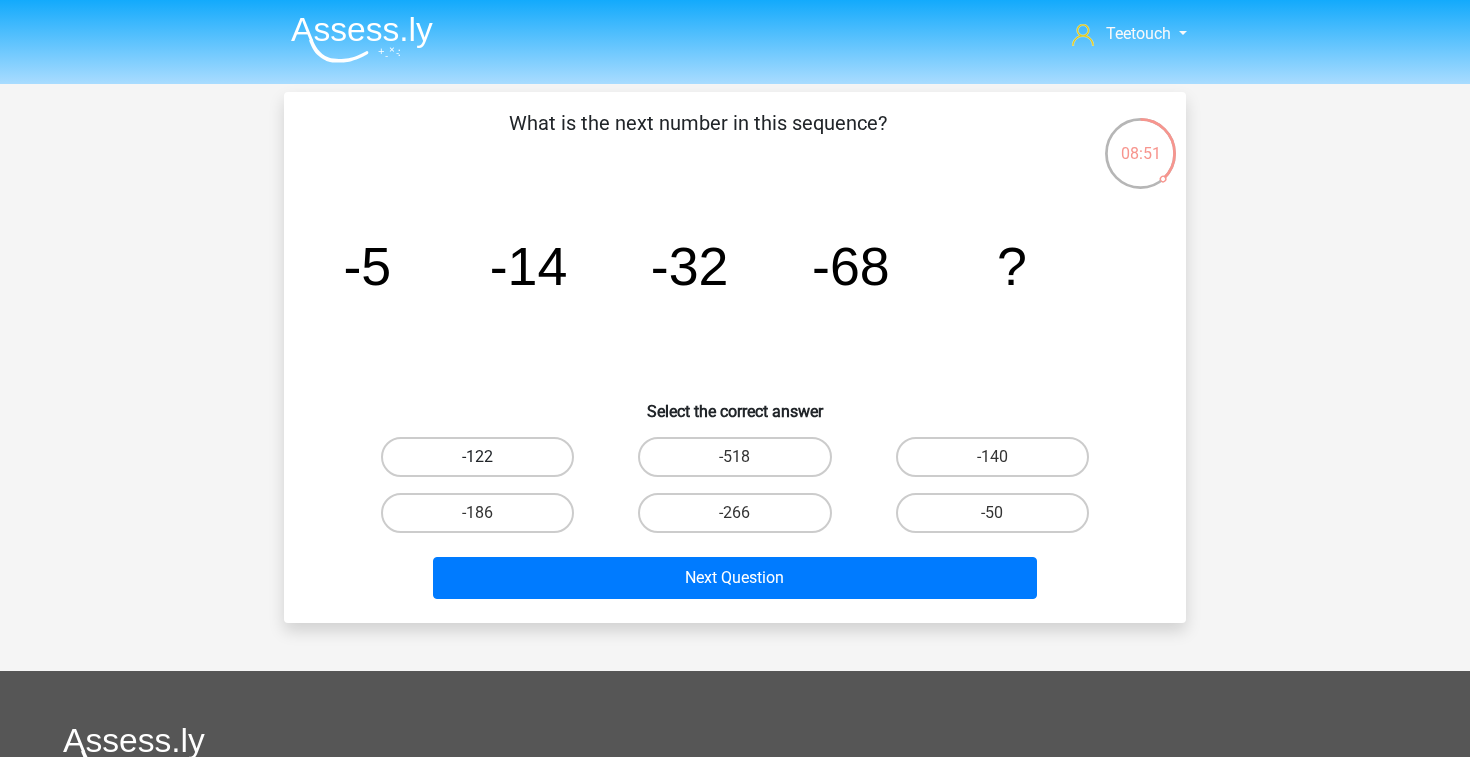 click on "-122" at bounding box center [477, 457] 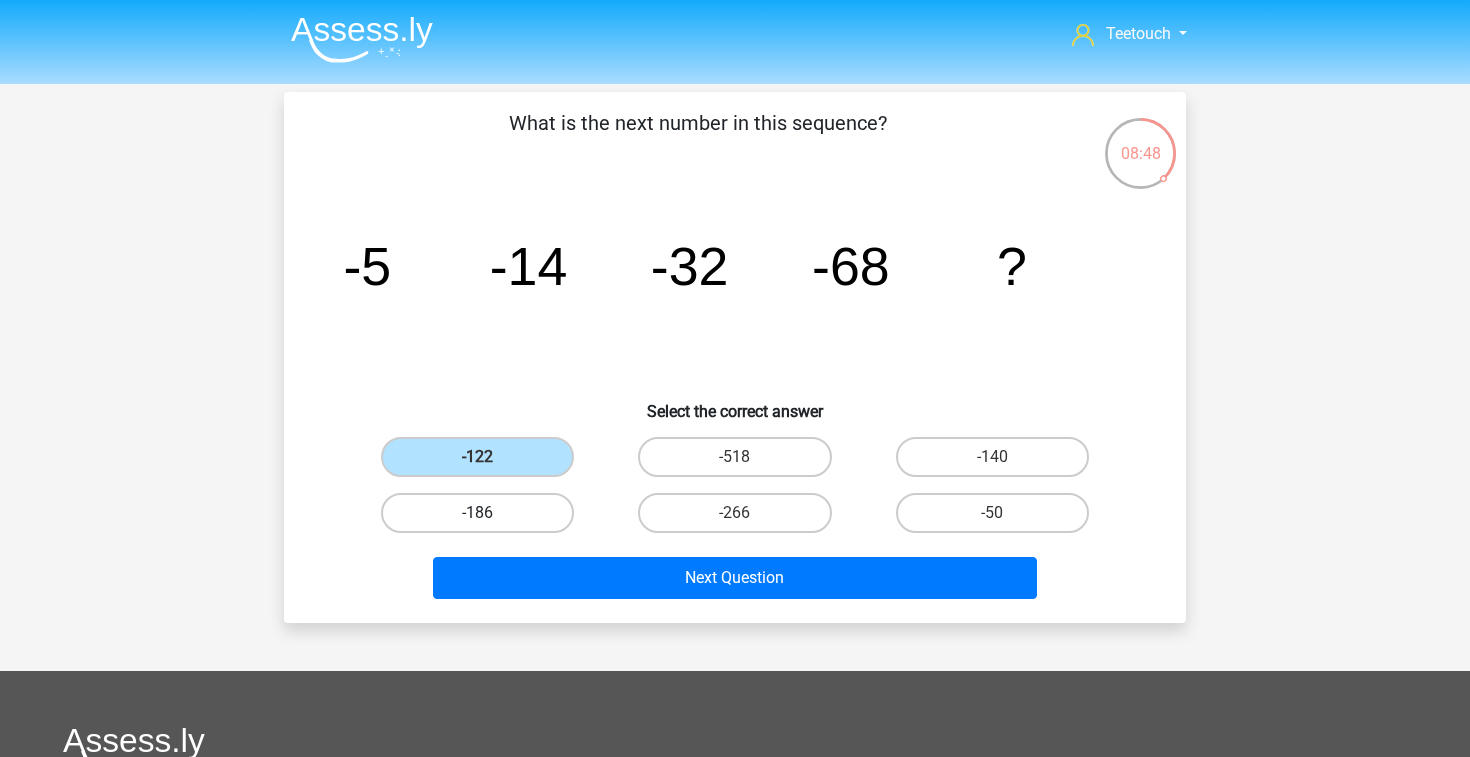 click on "-186" at bounding box center [477, 513] 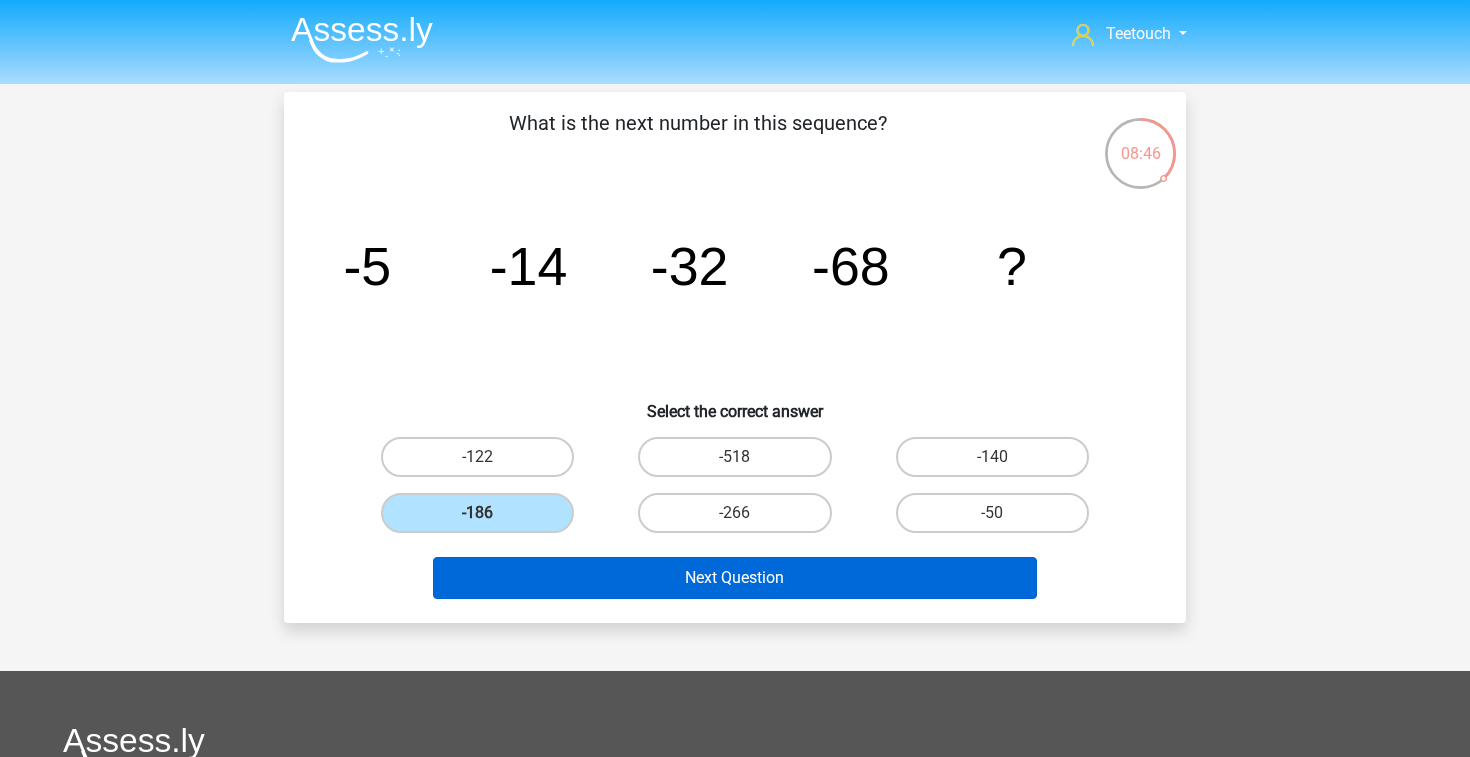 click on "Next Question" at bounding box center (735, 578) 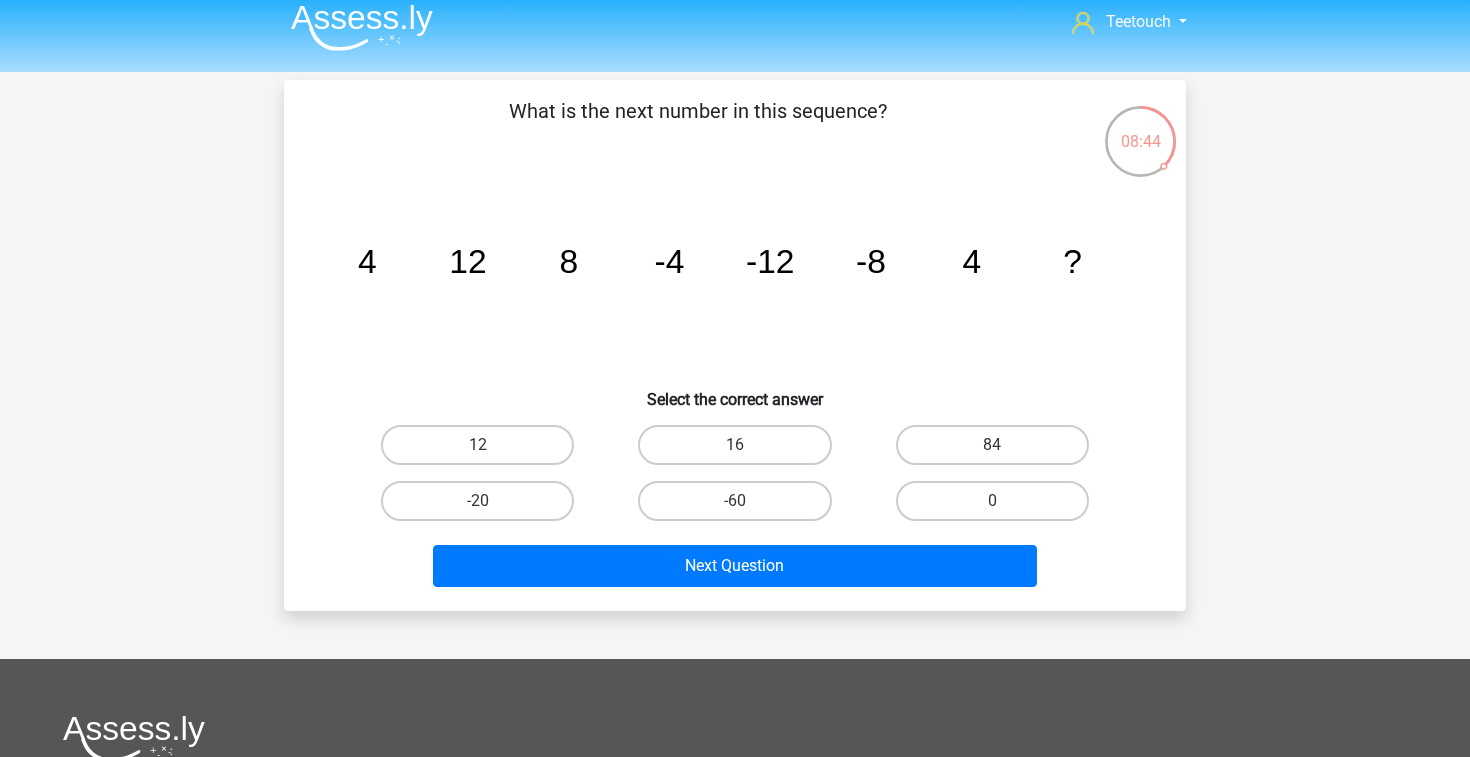 scroll, scrollTop: 0, scrollLeft: 0, axis: both 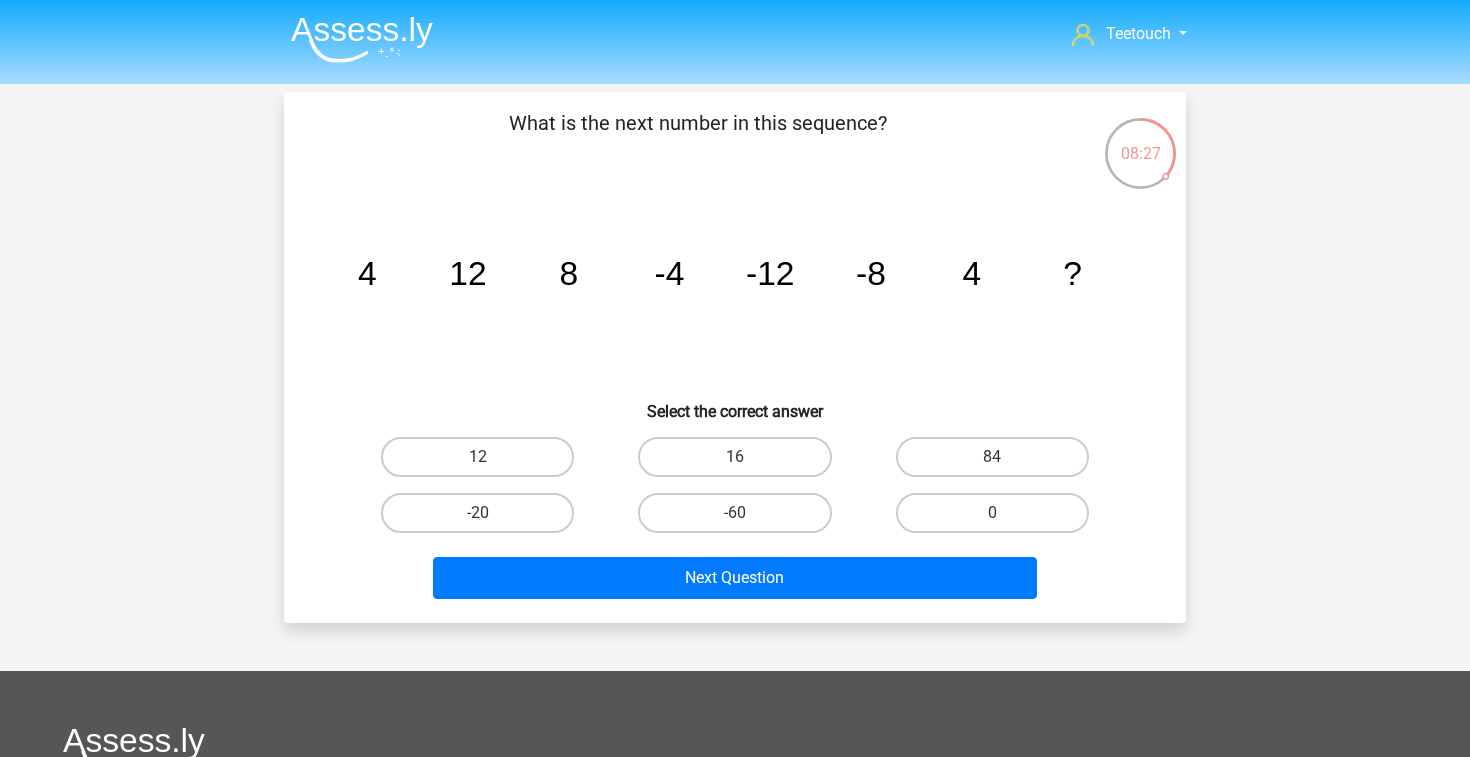 click on "12" at bounding box center (477, 457) 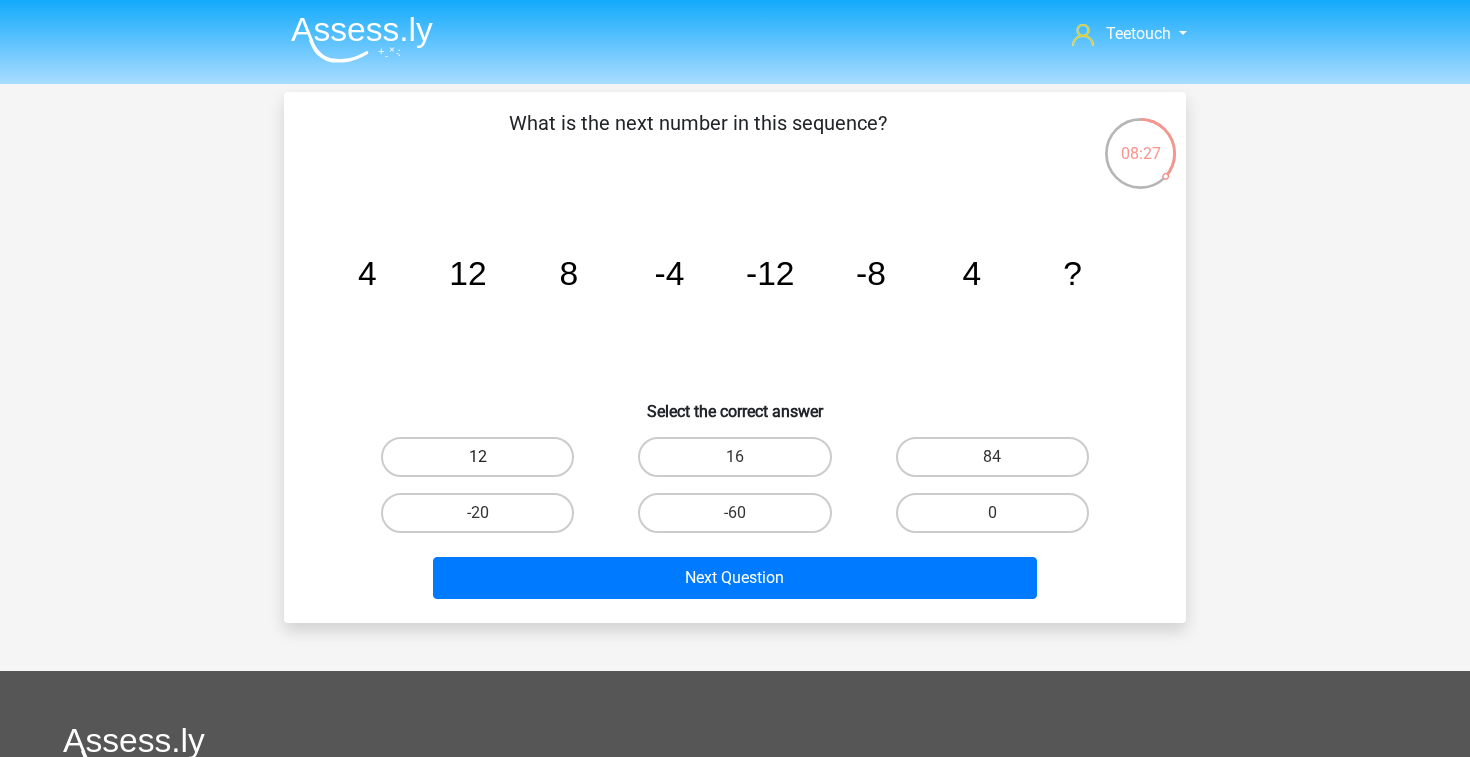 click on "12" at bounding box center (477, 457) 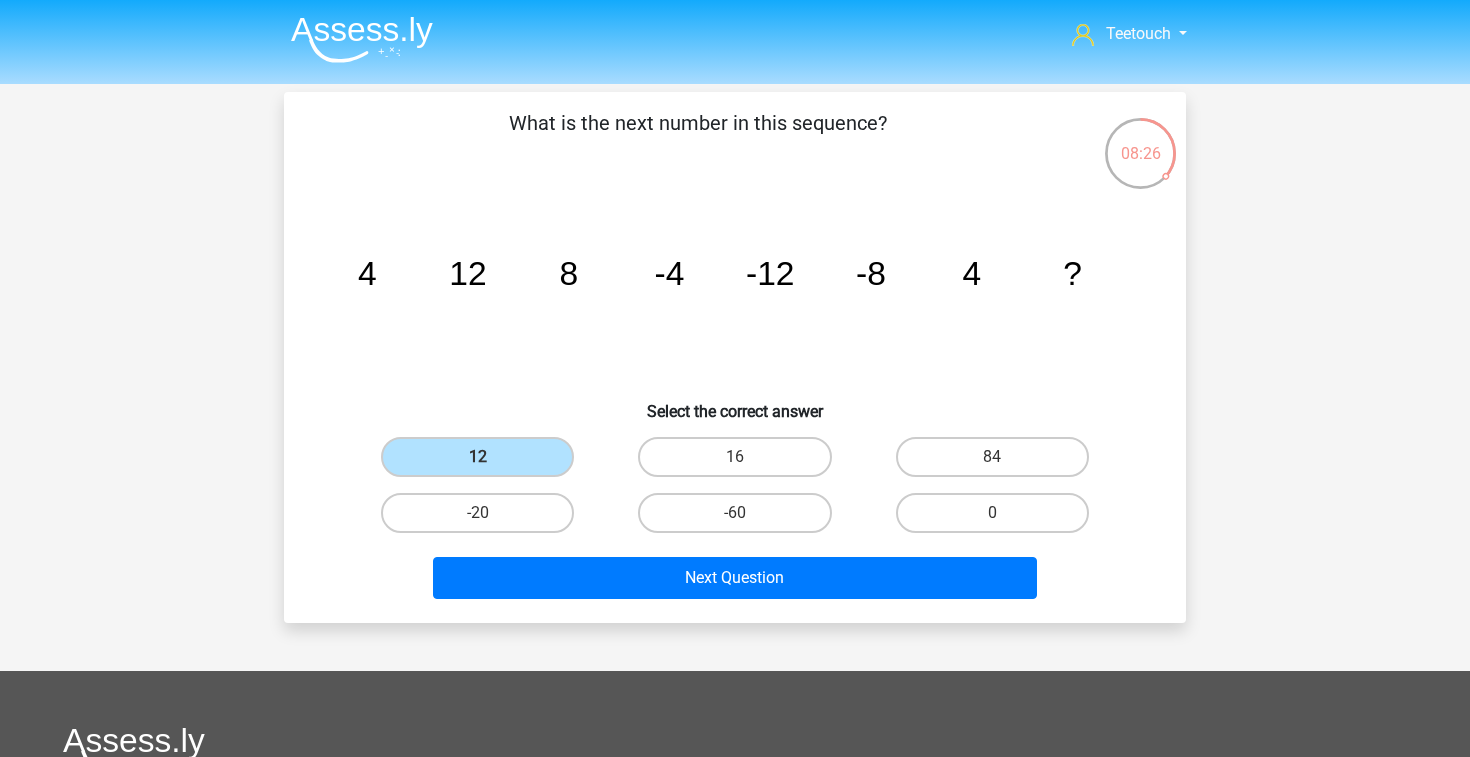 click on "What is the next number in this sequence?
image/svg+xml
4
12
8
-4
-12
-8
4
?
Select the correct answer" at bounding box center (735, 357) 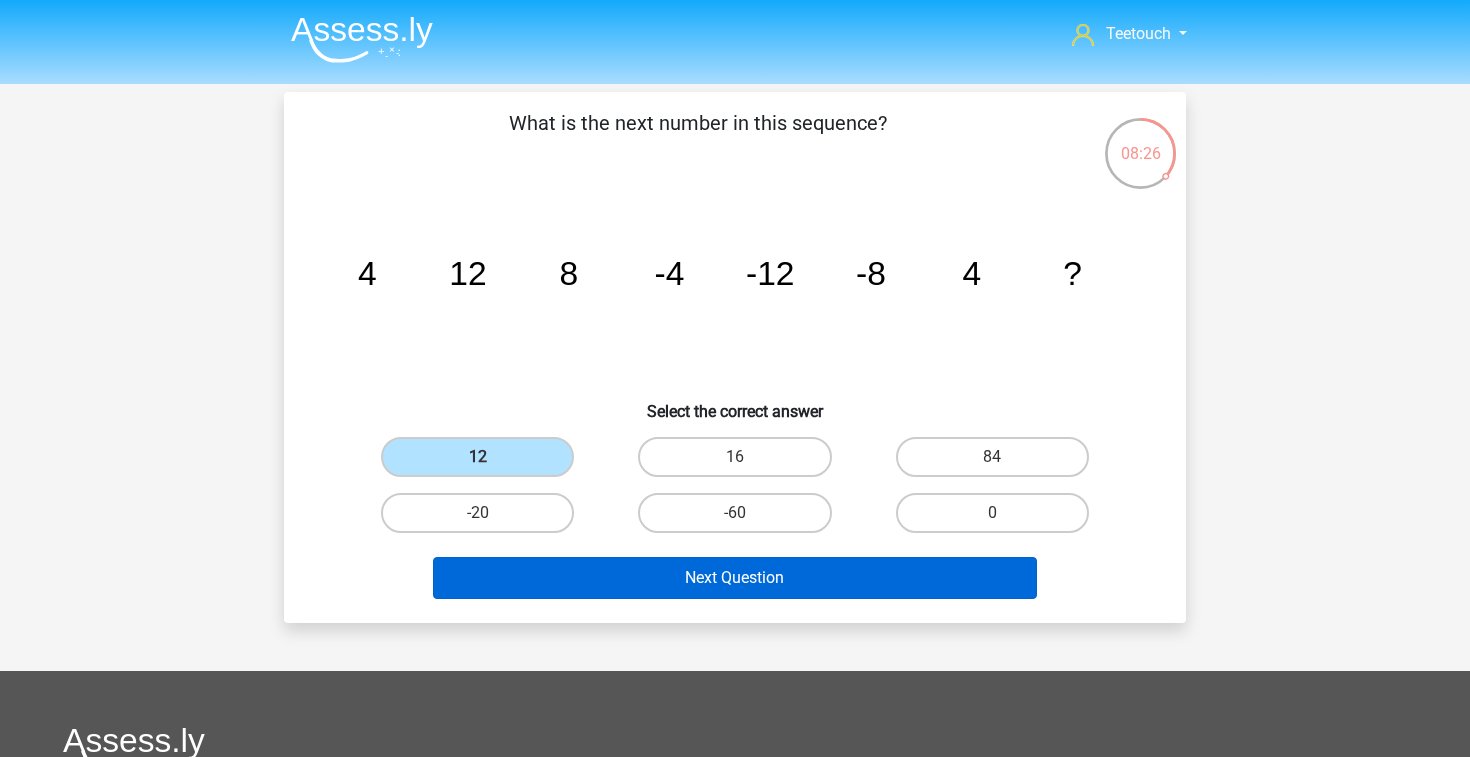 click on "Next Question" at bounding box center [735, 578] 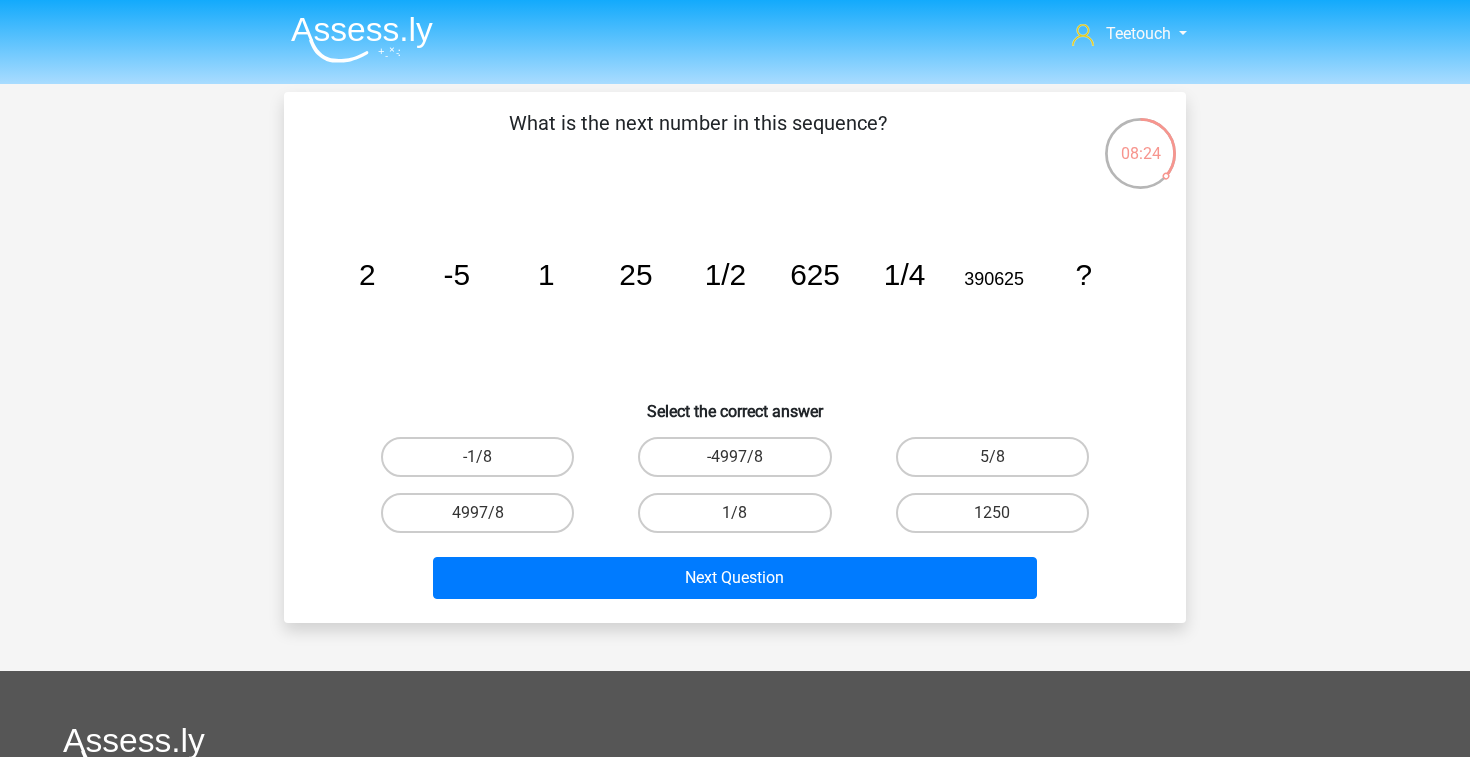 scroll, scrollTop: 0, scrollLeft: 0, axis: both 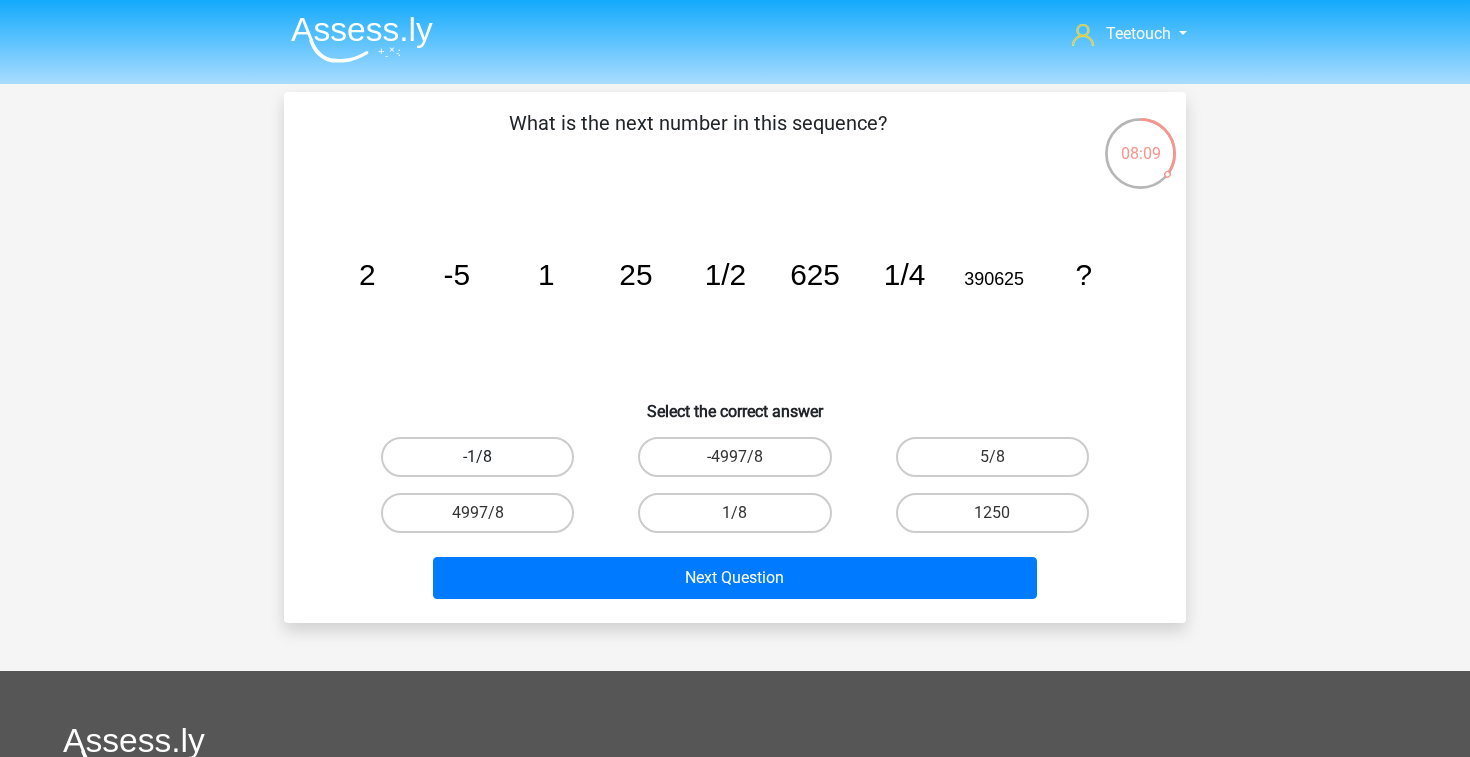 click on "-1/8" at bounding box center (477, 457) 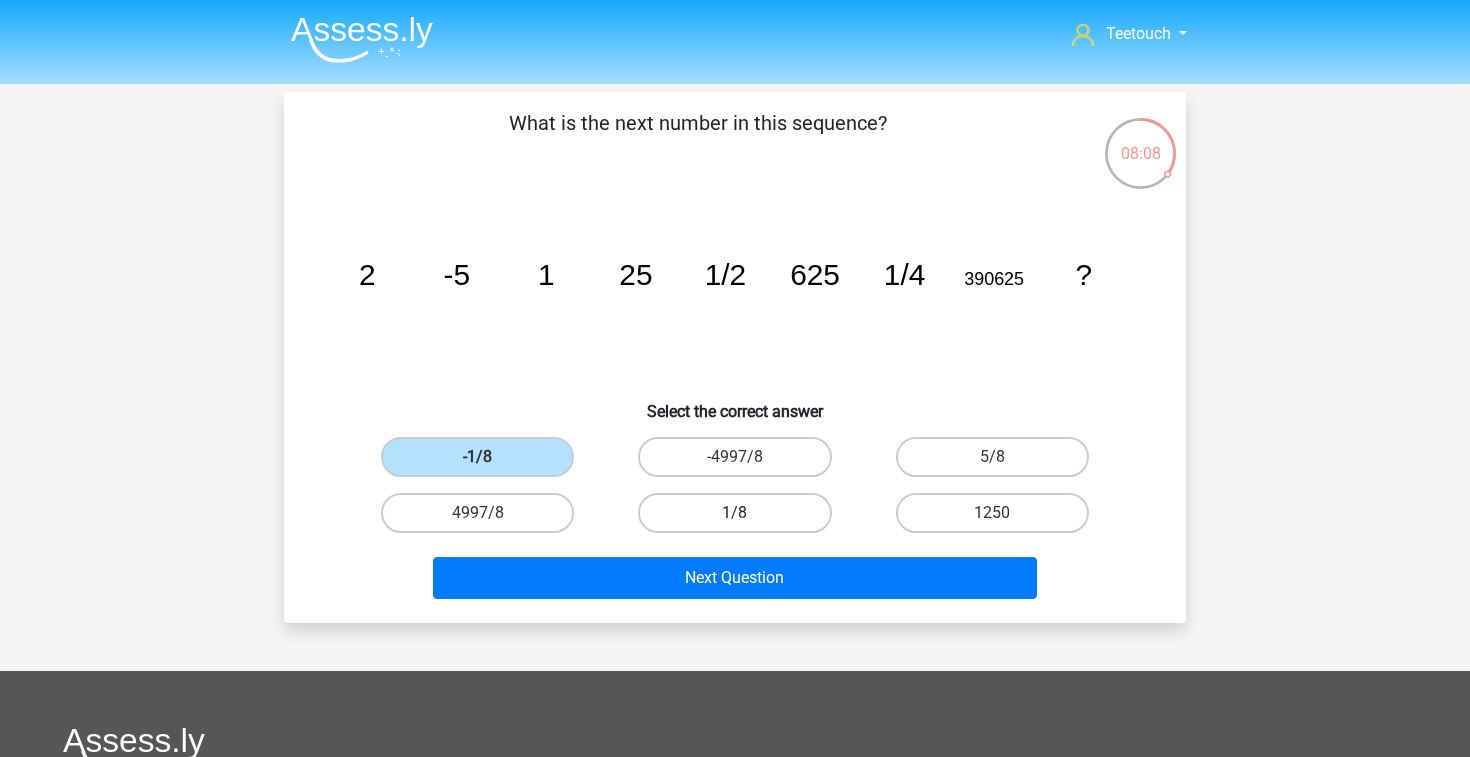 click on "1/8" at bounding box center [734, 513] 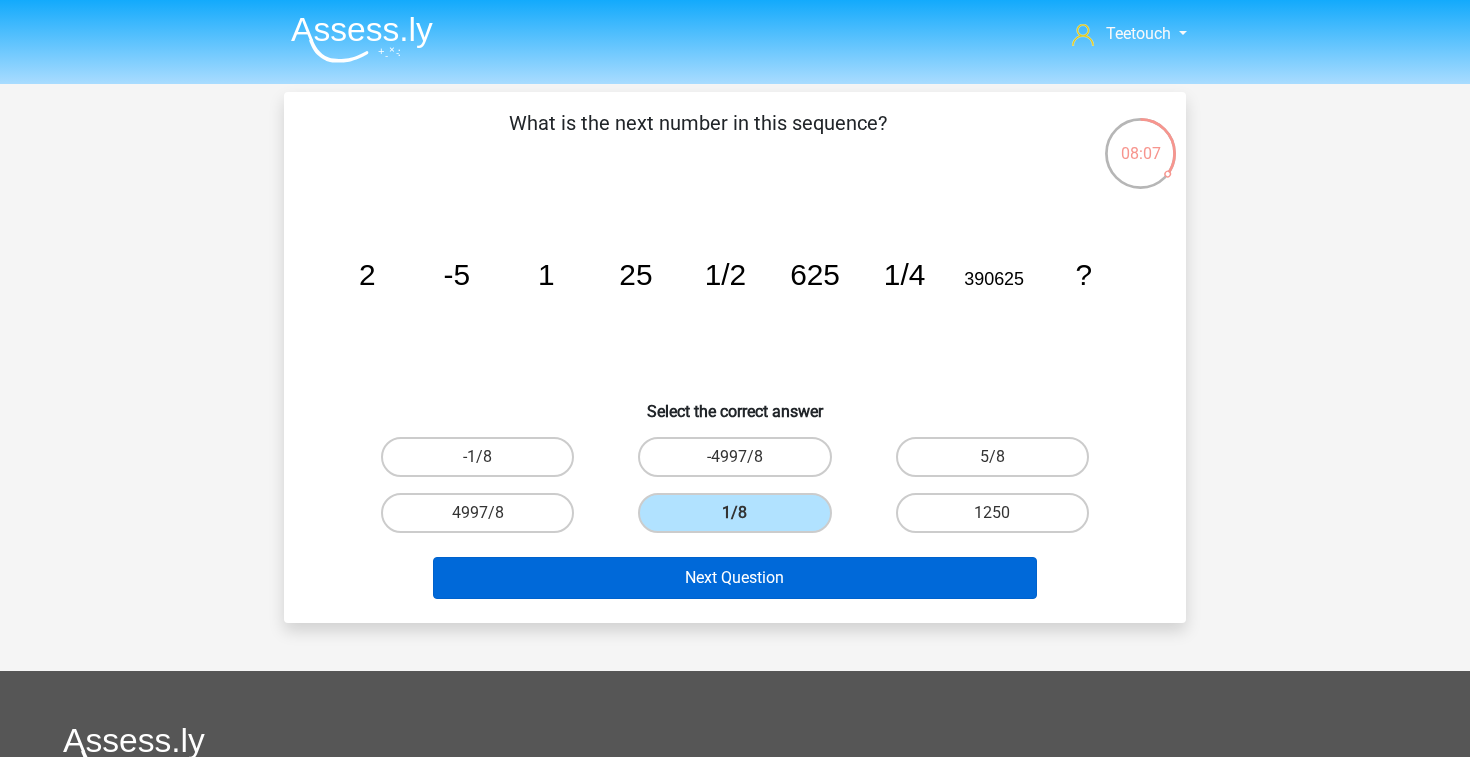 click on "Next Question" at bounding box center (735, 578) 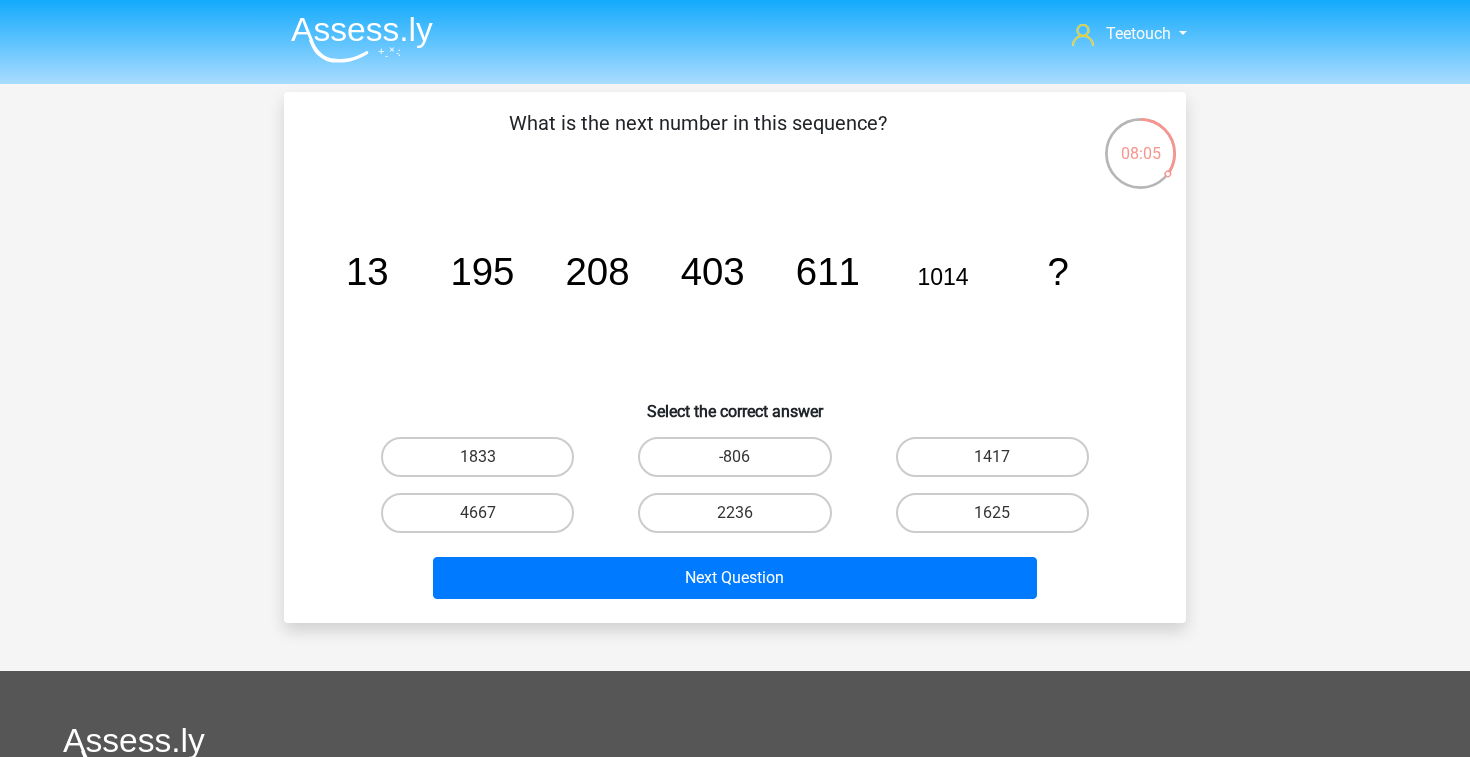 scroll, scrollTop: 0, scrollLeft: 0, axis: both 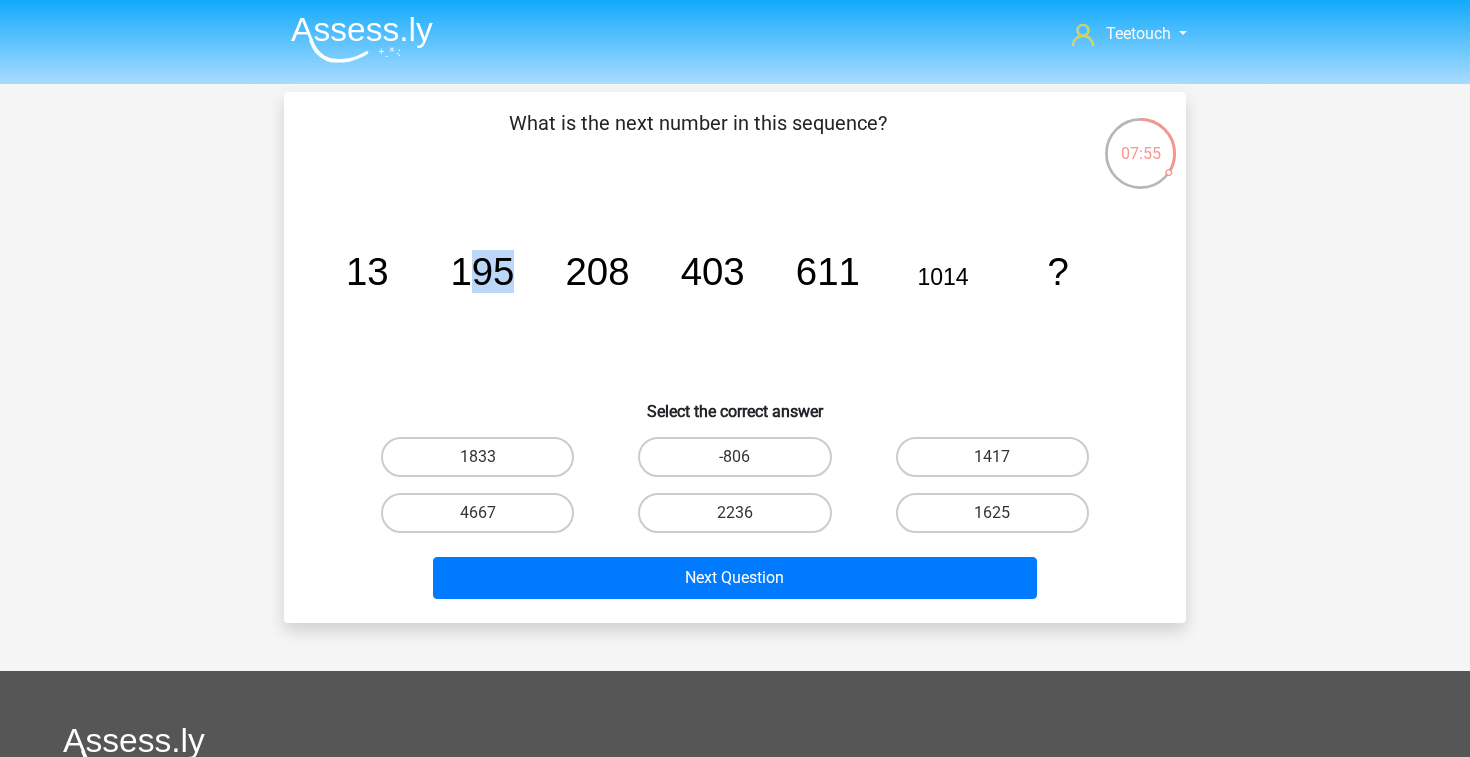 drag, startPoint x: 503, startPoint y: 276, endPoint x: 570, endPoint y: 274, distance: 67.02985 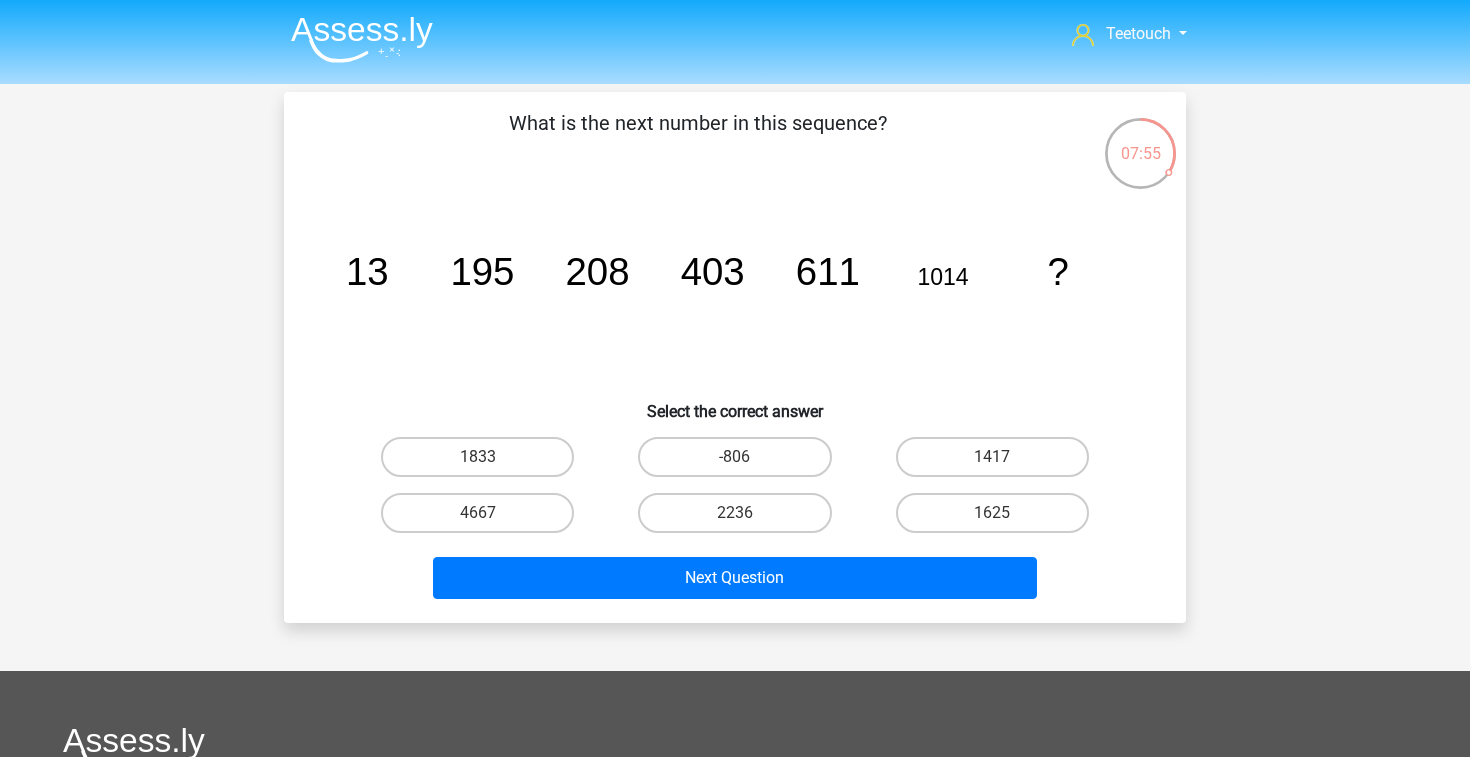click on "image/svg+xml
13
195
208
403
611
1014
?" 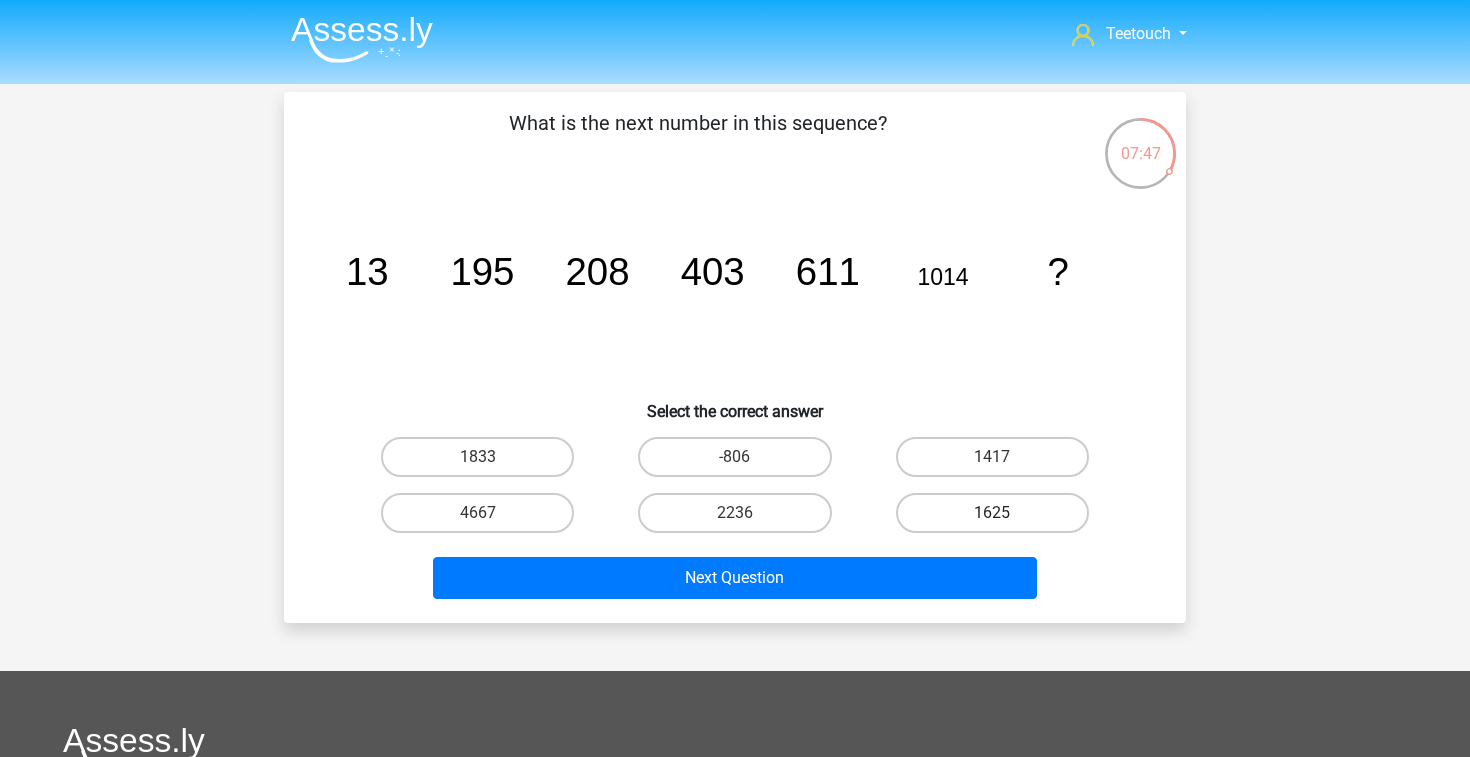 click on "1625" at bounding box center (992, 513) 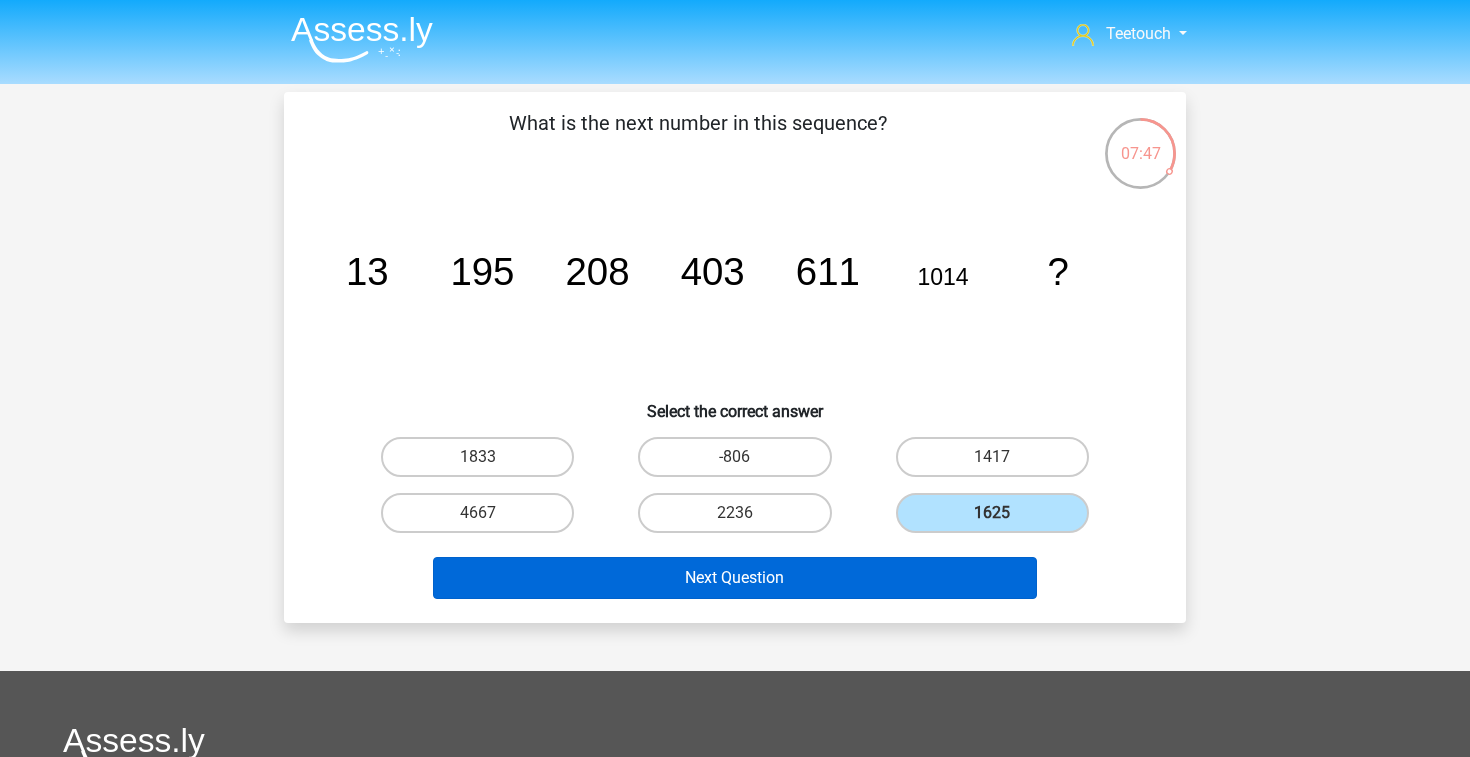 click on "Next Question" at bounding box center [735, 578] 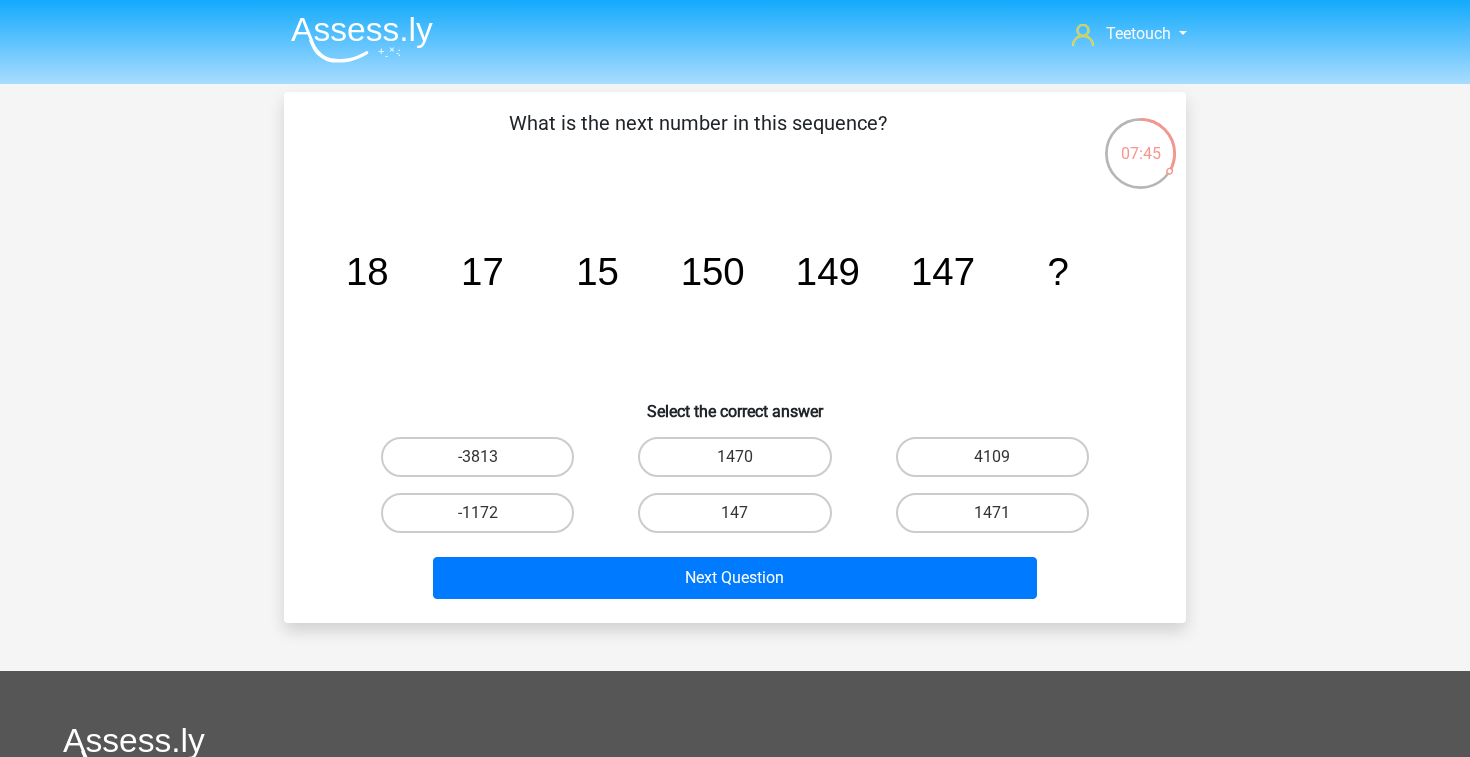 scroll, scrollTop: 0, scrollLeft: 0, axis: both 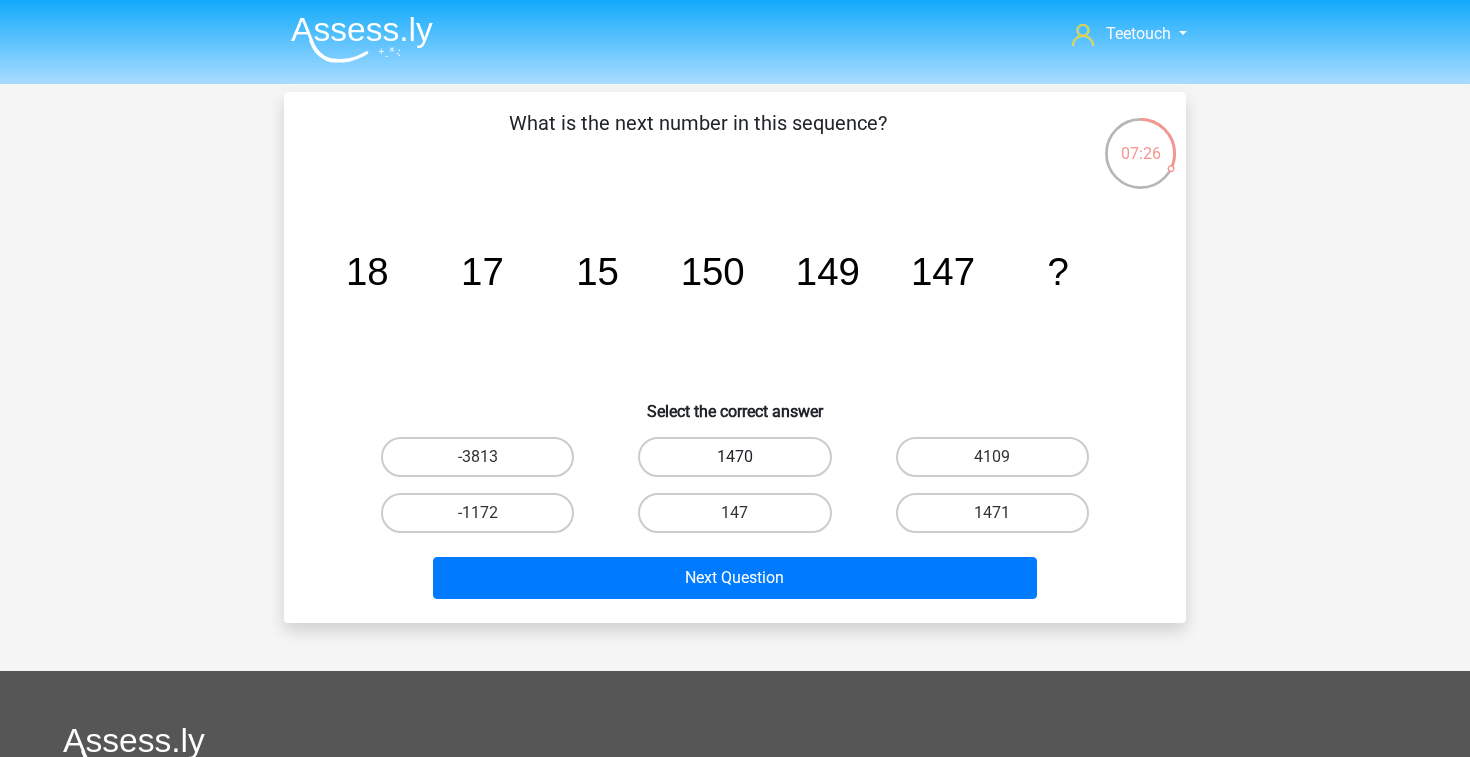 click on "1470" at bounding box center (734, 457) 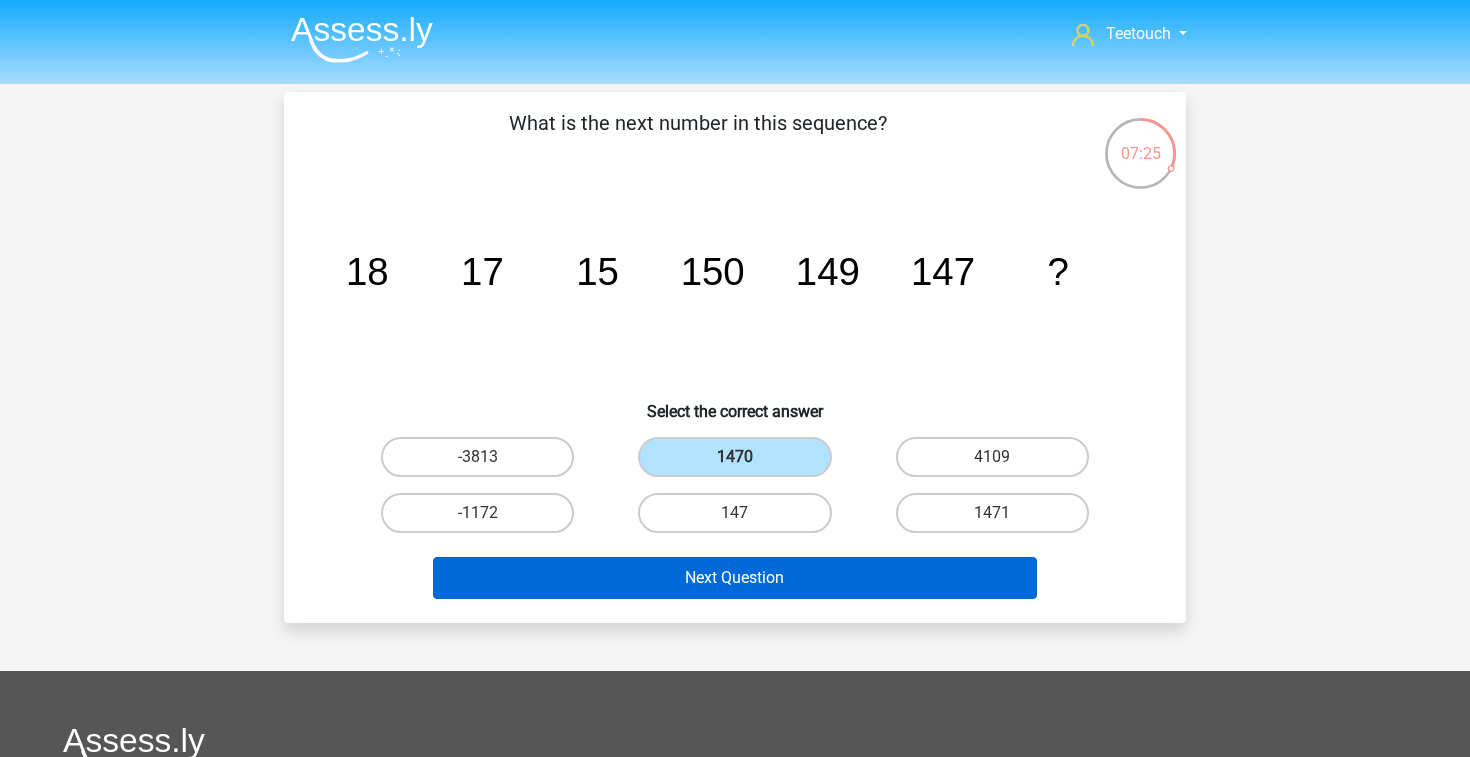click on "Next Question" at bounding box center [735, 578] 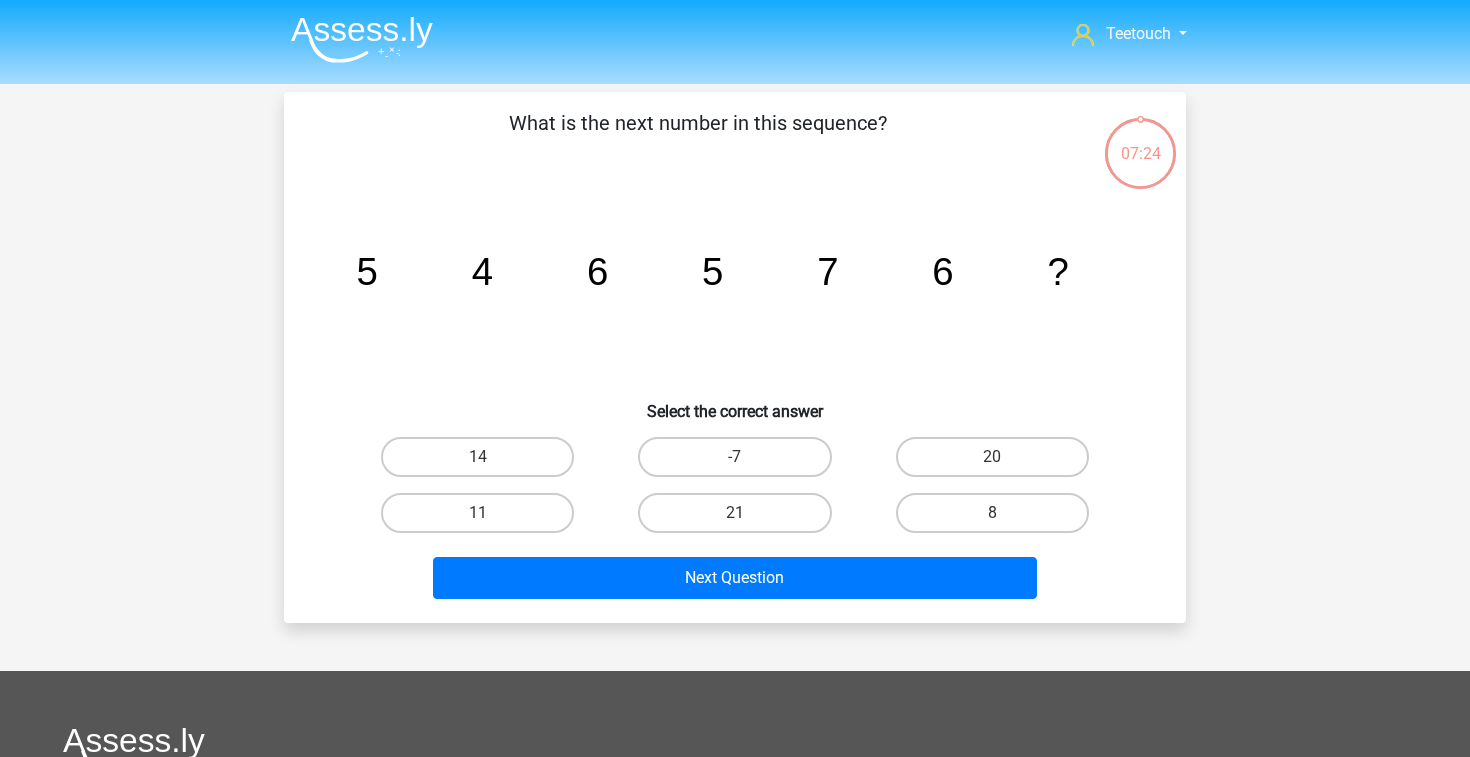scroll, scrollTop: 0, scrollLeft: 0, axis: both 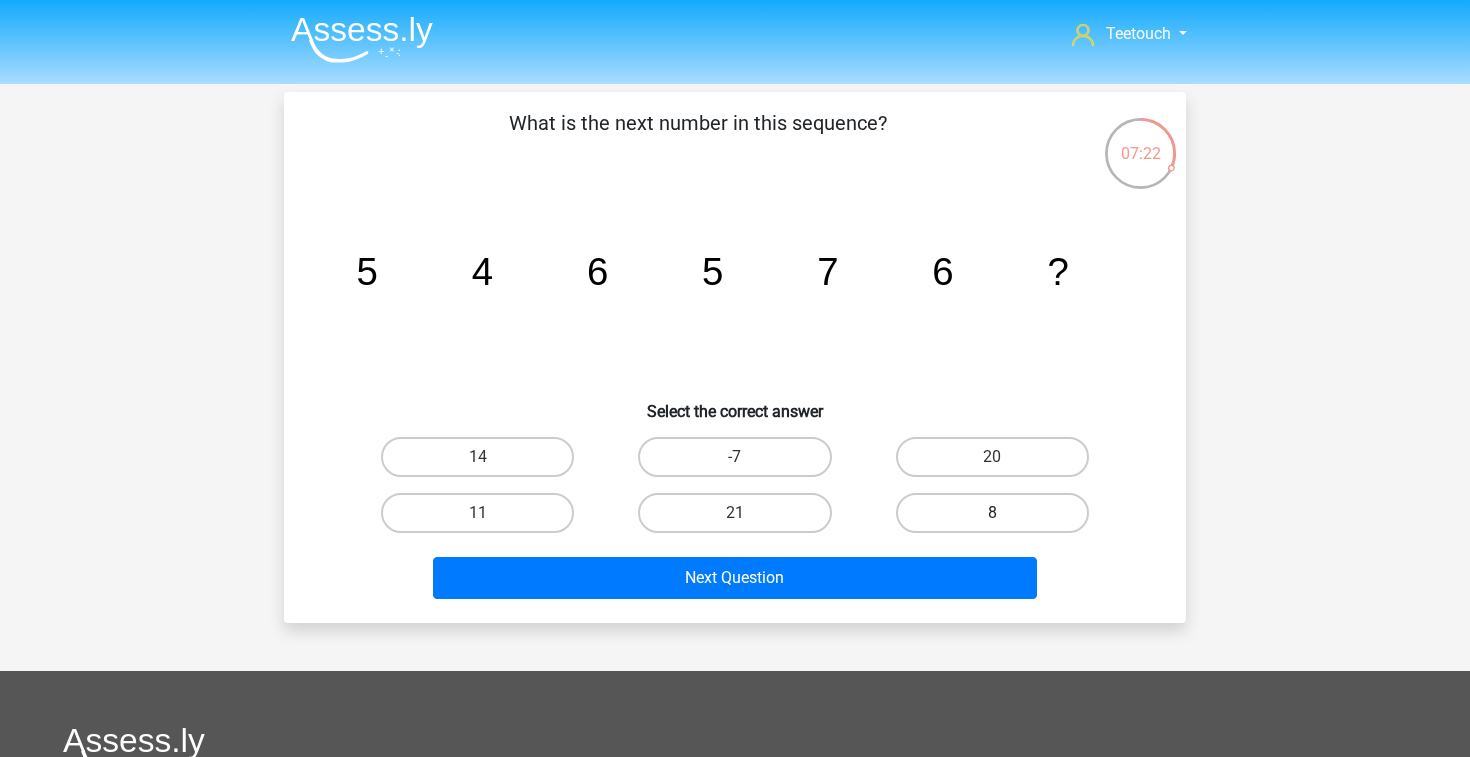 click on "8" at bounding box center [992, 513] 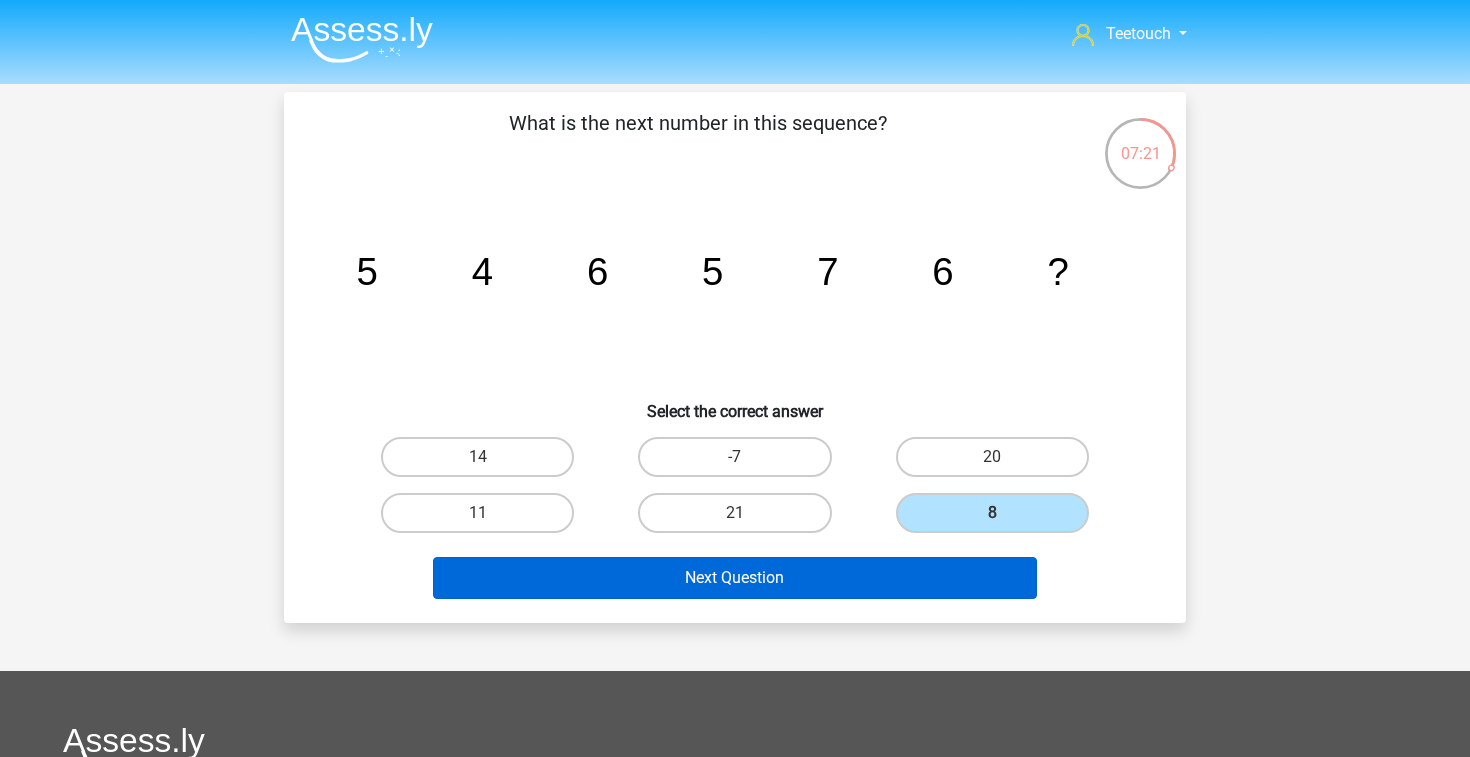 click on "Next Question" at bounding box center (735, 578) 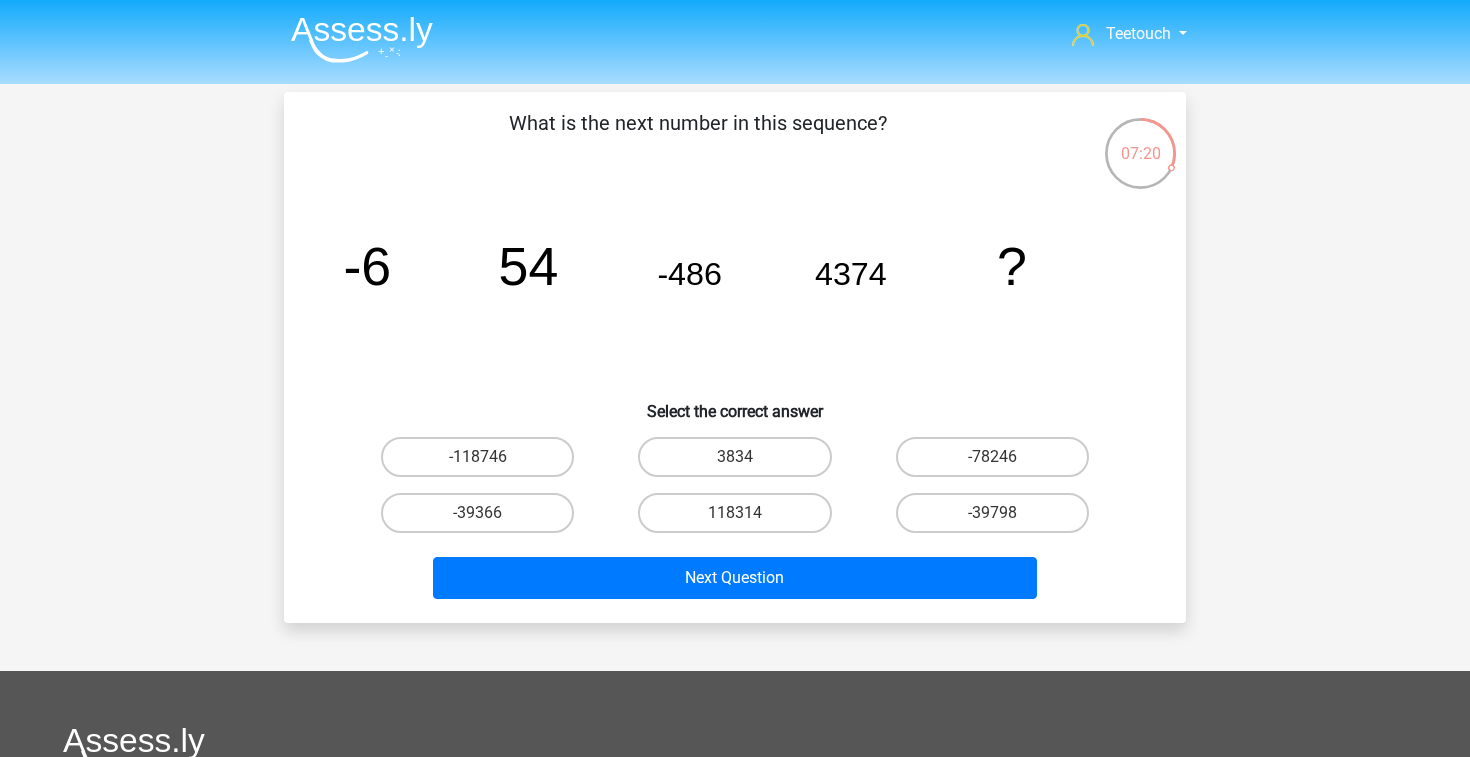 scroll, scrollTop: 0, scrollLeft: 0, axis: both 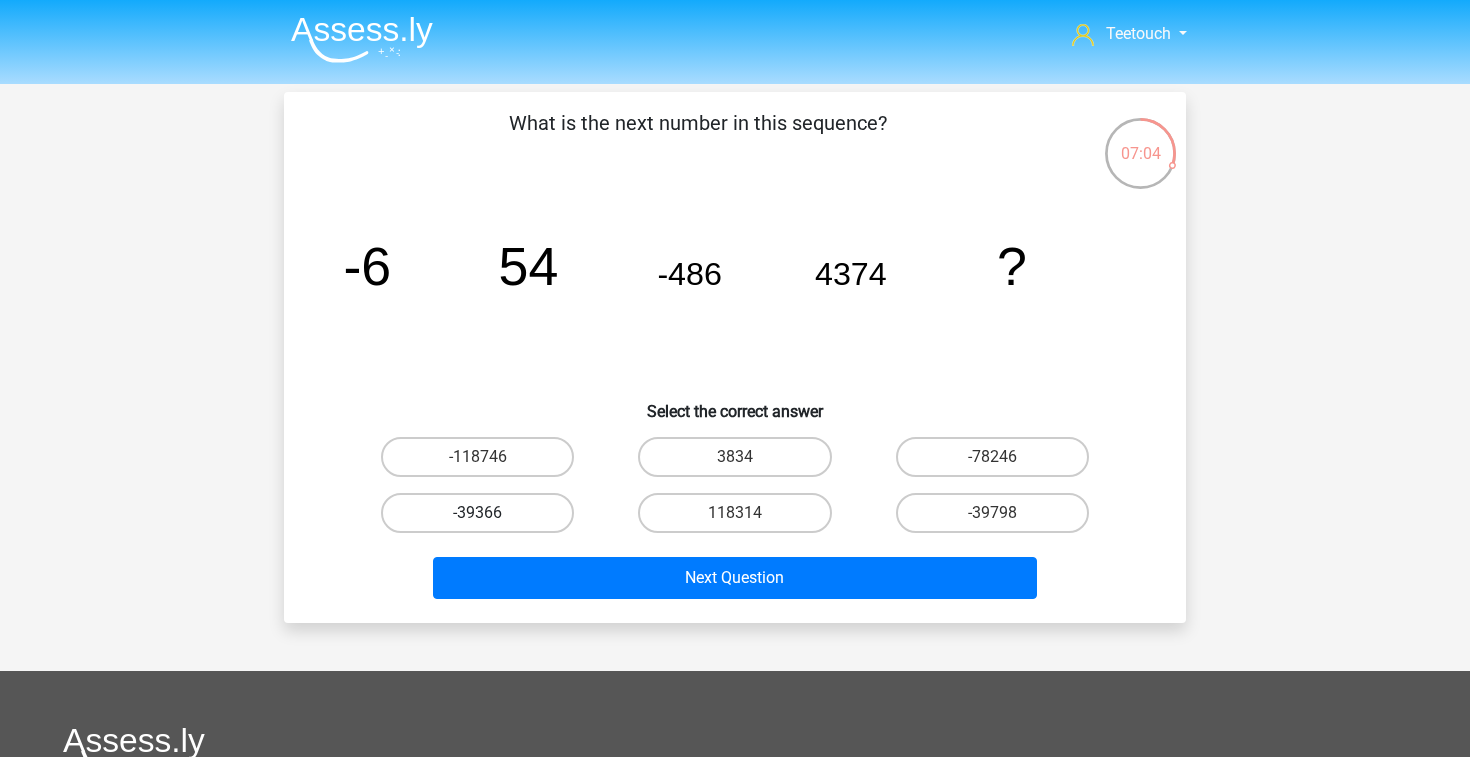 click on "-39366" at bounding box center [477, 513] 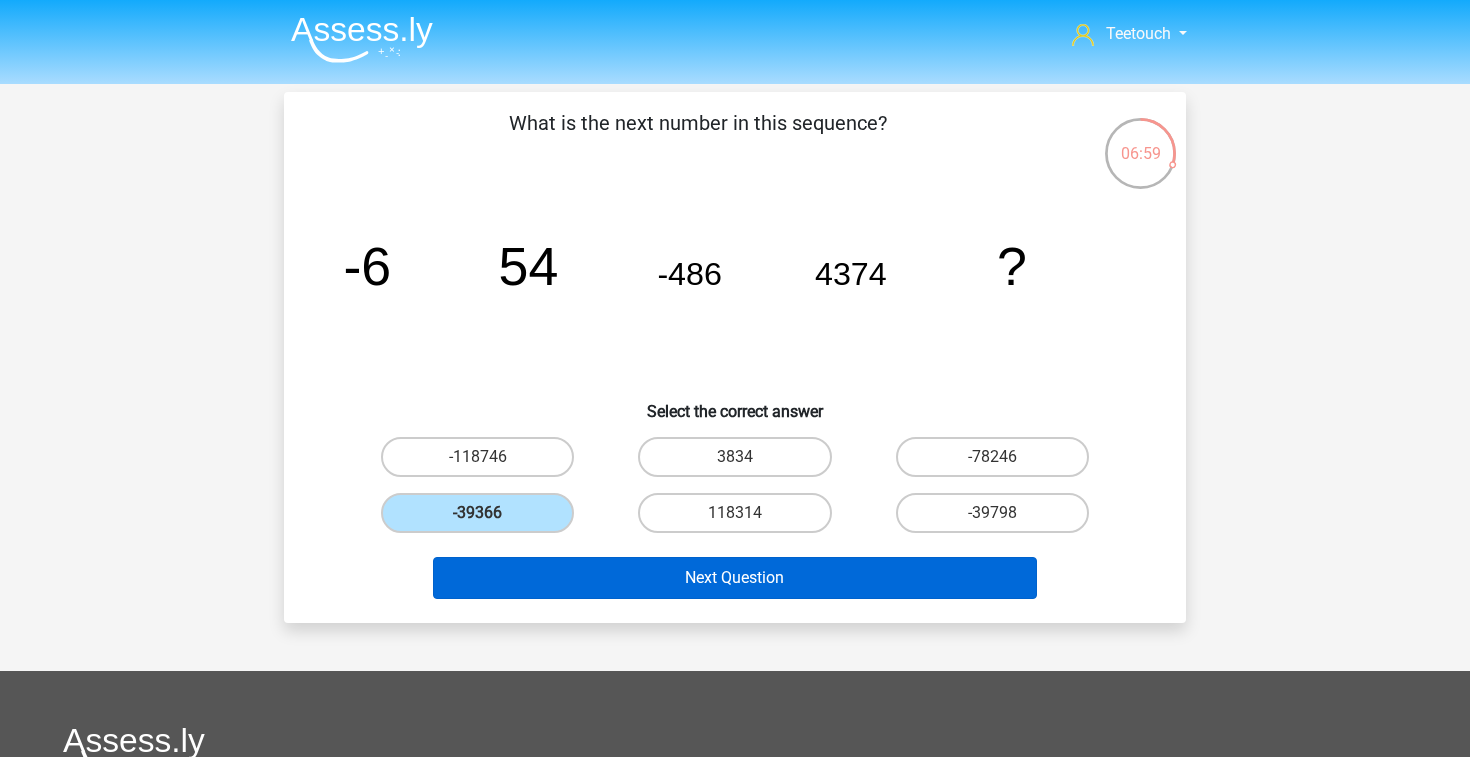 click on "Next Question" at bounding box center [735, 578] 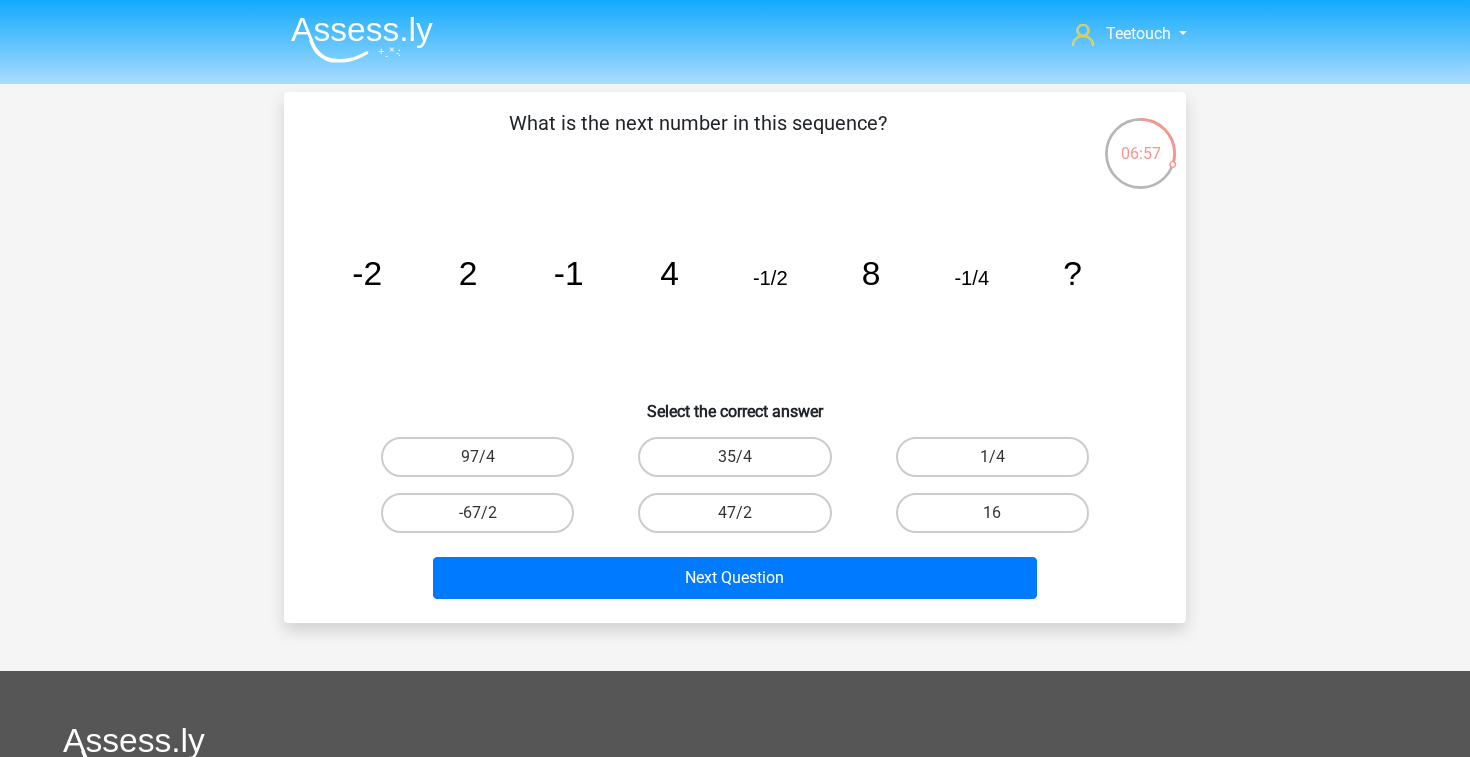 scroll, scrollTop: 0, scrollLeft: 0, axis: both 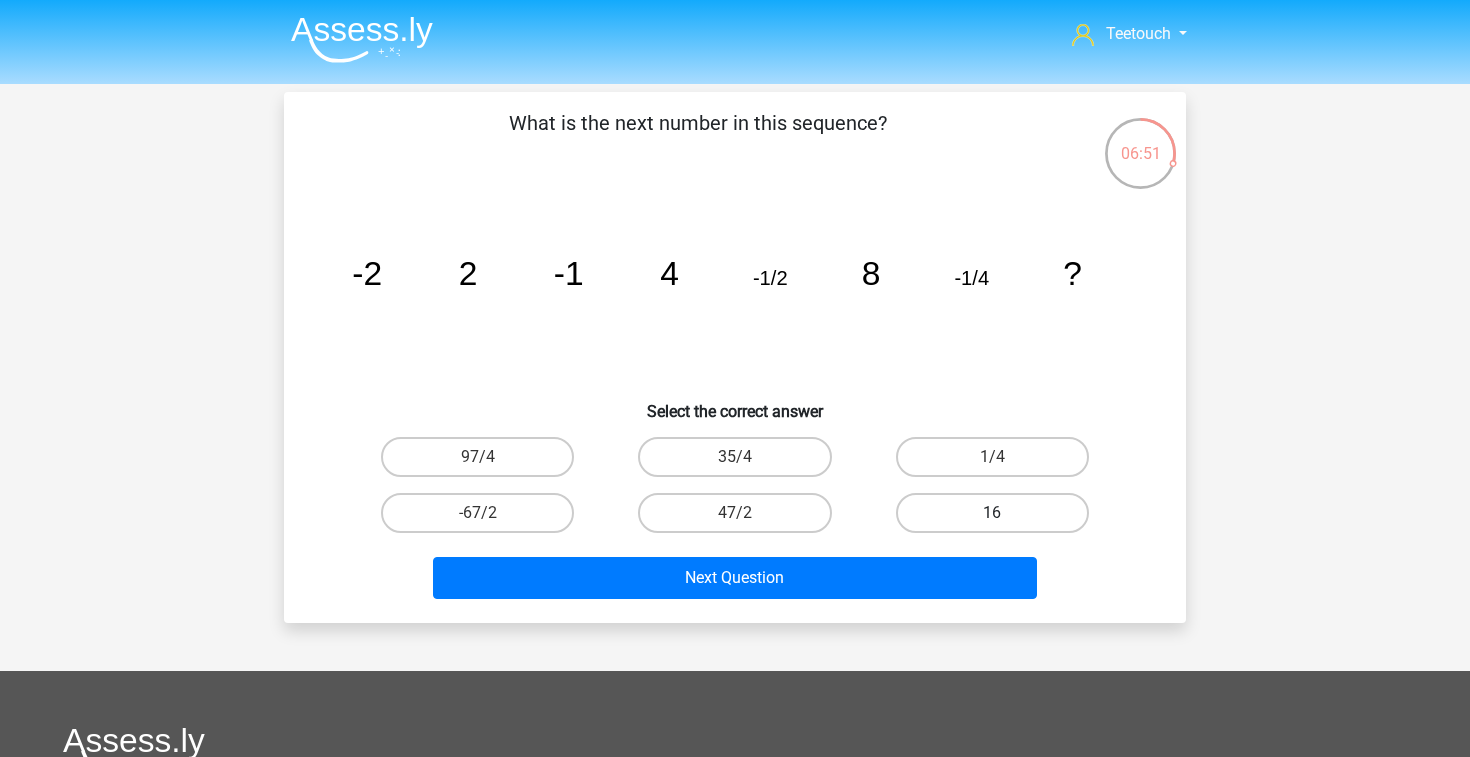 click on "16" at bounding box center [992, 513] 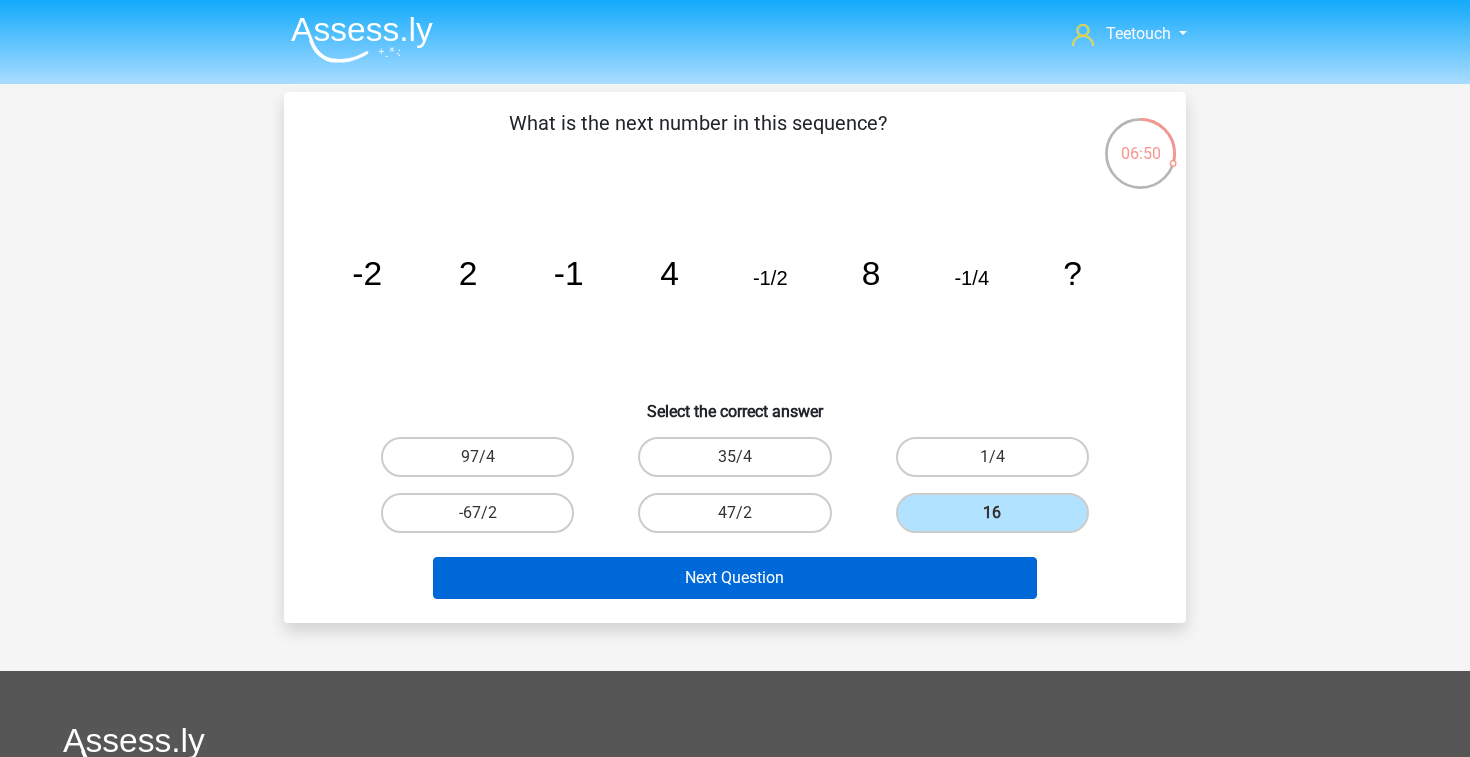 click on "Next Question" at bounding box center [735, 578] 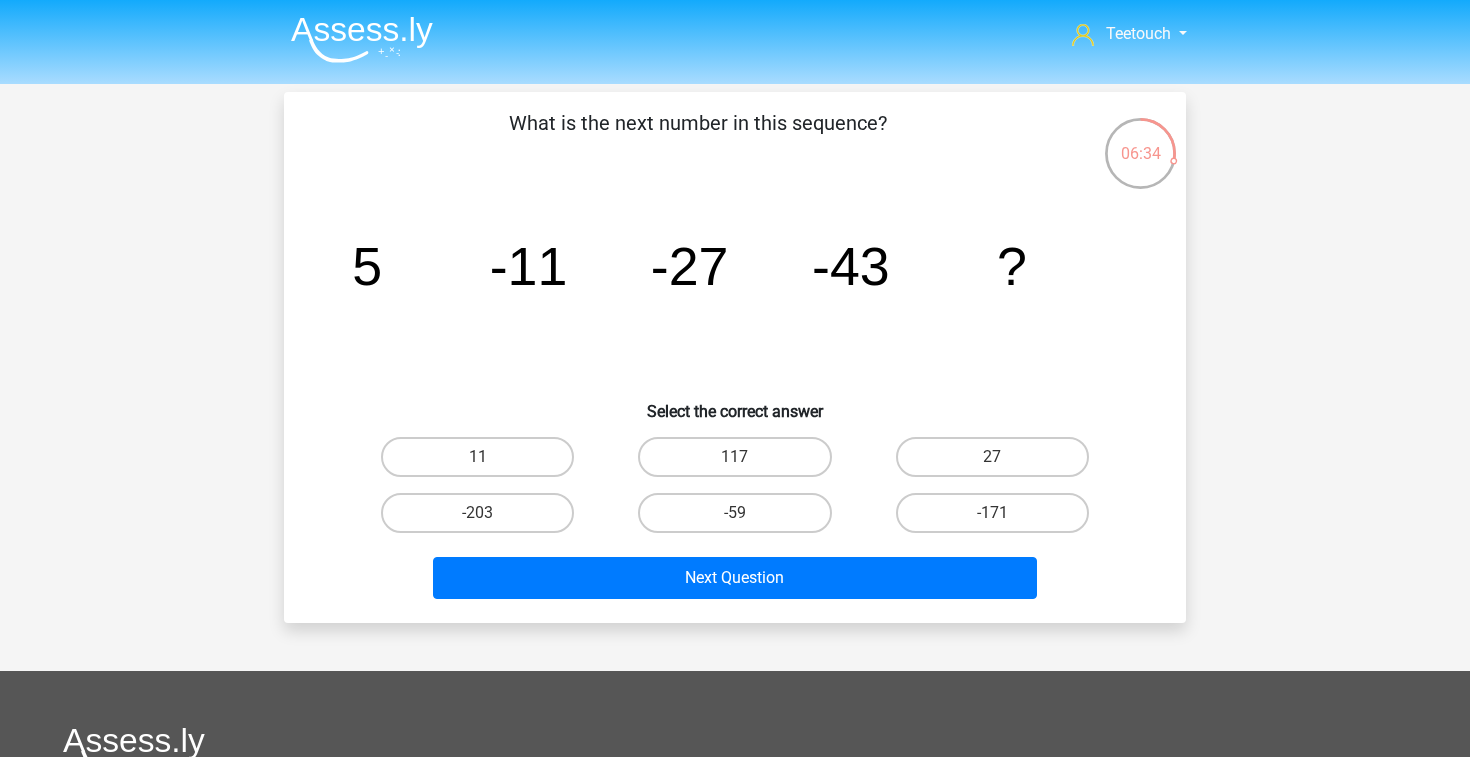 scroll, scrollTop: 0, scrollLeft: 0, axis: both 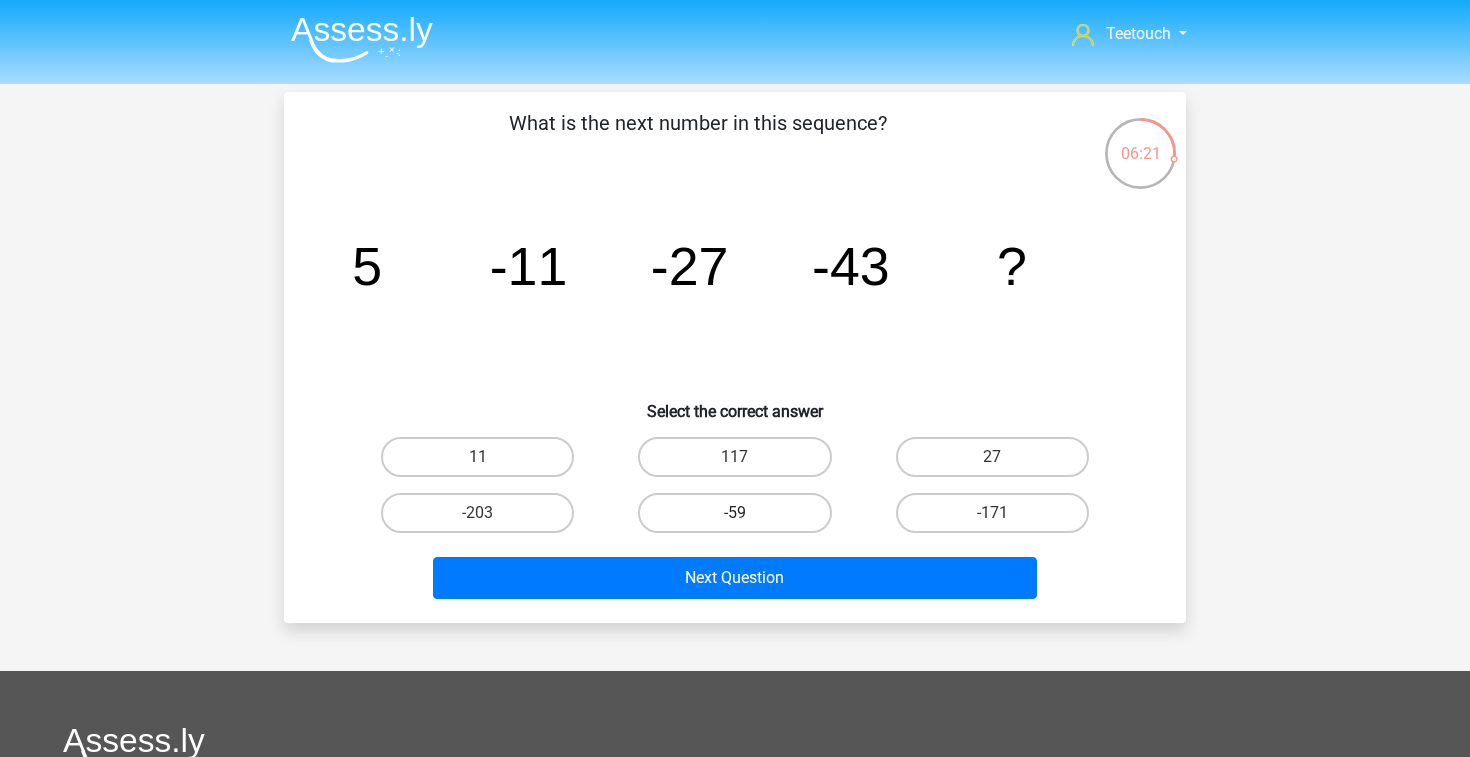 click on "-59" at bounding box center [734, 513] 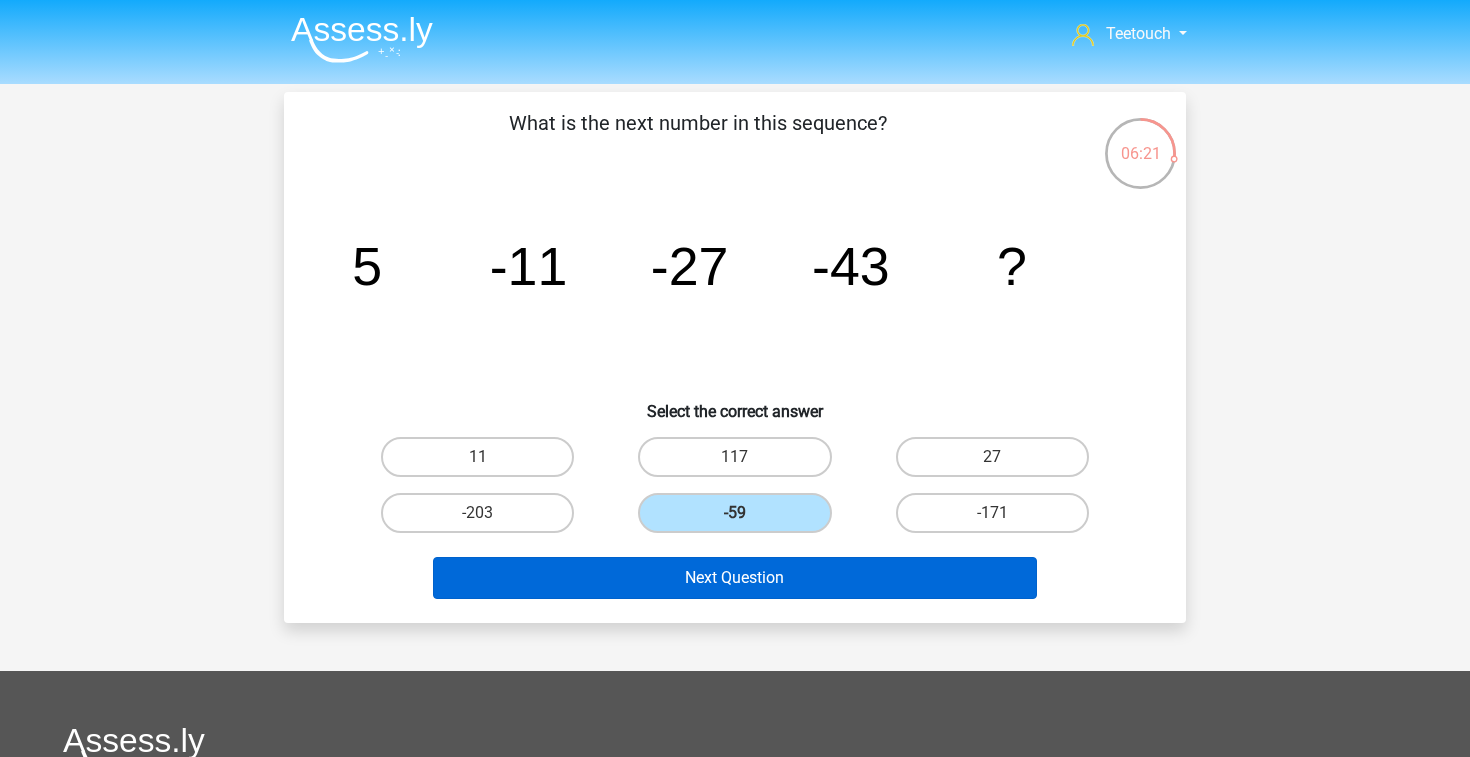 click on "Next Question" at bounding box center (735, 578) 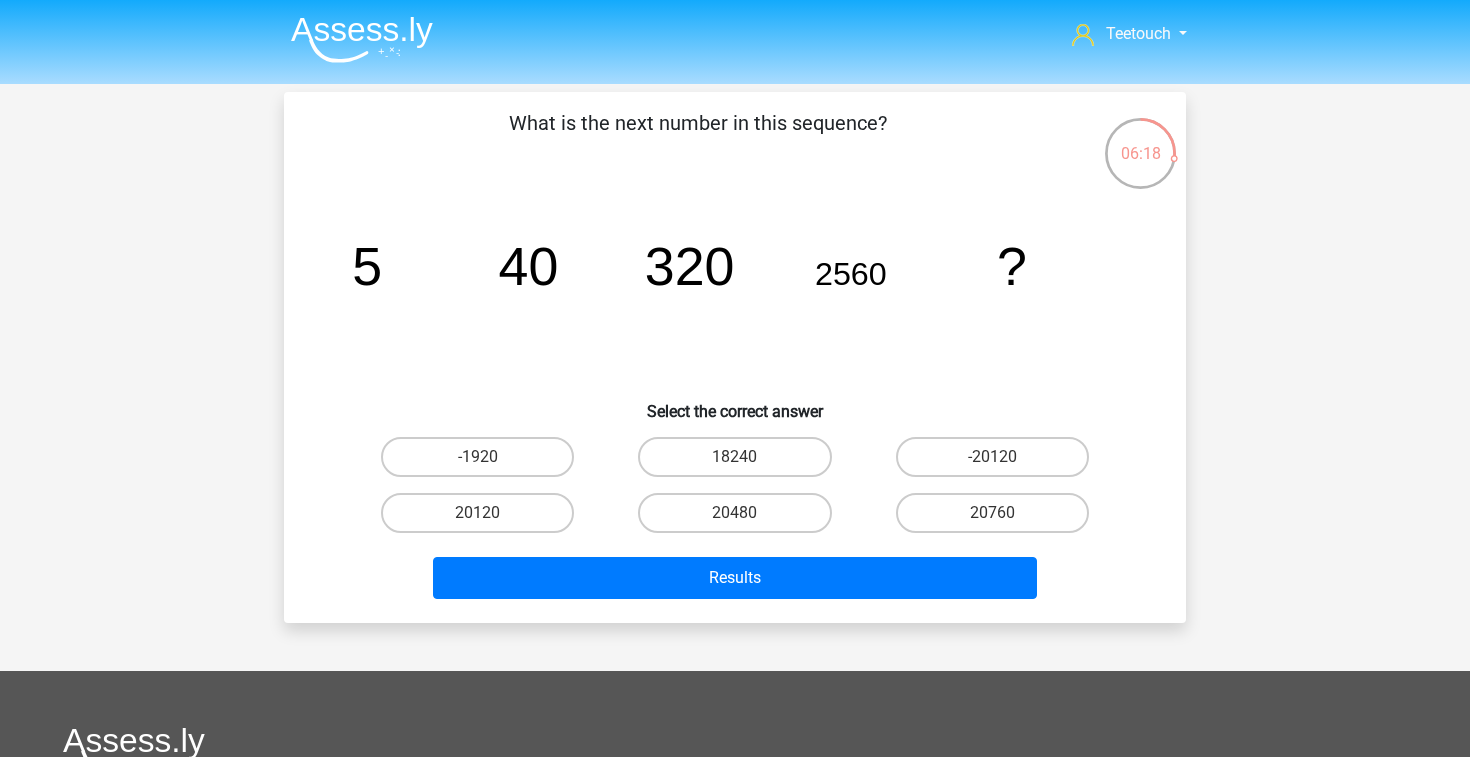 scroll, scrollTop: 0, scrollLeft: 0, axis: both 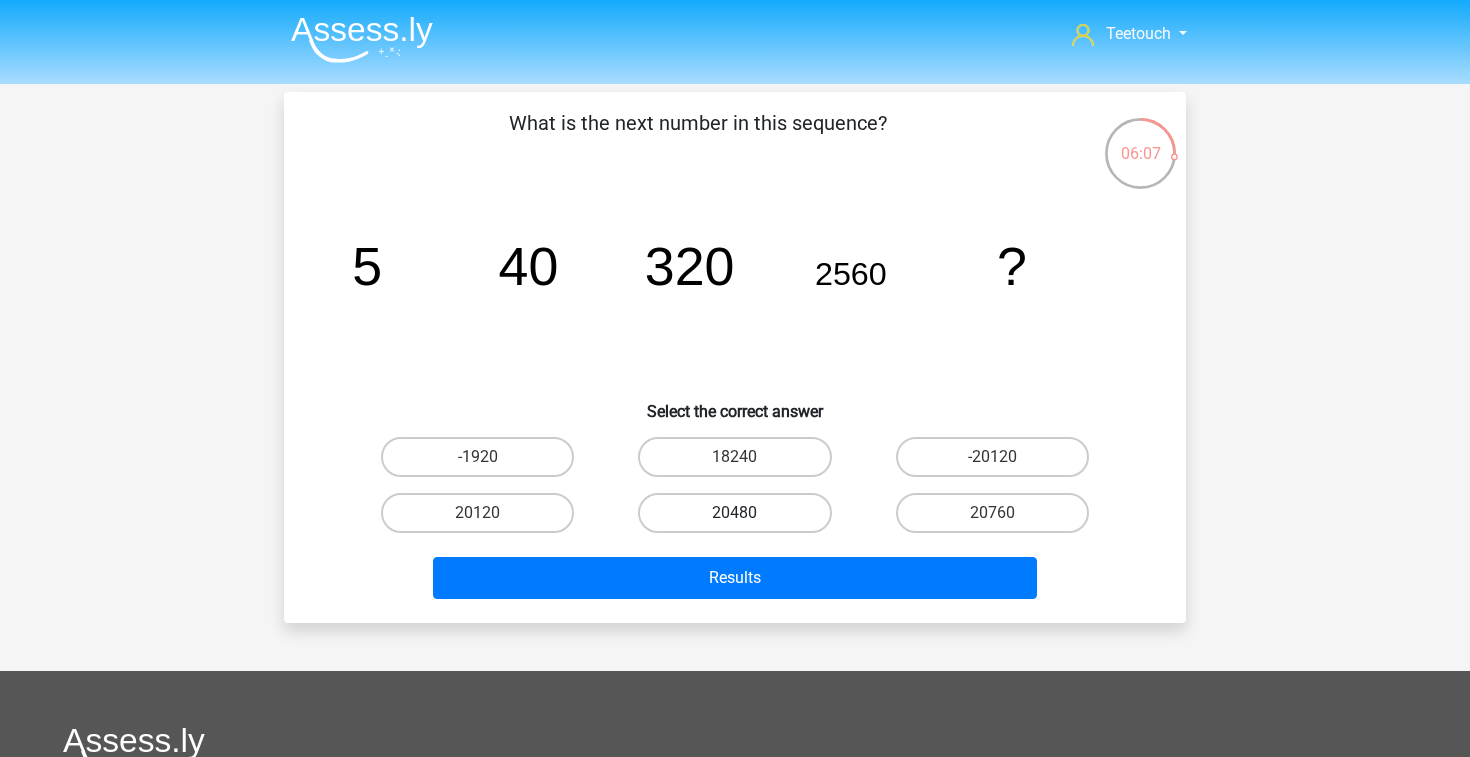 click on "20480" at bounding box center [734, 513] 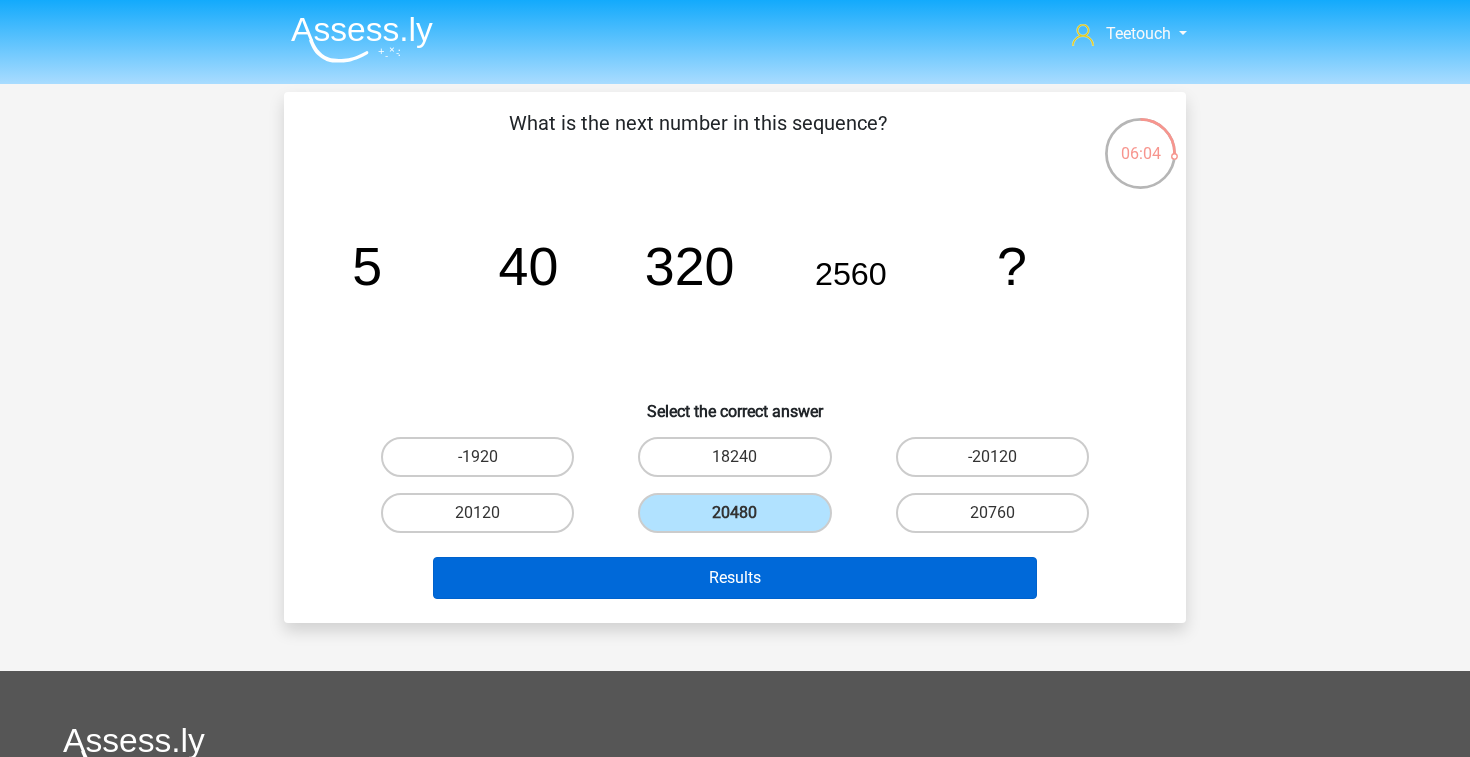 click on "Results" at bounding box center (735, 578) 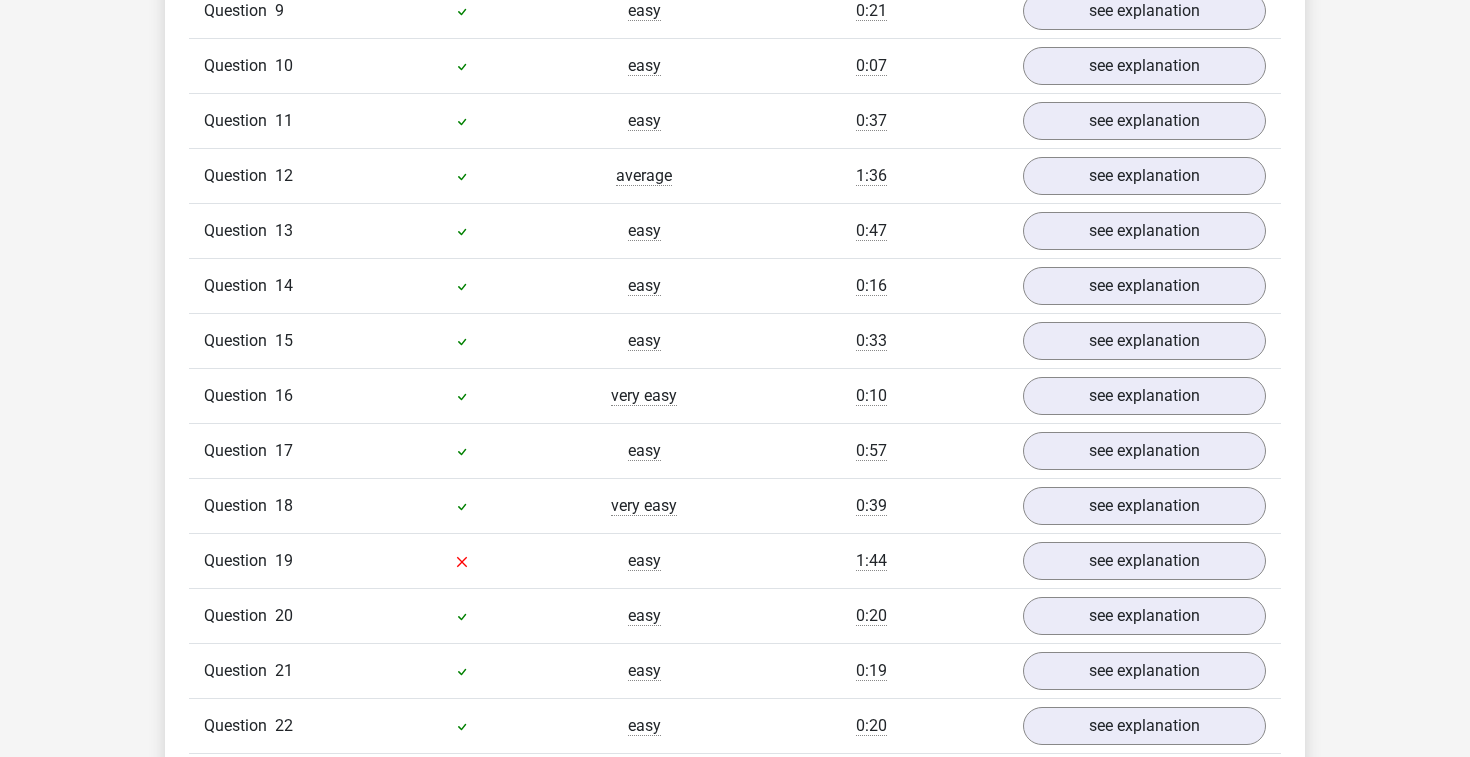 scroll, scrollTop: 1838, scrollLeft: 0, axis: vertical 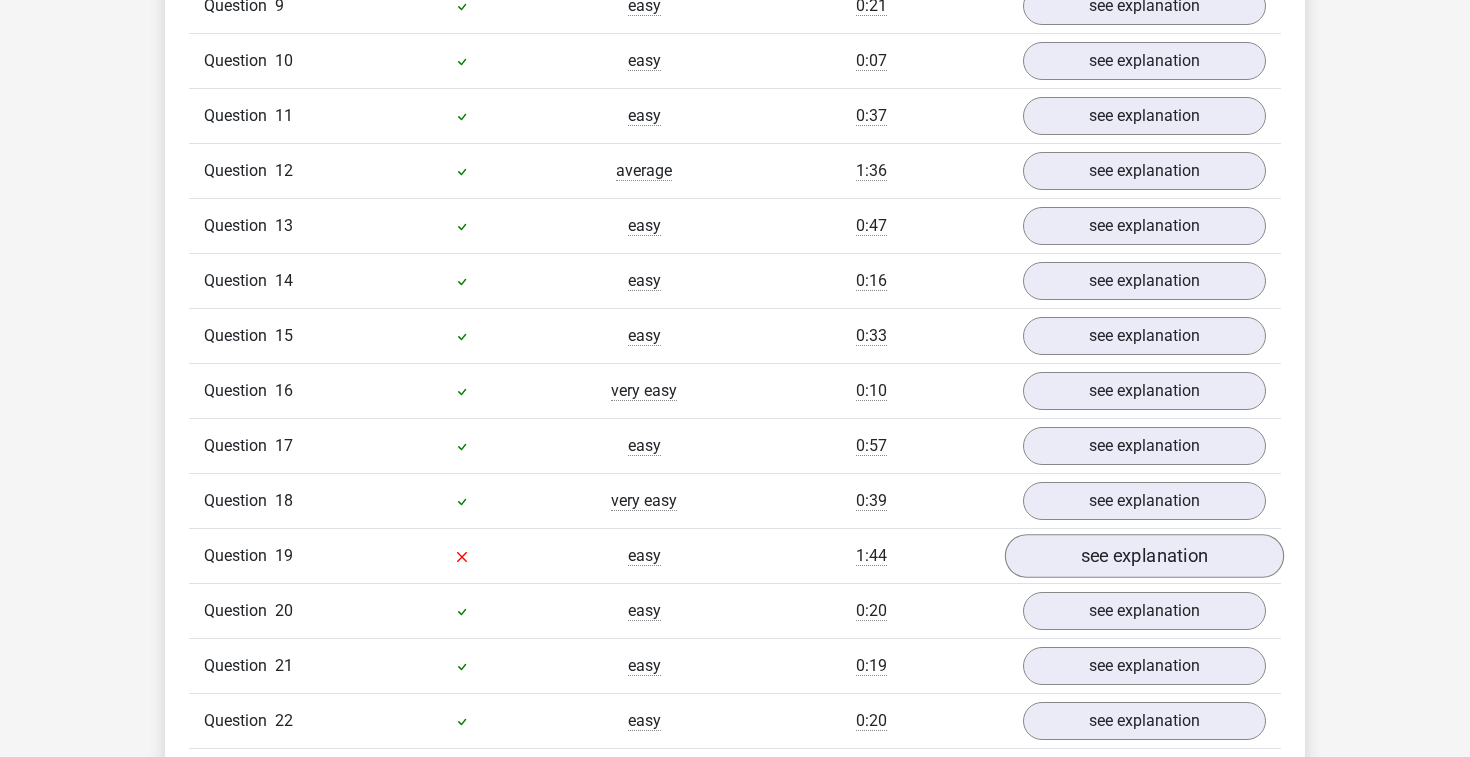 click on "see explanation" at bounding box center [1144, 557] 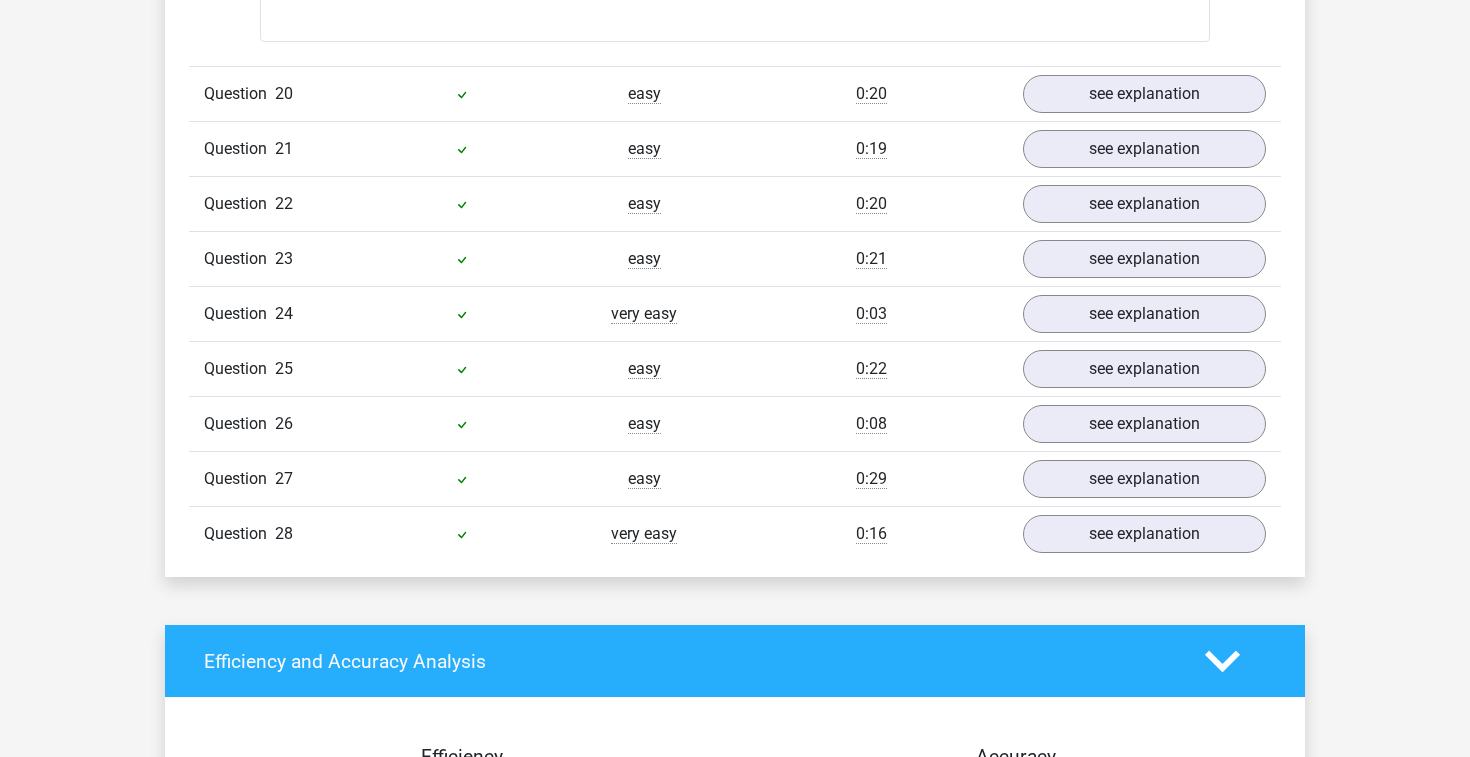 scroll, scrollTop: 3335, scrollLeft: 0, axis: vertical 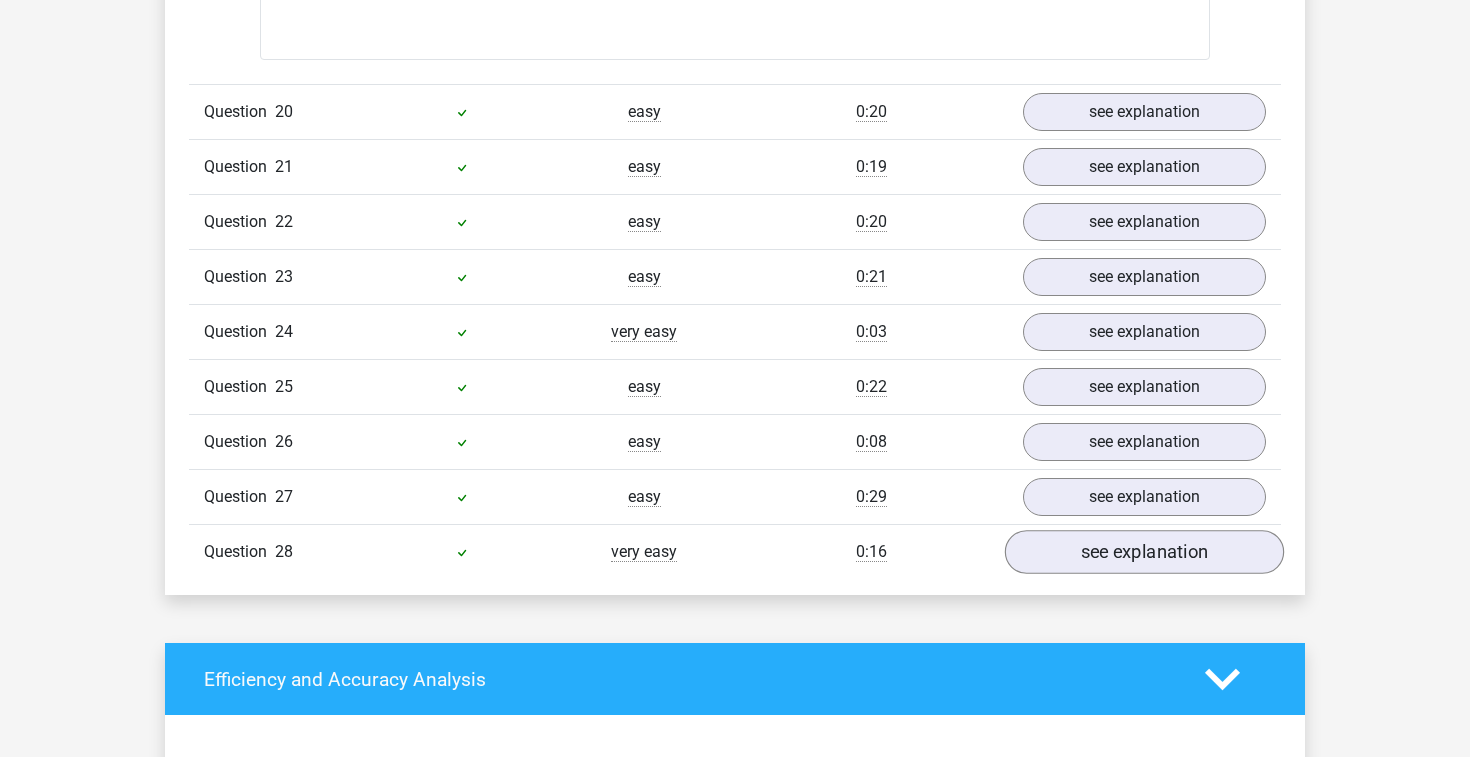 click on "see explanation" at bounding box center (1144, 552) 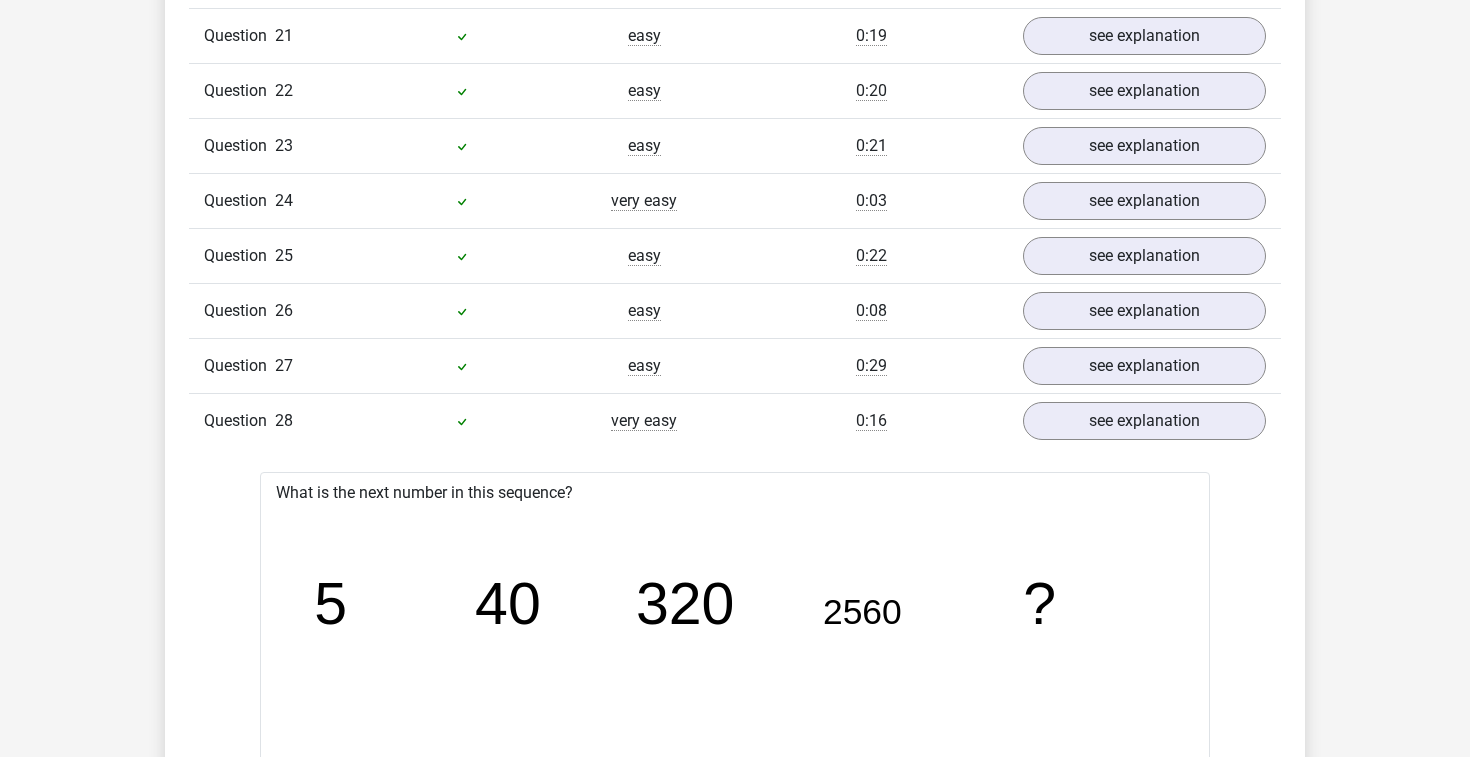scroll, scrollTop: 3466, scrollLeft: 0, axis: vertical 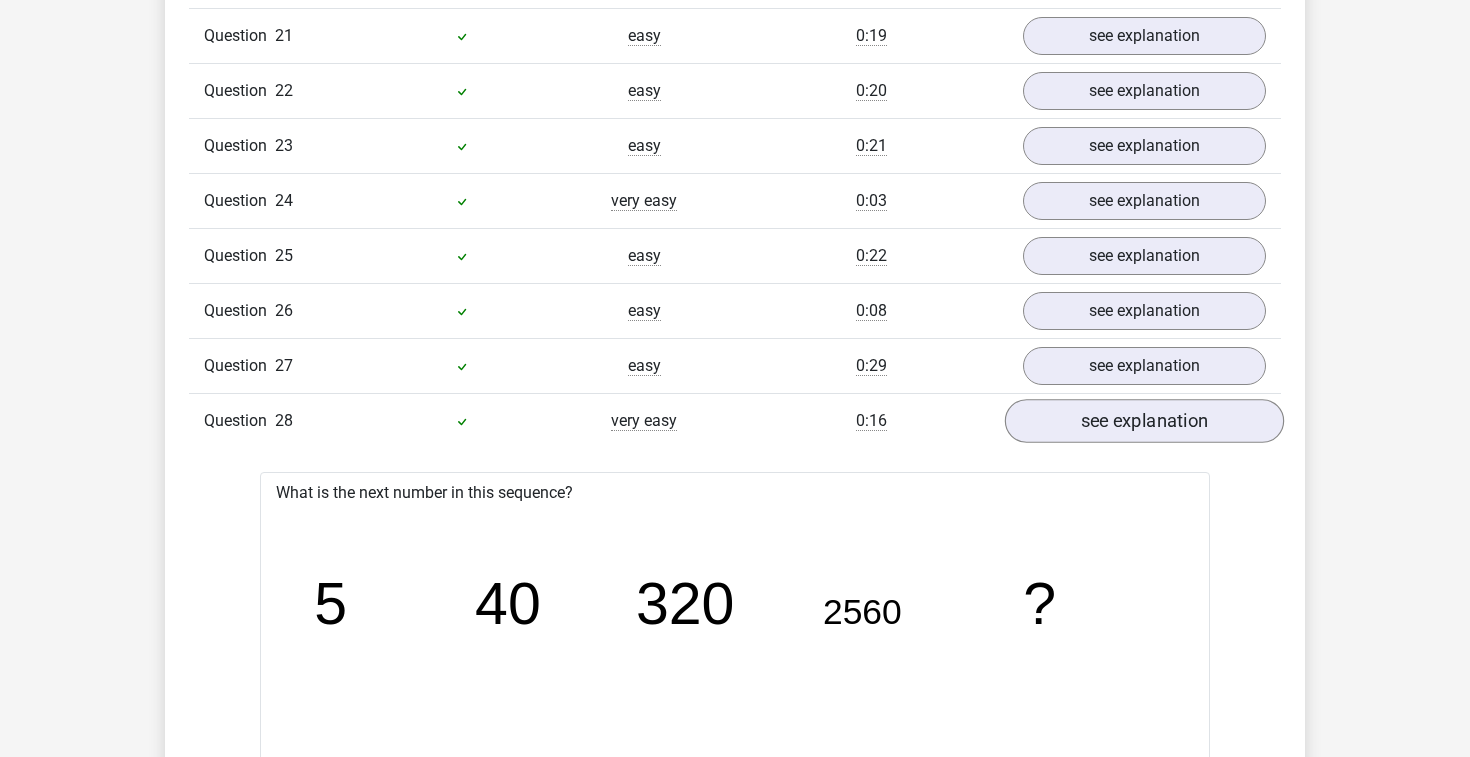 click on "see explanation" at bounding box center [1144, 421] 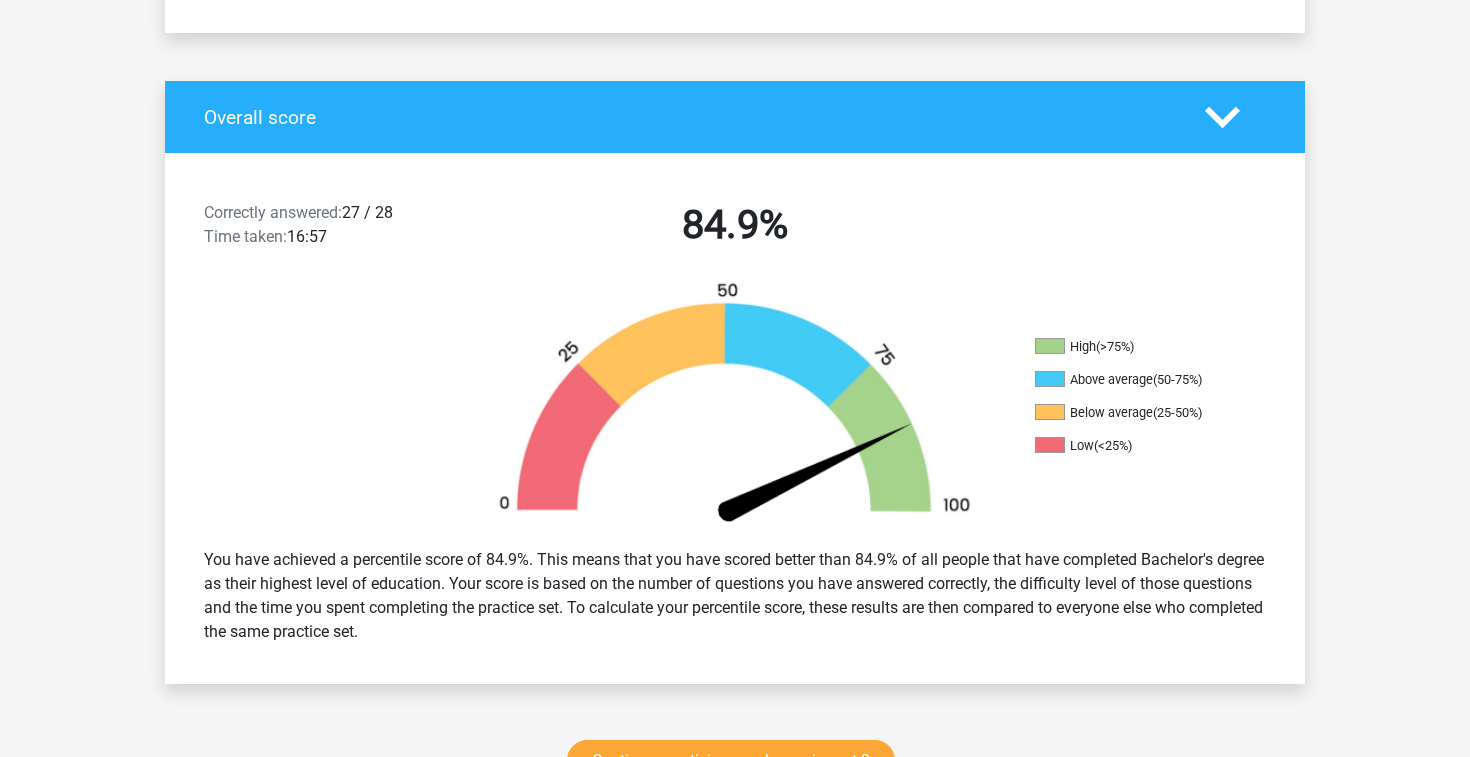 scroll, scrollTop: 358, scrollLeft: 0, axis: vertical 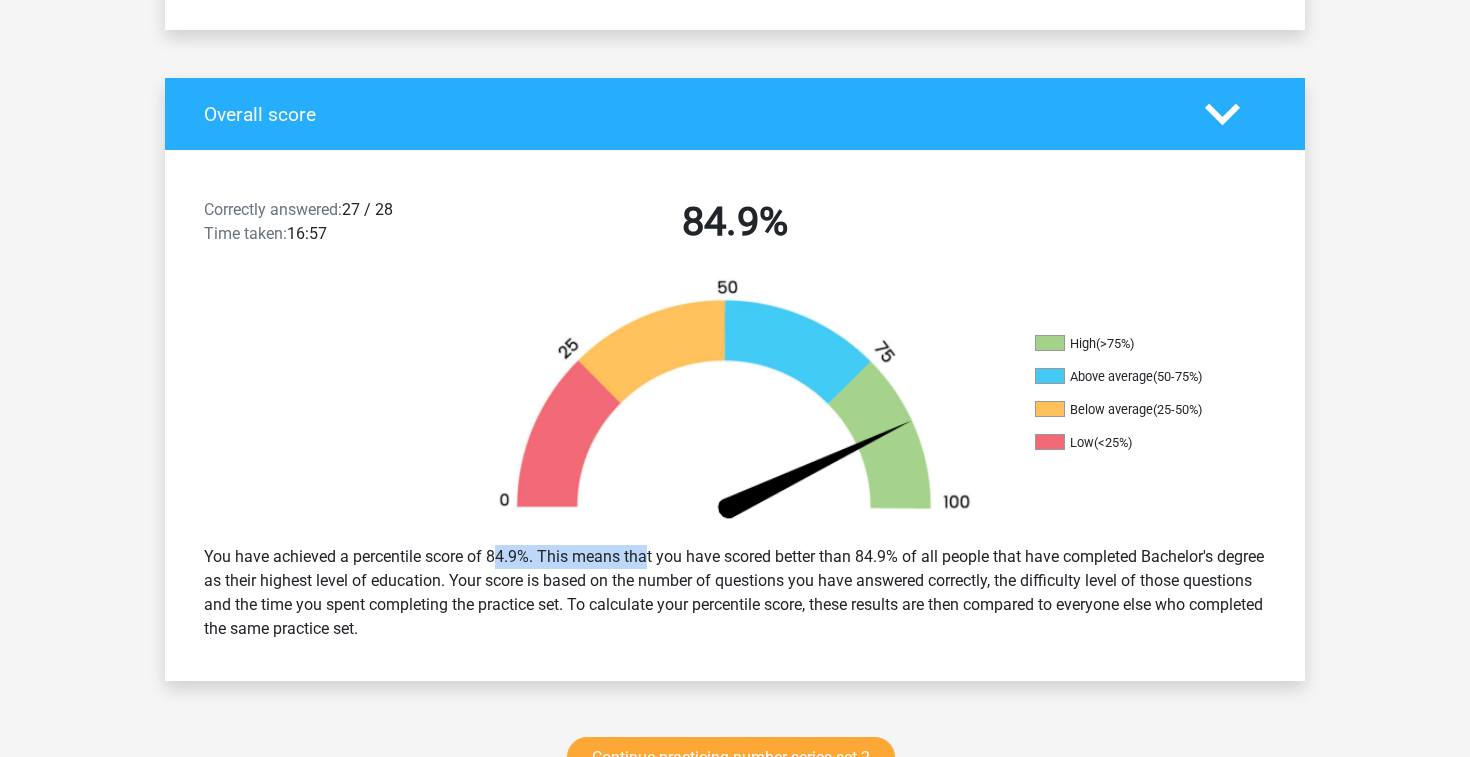 drag, startPoint x: 437, startPoint y: 564, endPoint x: 574, endPoint y: 564, distance: 137 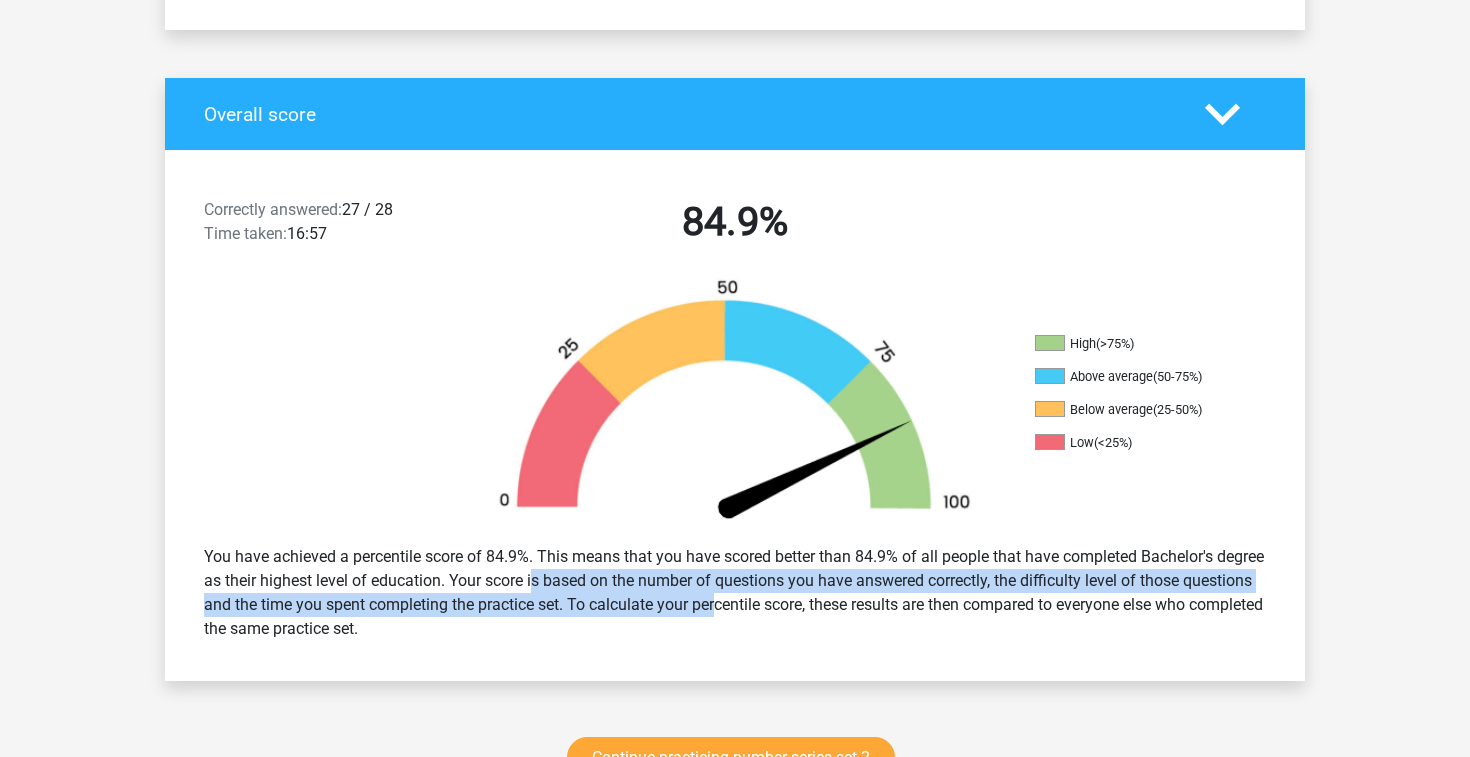 drag, startPoint x: 530, startPoint y: 567, endPoint x: 733, endPoint y: 609, distance: 207.2993 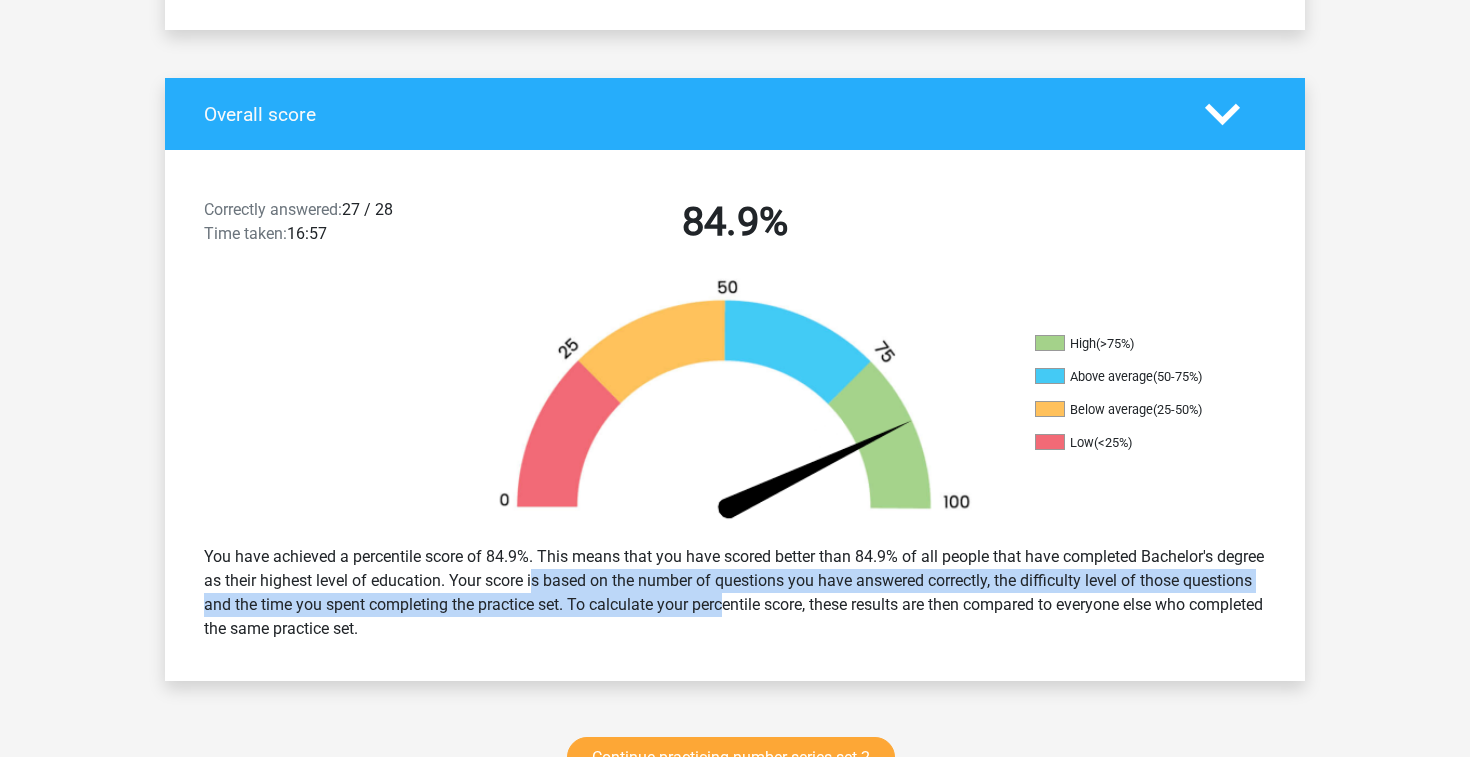 click on "You have achieved a percentile score of 84.9%.
This means that you have scored better than 84.9%
of all people that have completed Bachelor's degree  as their highest level of education.
Your score is based on the number of questions you have answered correctly, the difficulty level of those questions and the time you spent completing the practice set. To calculate your percentile score, these results are then compared to everyone else who completed the same practice set." at bounding box center [735, 593] 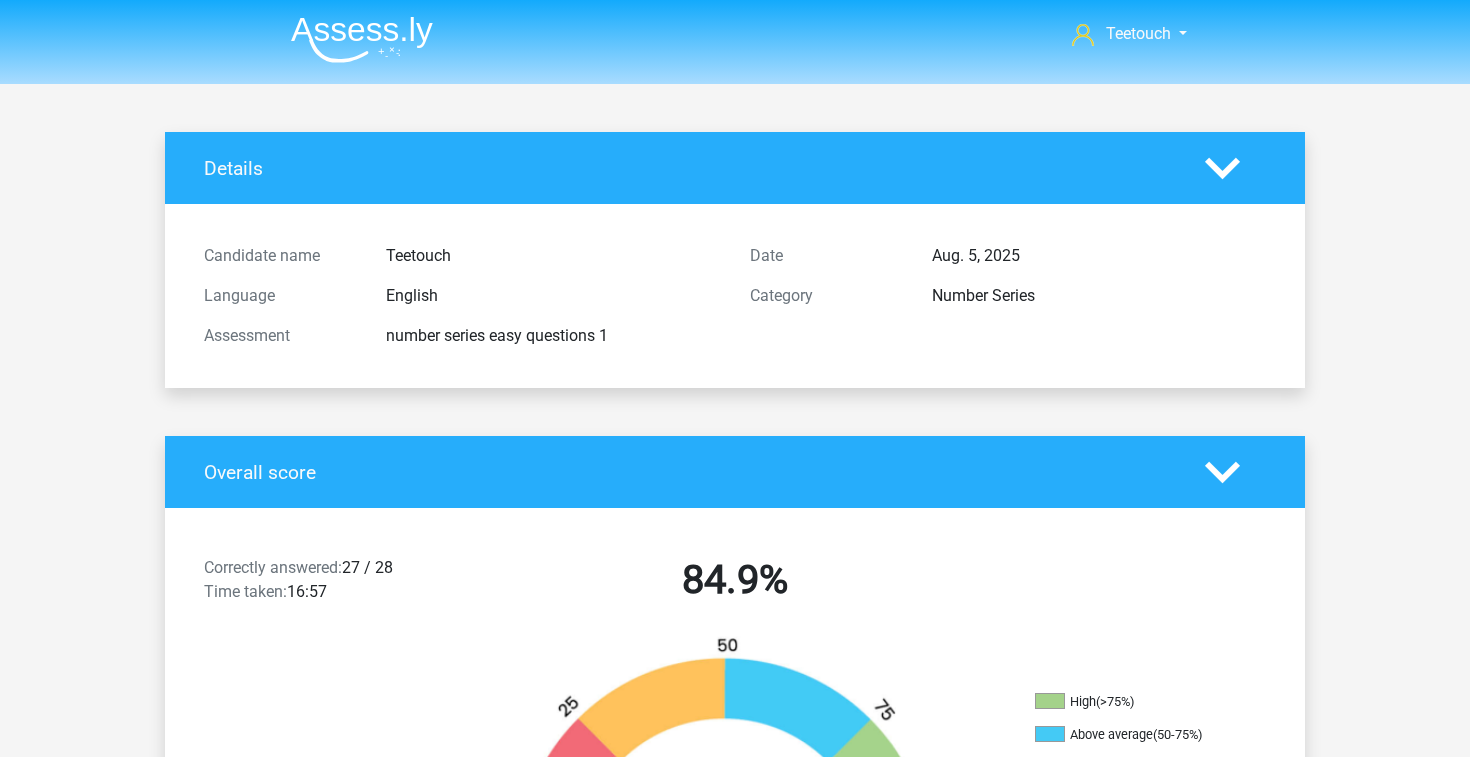scroll, scrollTop: 0, scrollLeft: 0, axis: both 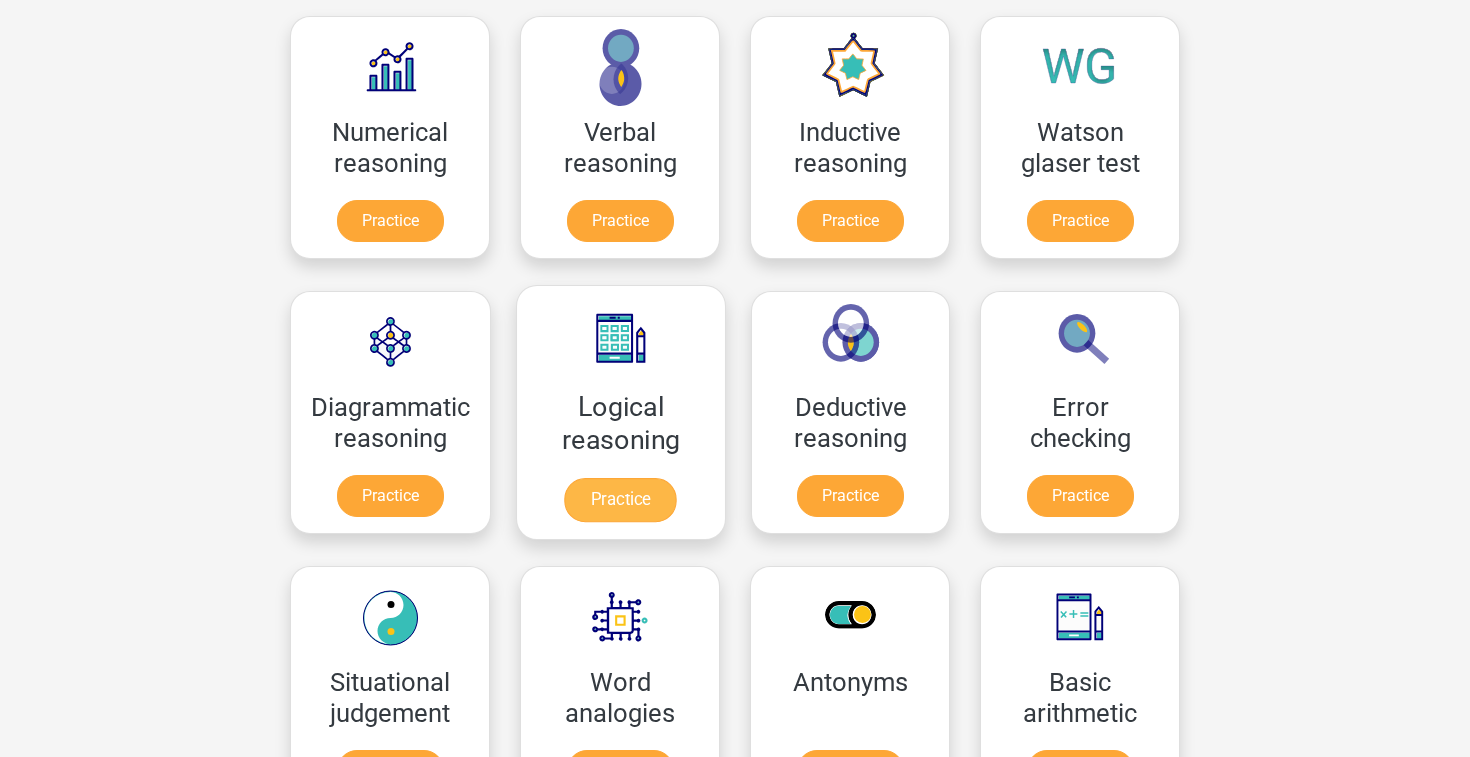 click on "Practice" at bounding box center (621, 500) 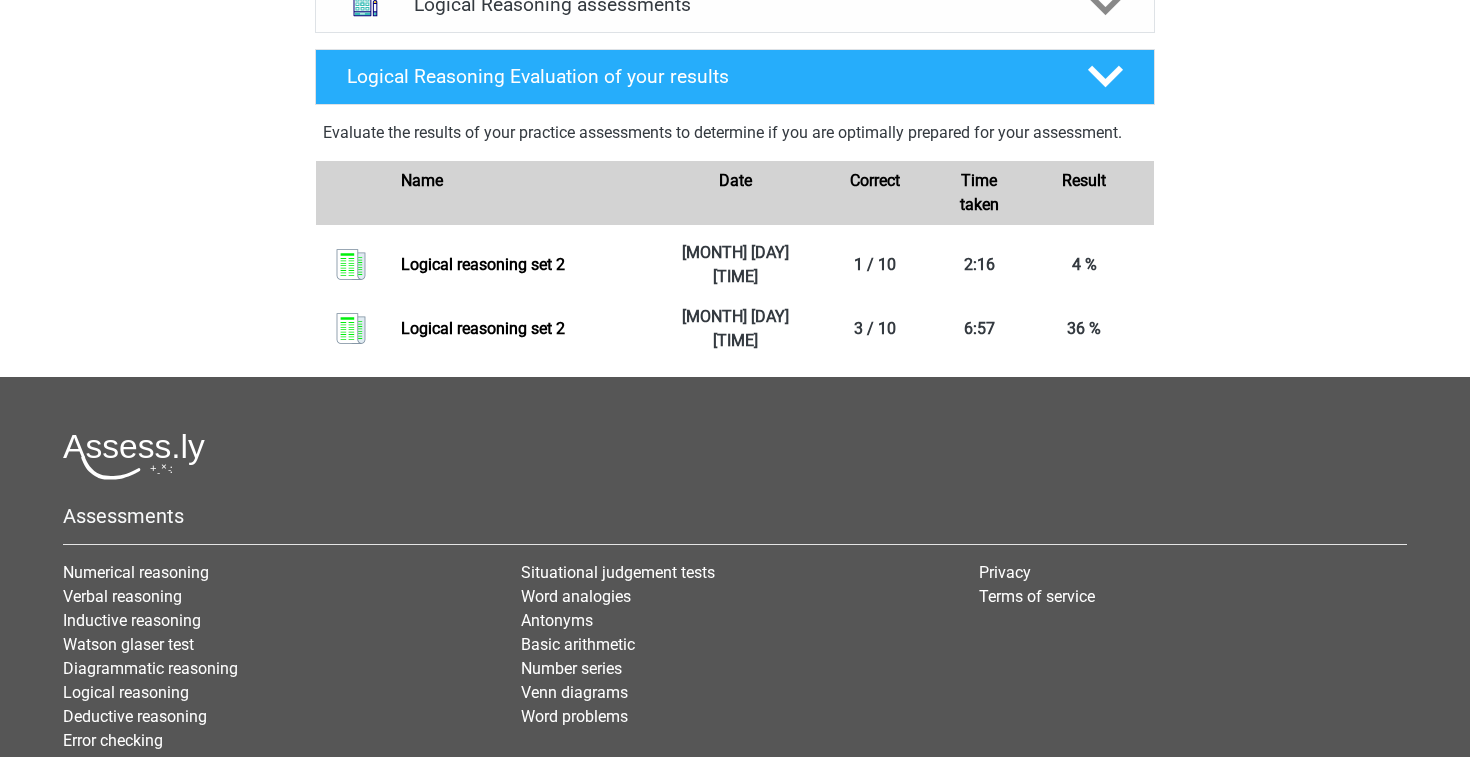 scroll, scrollTop: 743, scrollLeft: 0, axis: vertical 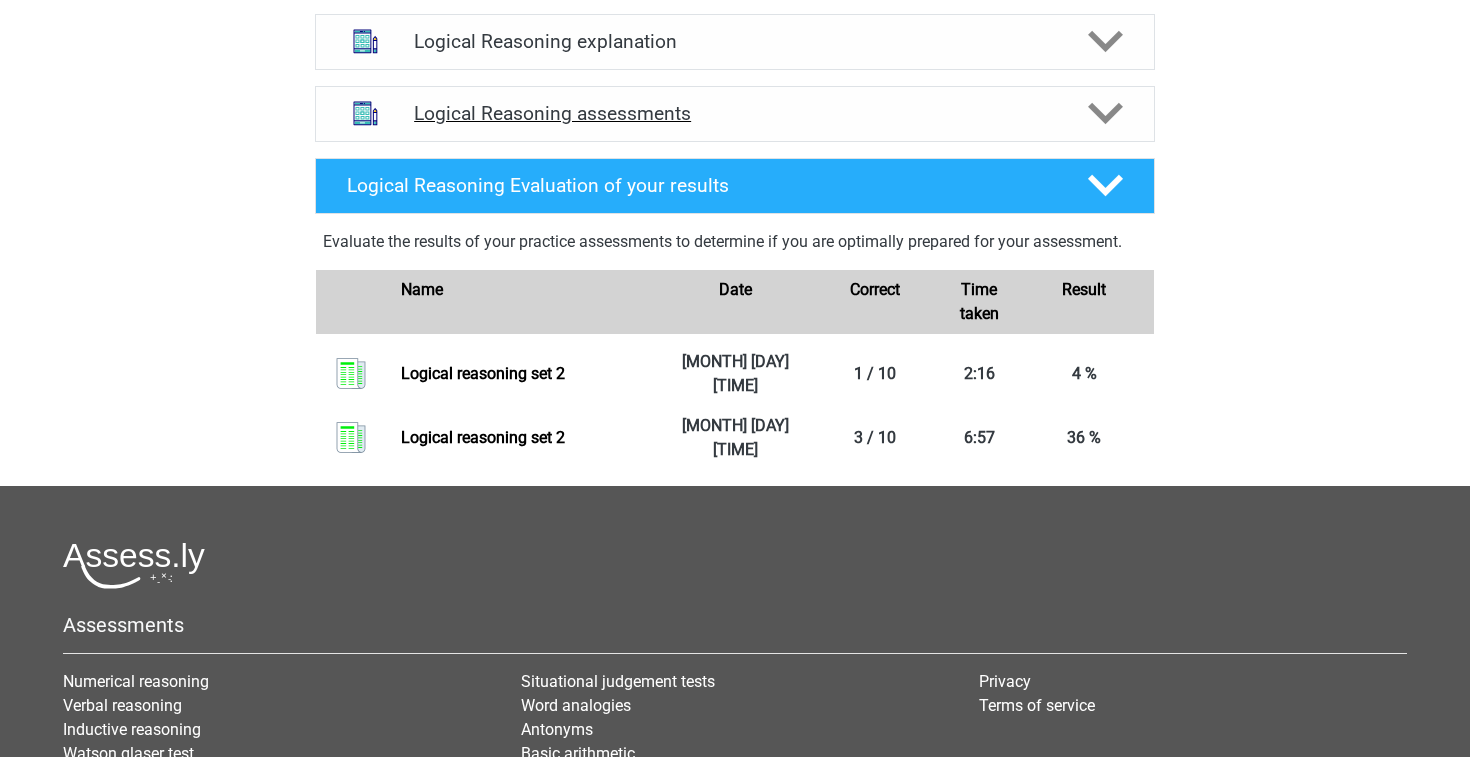 click on "Logical Reasoning assessments" at bounding box center (735, 113) 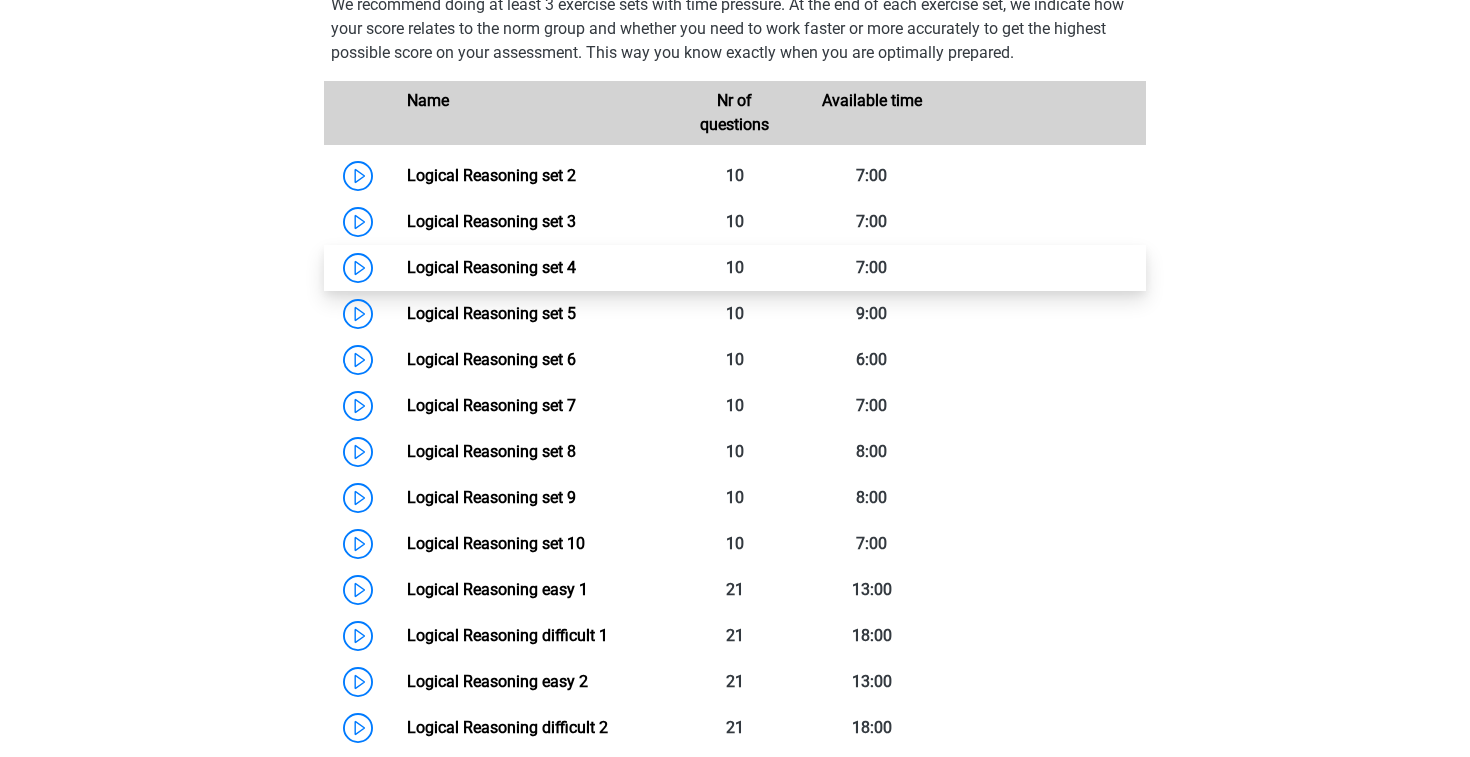 scroll, scrollTop: 923, scrollLeft: 0, axis: vertical 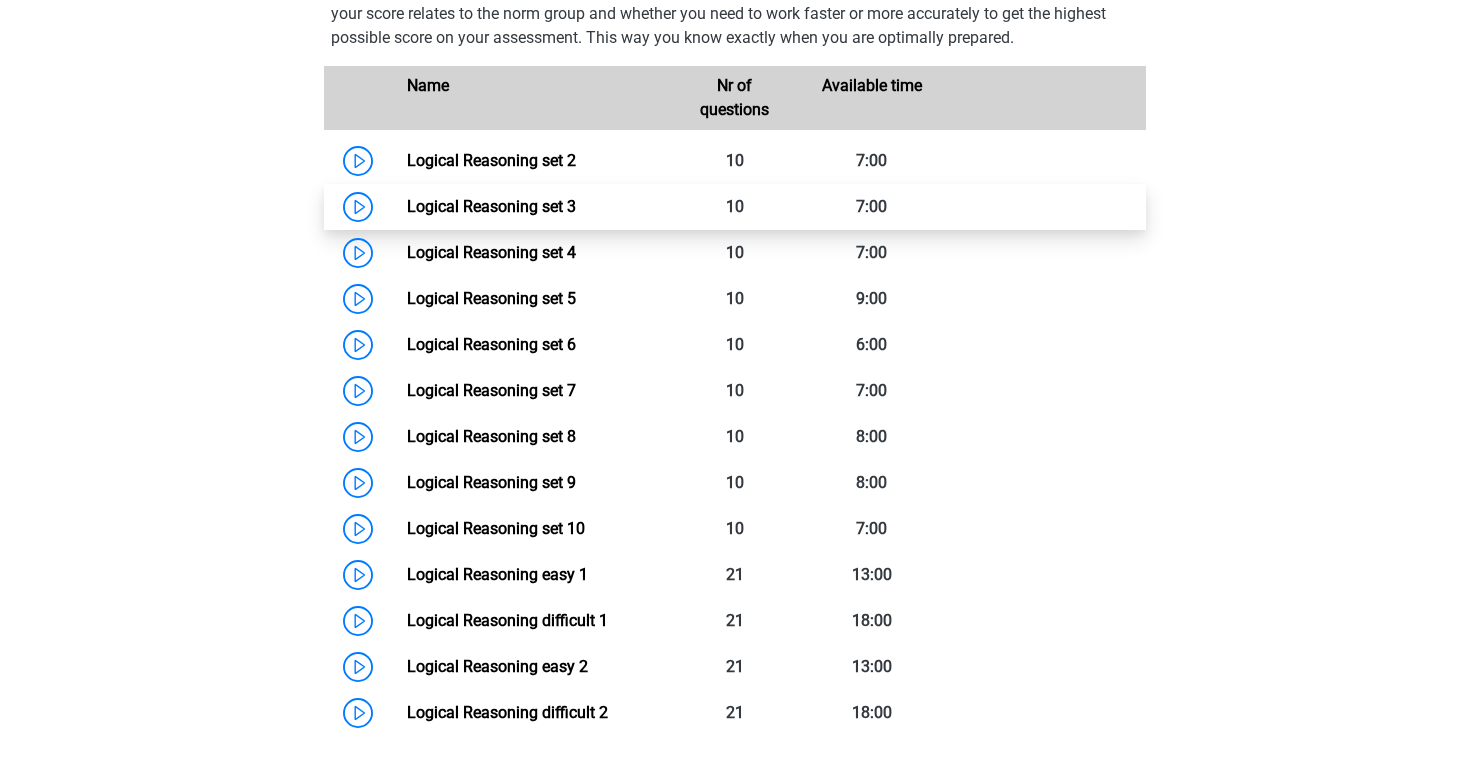 click on "Logical Reasoning
set 3" at bounding box center (491, 206) 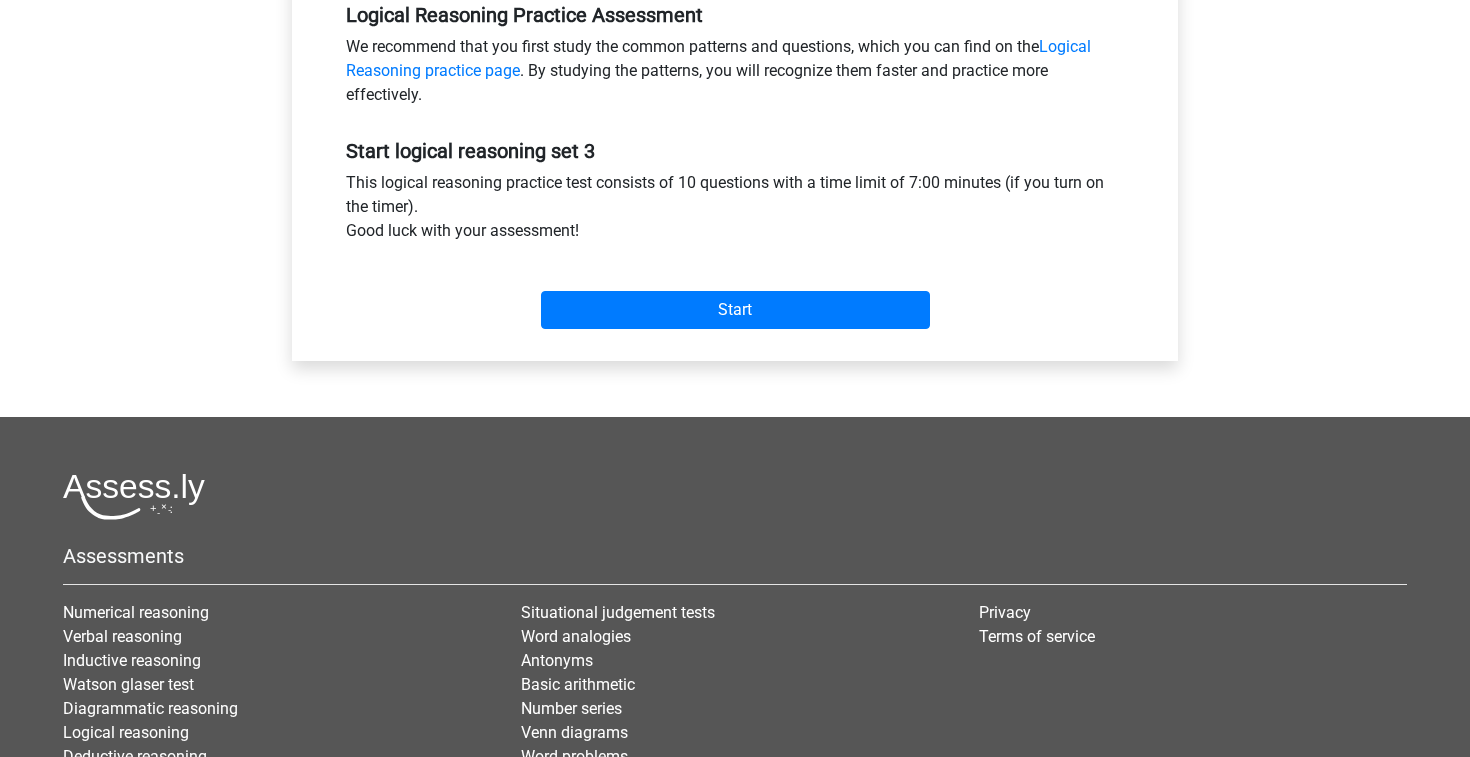 scroll, scrollTop: 803, scrollLeft: 0, axis: vertical 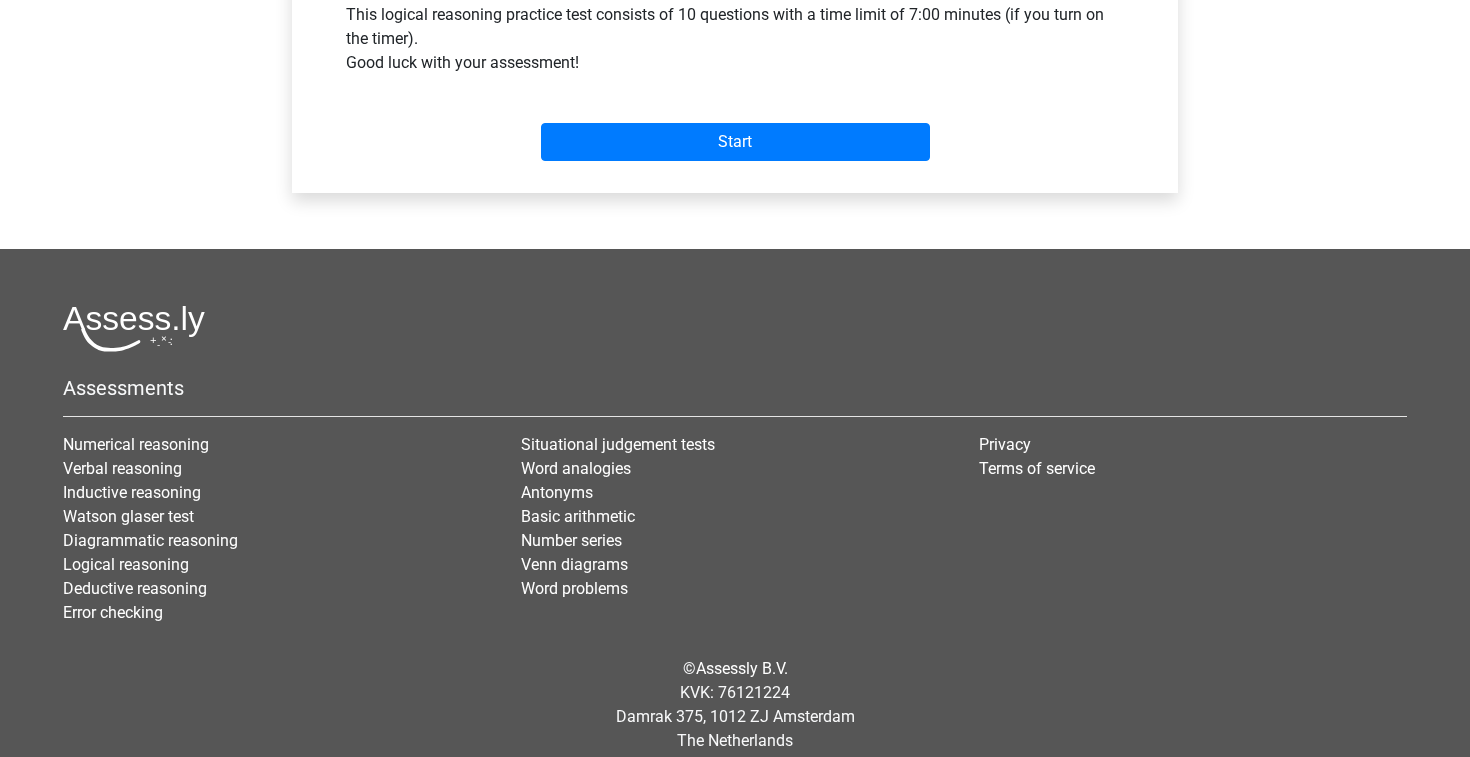 click on "Start" at bounding box center [735, 126] 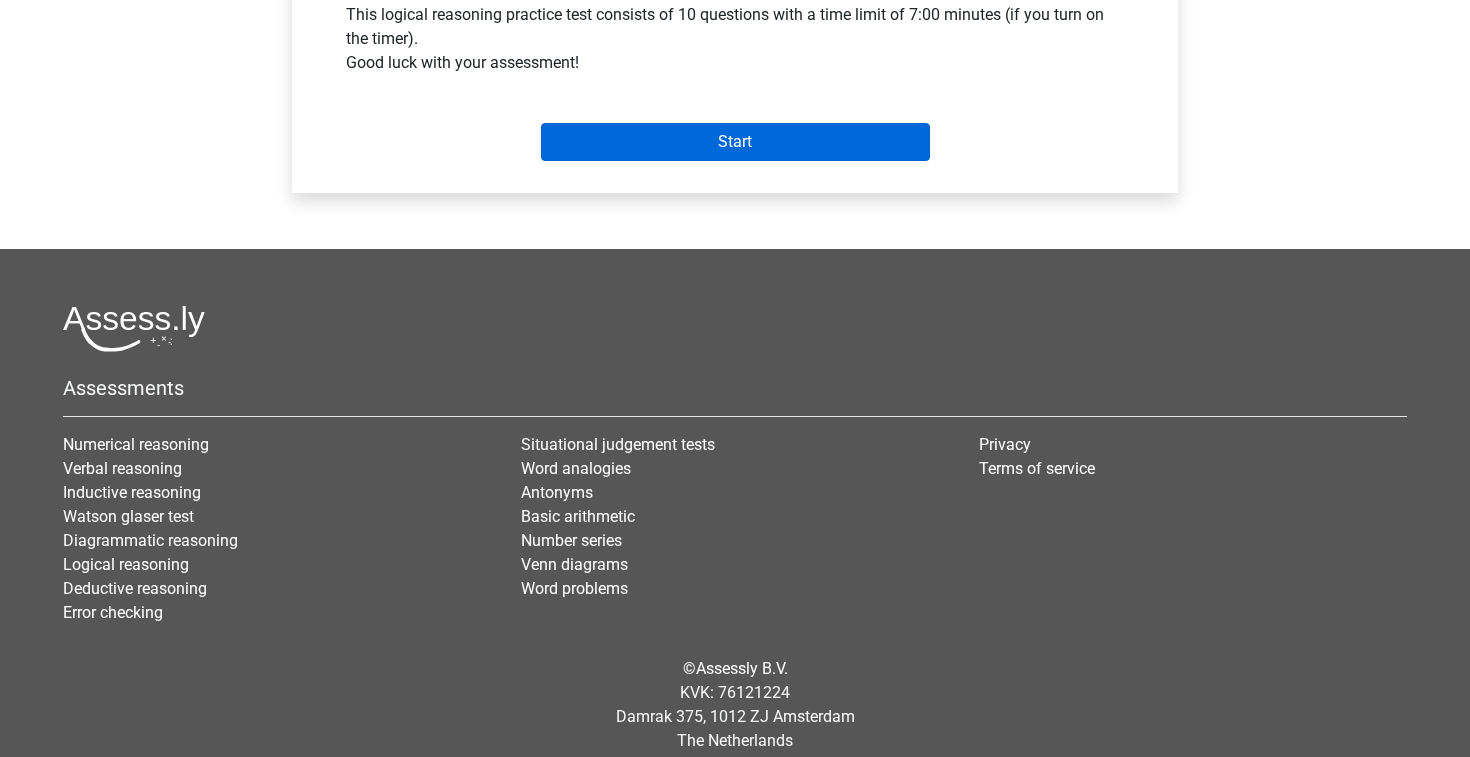 click on "Start" at bounding box center [735, 142] 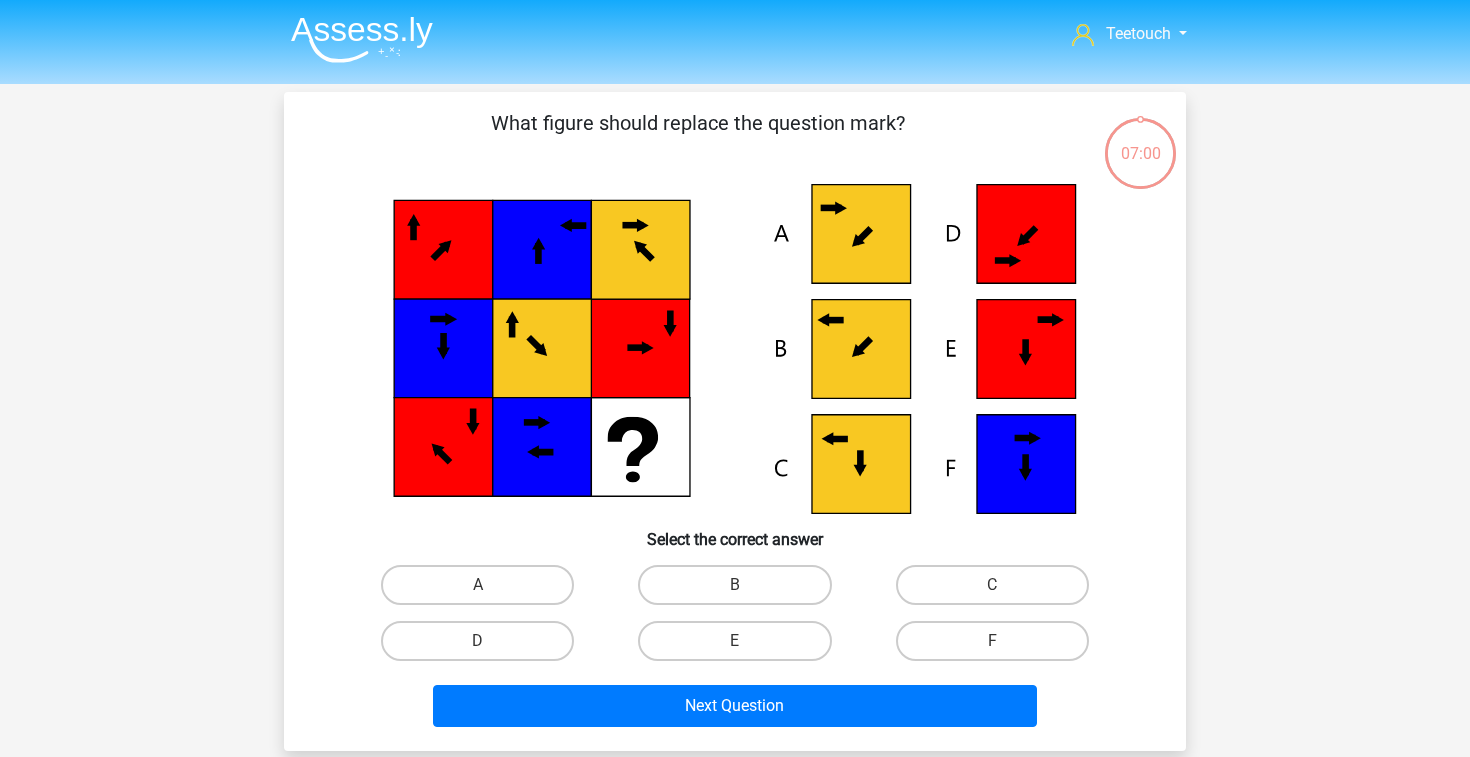 scroll, scrollTop: 82, scrollLeft: 0, axis: vertical 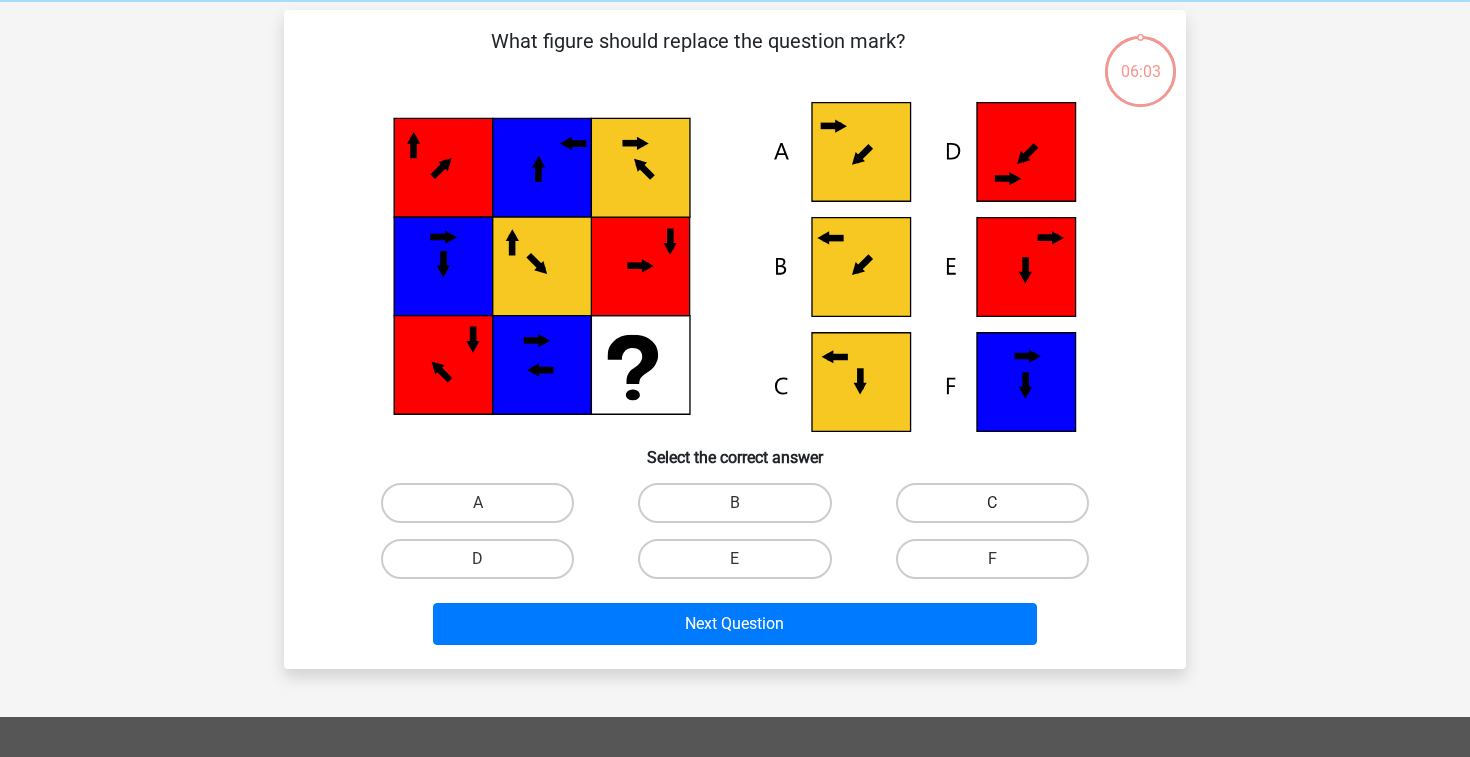 click on "C" at bounding box center (992, 503) 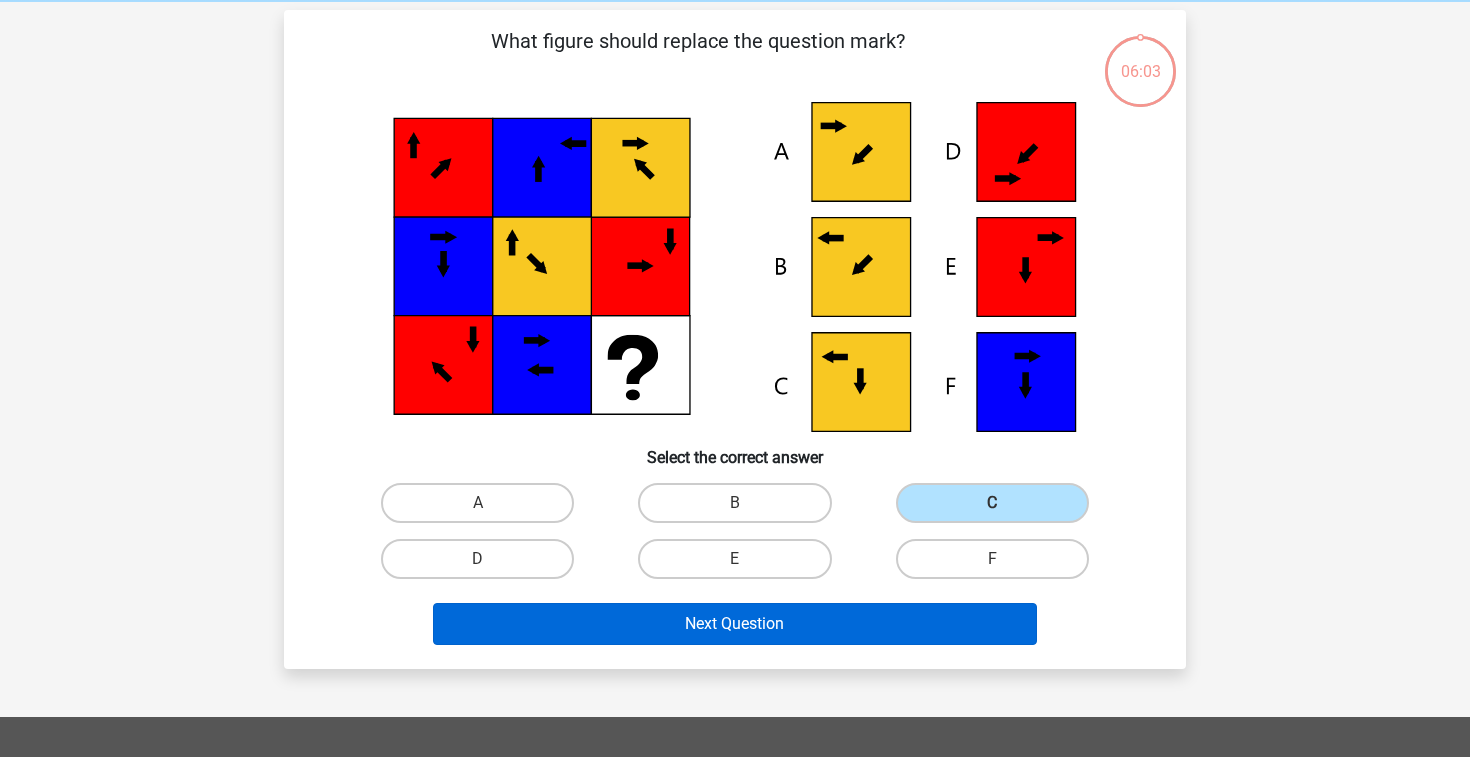 click on "Next Question" at bounding box center [735, 624] 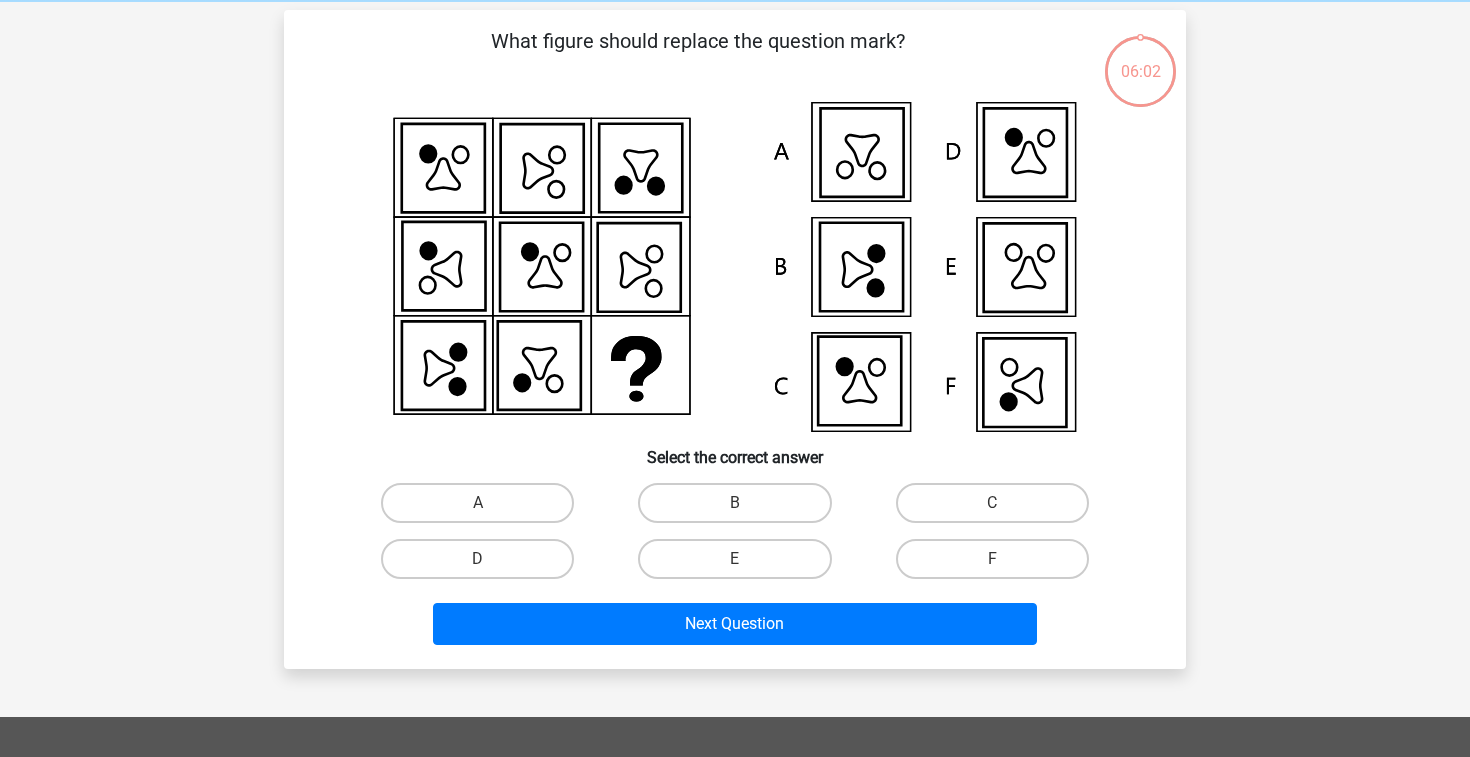 scroll, scrollTop: 92, scrollLeft: 0, axis: vertical 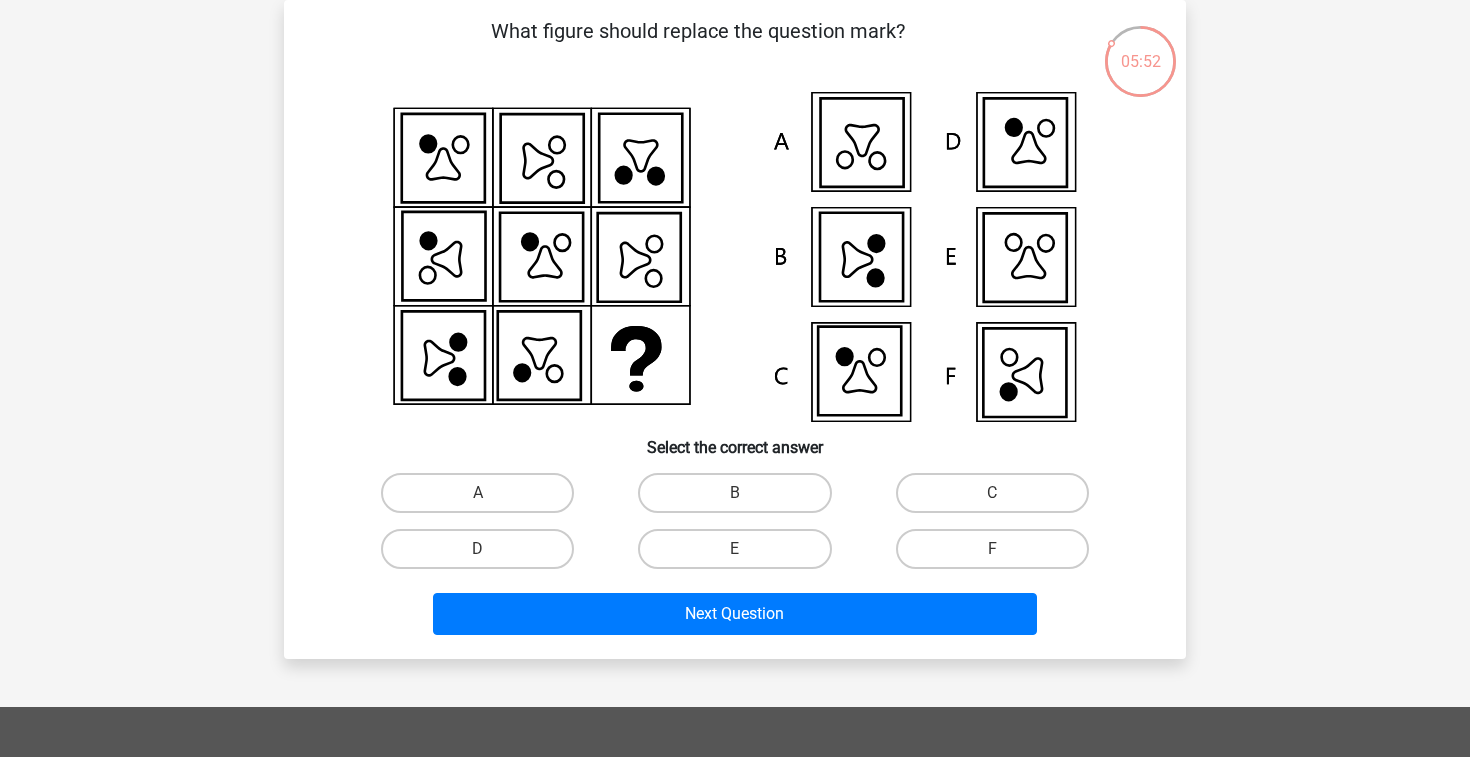 click on "Next Question" at bounding box center [735, 610] 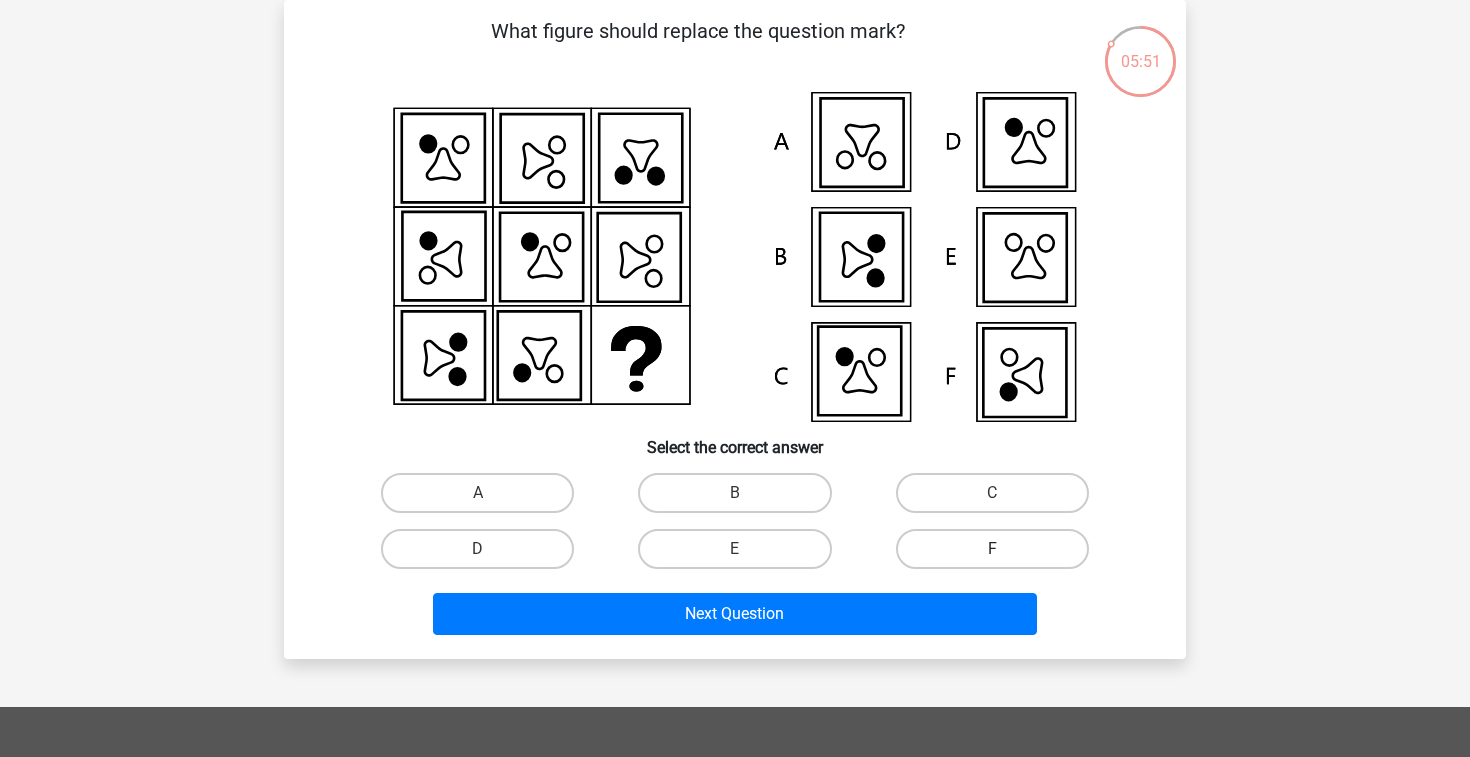 click on "F" at bounding box center [992, 549] 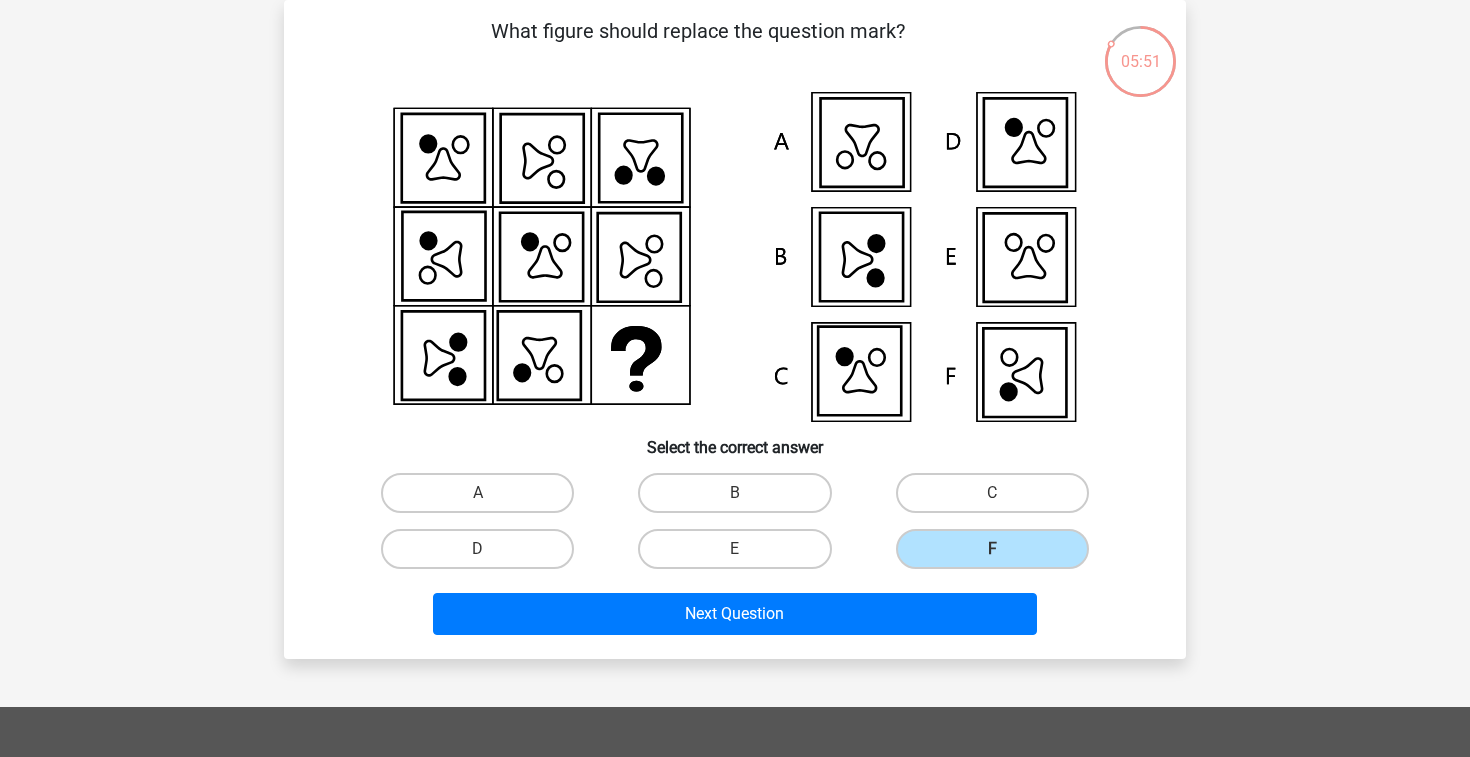 click on "Next Question" at bounding box center (735, 610) 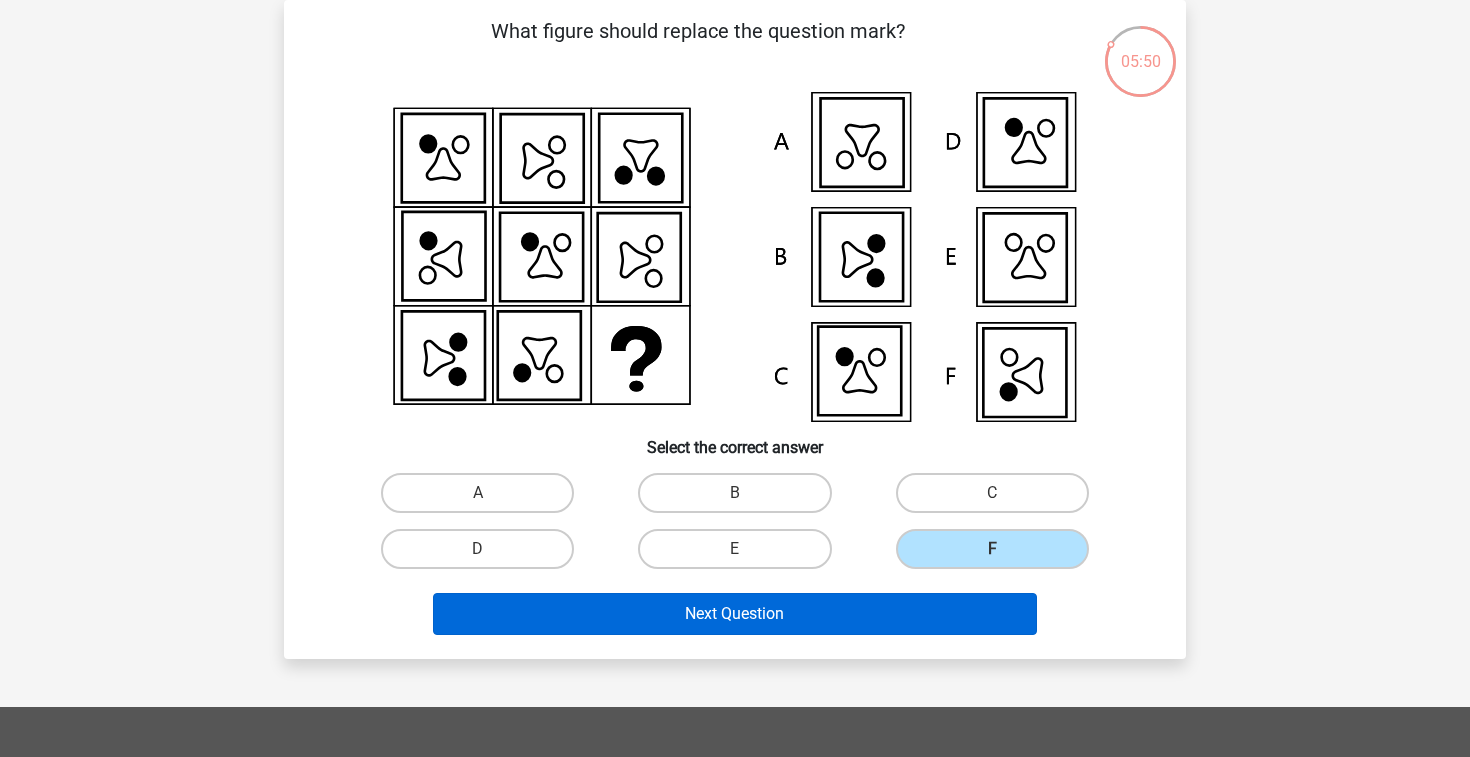 click on "Next Question" at bounding box center (735, 614) 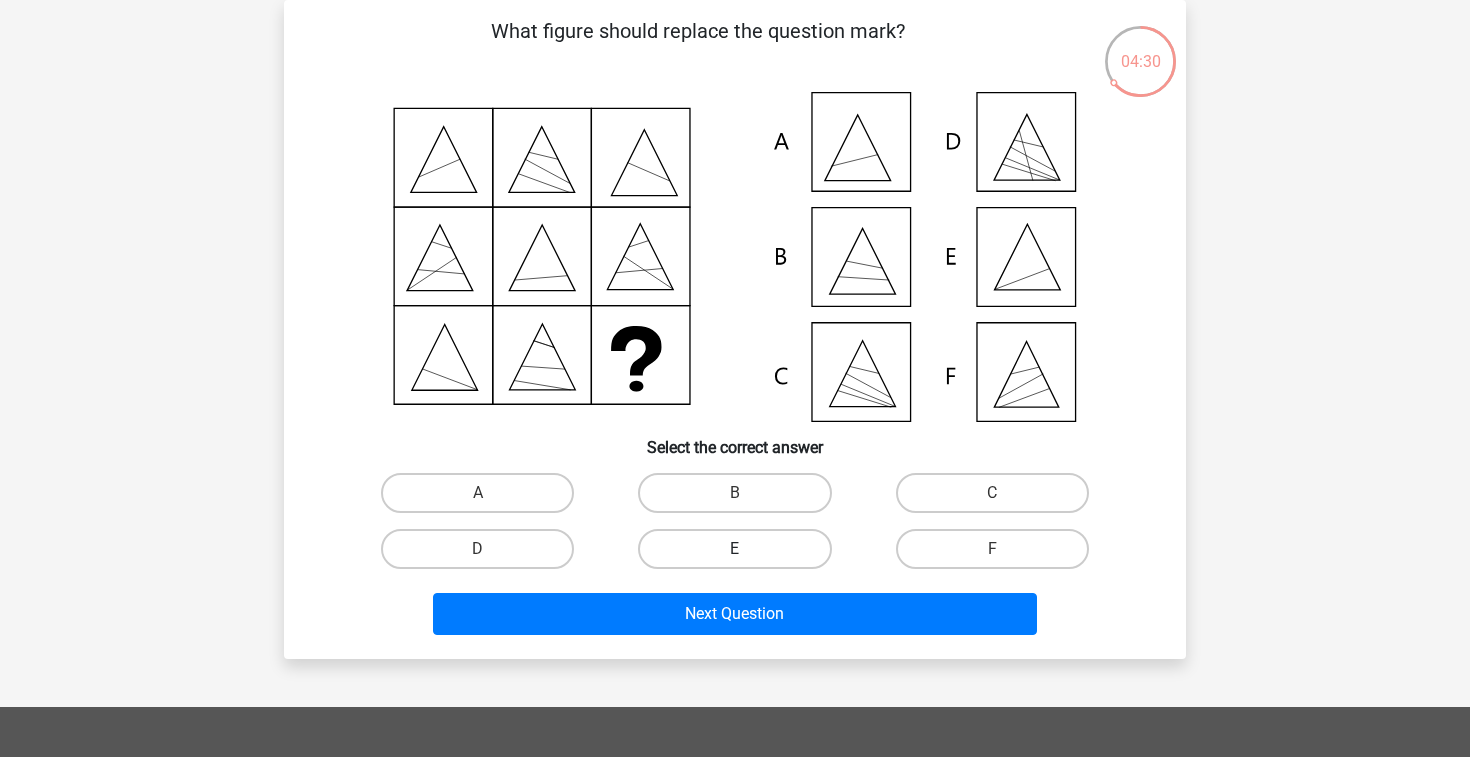 click on "E" at bounding box center (734, 549) 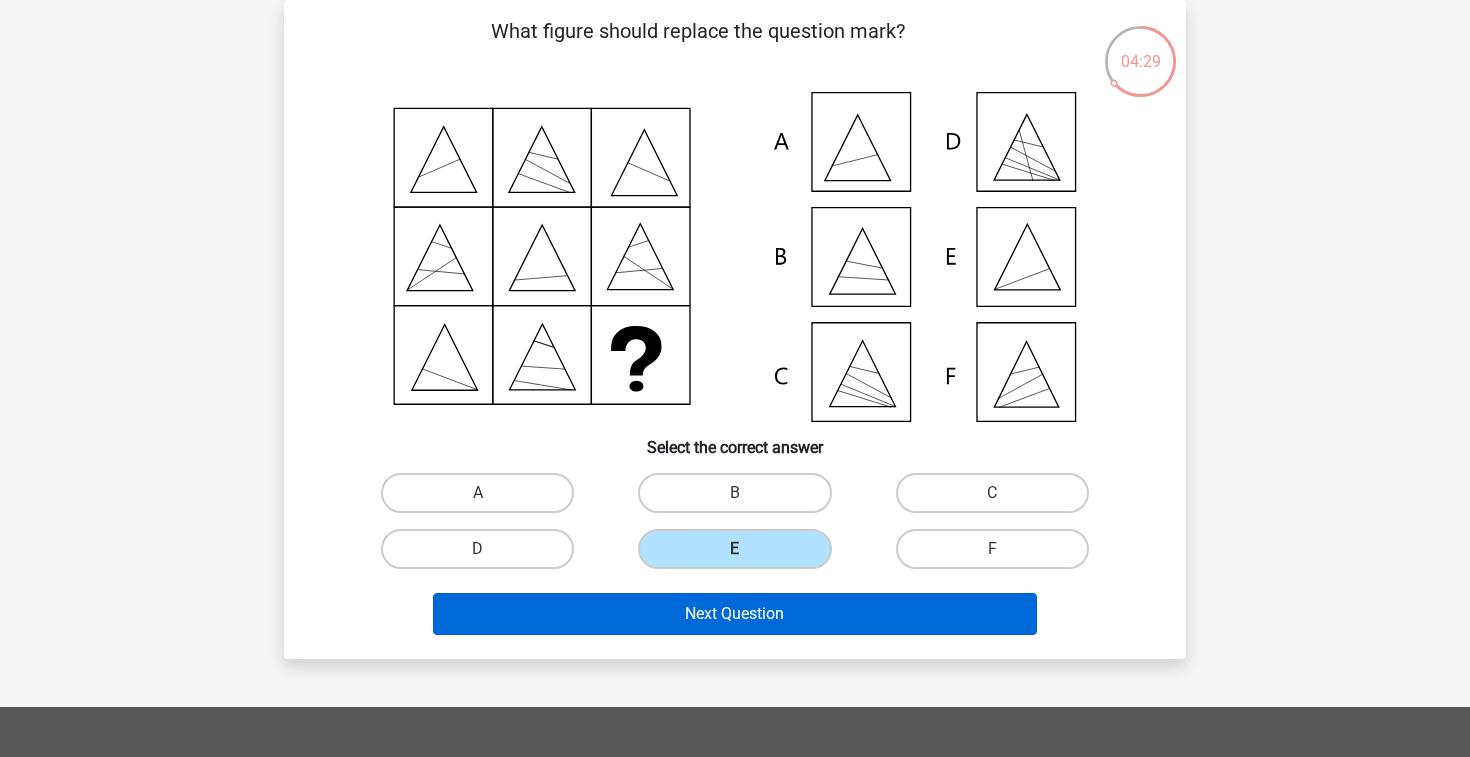 click on "Next Question" at bounding box center (735, 614) 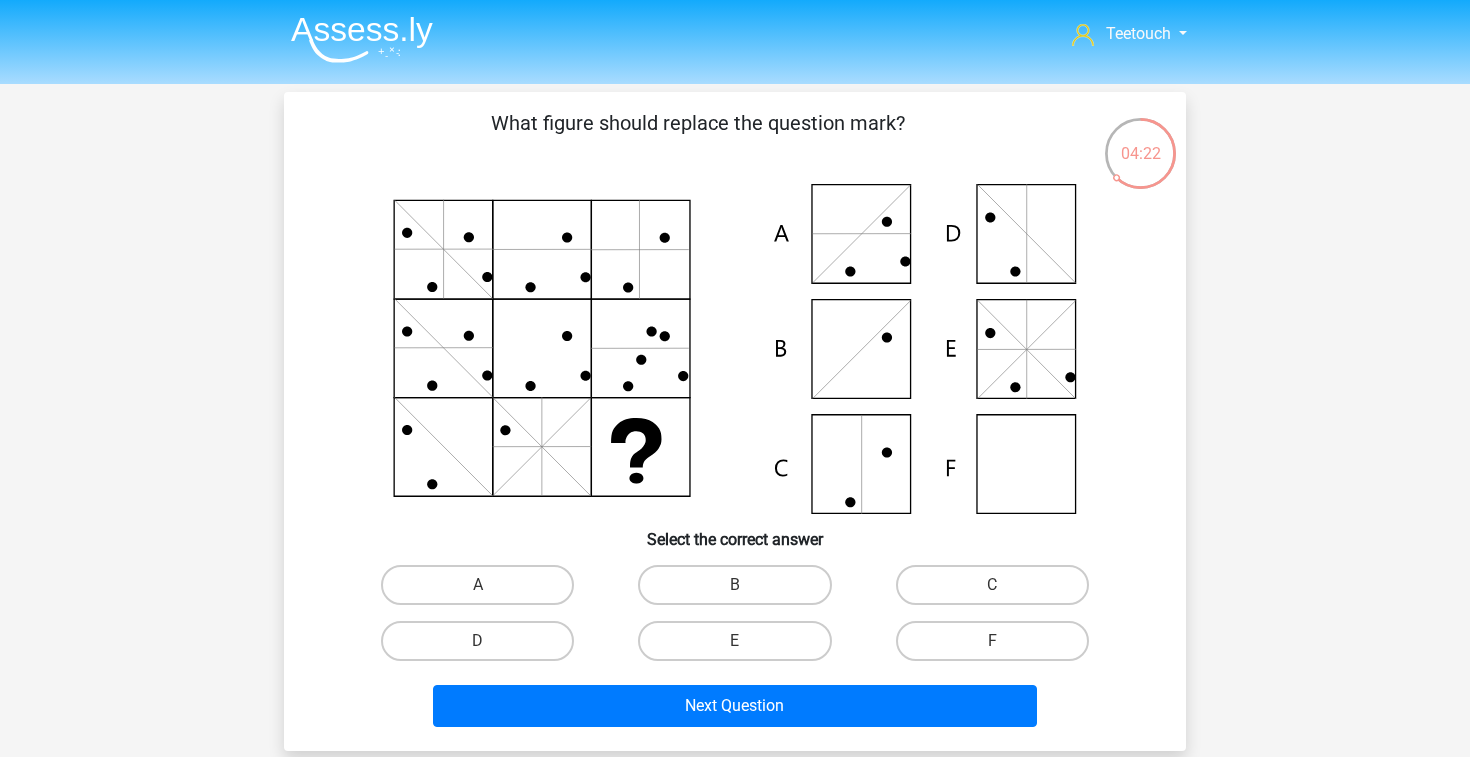 scroll, scrollTop: 45, scrollLeft: 0, axis: vertical 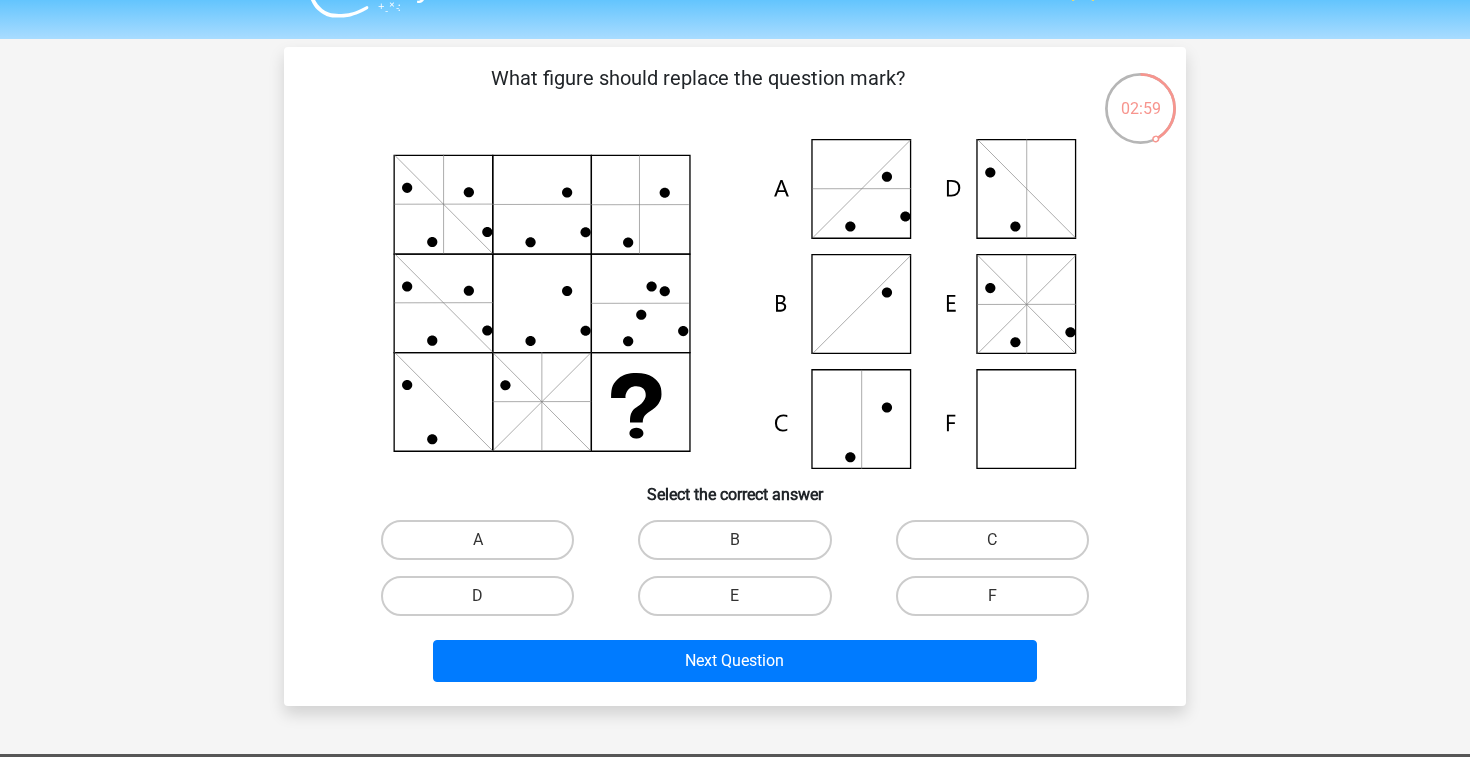 click on "E" at bounding box center [734, 596] 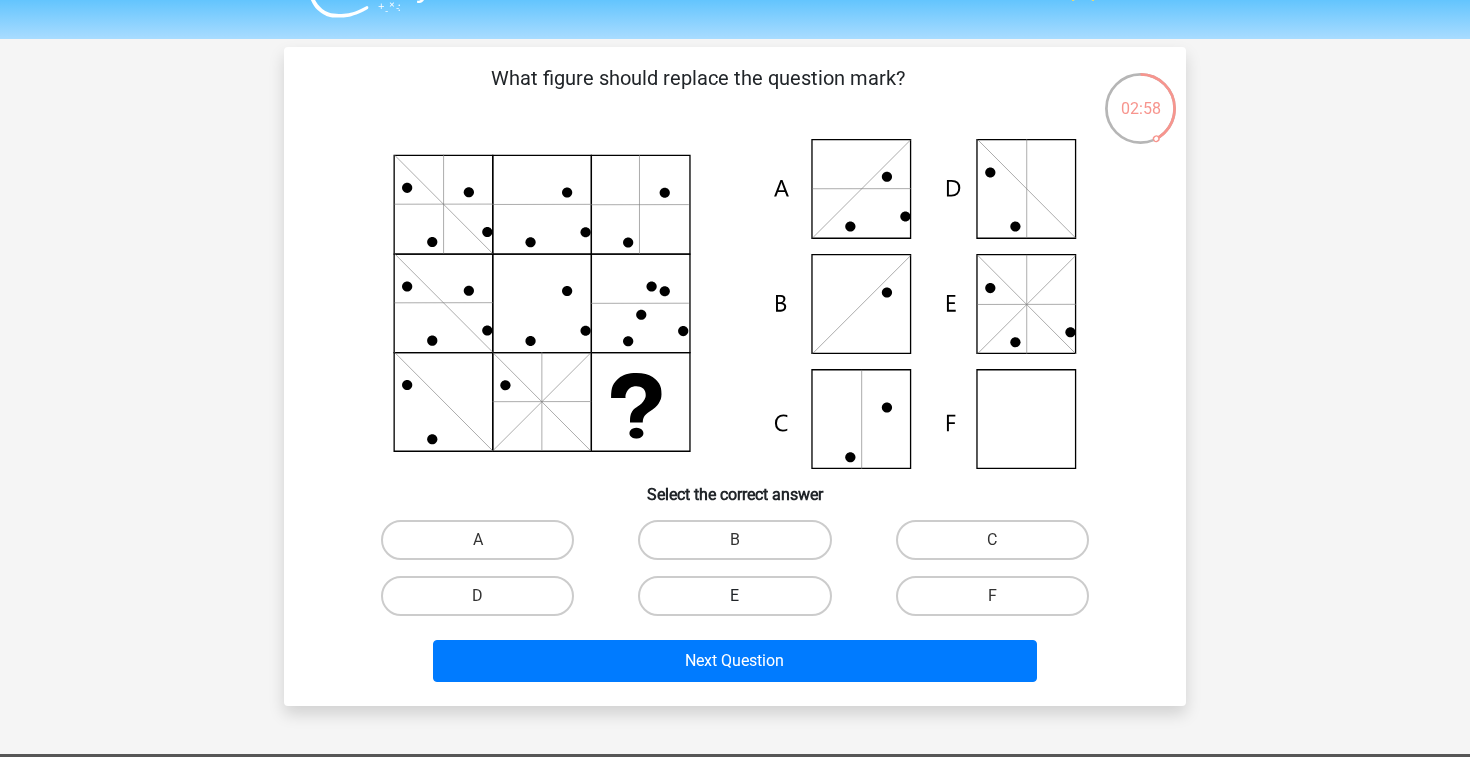 click on "E" at bounding box center [734, 596] 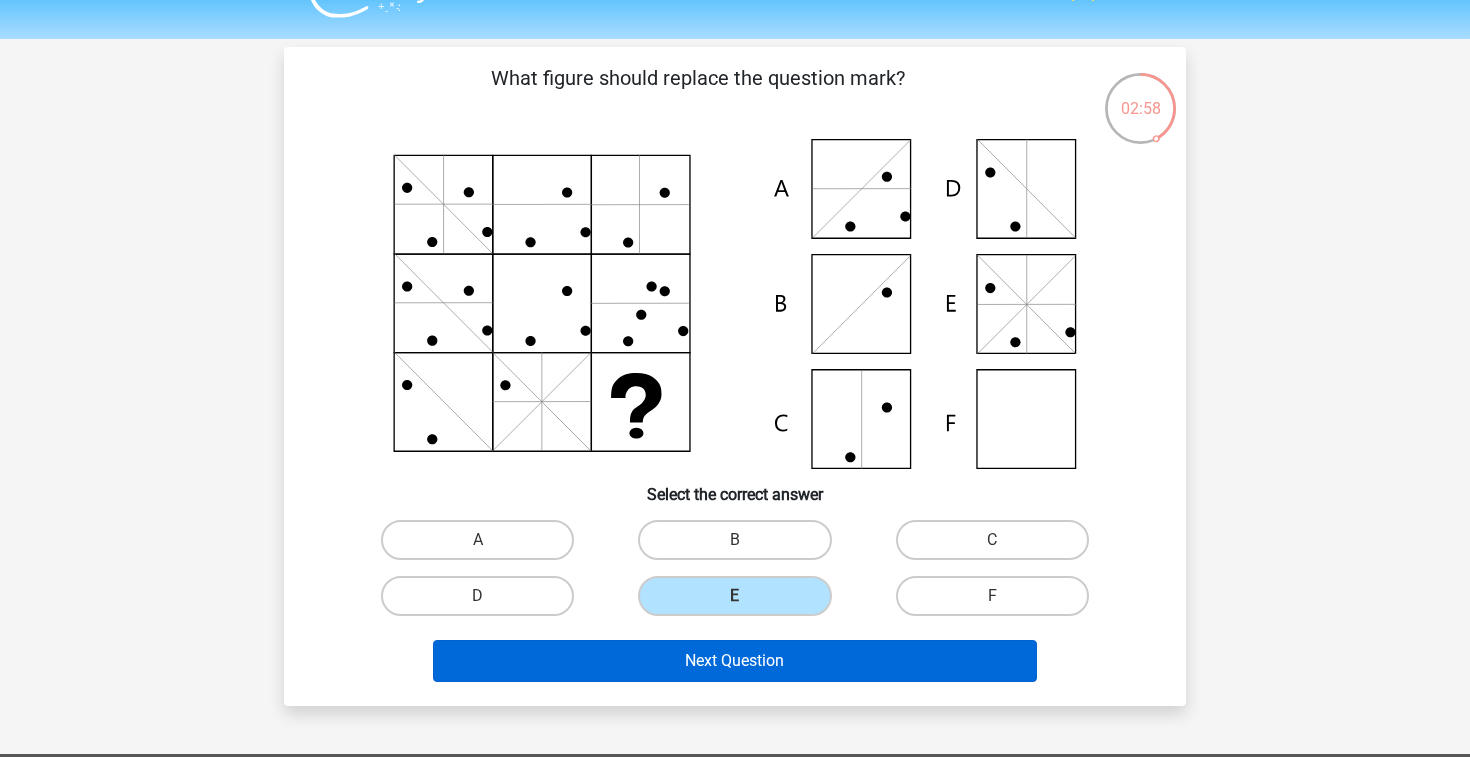 click on "Next Question" at bounding box center [735, 661] 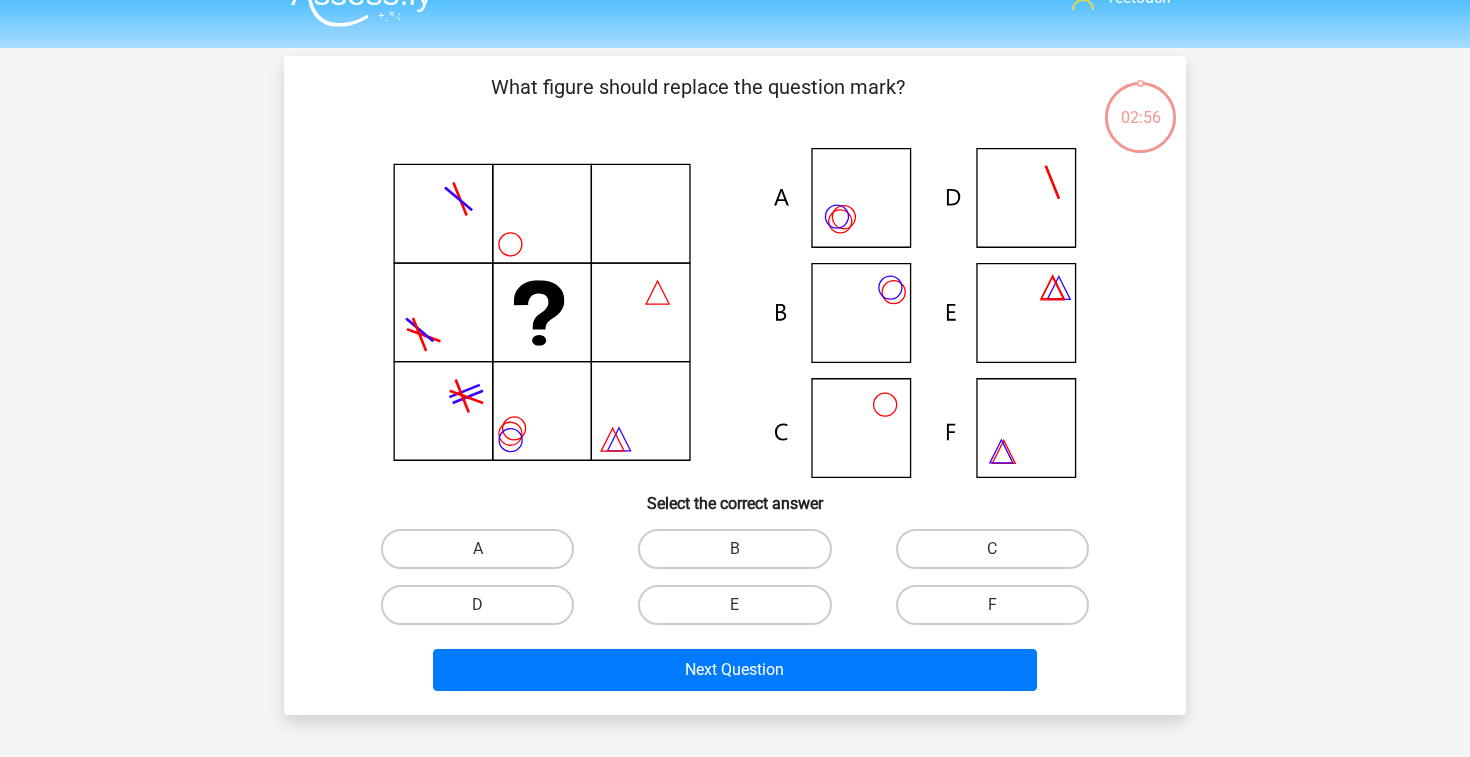 scroll, scrollTop: 27, scrollLeft: 0, axis: vertical 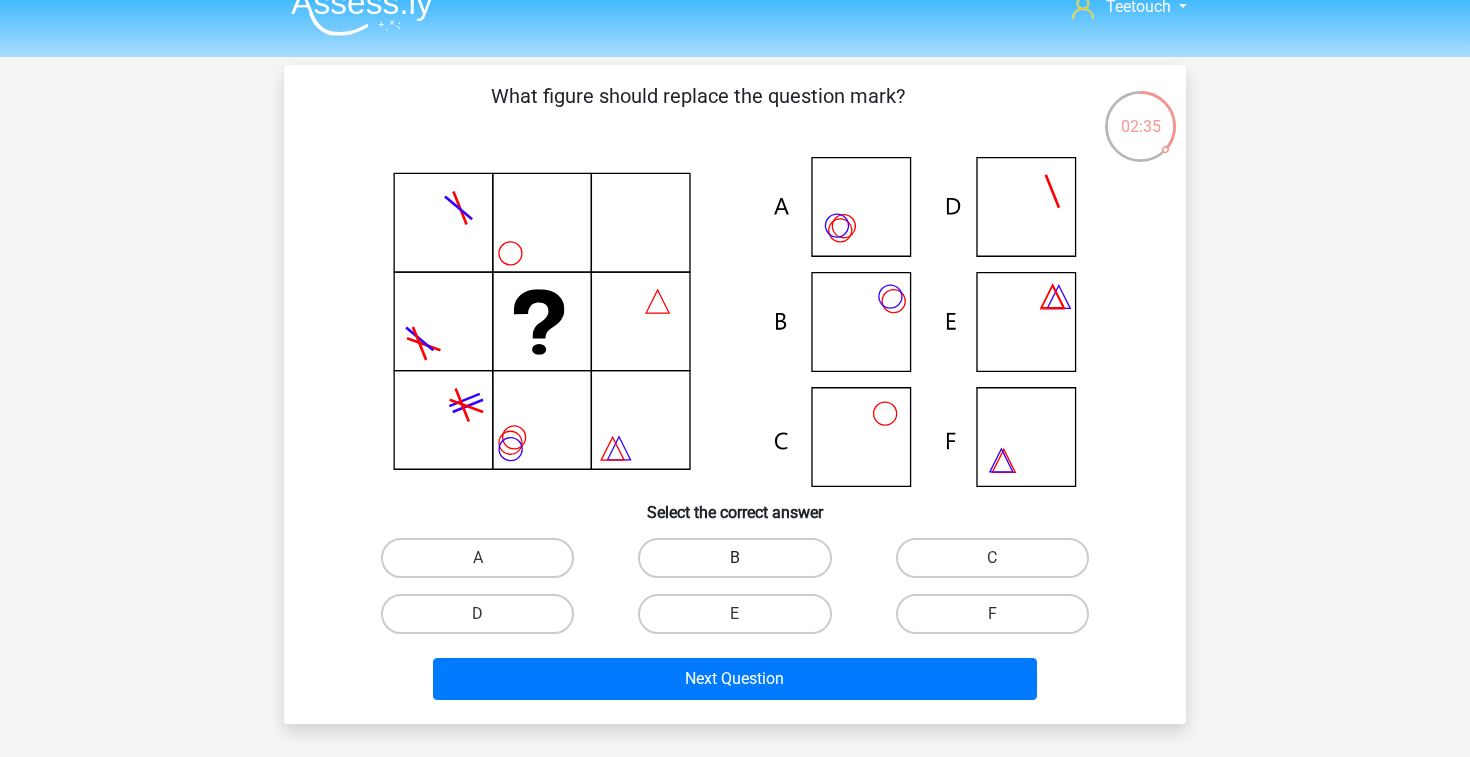click on "B" at bounding box center (734, 558) 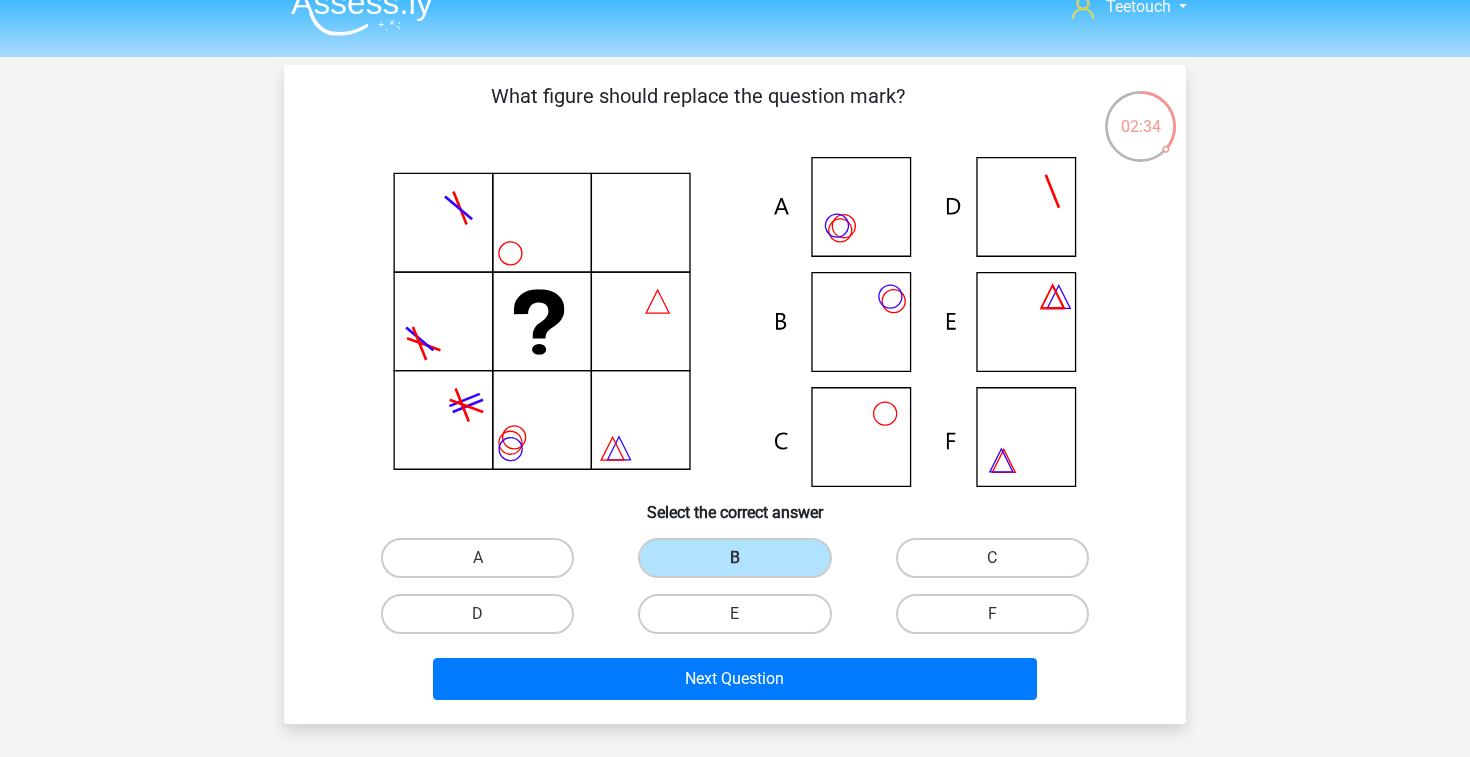 click on "Next Question" at bounding box center (735, 675) 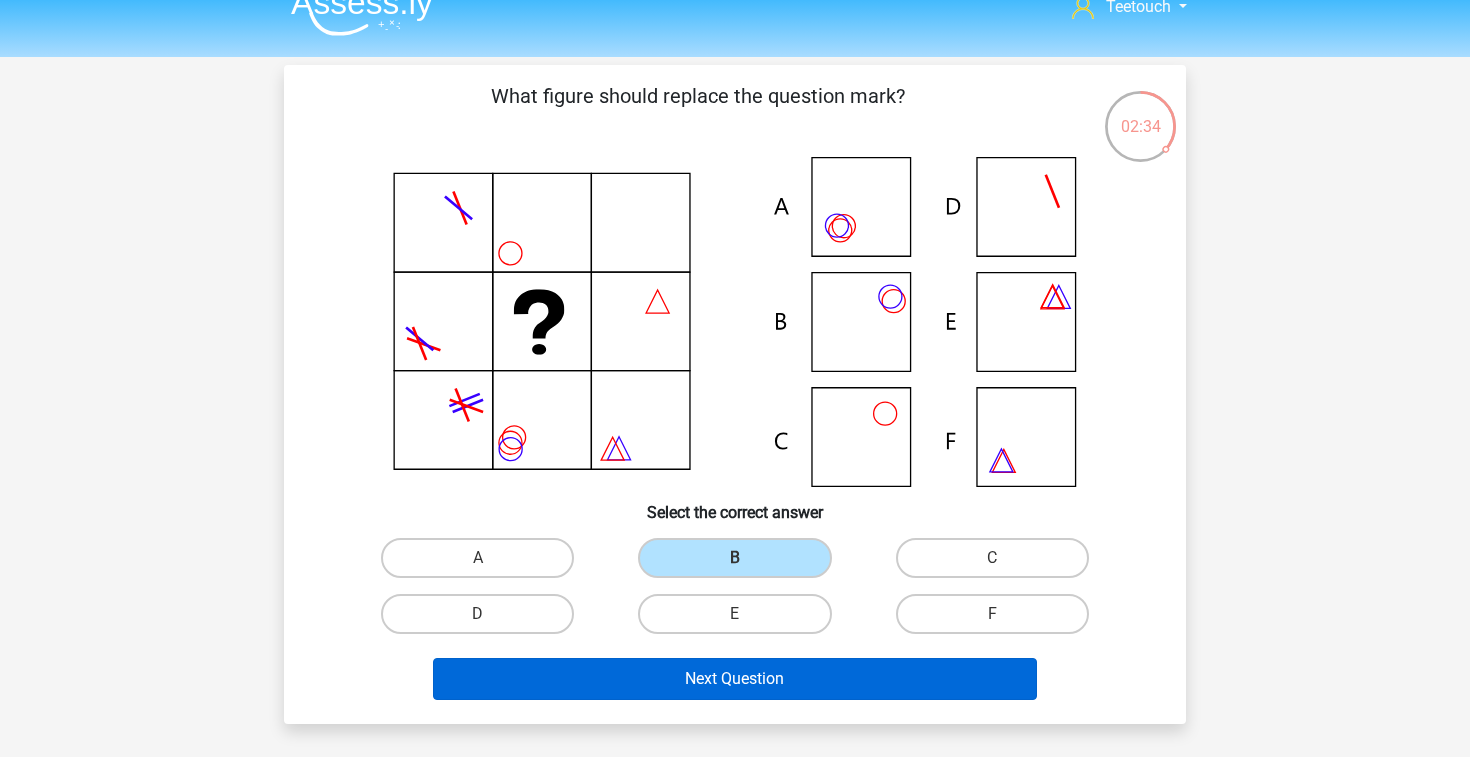 click on "Next Question" at bounding box center [735, 679] 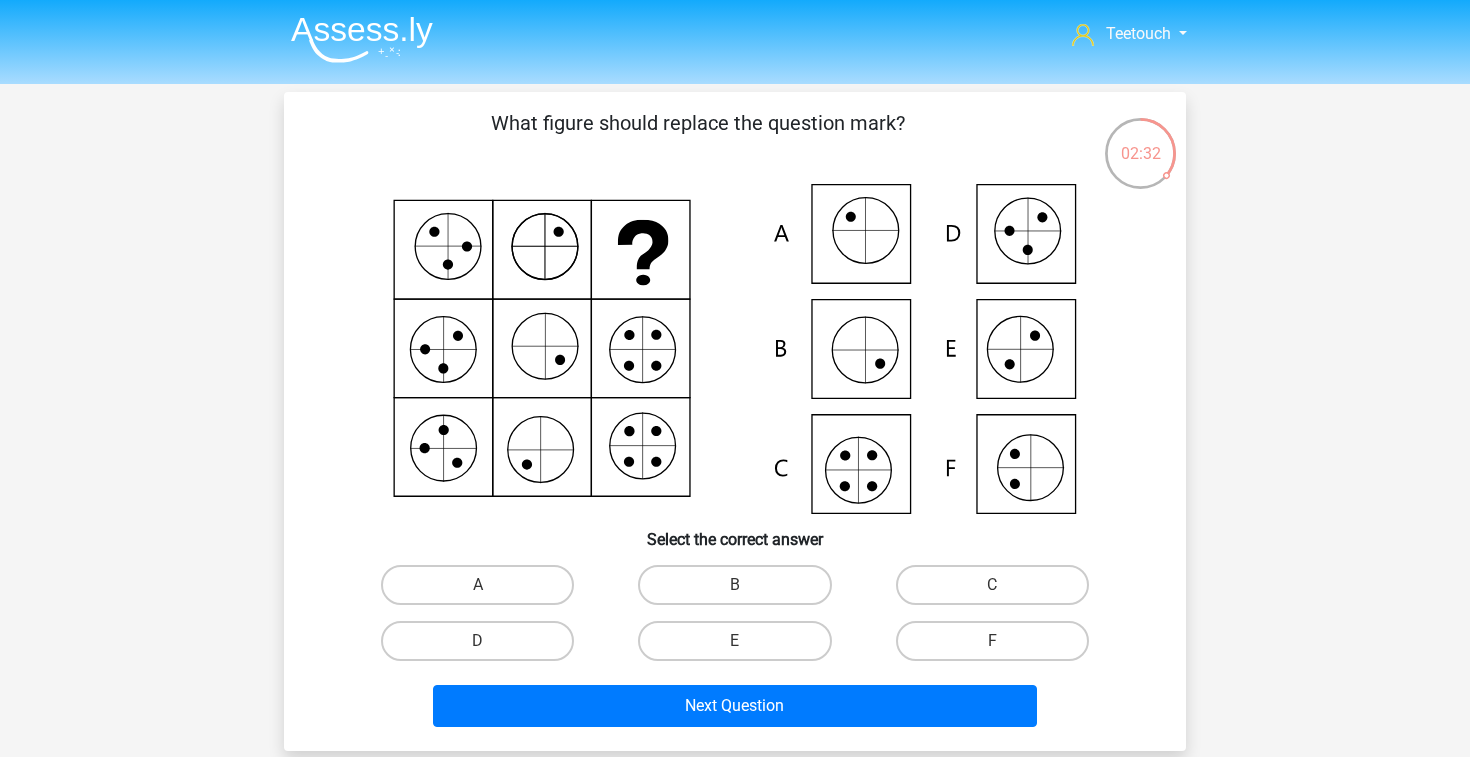 scroll, scrollTop: 0, scrollLeft: 0, axis: both 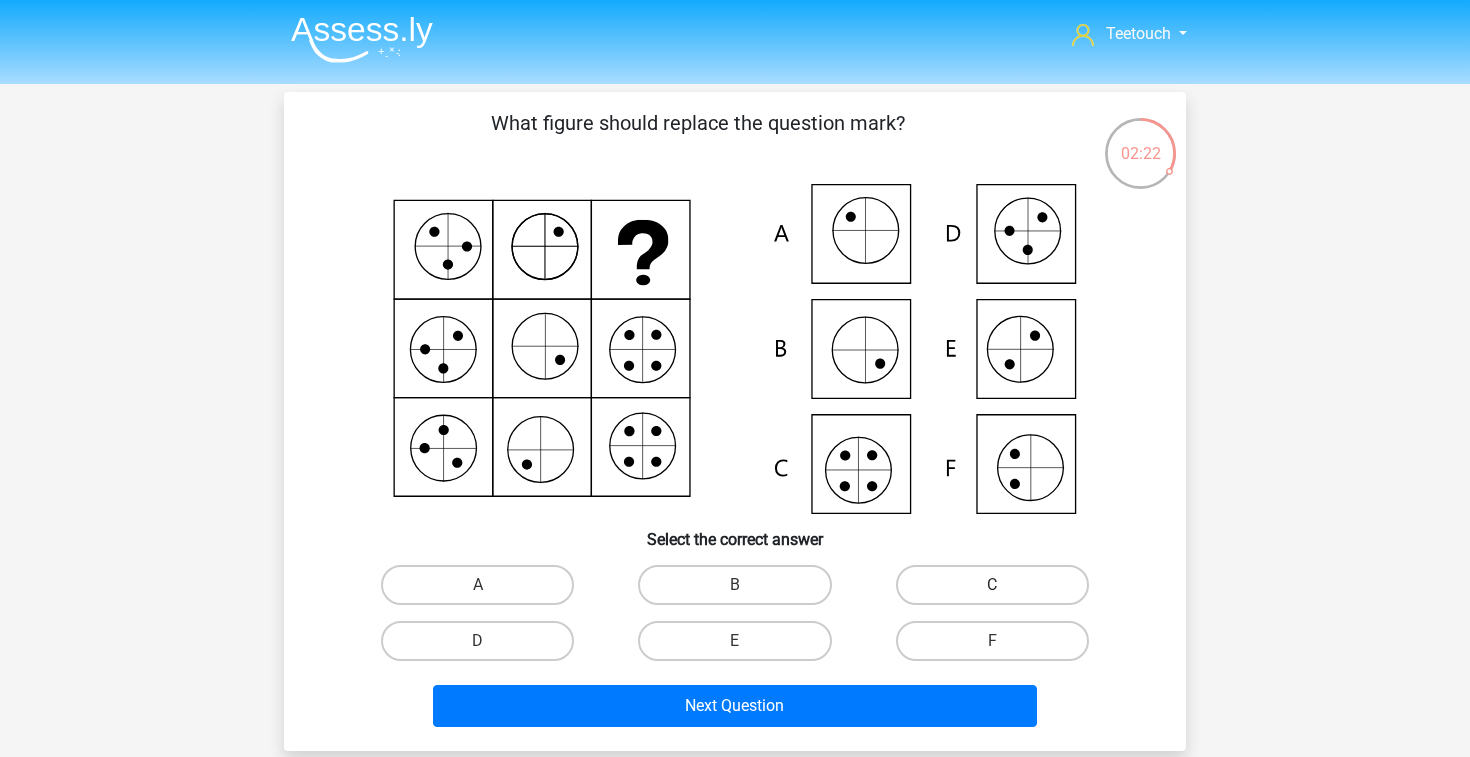 click on "C" at bounding box center (992, 585) 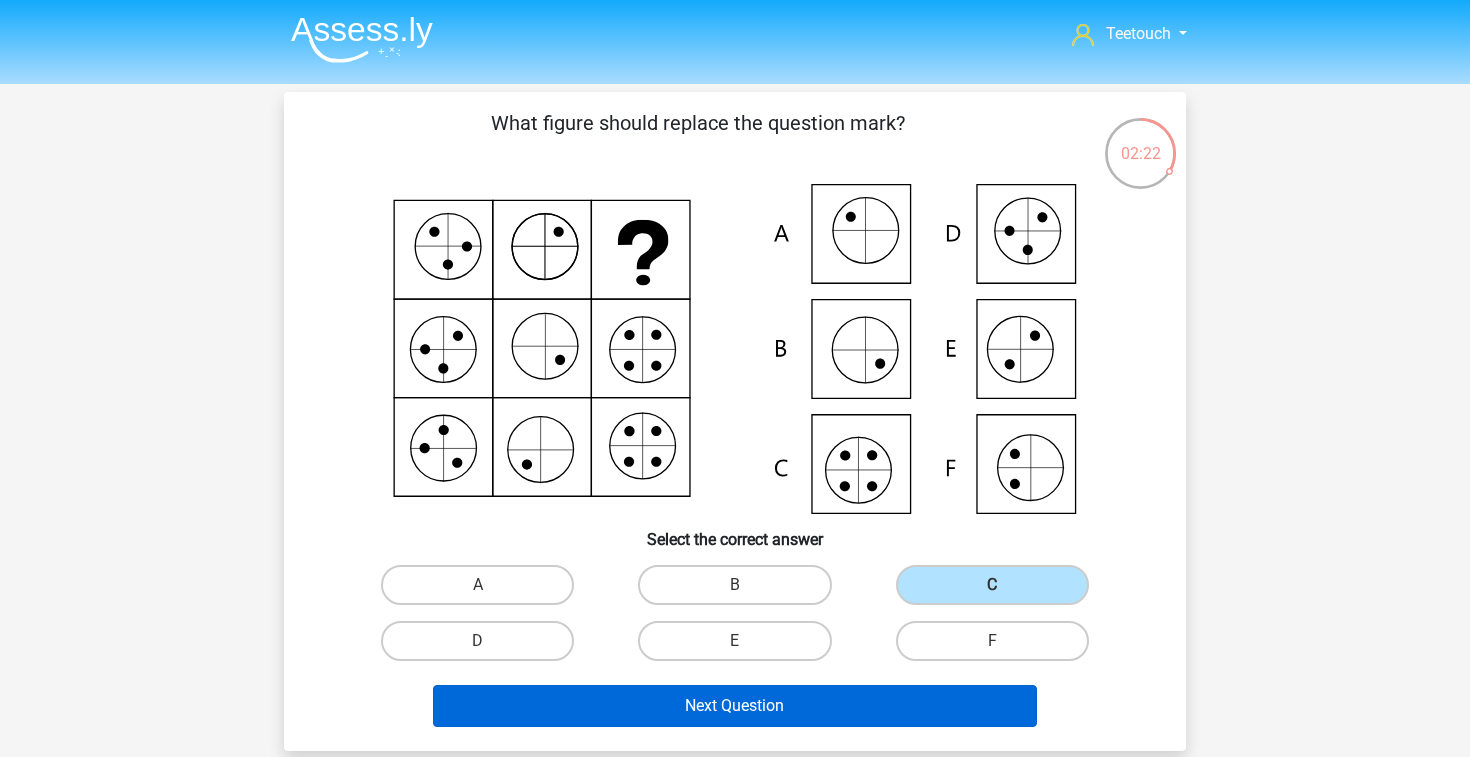 click on "Next Question" at bounding box center [735, 706] 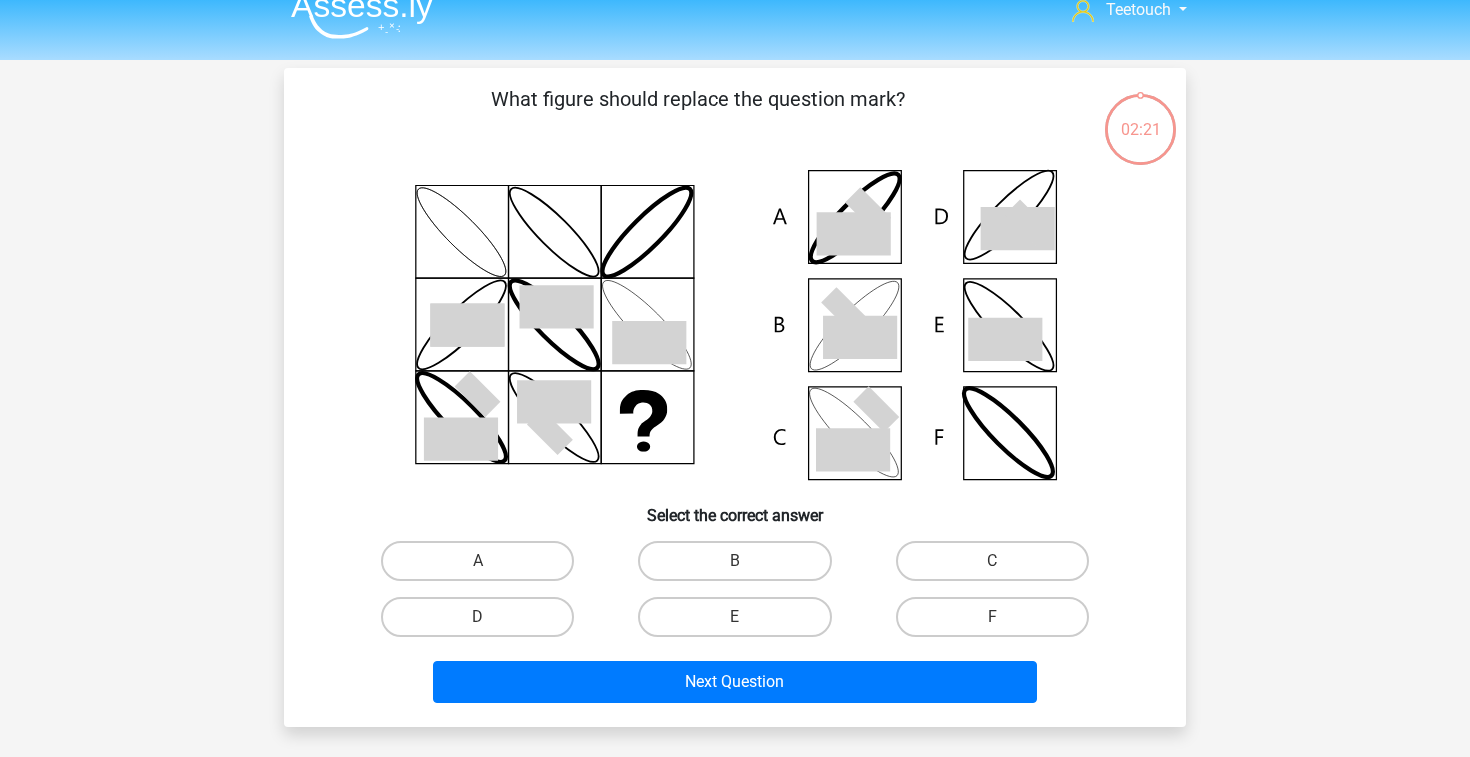 scroll, scrollTop: 16, scrollLeft: 0, axis: vertical 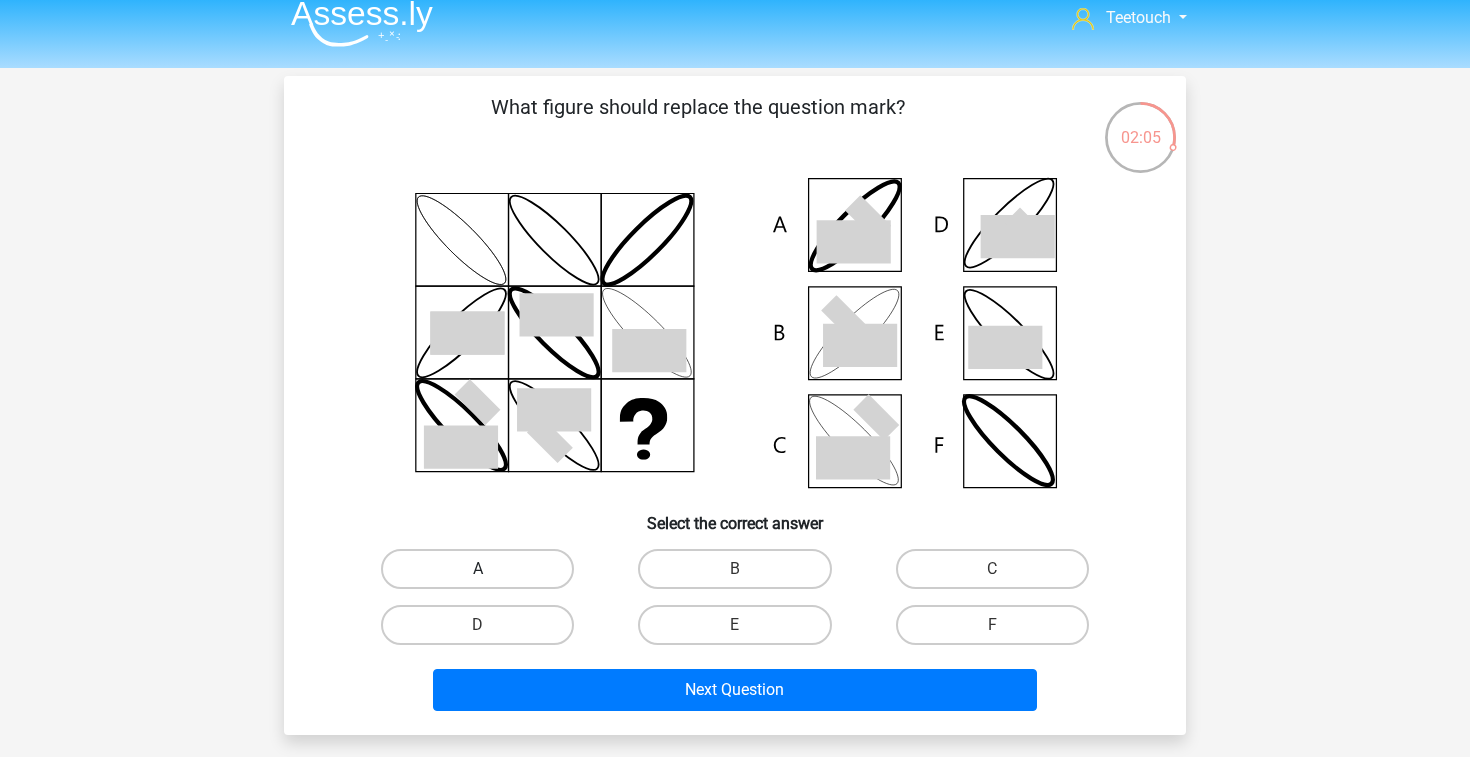 click on "A" at bounding box center [477, 569] 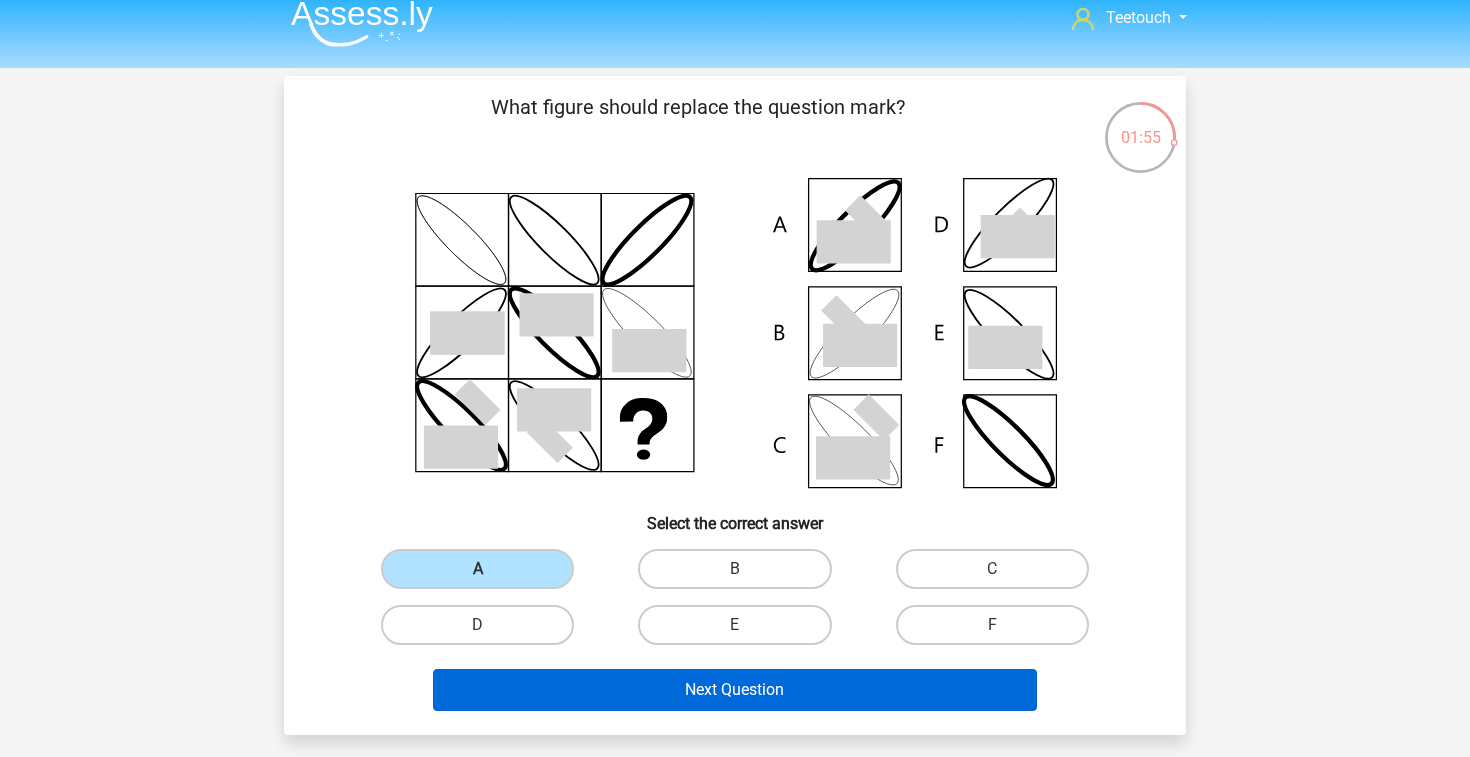 click on "Next Question" at bounding box center (735, 690) 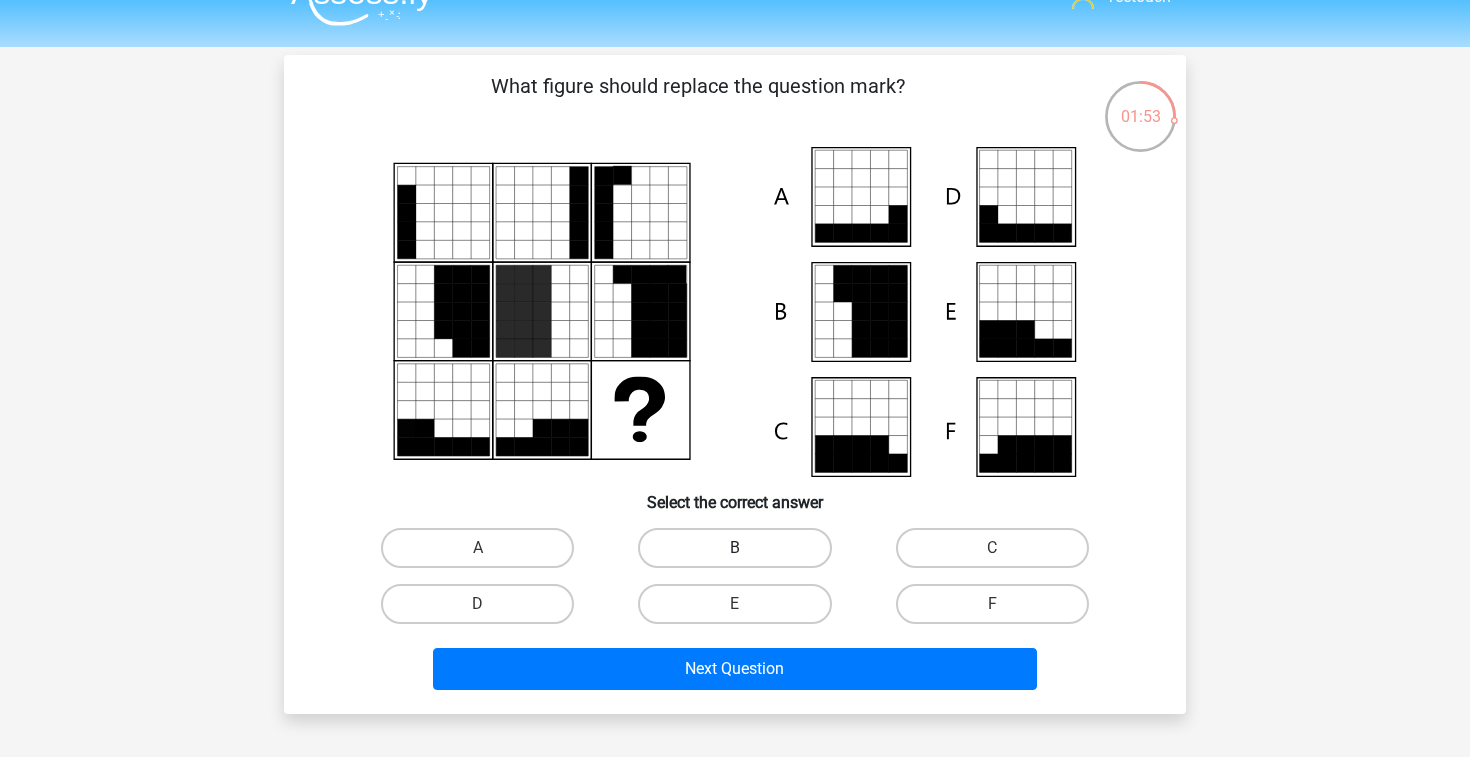 scroll, scrollTop: 25, scrollLeft: 0, axis: vertical 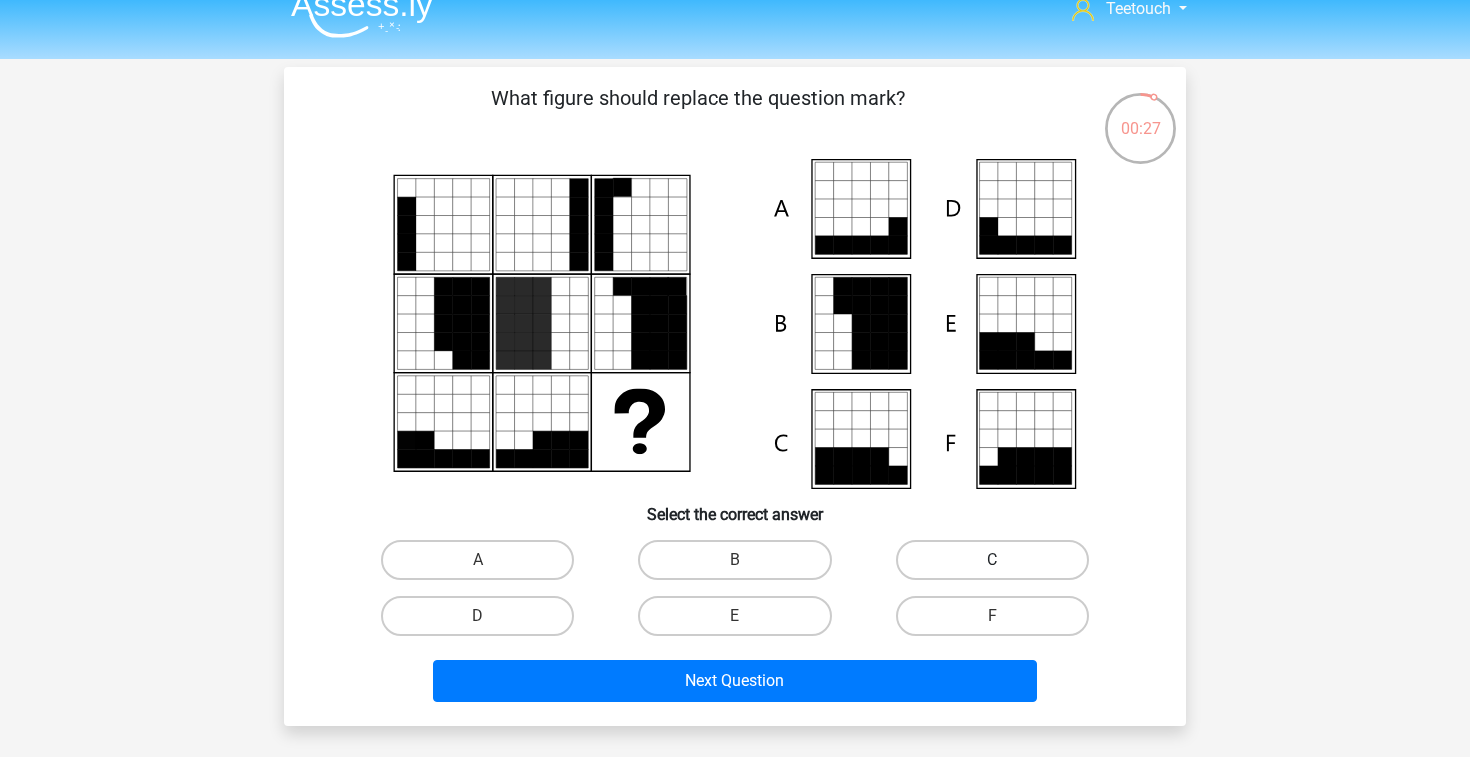 click on "C" at bounding box center (992, 560) 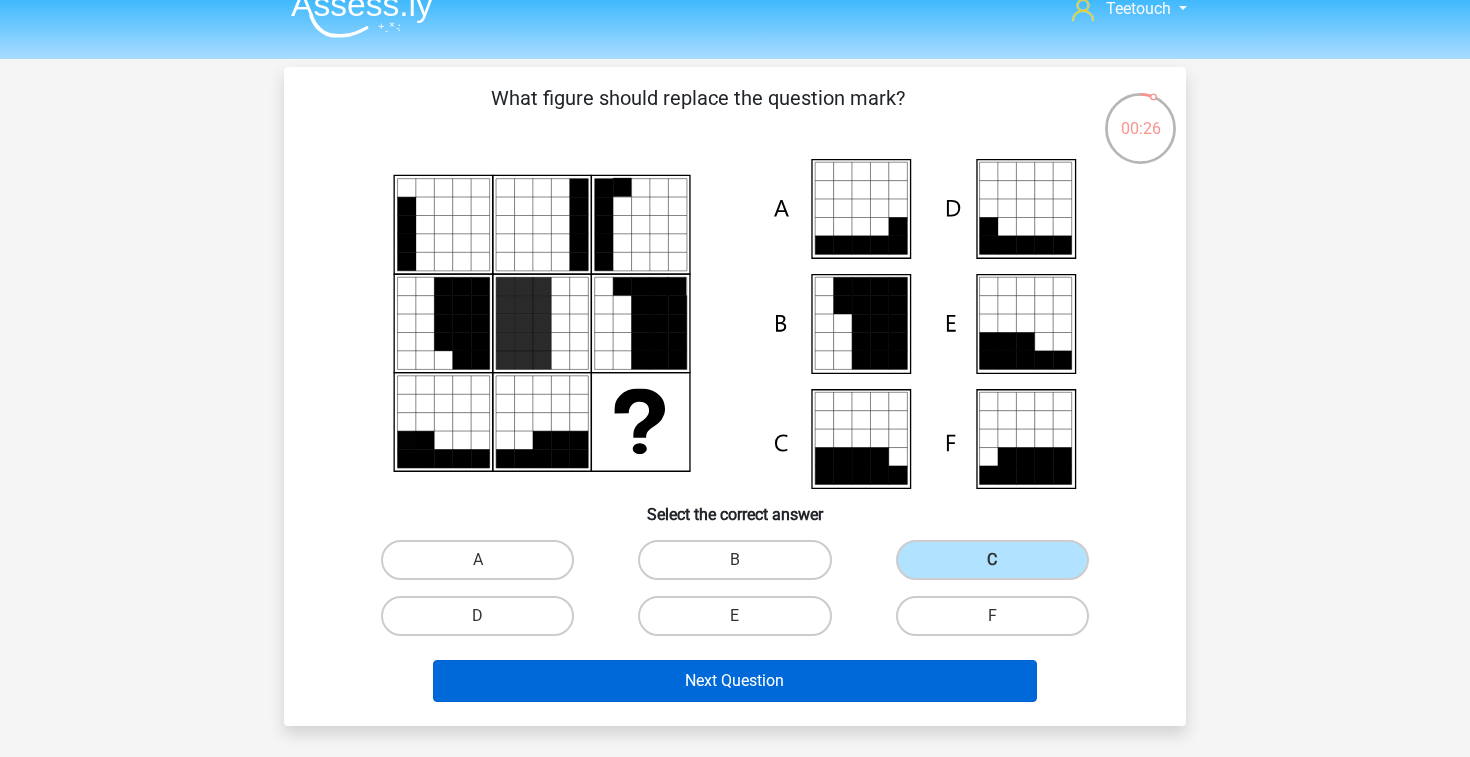 click on "Next Question" at bounding box center [735, 681] 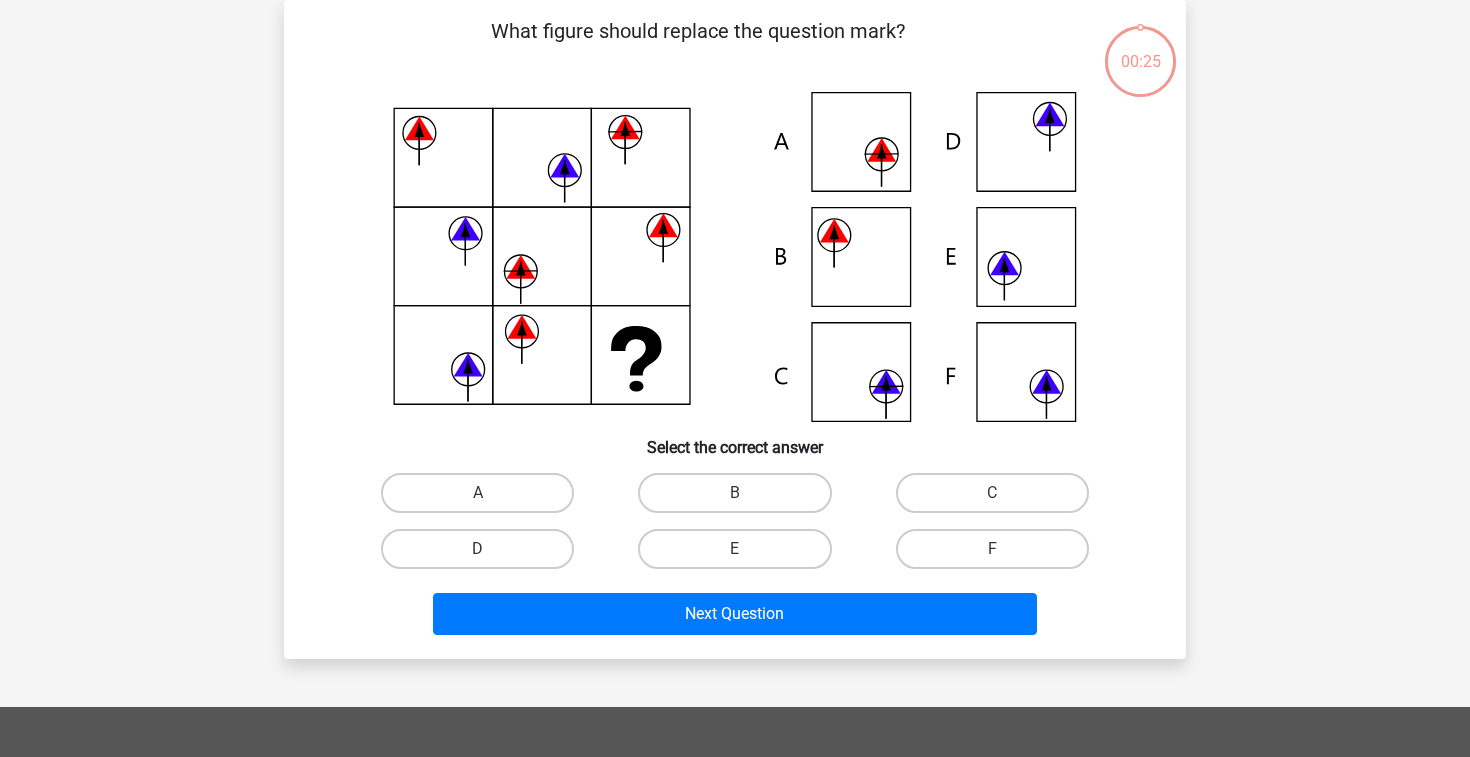 scroll, scrollTop: 0, scrollLeft: 0, axis: both 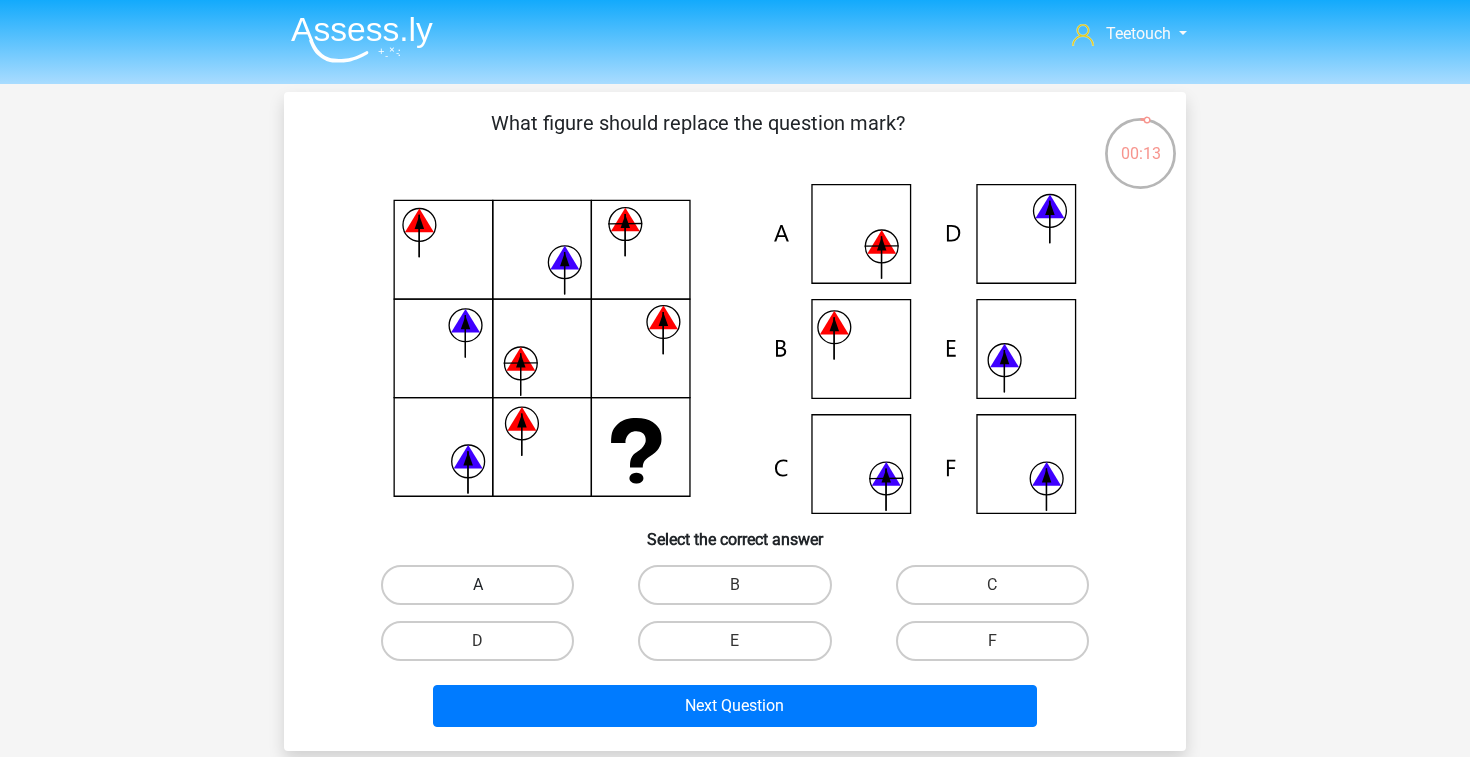 click on "A" at bounding box center [477, 585] 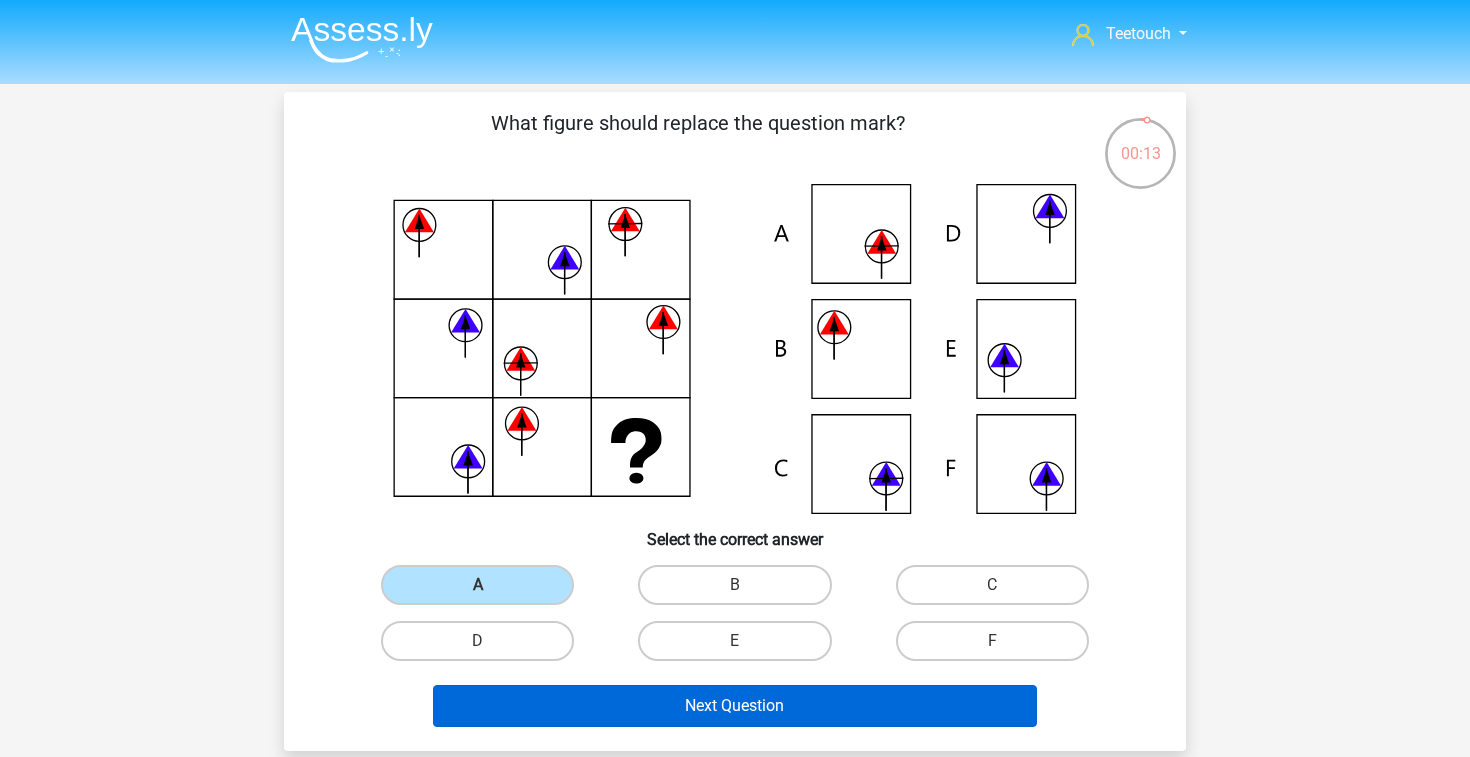 click on "Next Question" at bounding box center (735, 706) 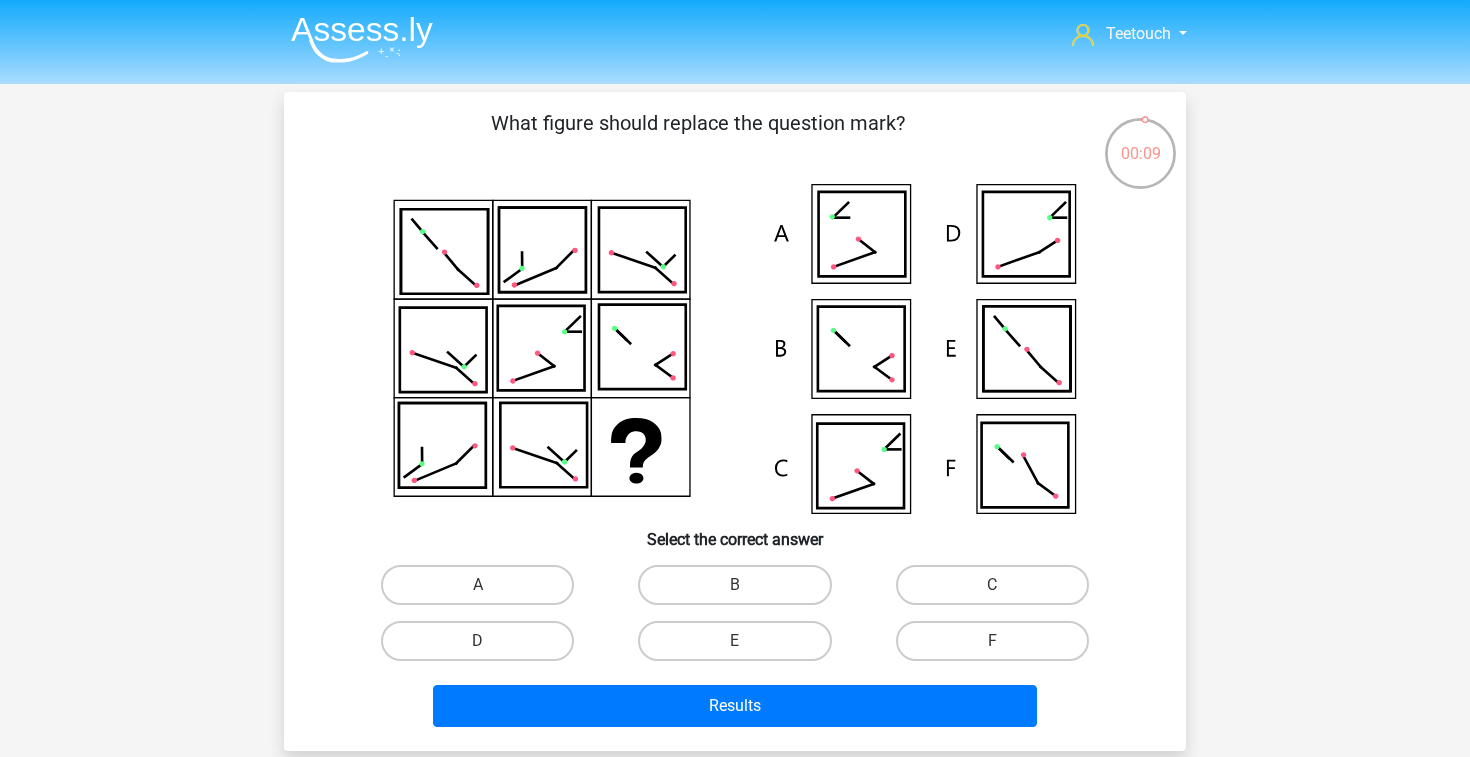 scroll, scrollTop: 35, scrollLeft: 0, axis: vertical 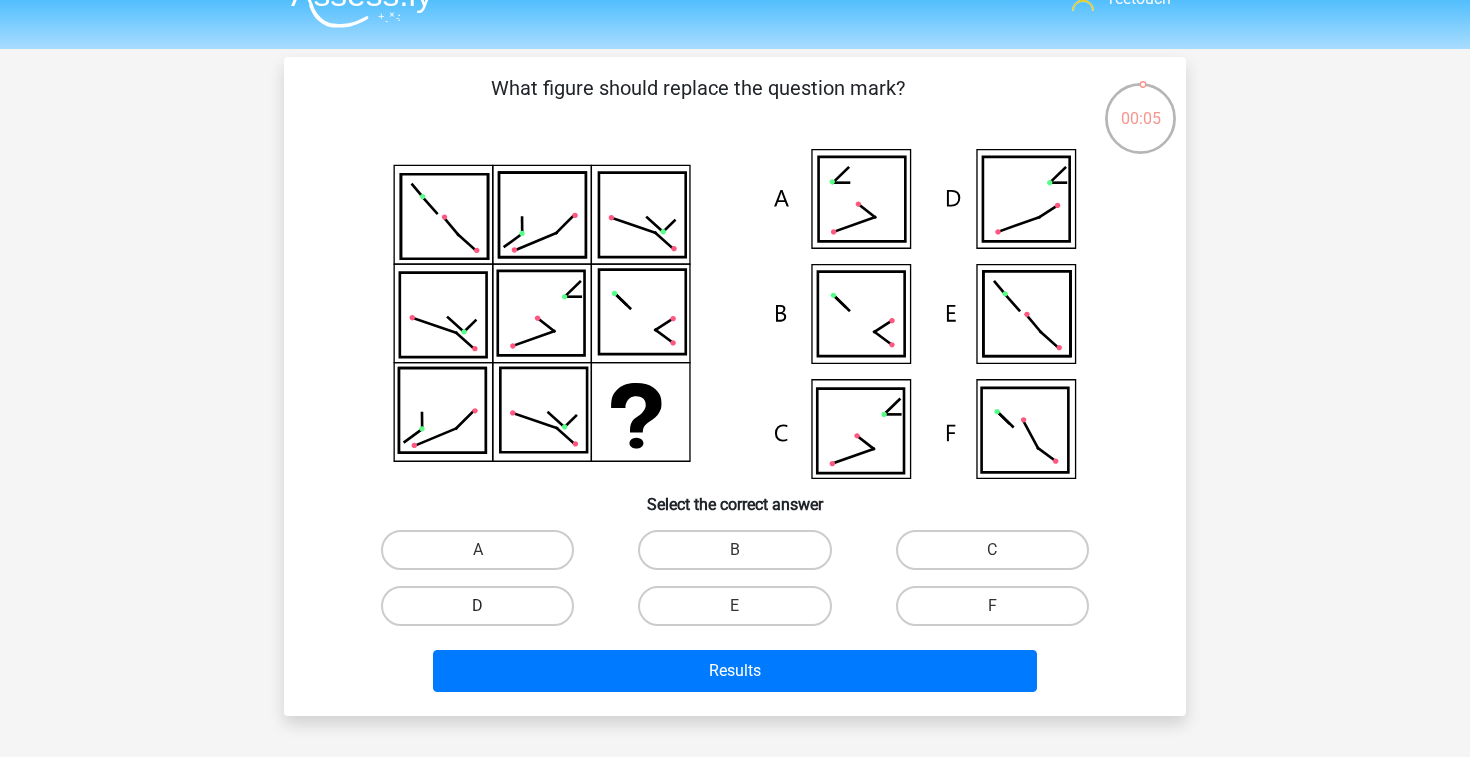 click on "D" at bounding box center [477, 606] 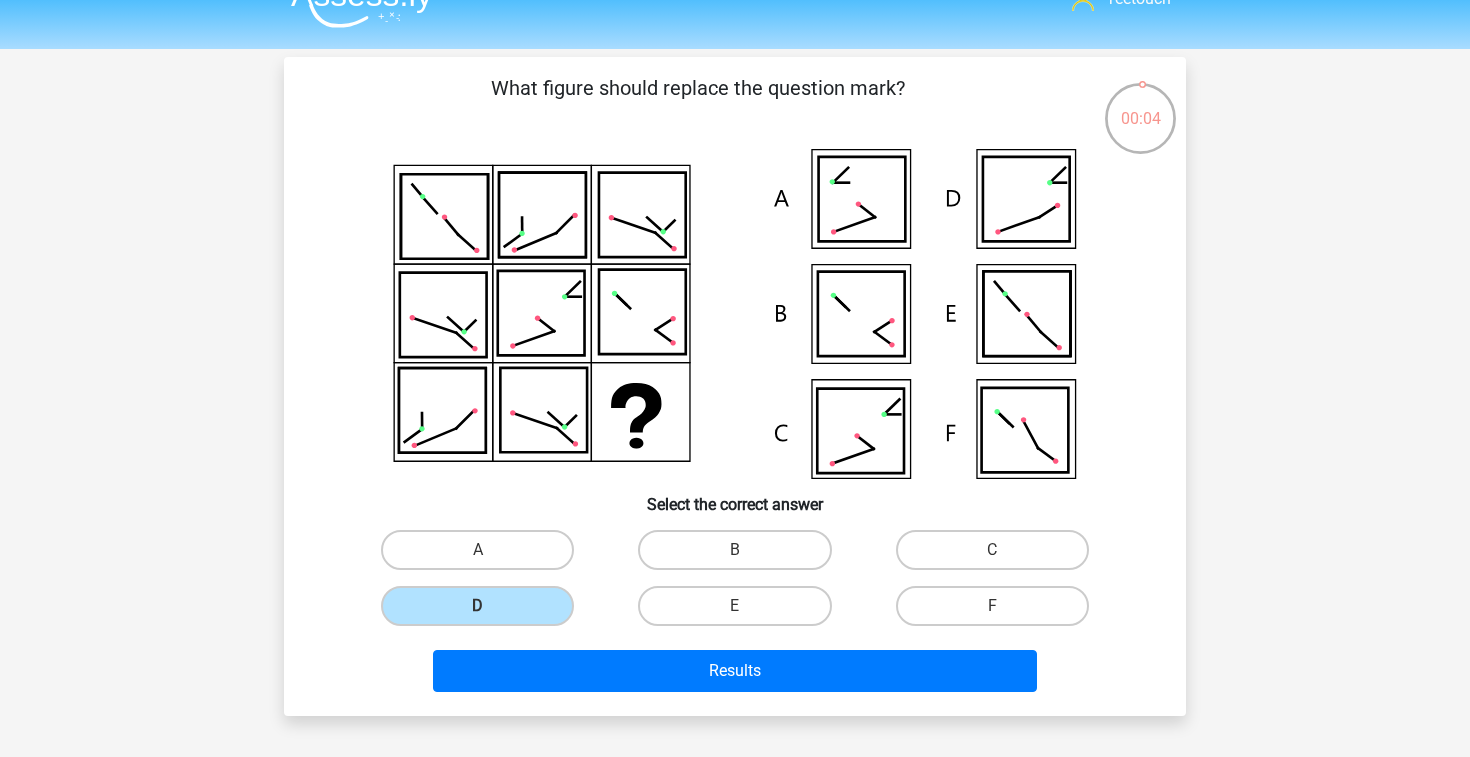 click on "Results" at bounding box center (735, 675) 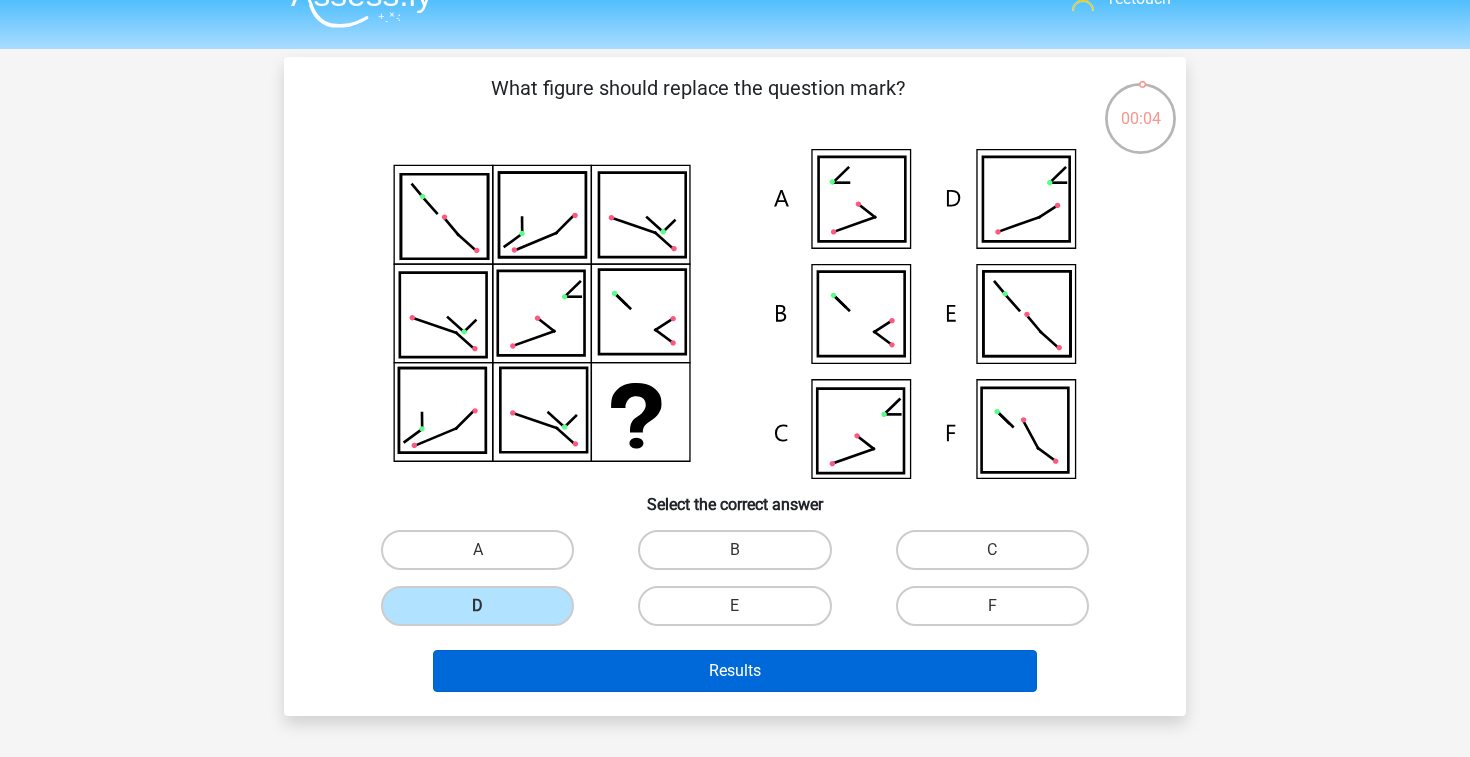 click on "Results" at bounding box center (735, 671) 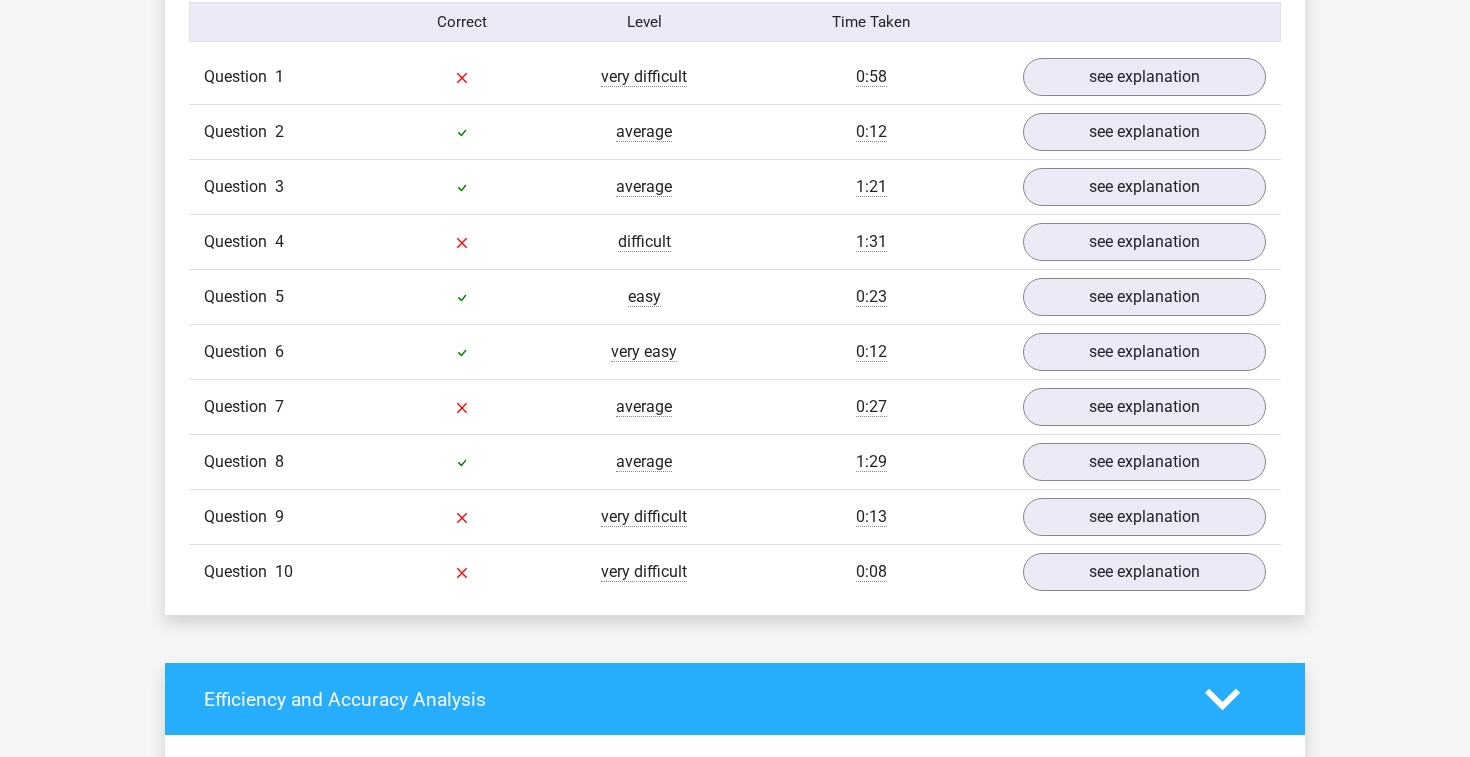 scroll, scrollTop: 1215, scrollLeft: 0, axis: vertical 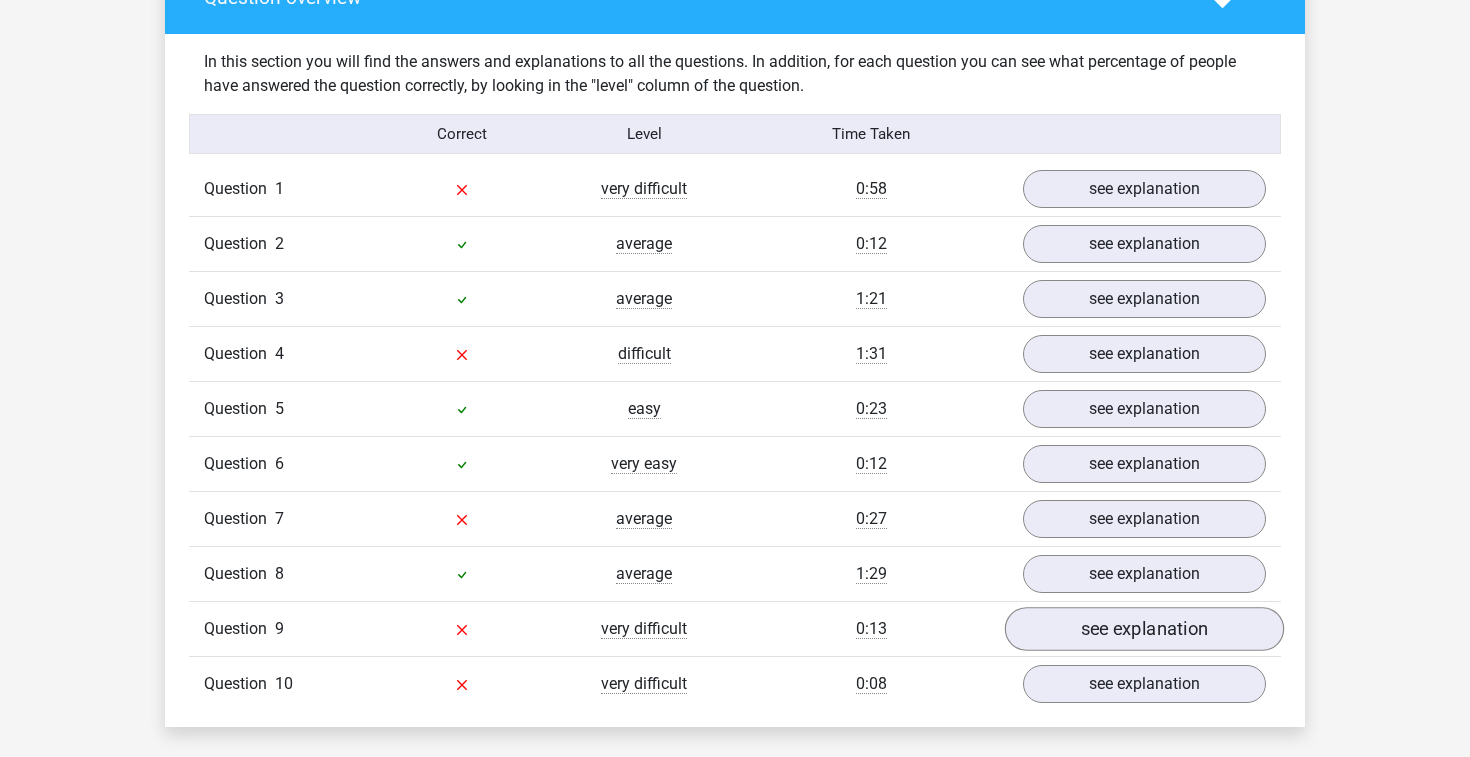 click on "see explanation" at bounding box center [1144, 630] 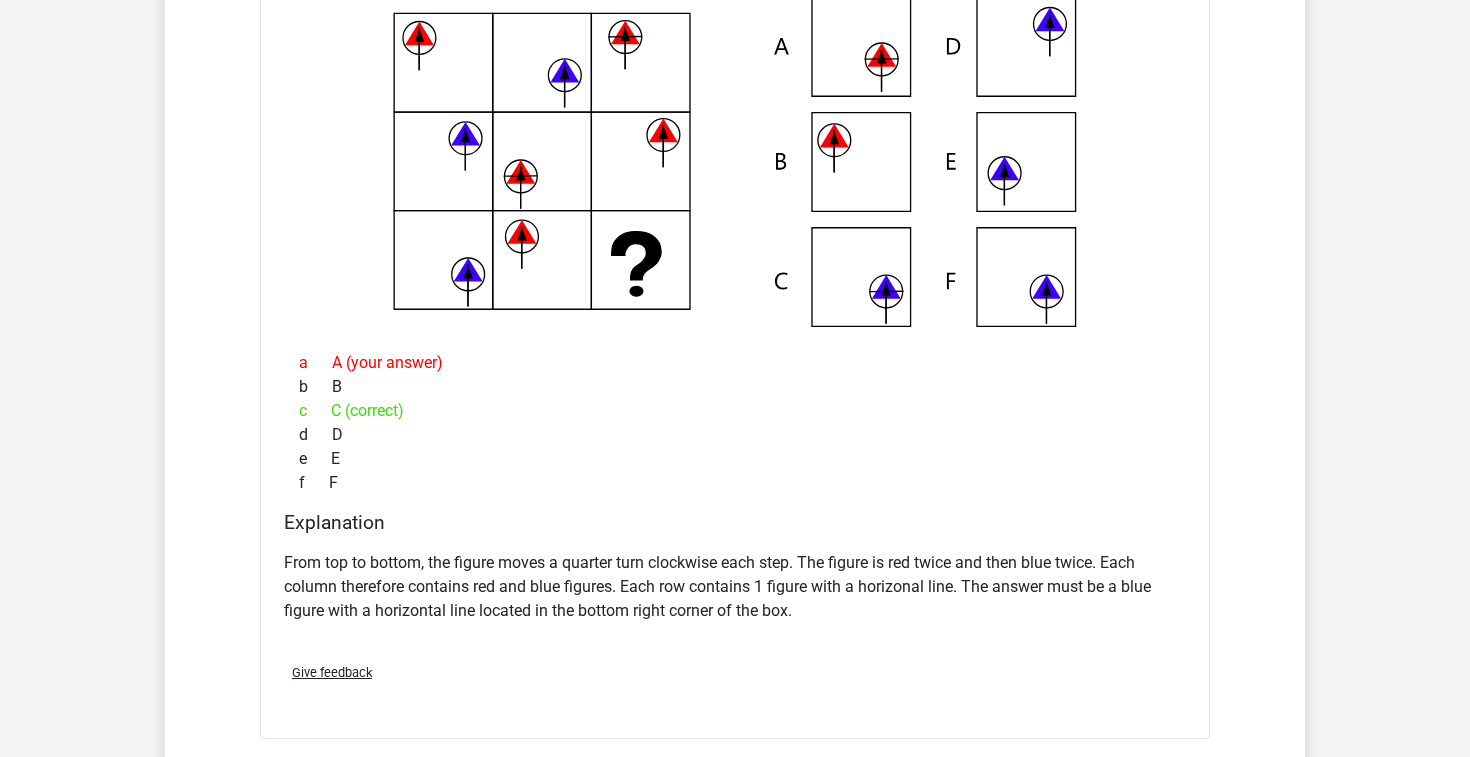 scroll, scrollTop: 1992, scrollLeft: 0, axis: vertical 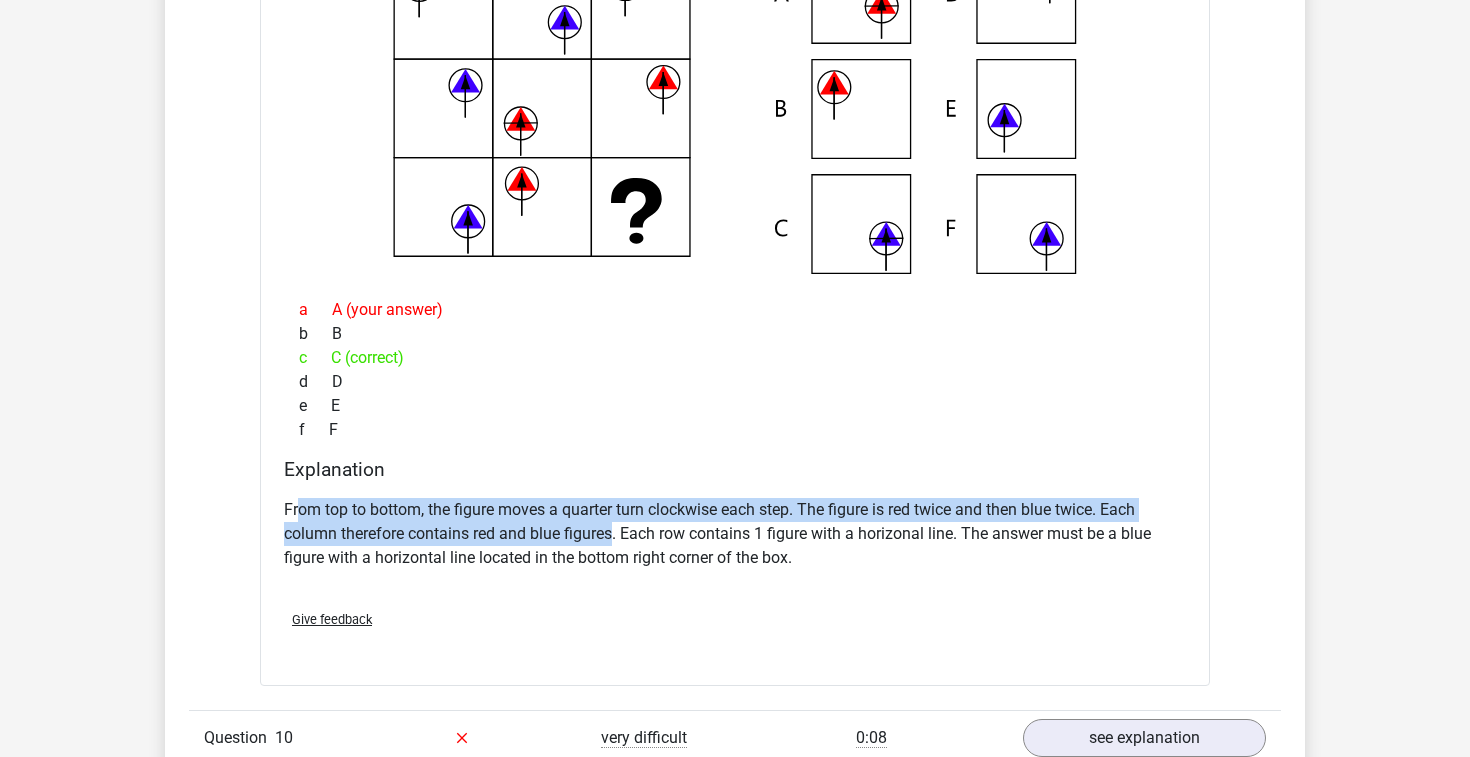 drag, startPoint x: 301, startPoint y: 505, endPoint x: 618, endPoint y: 527, distance: 317.76248 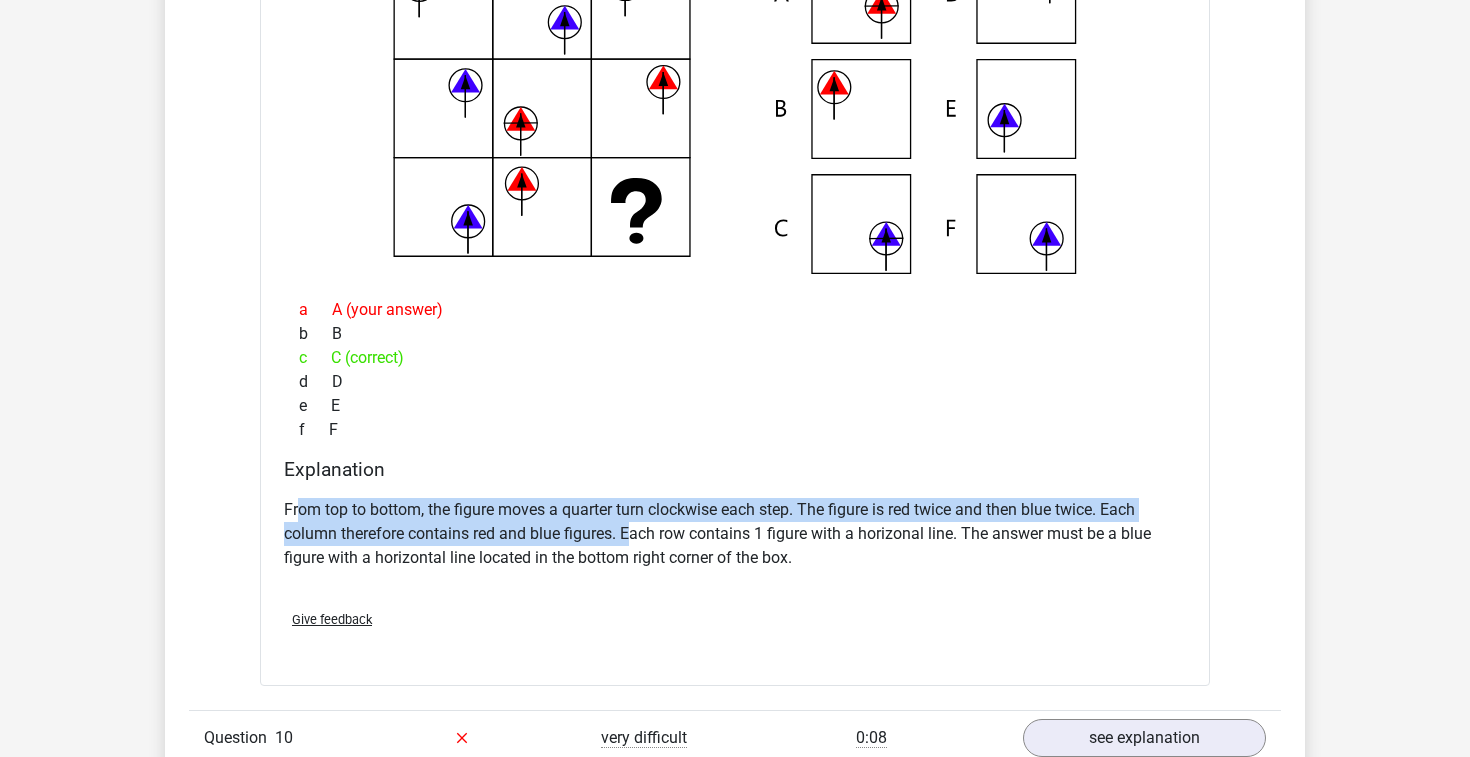click on "From top to bottom, the figure moves a quarter turn clockwise each step. The figure is red twice and then blue twice. Each column therefore contains red and blue figures. Each row contains 1 figure with a horizonal line. The answer must be a blue figure with a horizontal line located in the bottom right corner of the box." at bounding box center (735, 534) 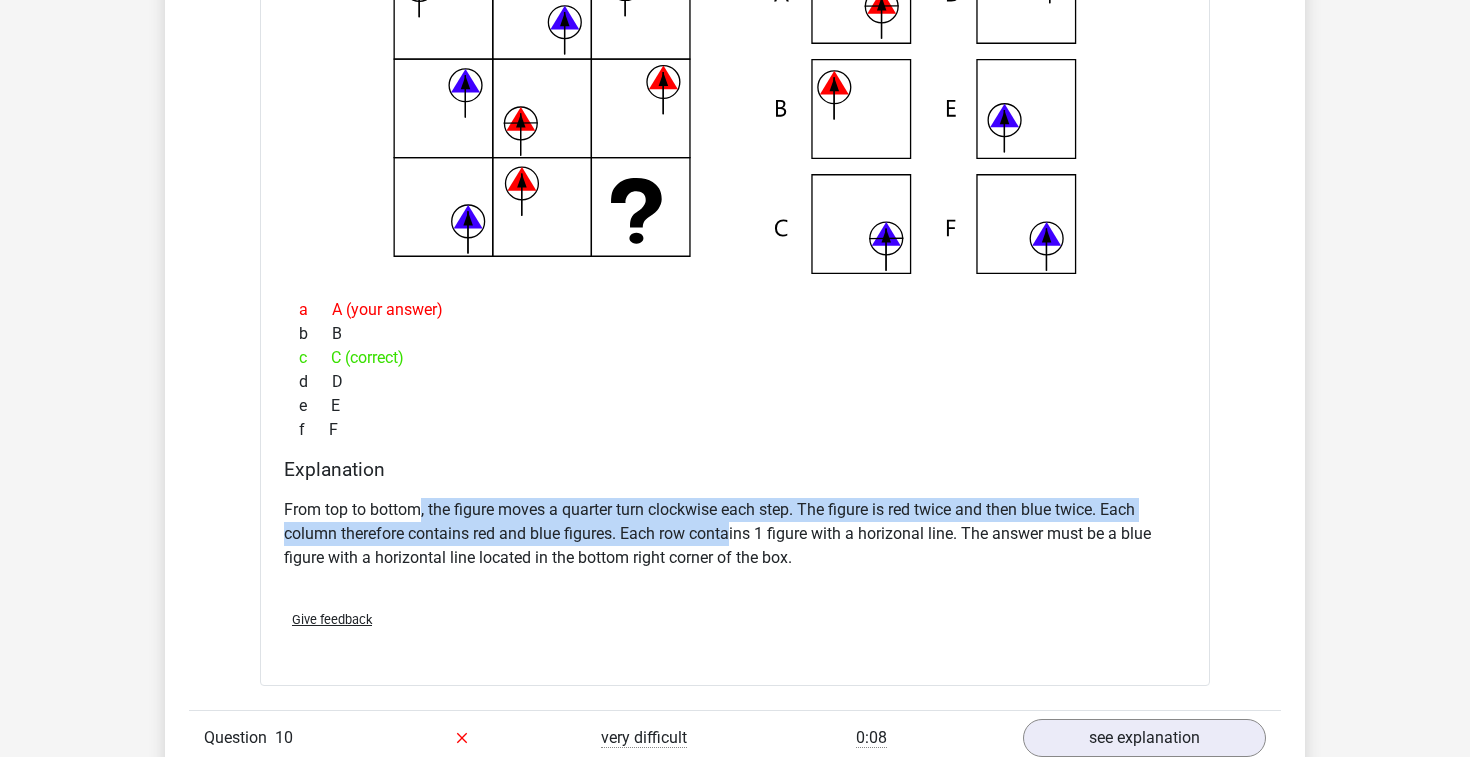 drag, startPoint x: 420, startPoint y: 504, endPoint x: 730, endPoint y: 538, distance: 311.85895 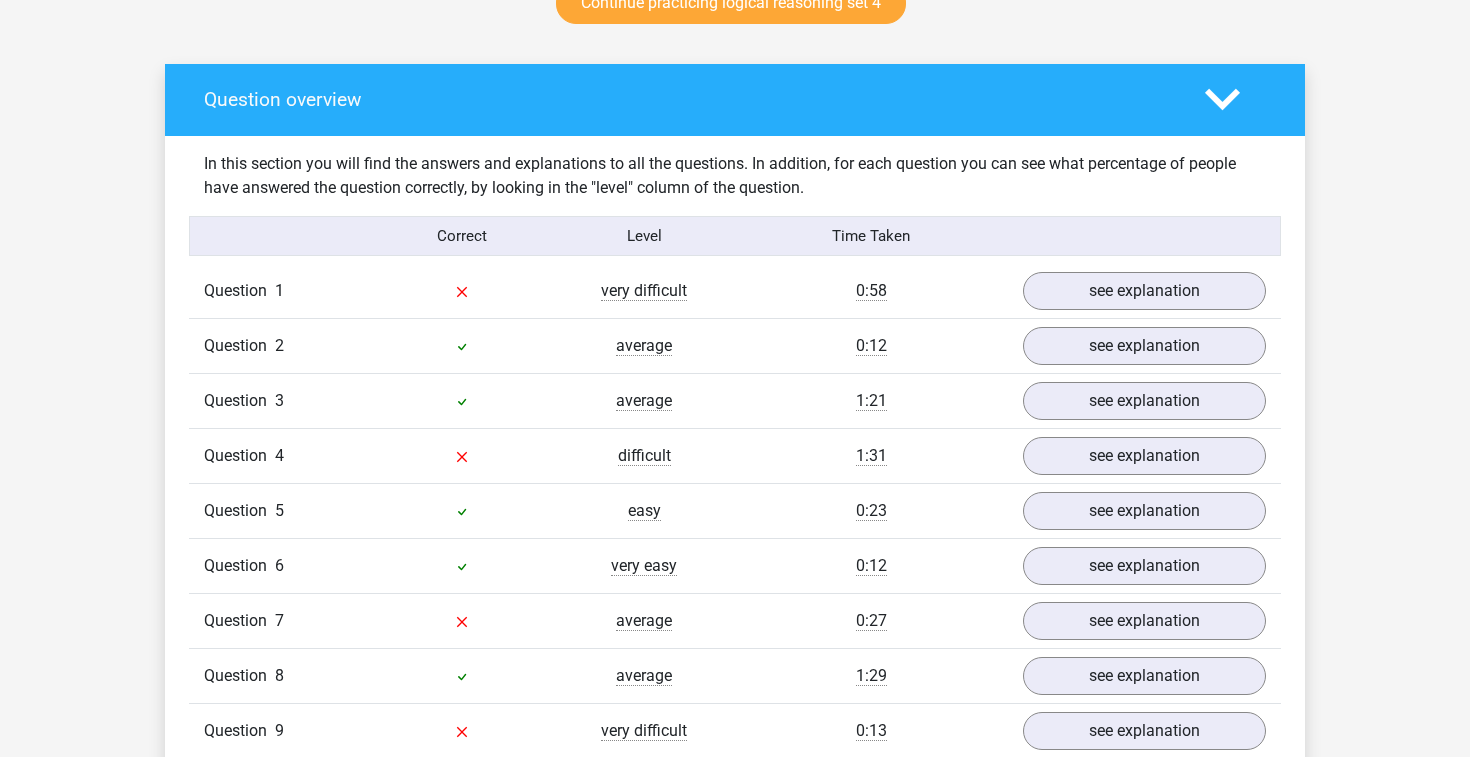scroll, scrollTop: 988, scrollLeft: 0, axis: vertical 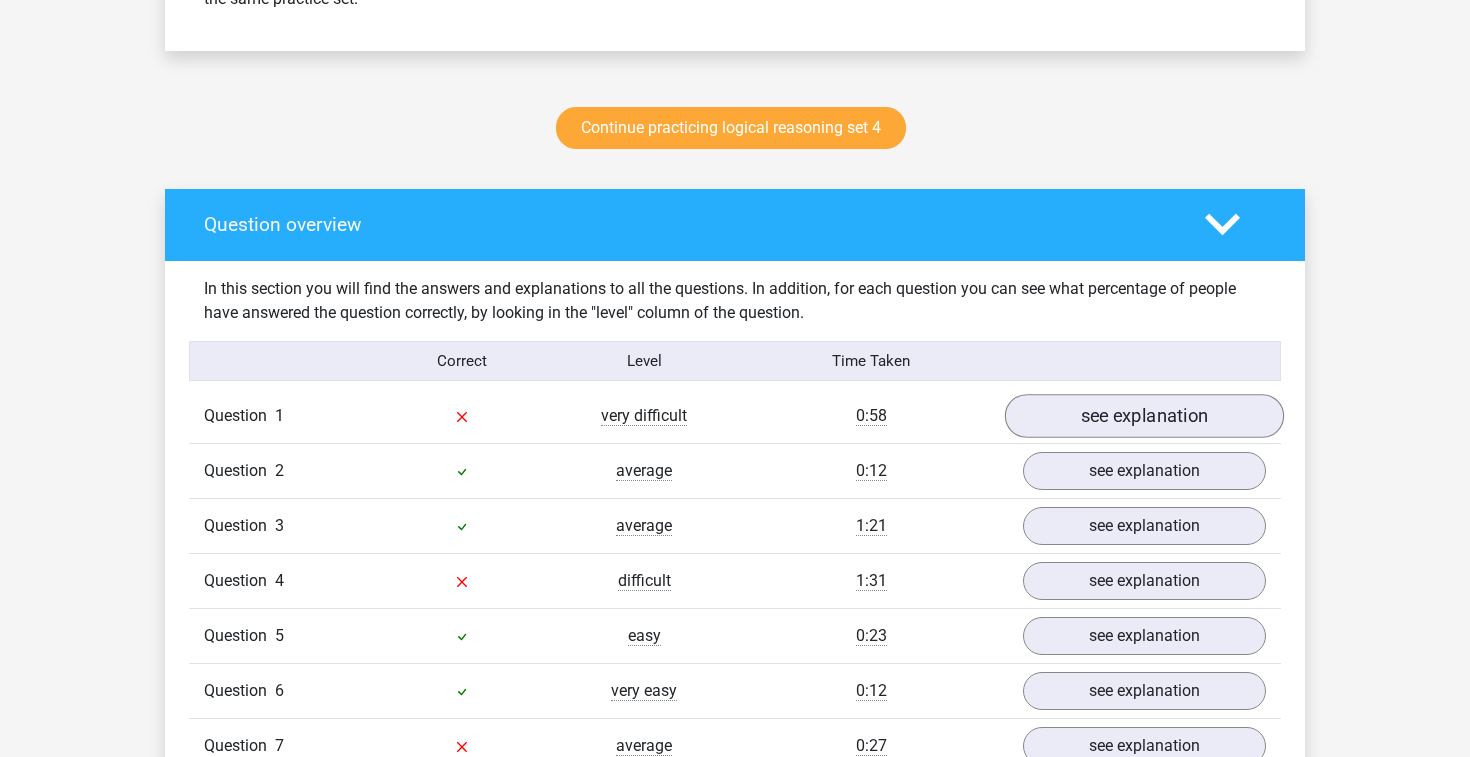 click on "see explanation" at bounding box center (1144, 417) 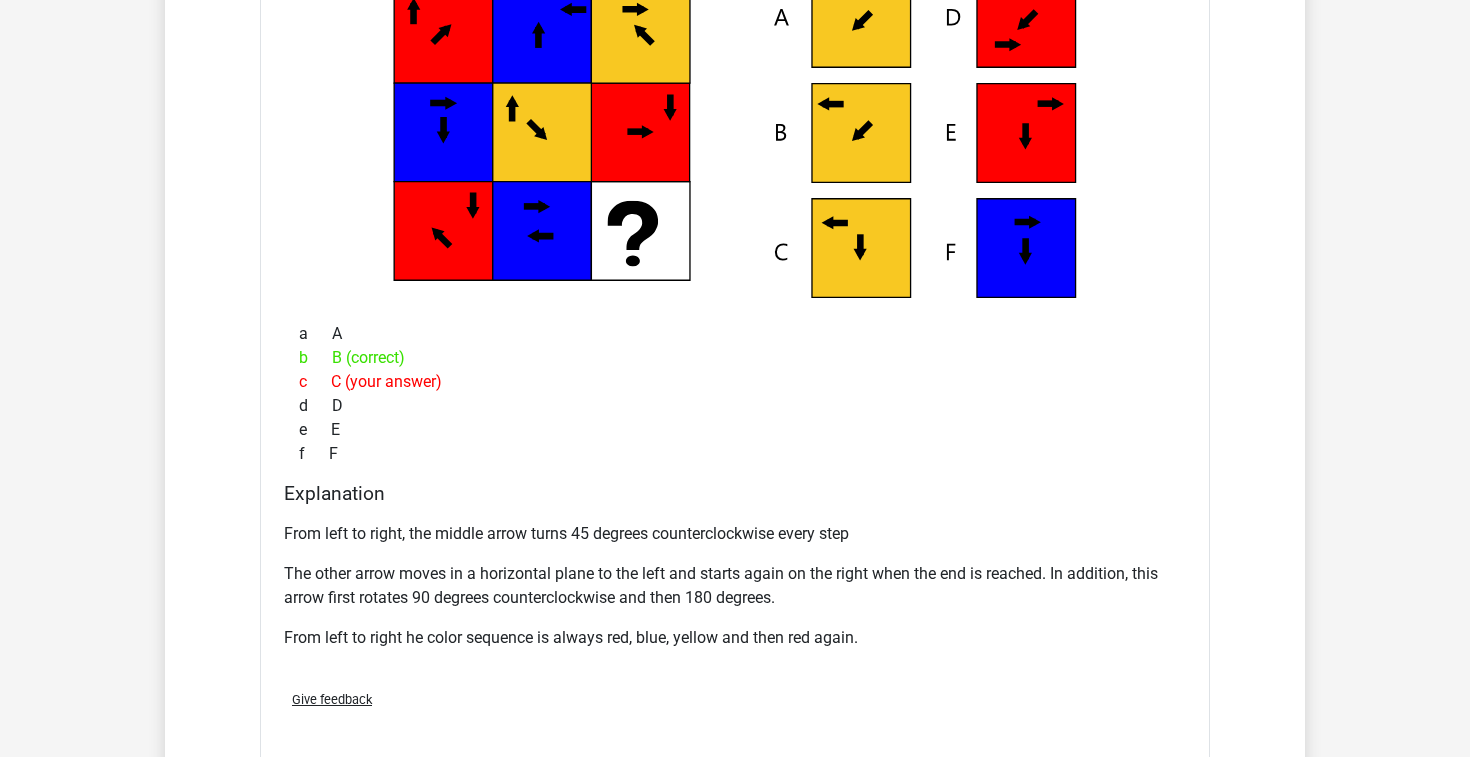 scroll, scrollTop: 1528, scrollLeft: 0, axis: vertical 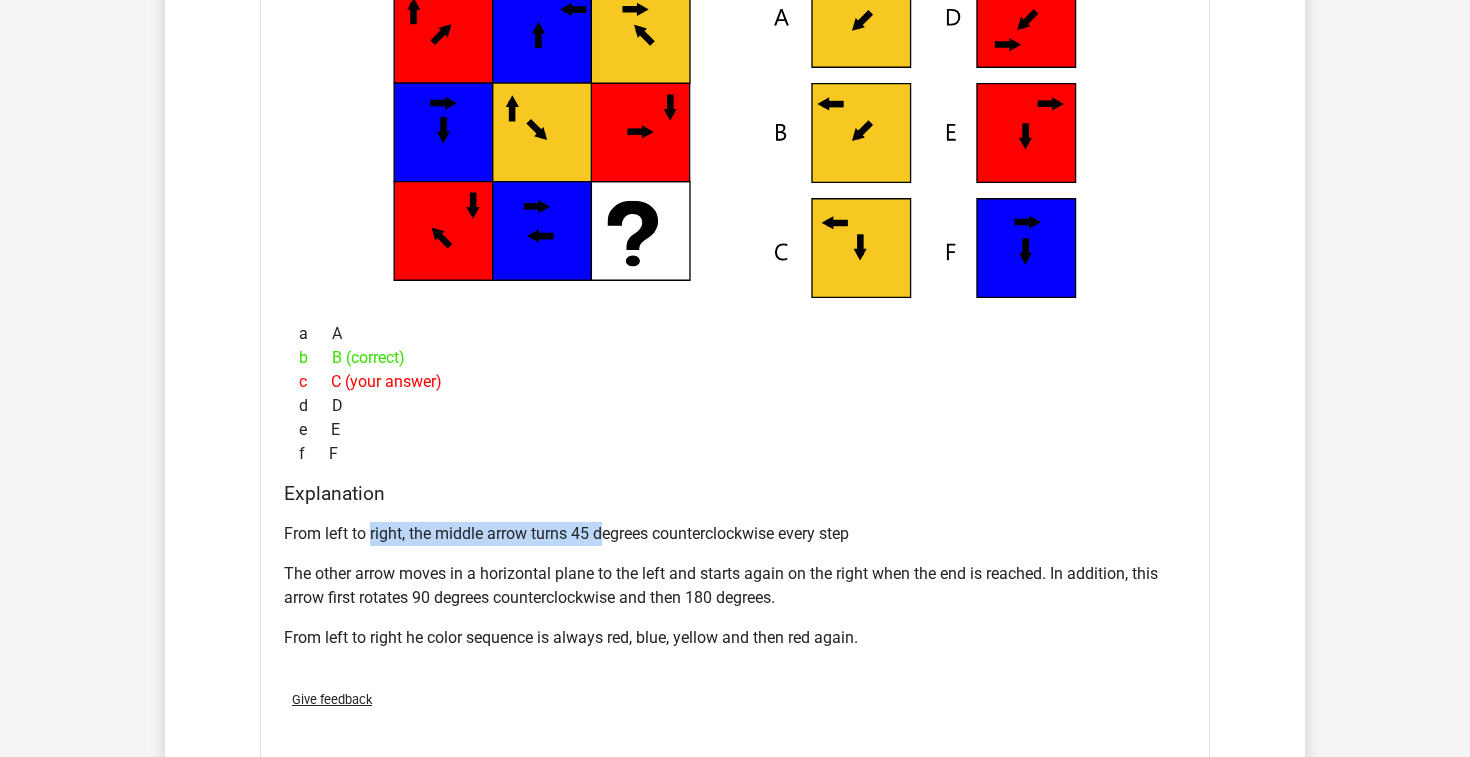 drag, startPoint x: 372, startPoint y: 533, endPoint x: 608, endPoint y: 533, distance: 236 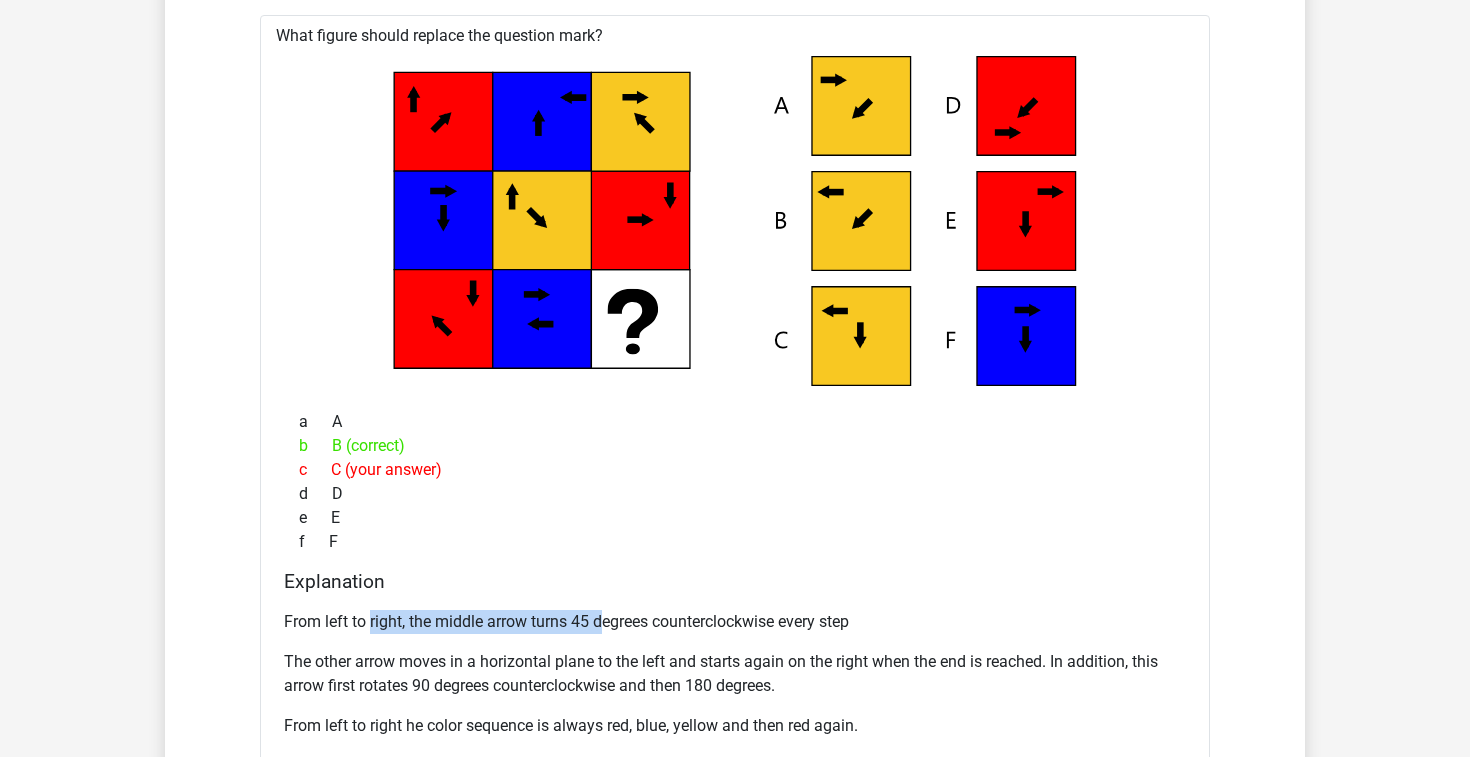 scroll, scrollTop: 1440, scrollLeft: 0, axis: vertical 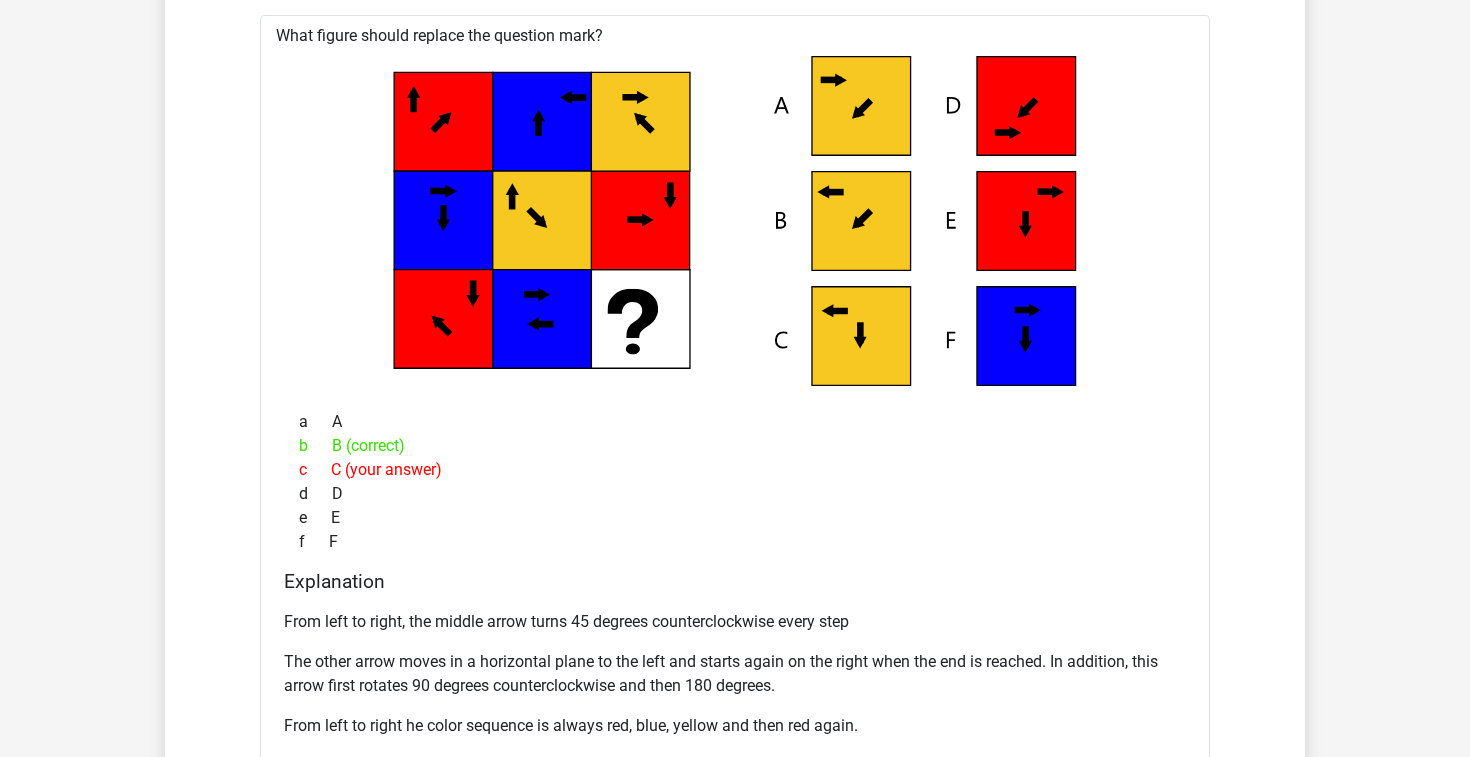 click on "f
F" at bounding box center [735, 542] 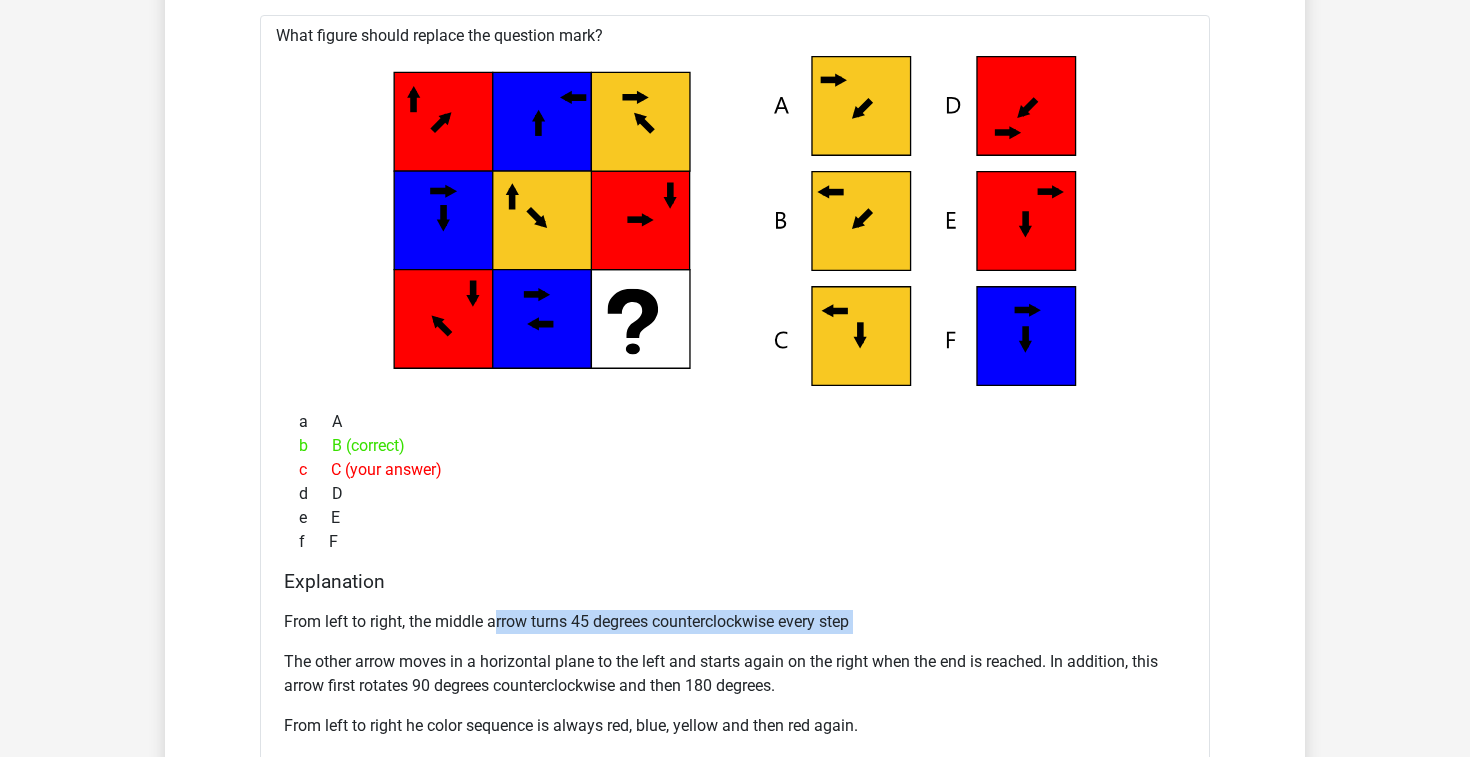 drag, startPoint x: 499, startPoint y: 625, endPoint x: 686, endPoint y: 638, distance: 187.45132 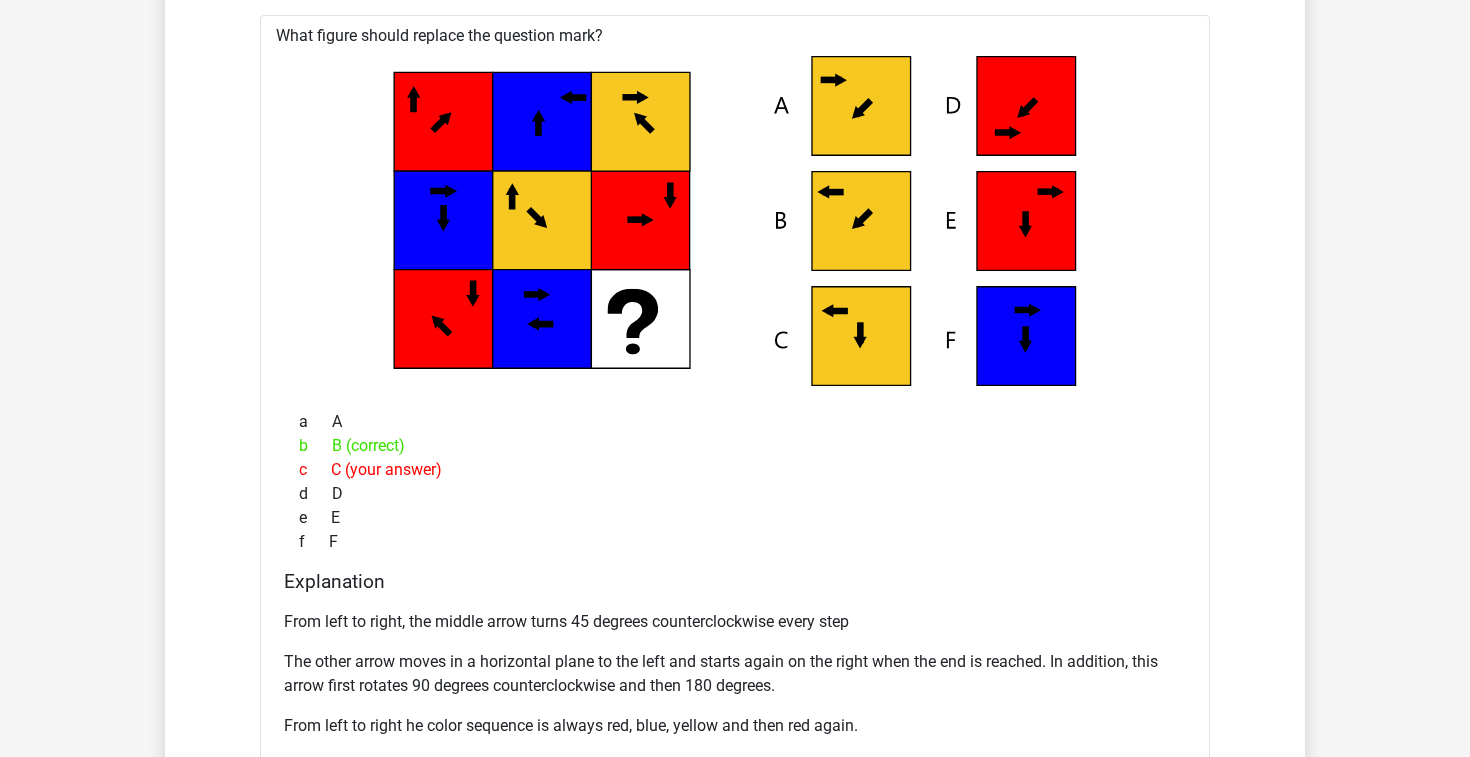 click on "f
F" at bounding box center [735, 542] 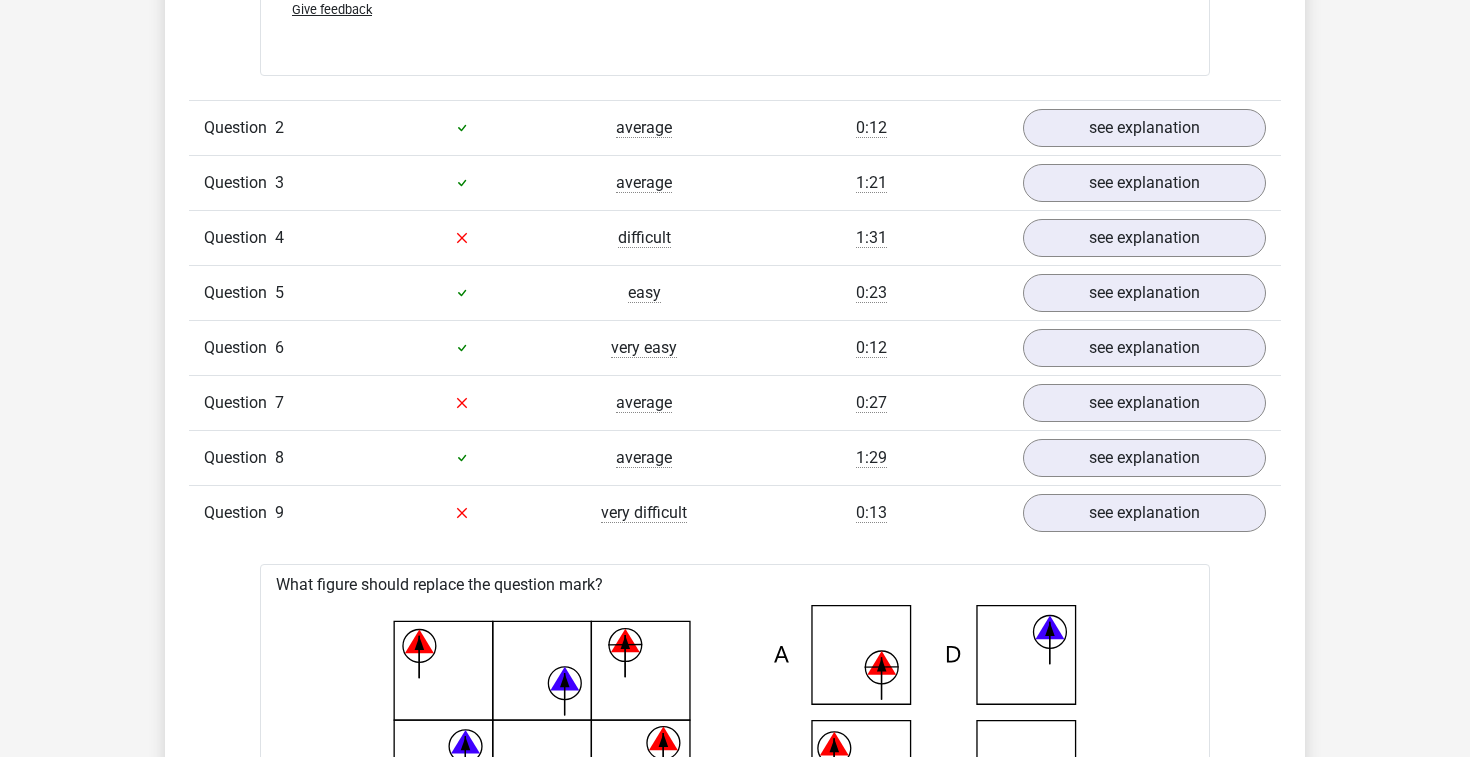 scroll, scrollTop: 2178, scrollLeft: 0, axis: vertical 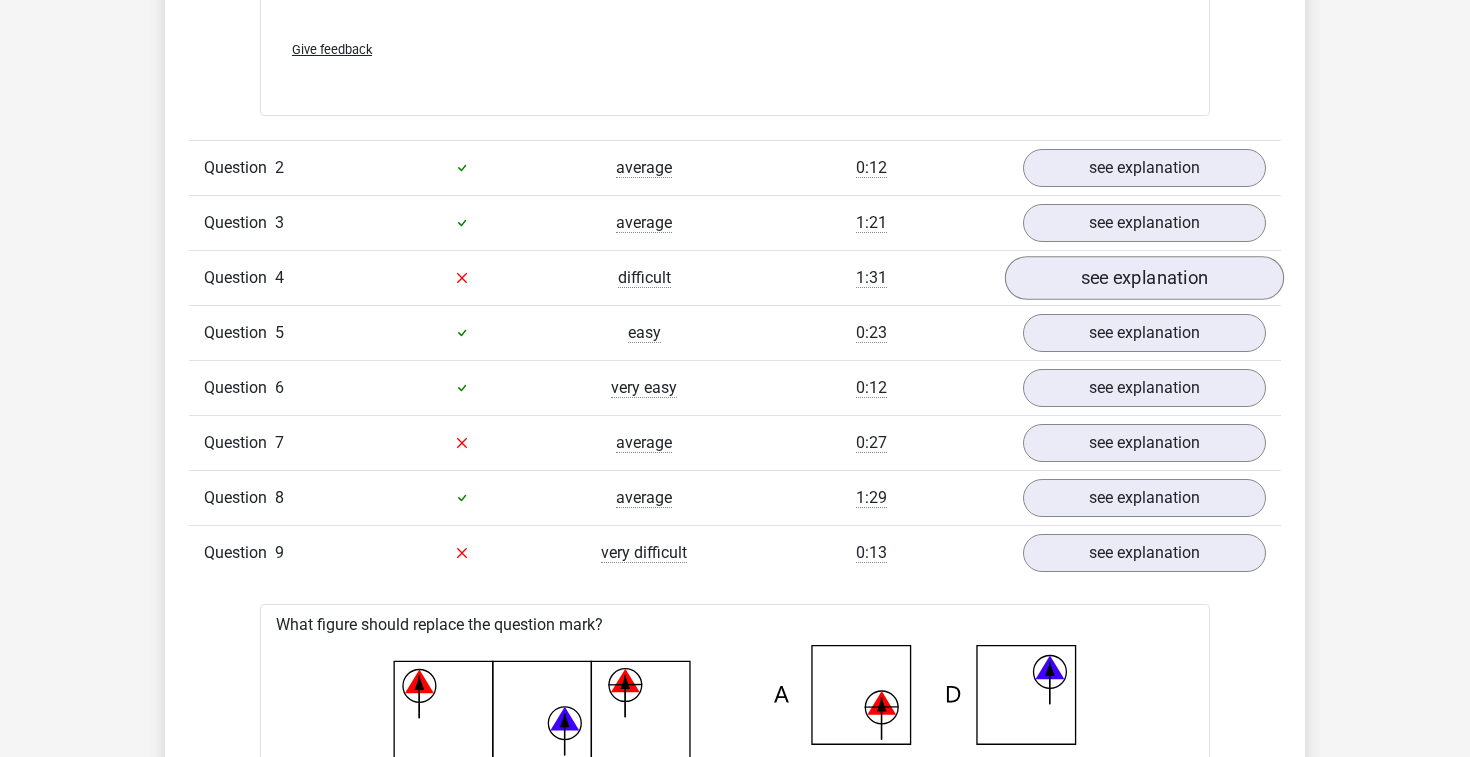click on "see explanation" at bounding box center (1144, 278) 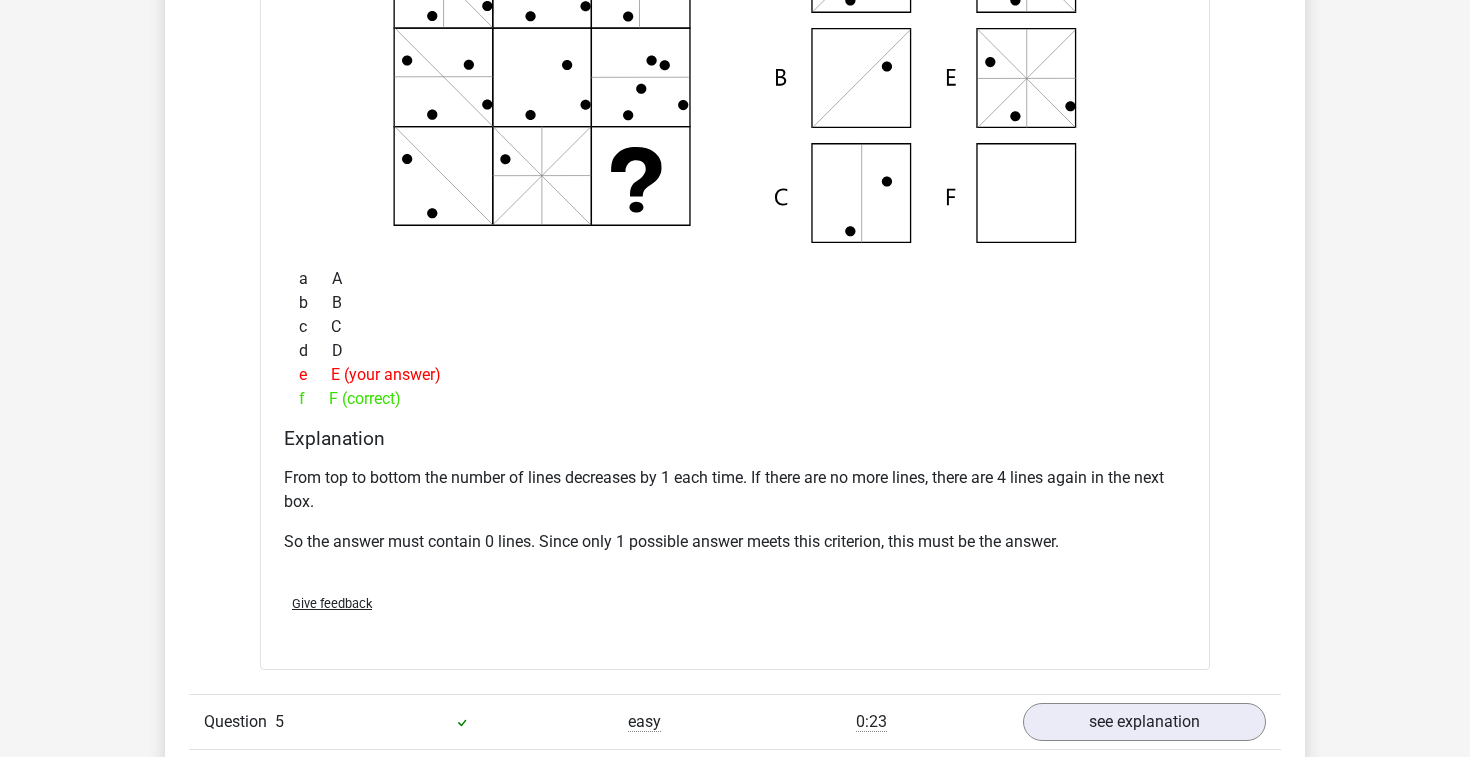scroll, scrollTop: 2635, scrollLeft: 0, axis: vertical 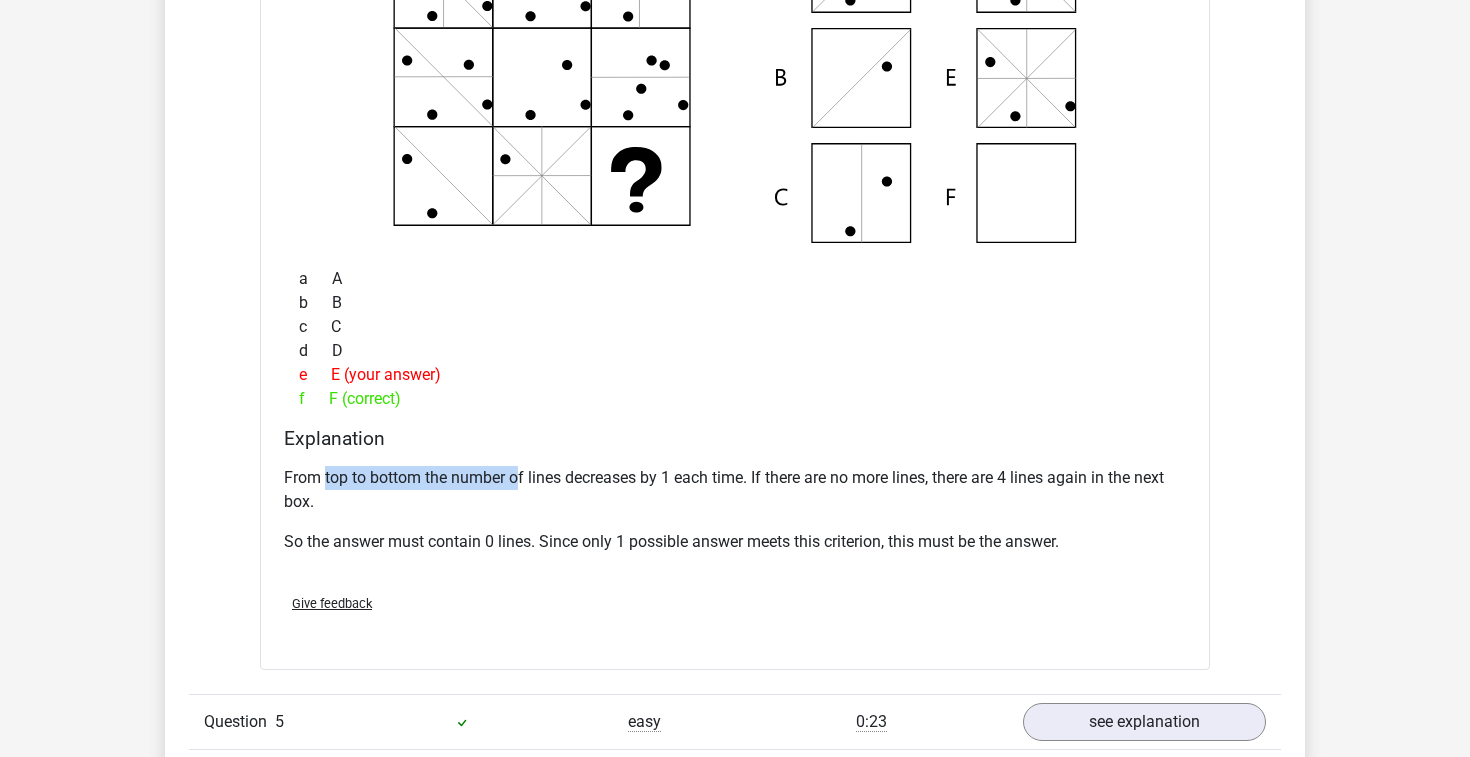drag, startPoint x: 326, startPoint y: 478, endPoint x: 521, endPoint y: 479, distance: 195.00256 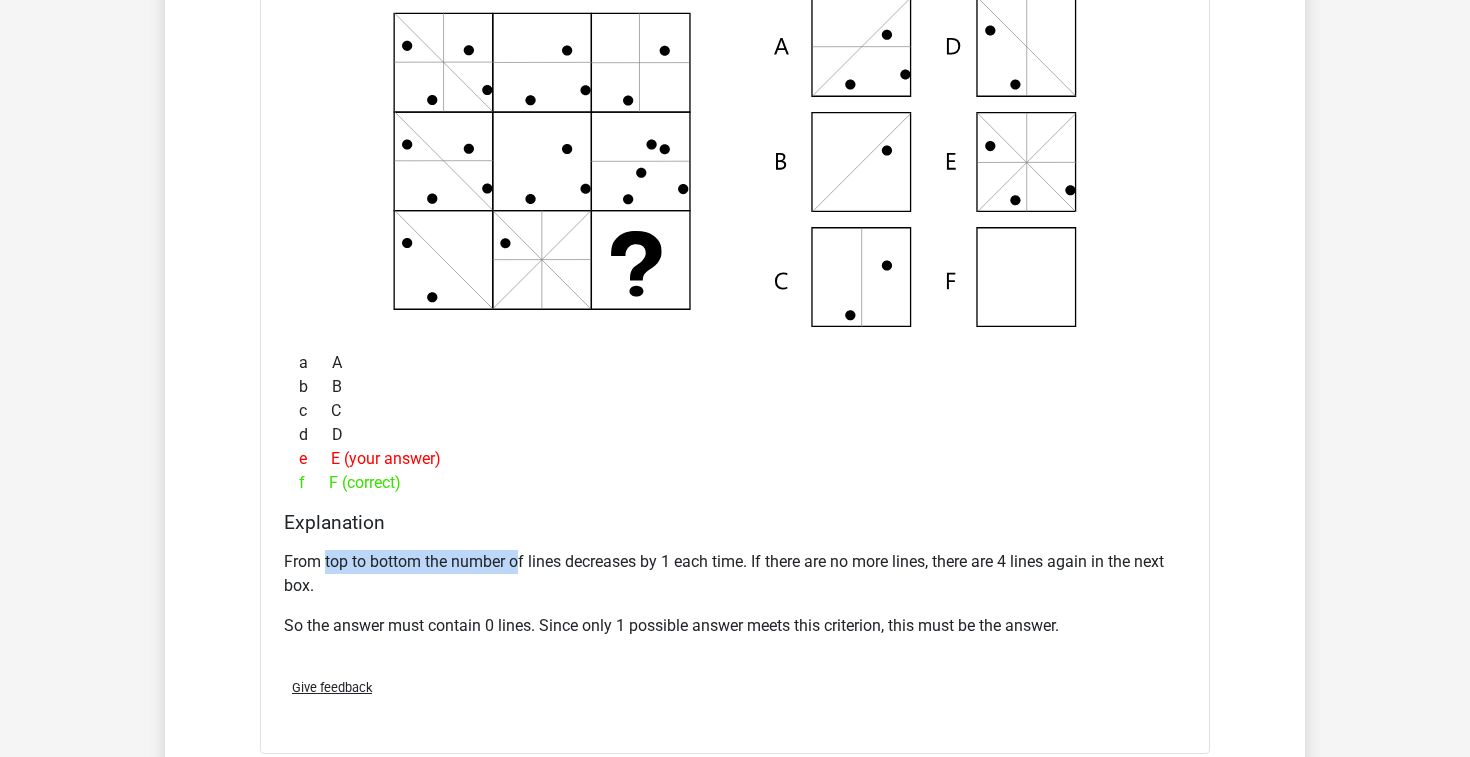 scroll, scrollTop: 2551, scrollLeft: 0, axis: vertical 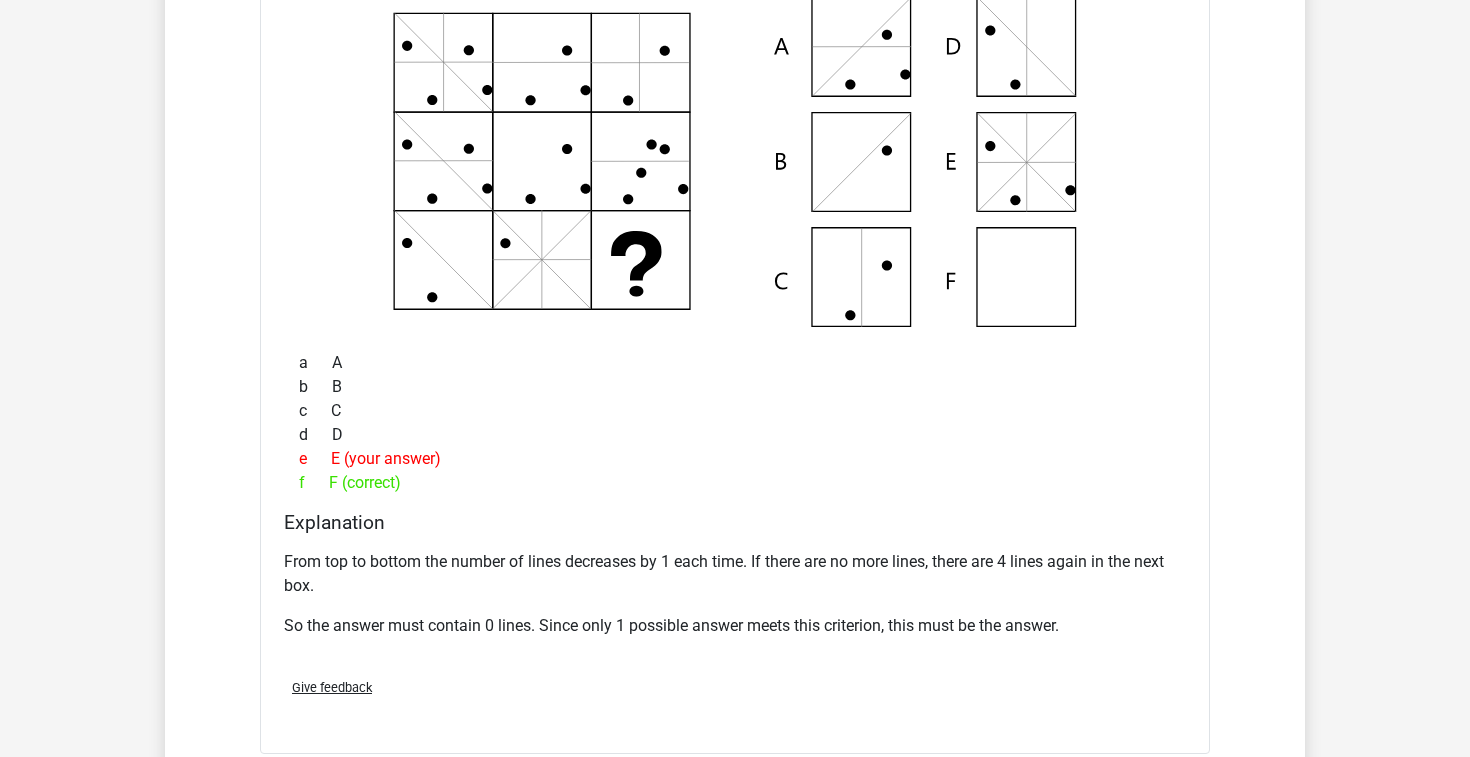 click on "e
E
(your answer)" at bounding box center (735, 459) 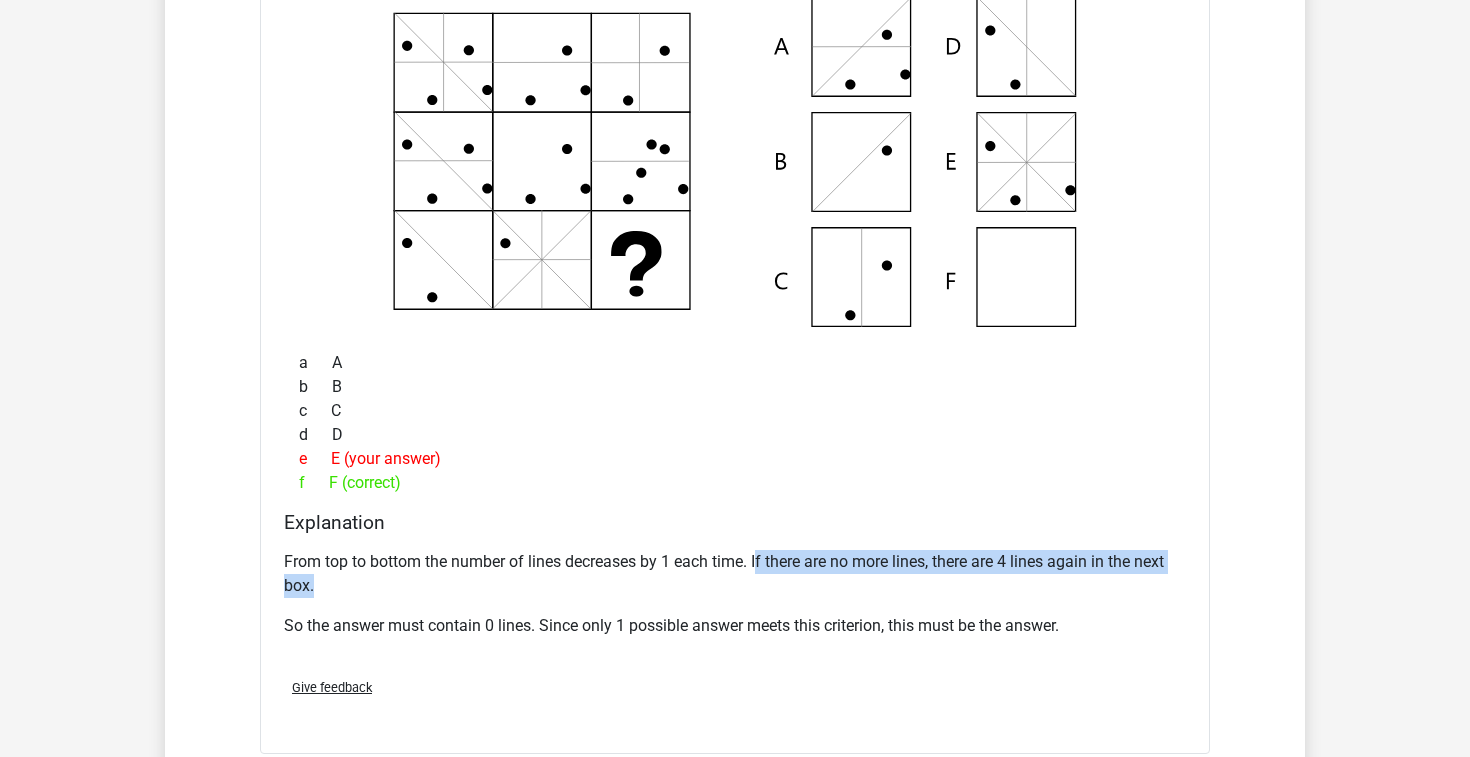 drag, startPoint x: 758, startPoint y: 558, endPoint x: 1038, endPoint y: 582, distance: 281.0267 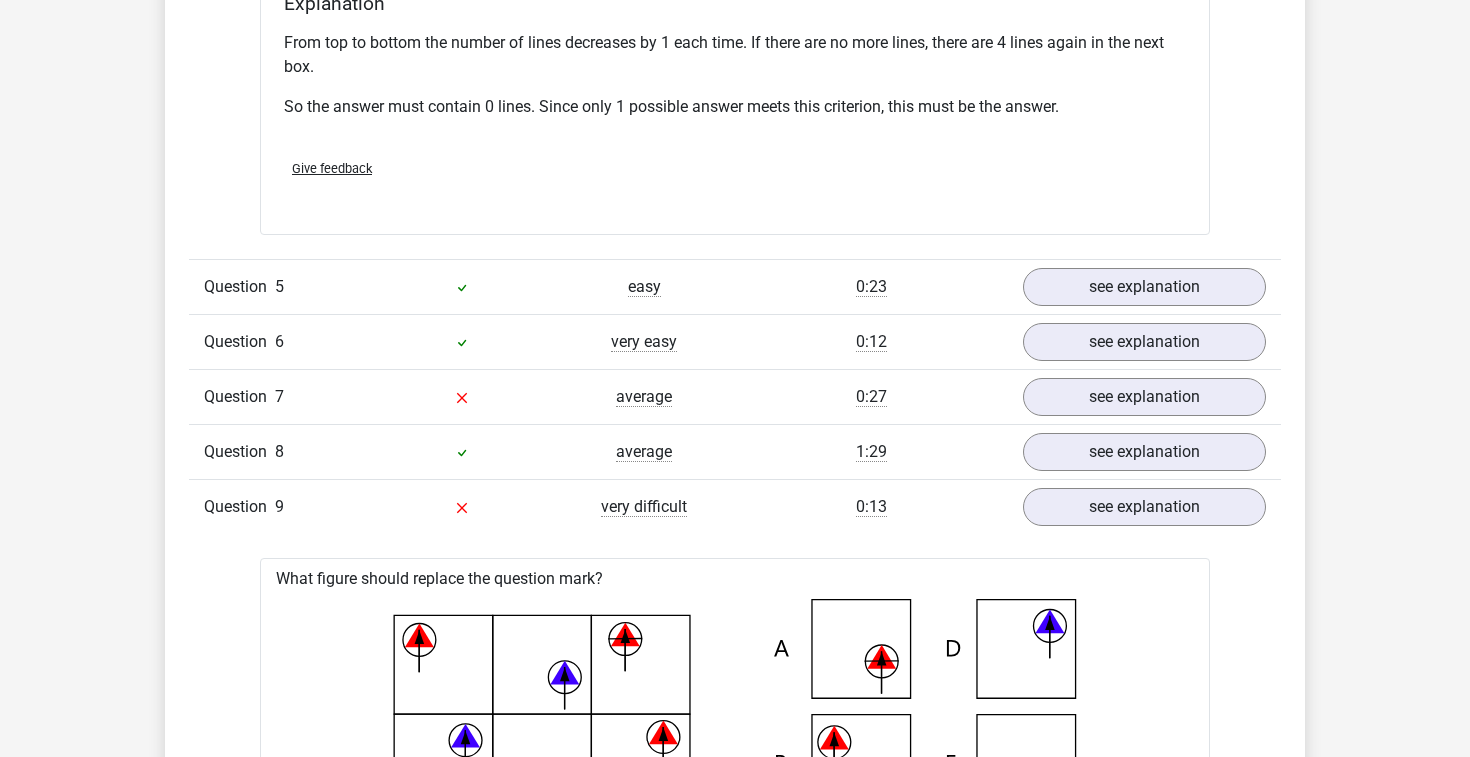 scroll, scrollTop: 3105, scrollLeft: 0, axis: vertical 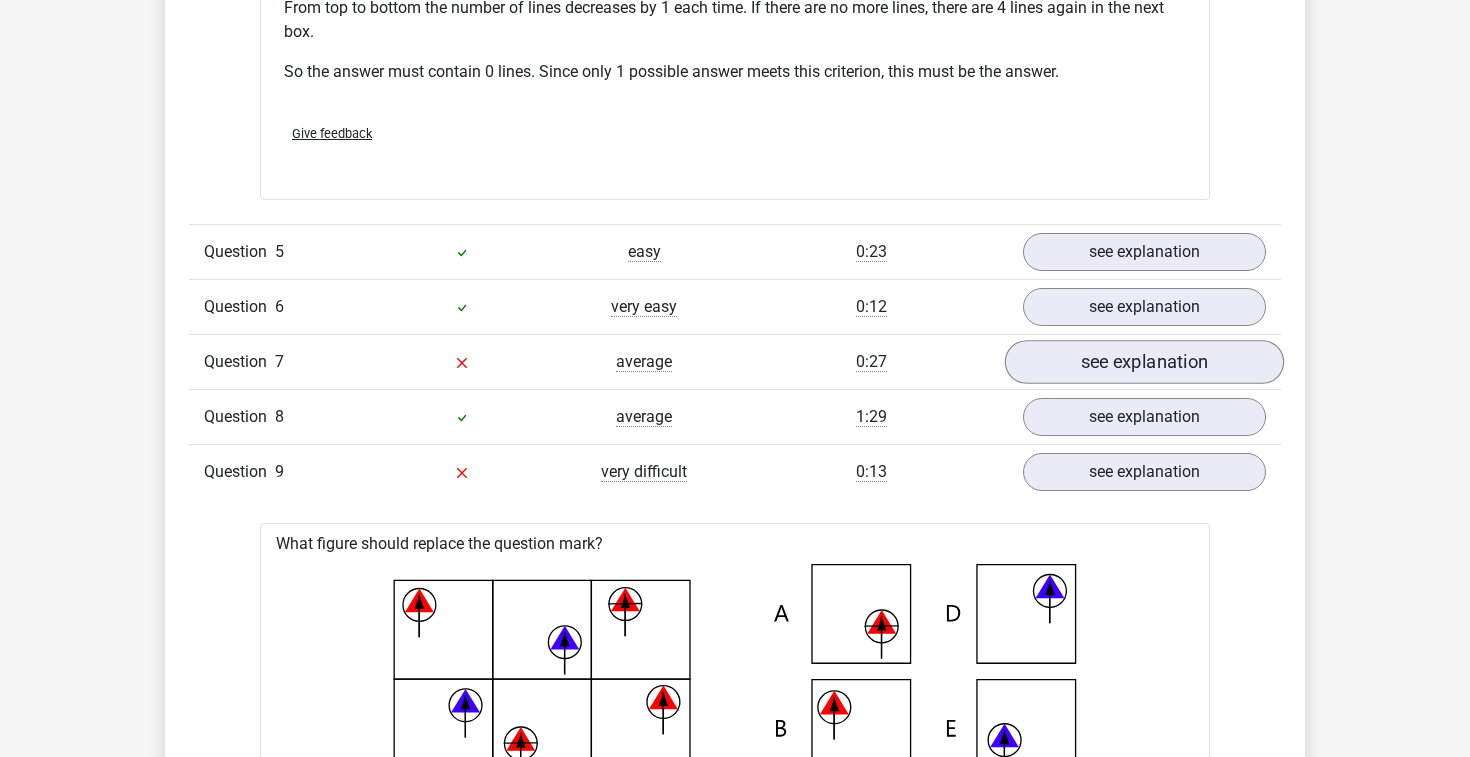 click on "see explanation" at bounding box center [1144, 362] 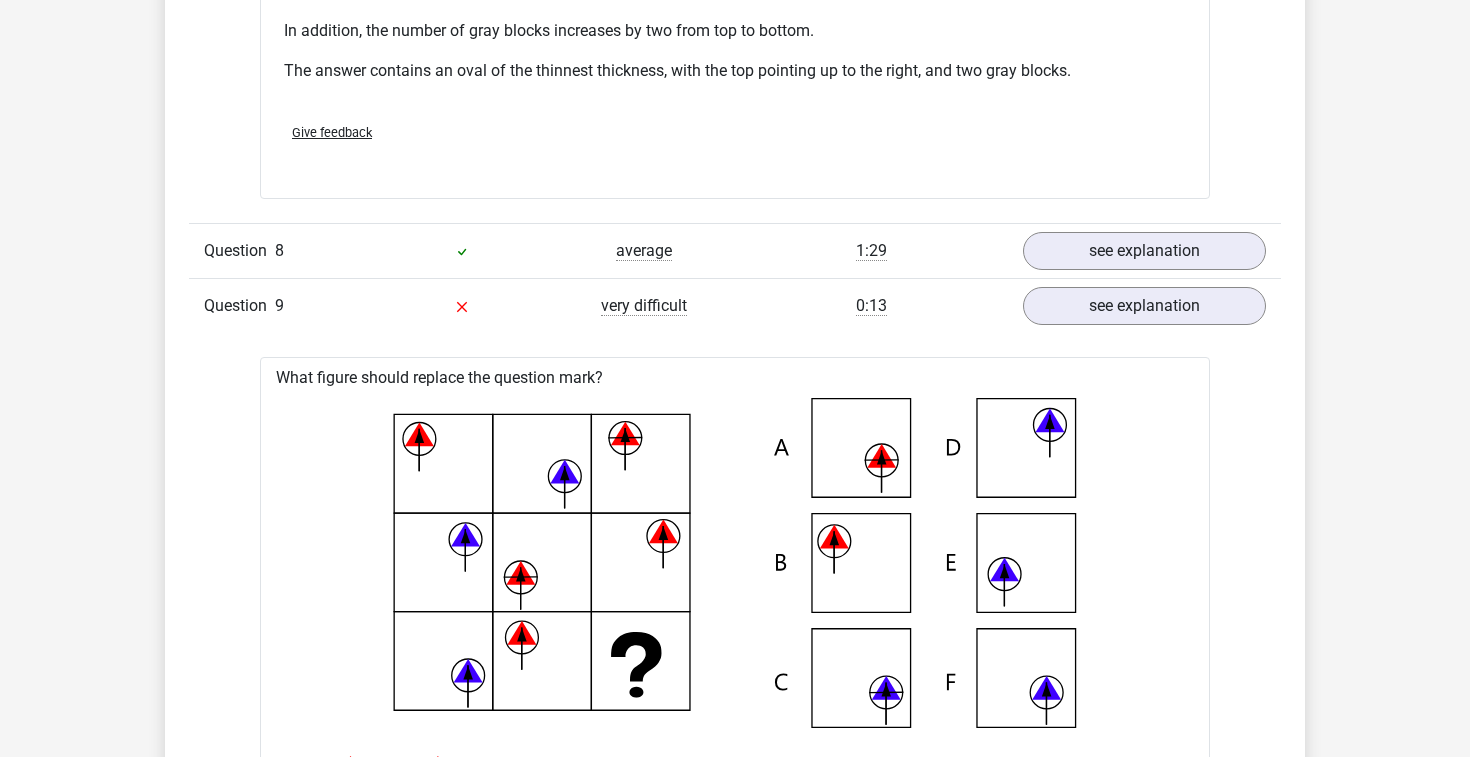 scroll, scrollTop: 4158, scrollLeft: 0, axis: vertical 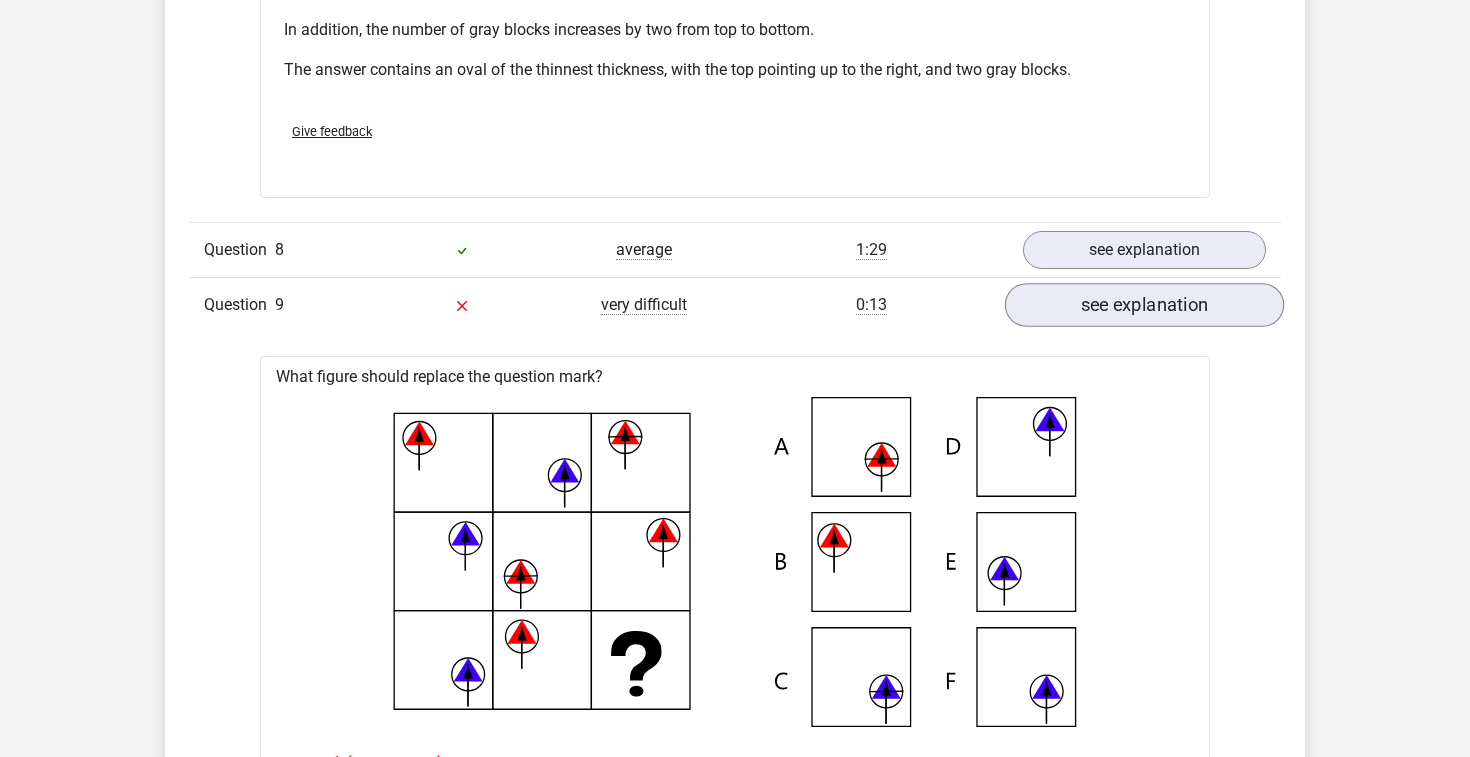 click on "see explanation" at bounding box center [1144, 305] 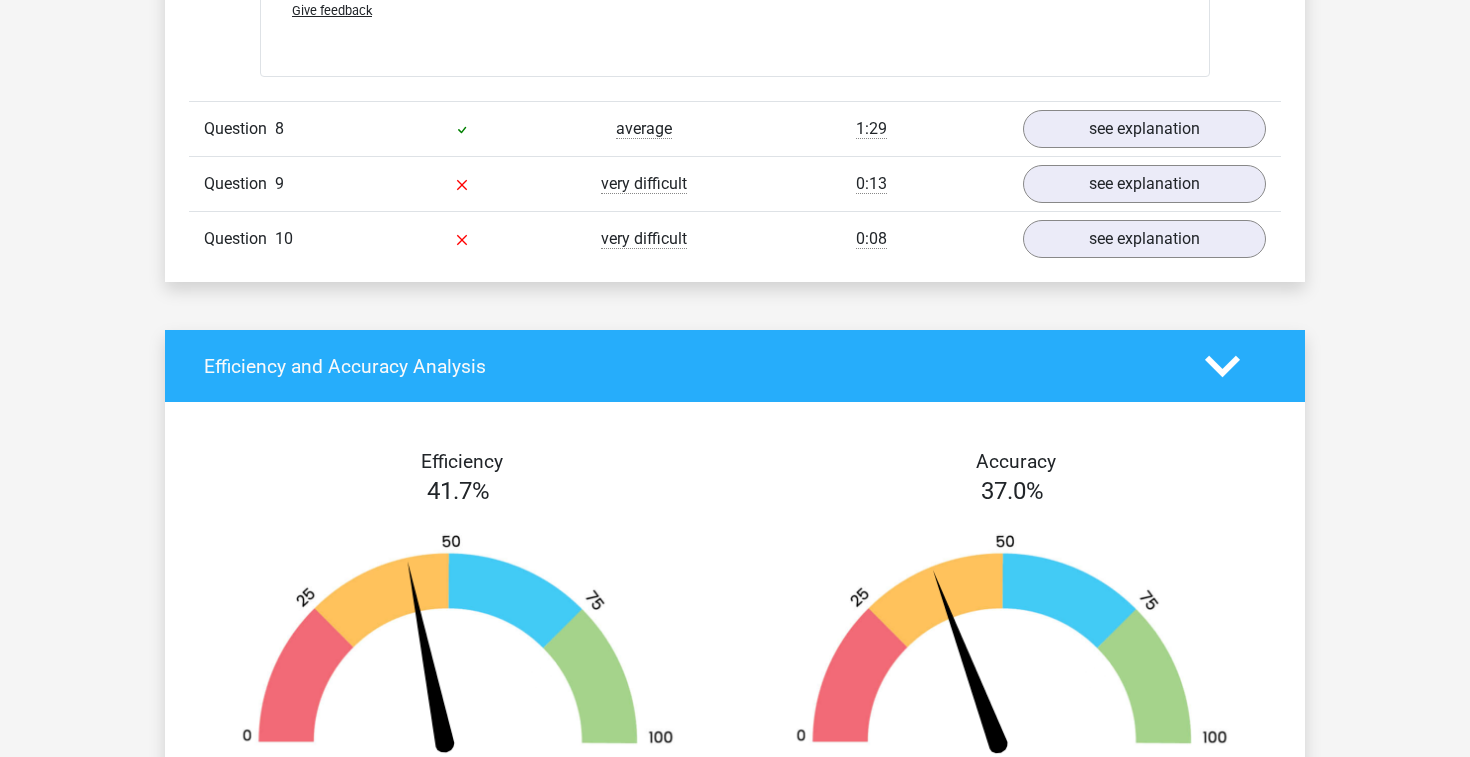 scroll, scrollTop: 4285, scrollLeft: 0, axis: vertical 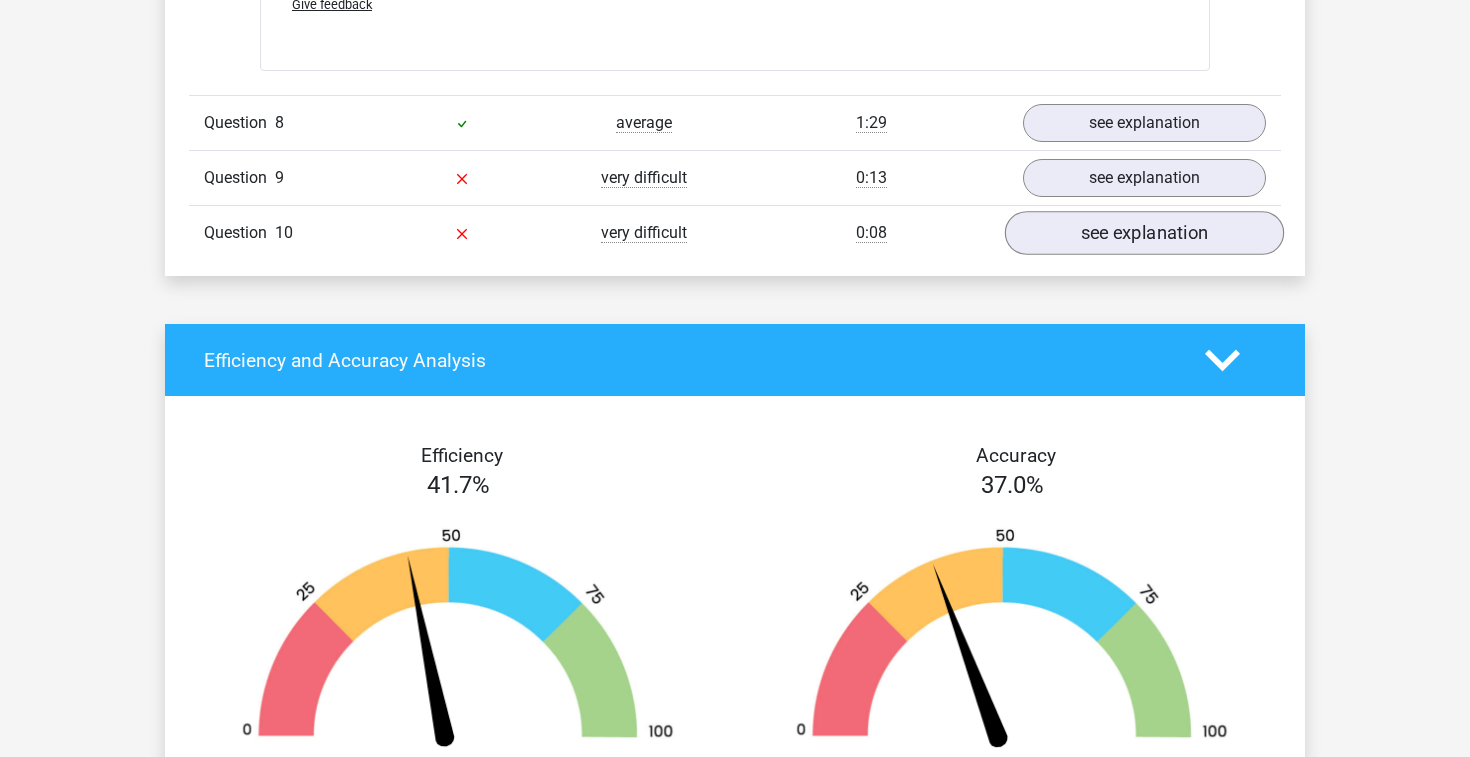 click on "see explanation" at bounding box center (1144, 233) 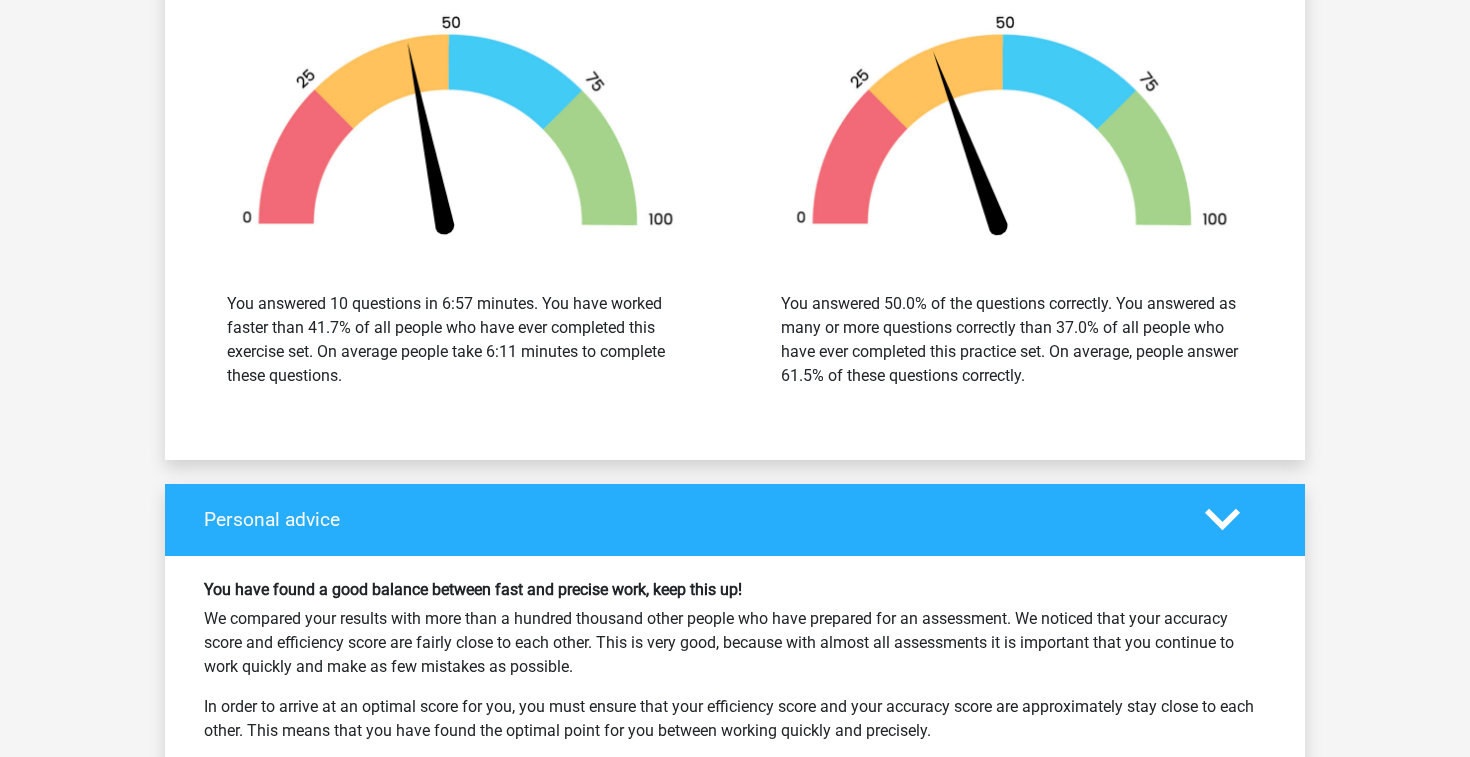 scroll, scrollTop: 5692, scrollLeft: 0, axis: vertical 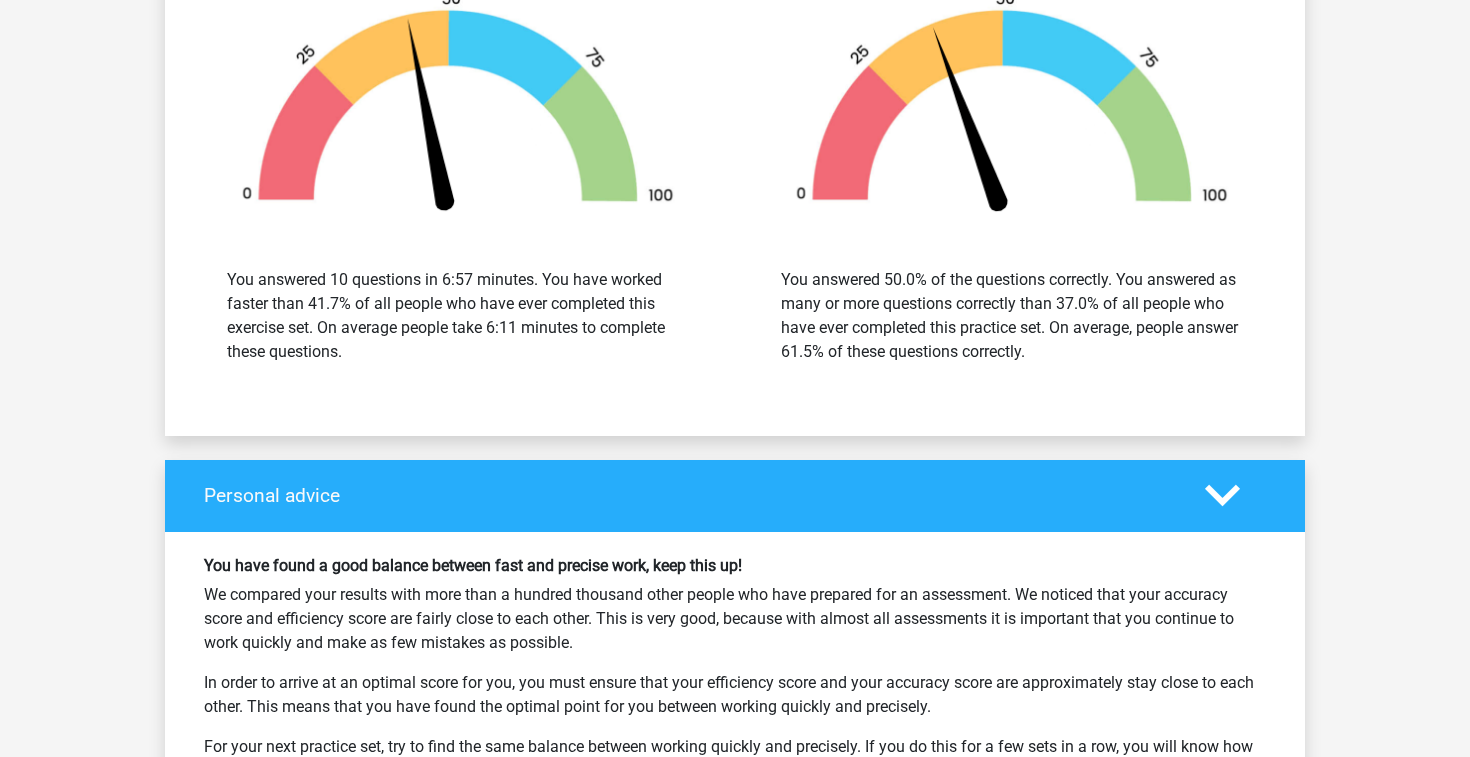 drag, startPoint x: 240, startPoint y: 285, endPoint x: 433, endPoint y: 344, distance: 201.81674 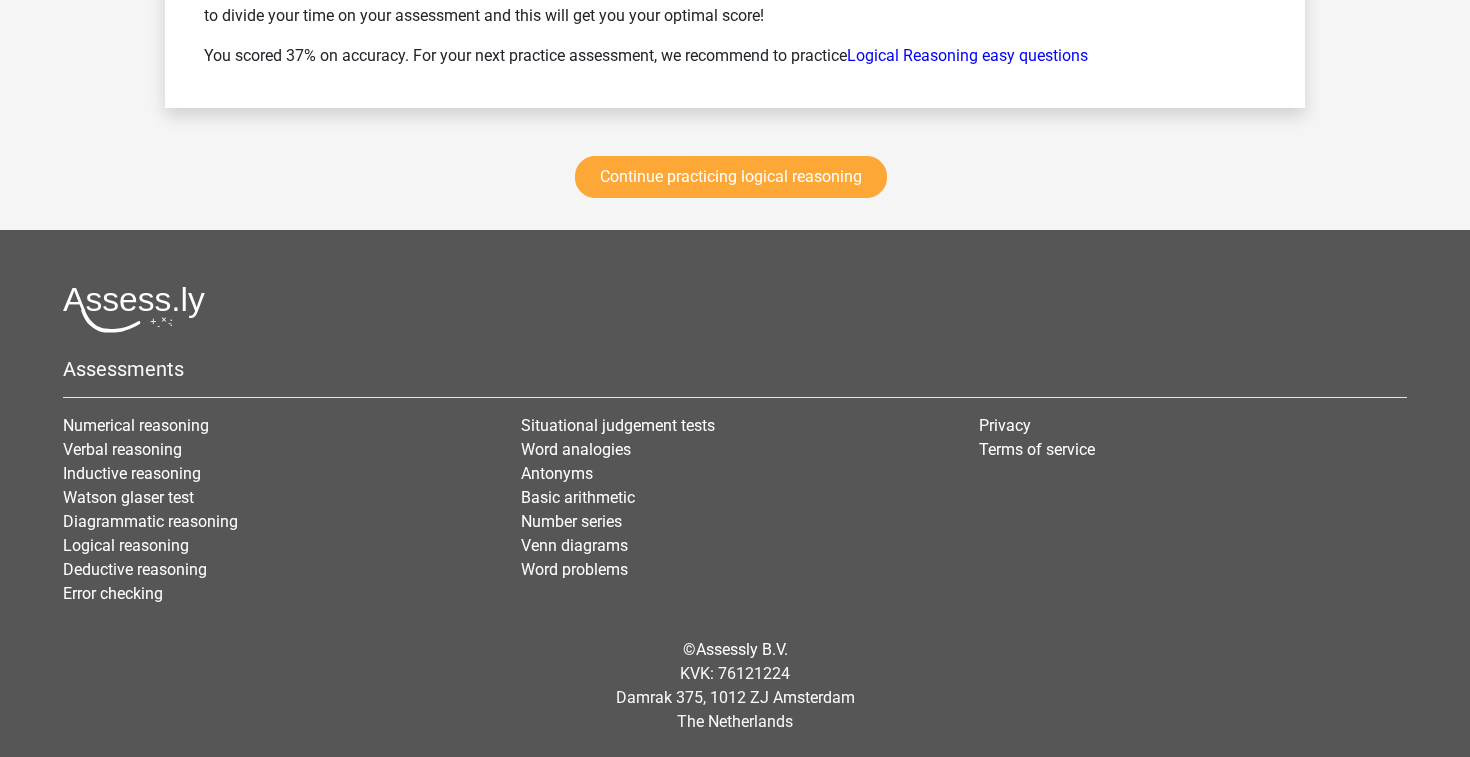 scroll, scrollTop: 6446, scrollLeft: 0, axis: vertical 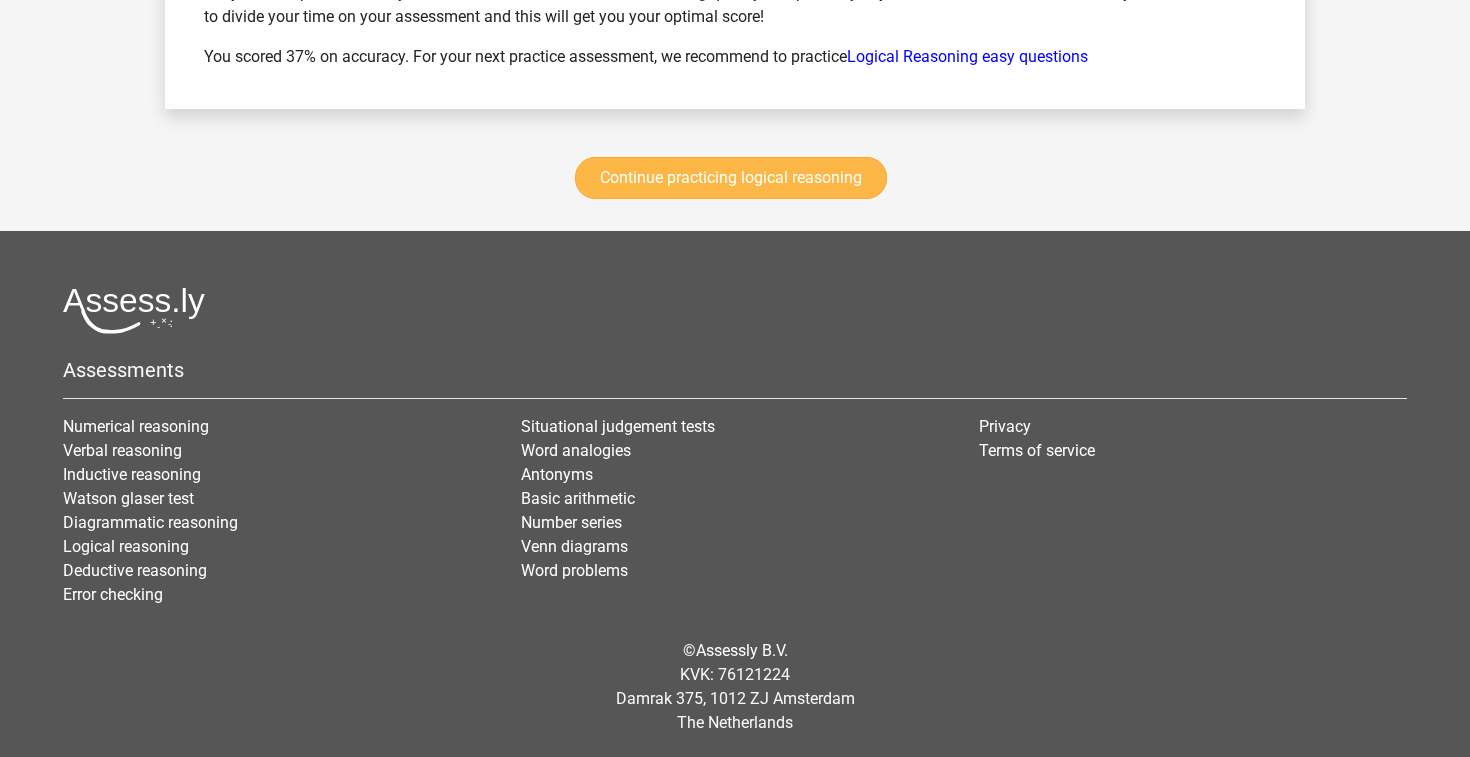 click on "Continue practicing logical reasoning" at bounding box center (731, 178) 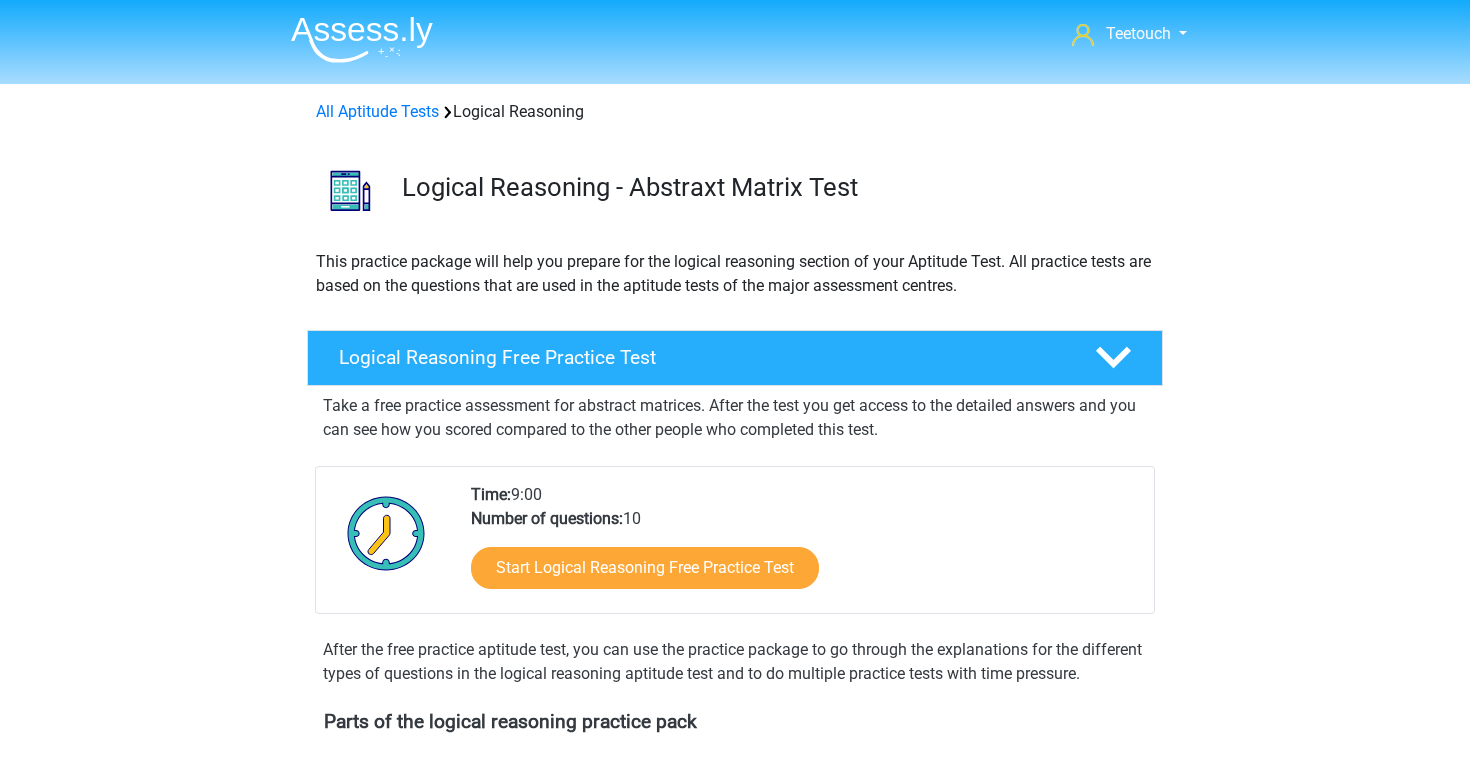 scroll, scrollTop: 0, scrollLeft: 0, axis: both 